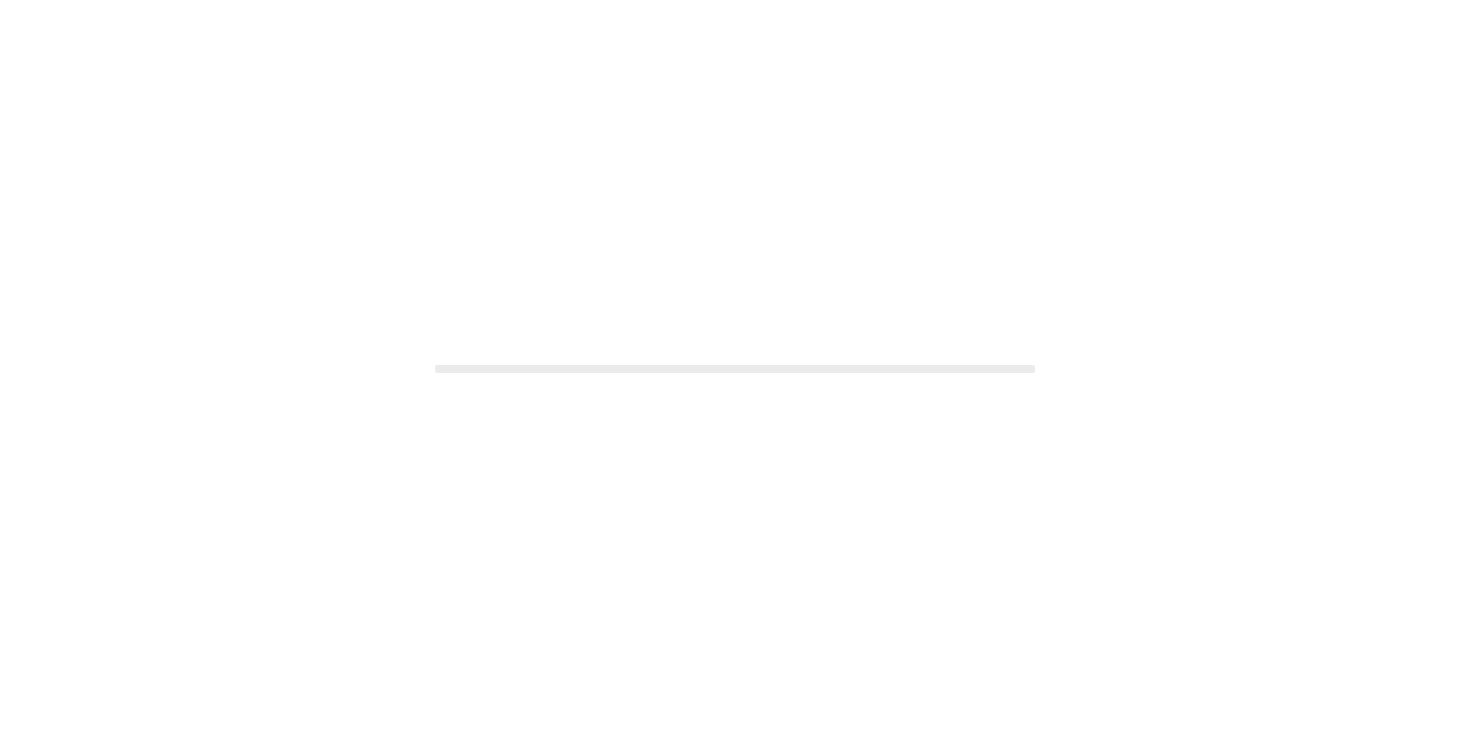 scroll, scrollTop: 0, scrollLeft: 0, axis: both 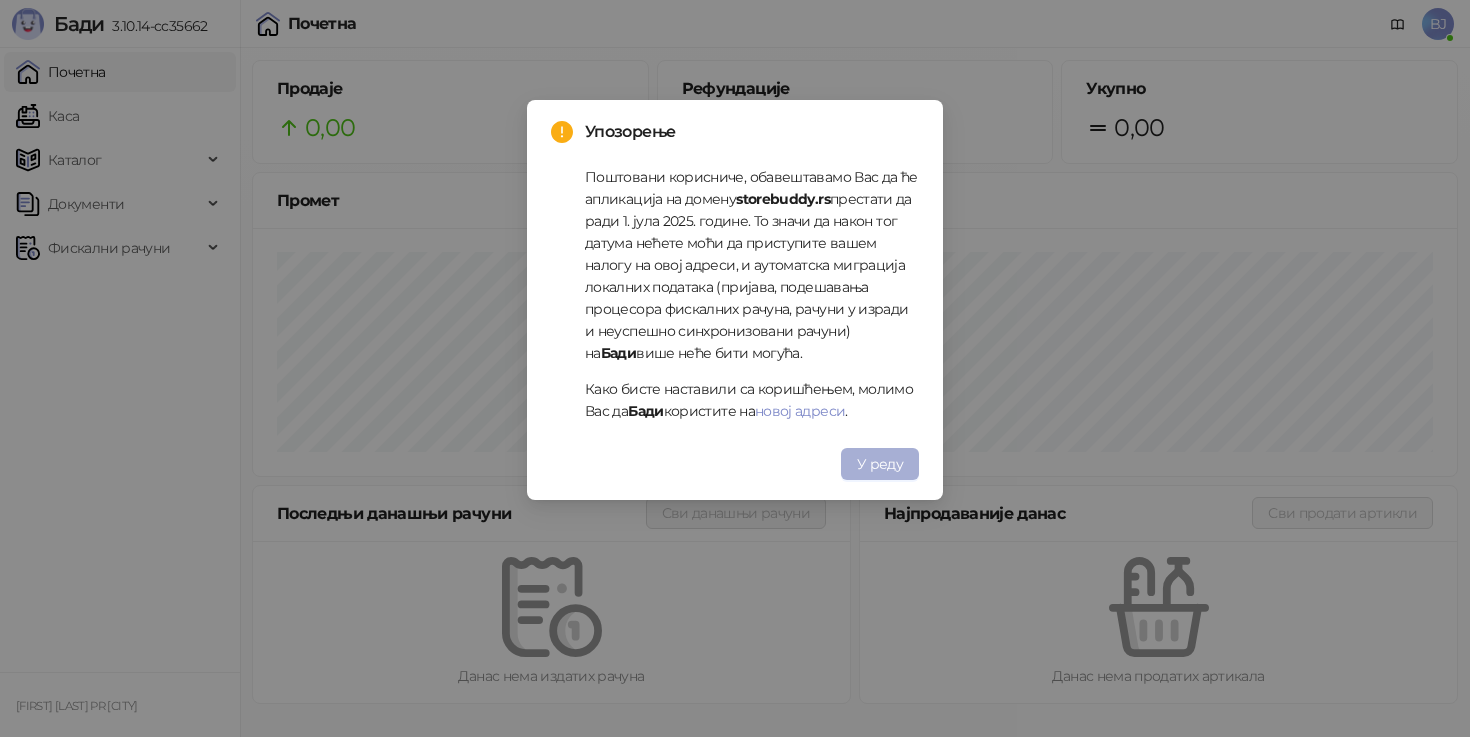 click on "У реду" at bounding box center [880, 464] 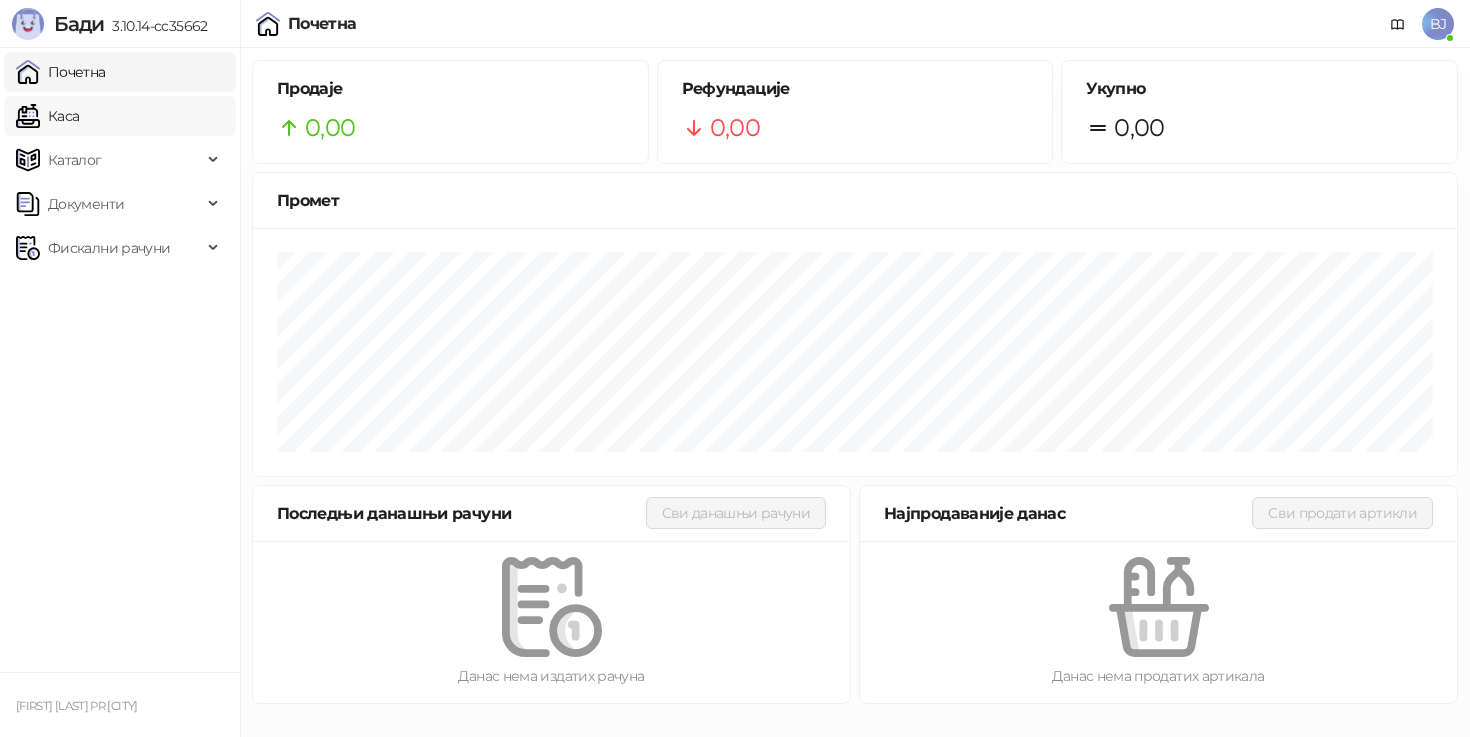 click on "Каса" at bounding box center [47, 116] 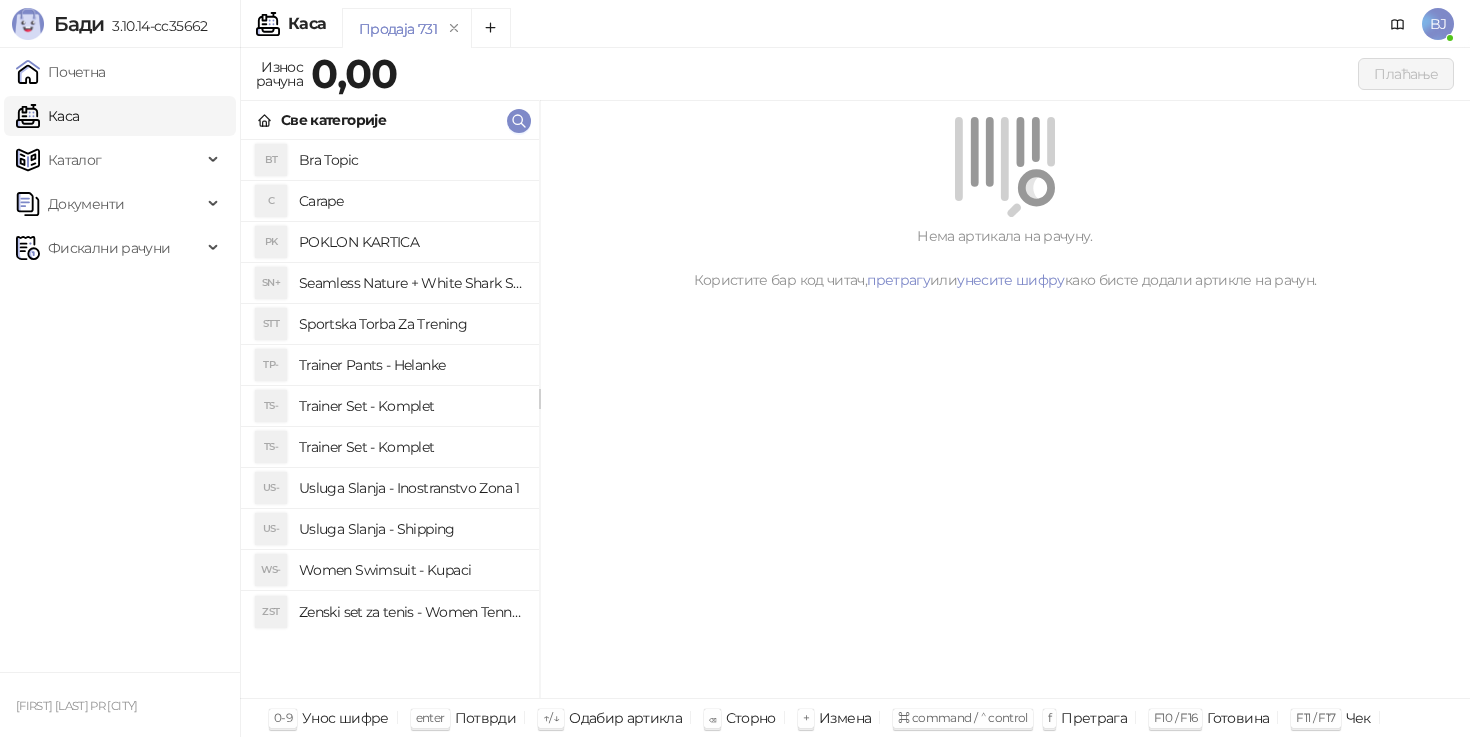 click on "Trainer Set - Komplet" at bounding box center [411, 447] 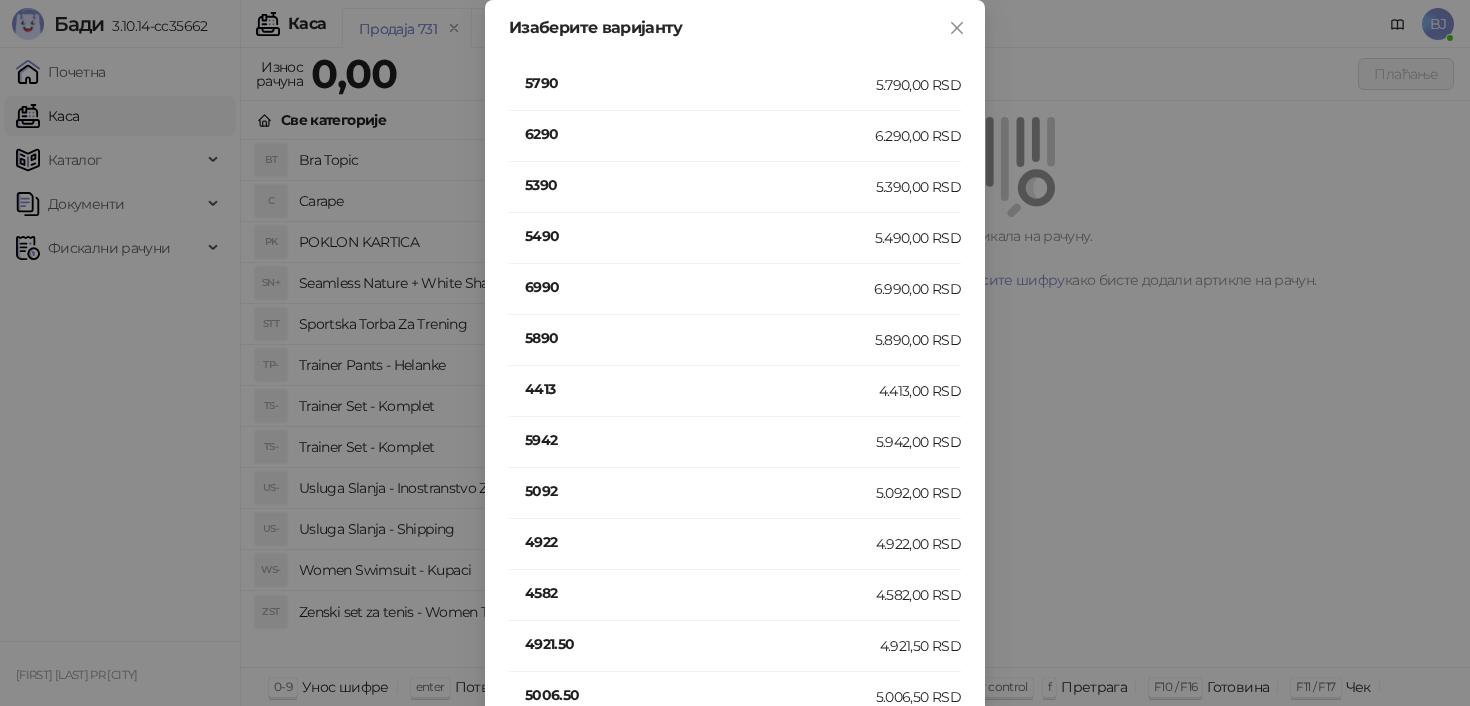 scroll, scrollTop: 2739, scrollLeft: 0, axis: vertical 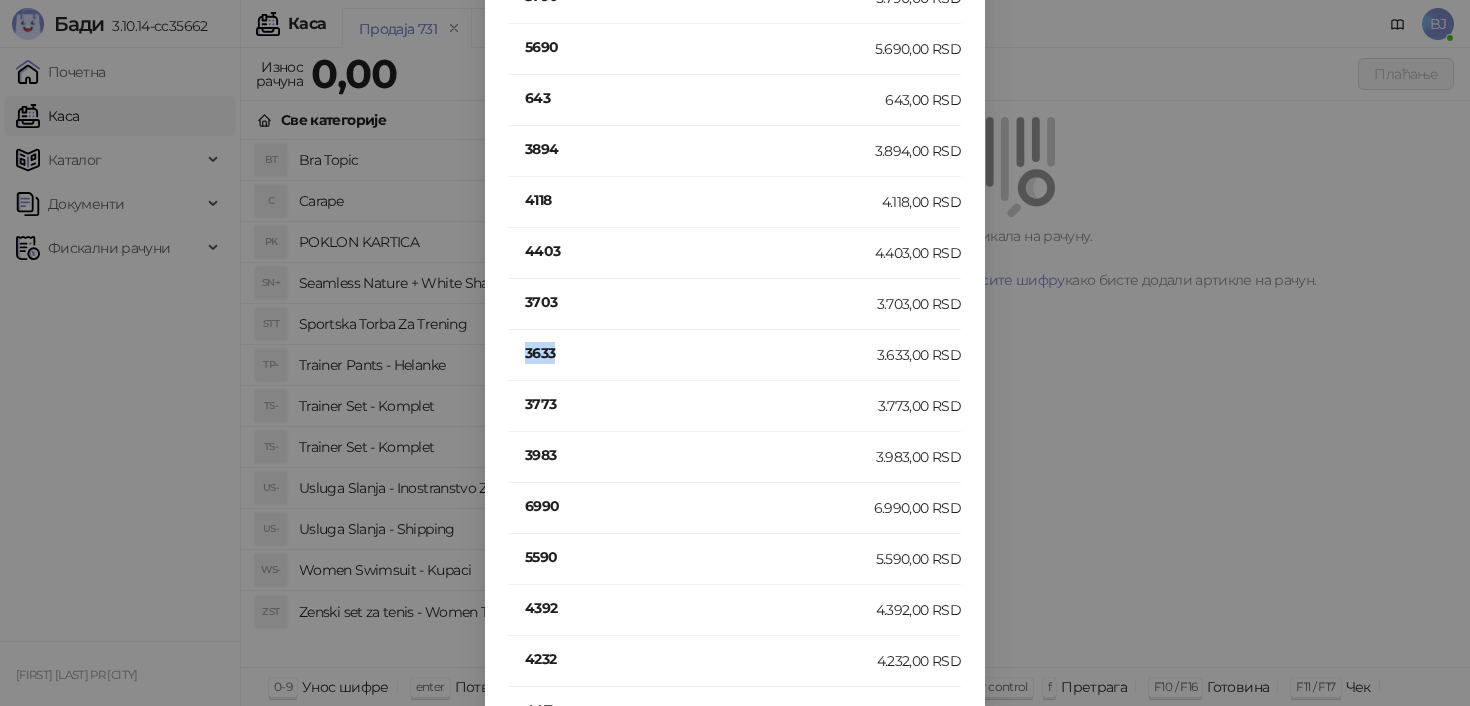 click on "3633" at bounding box center [701, 353] 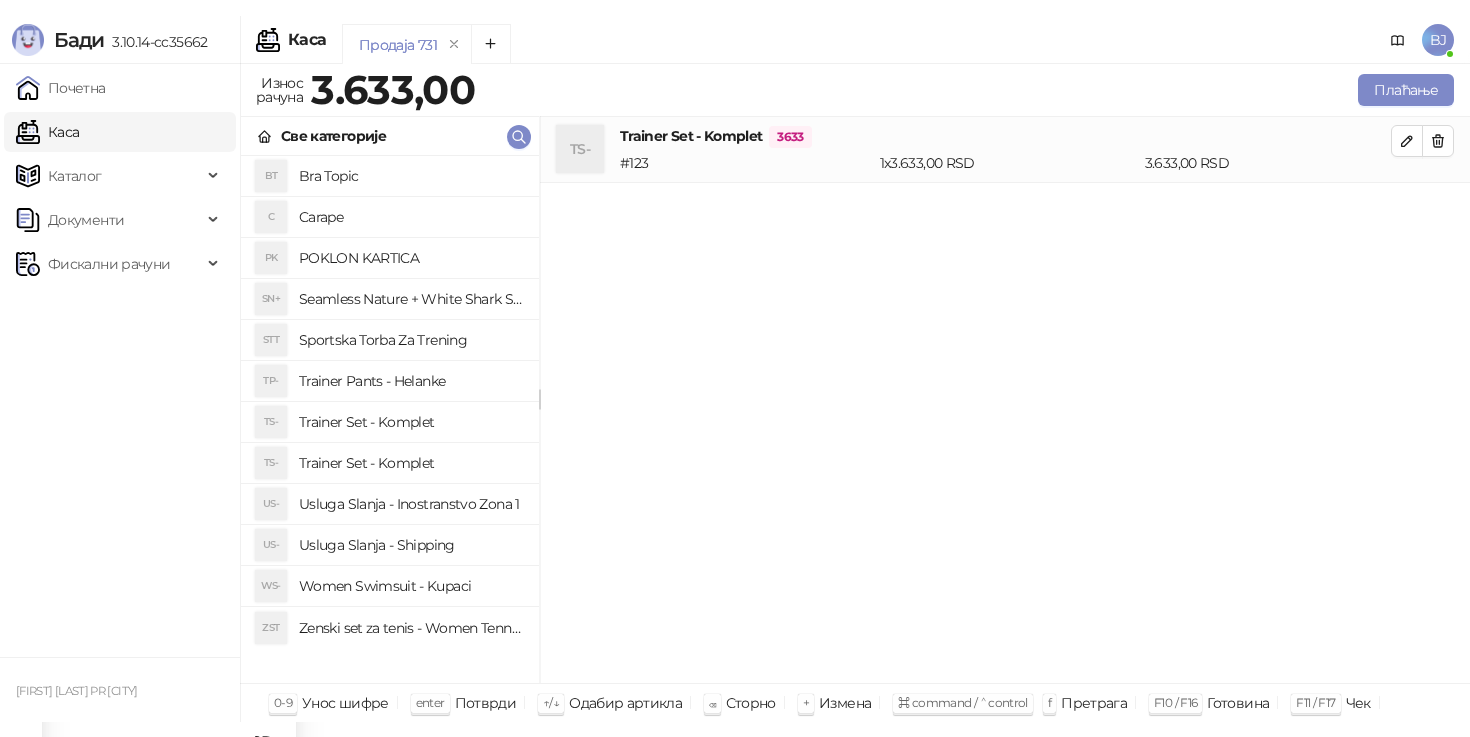 scroll, scrollTop: 0, scrollLeft: 0, axis: both 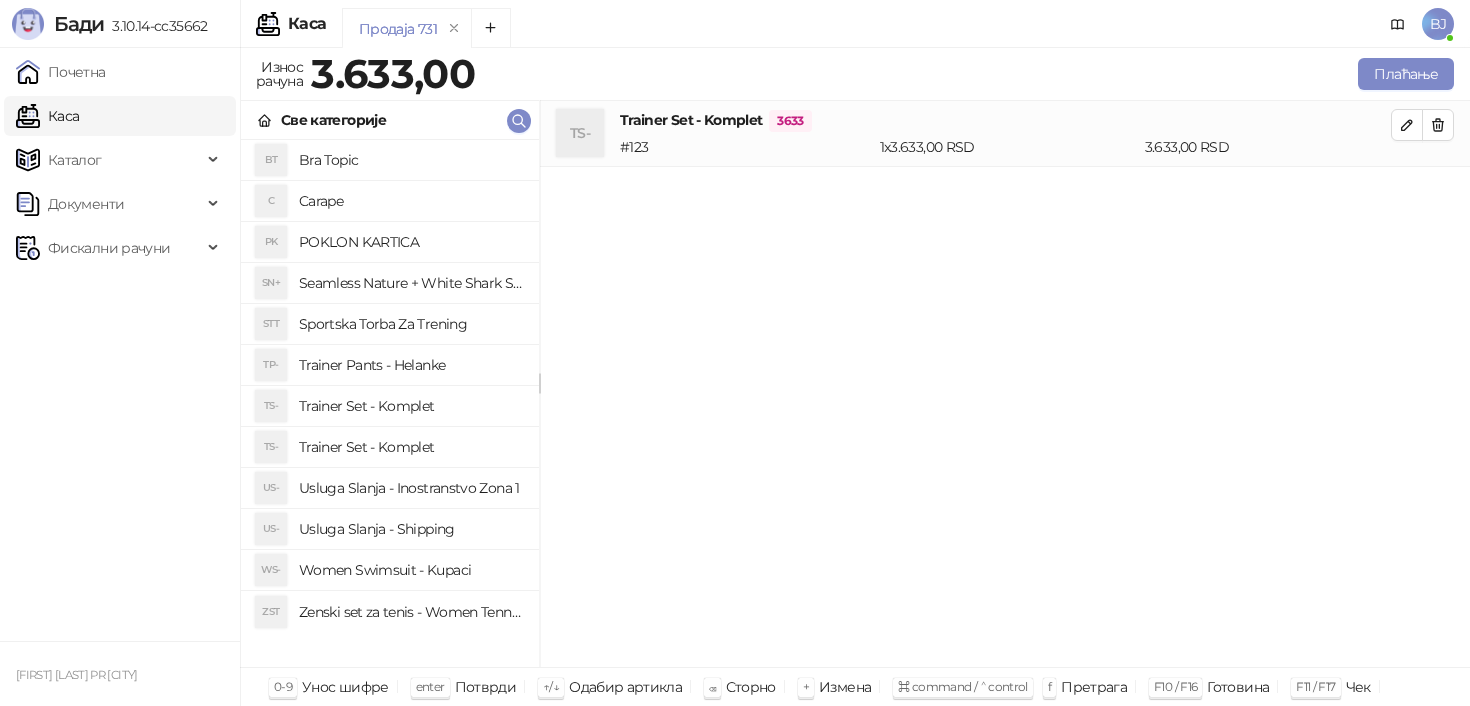 click on "Women Swimsuit - Kupaci" at bounding box center (411, 570) 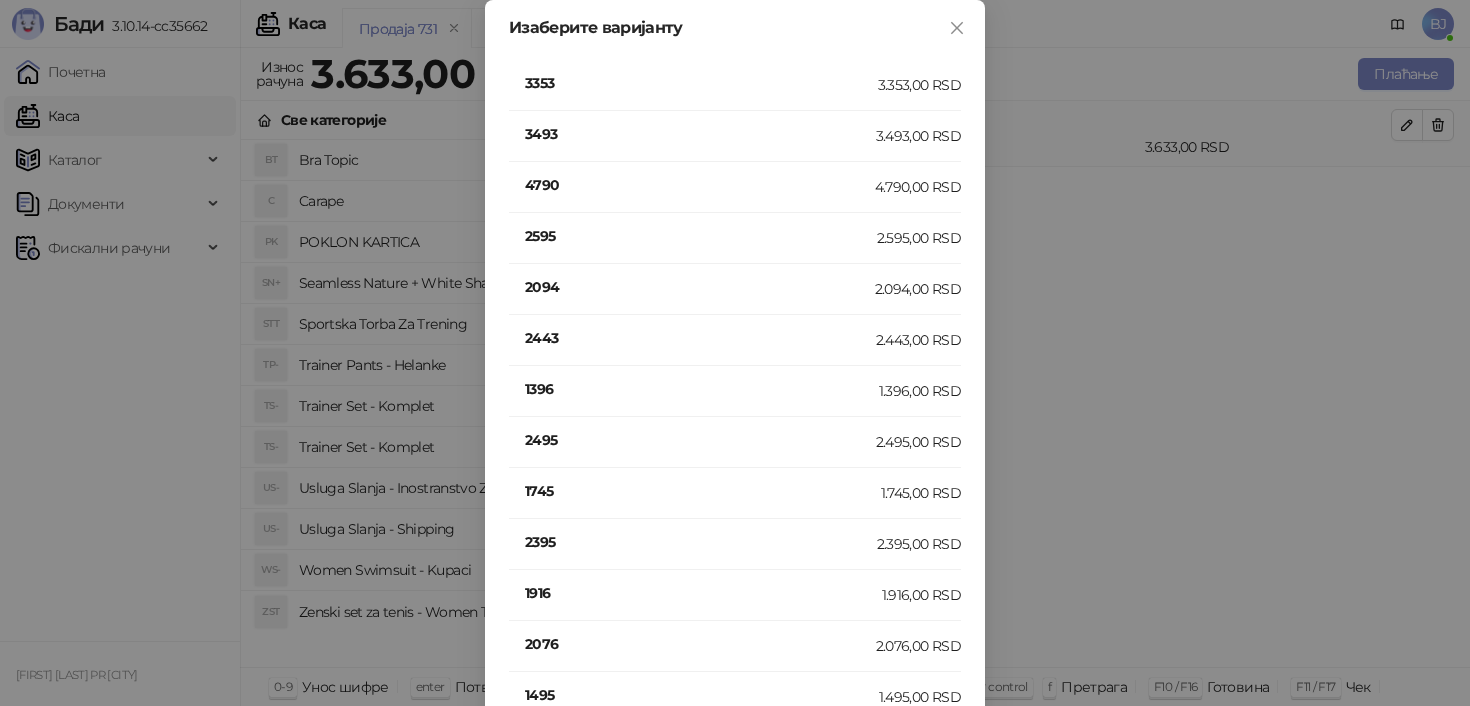 click on "2495 2.495,00 RSD" at bounding box center (735, 442) 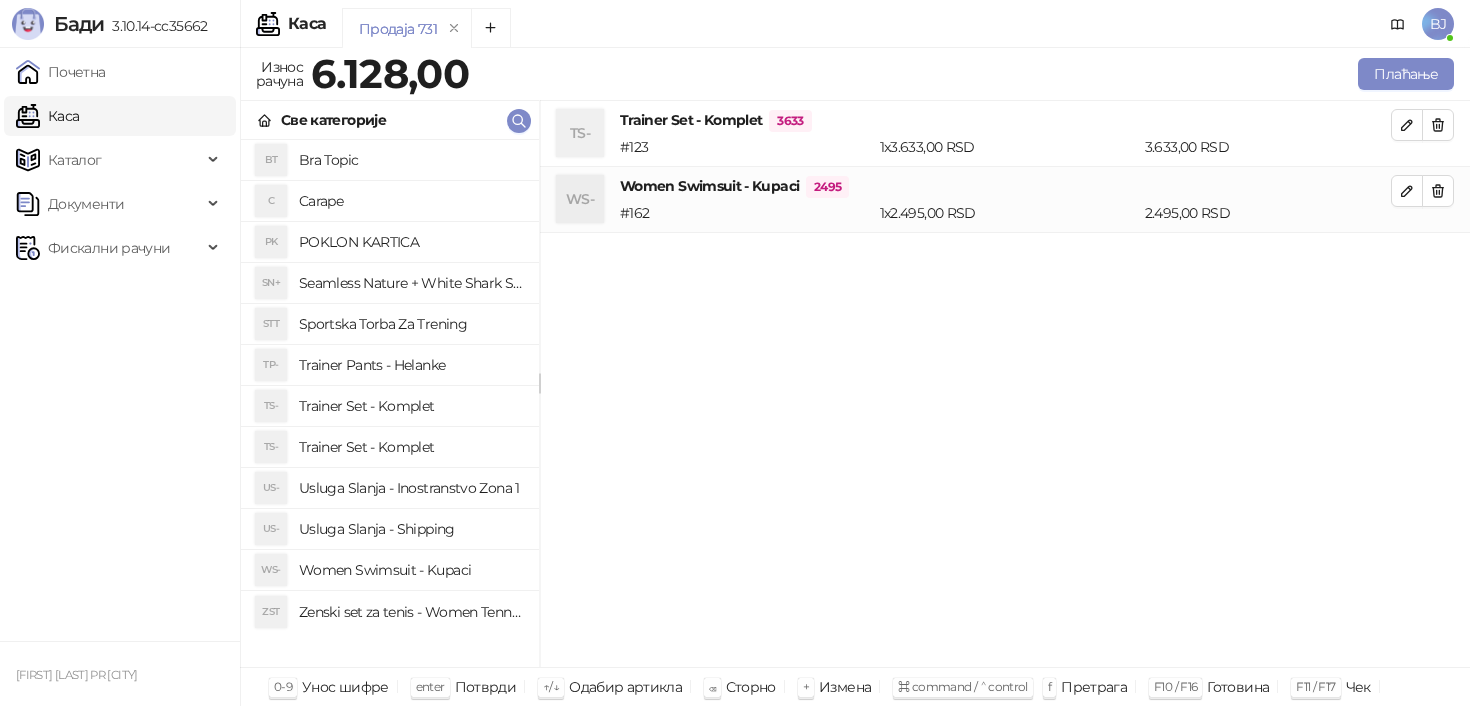 click on "Trainer Set - Komplet" at bounding box center (411, 406) 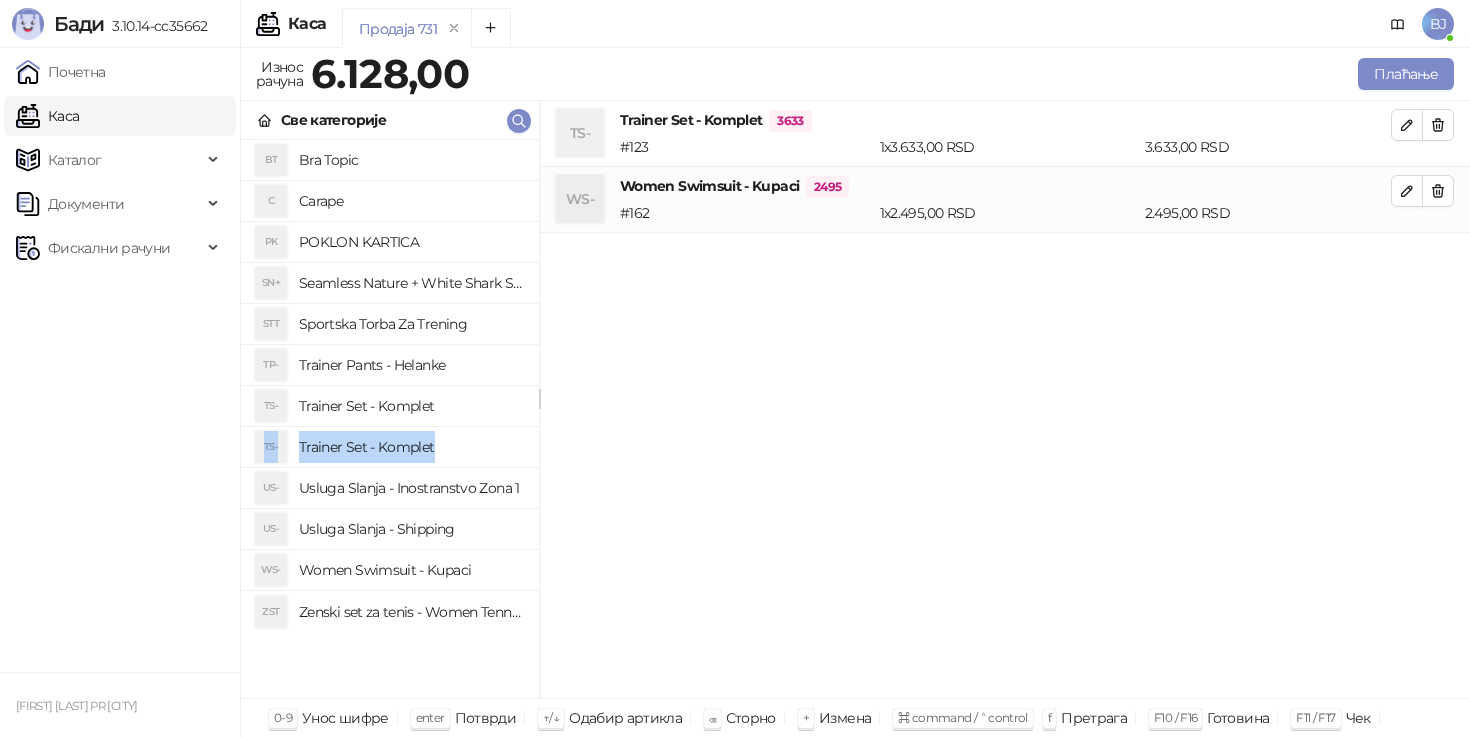 drag, startPoint x: 467, startPoint y: 413, endPoint x: 469, endPoint y: 438, distance: 25.079872 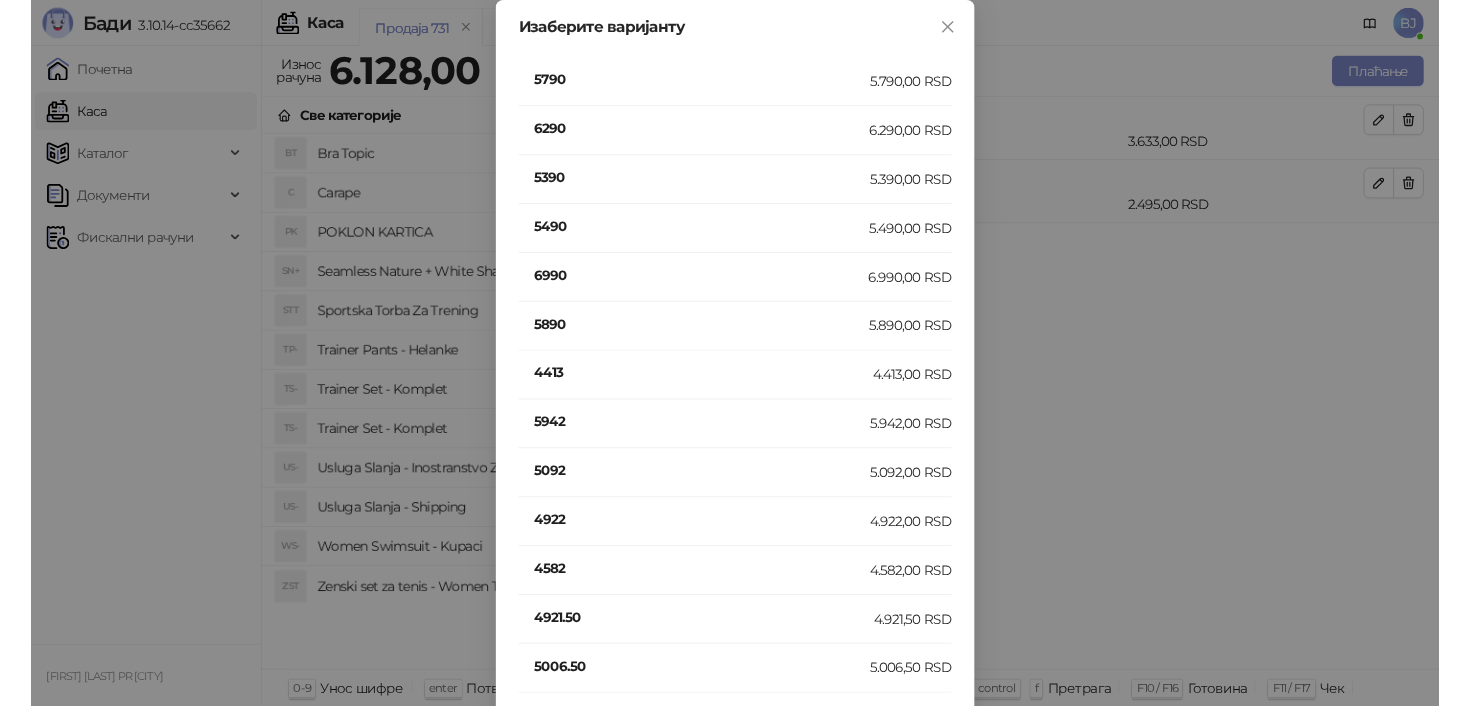 scroll, scrollTop: 582, scrollLeft: 0, axis: vertical 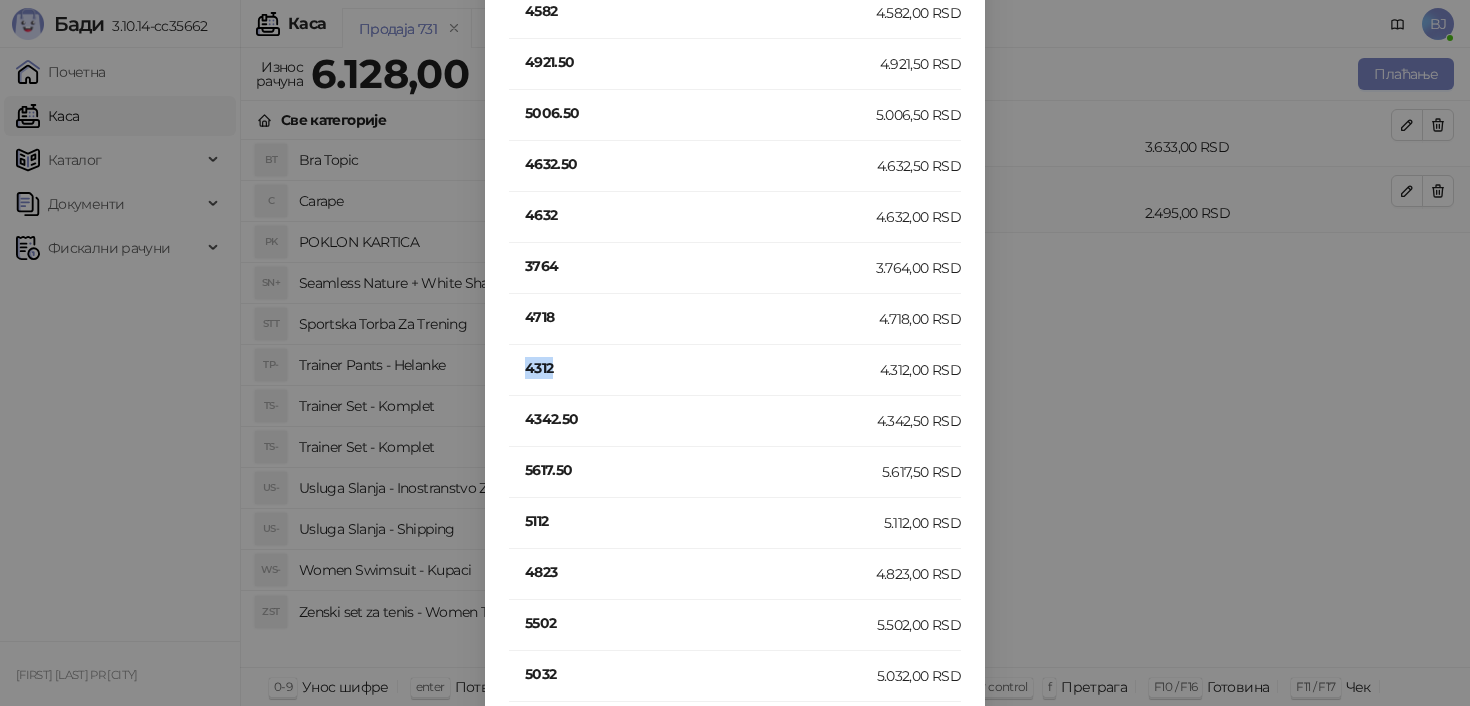 click on "4312" at bounding box center (702, 368) 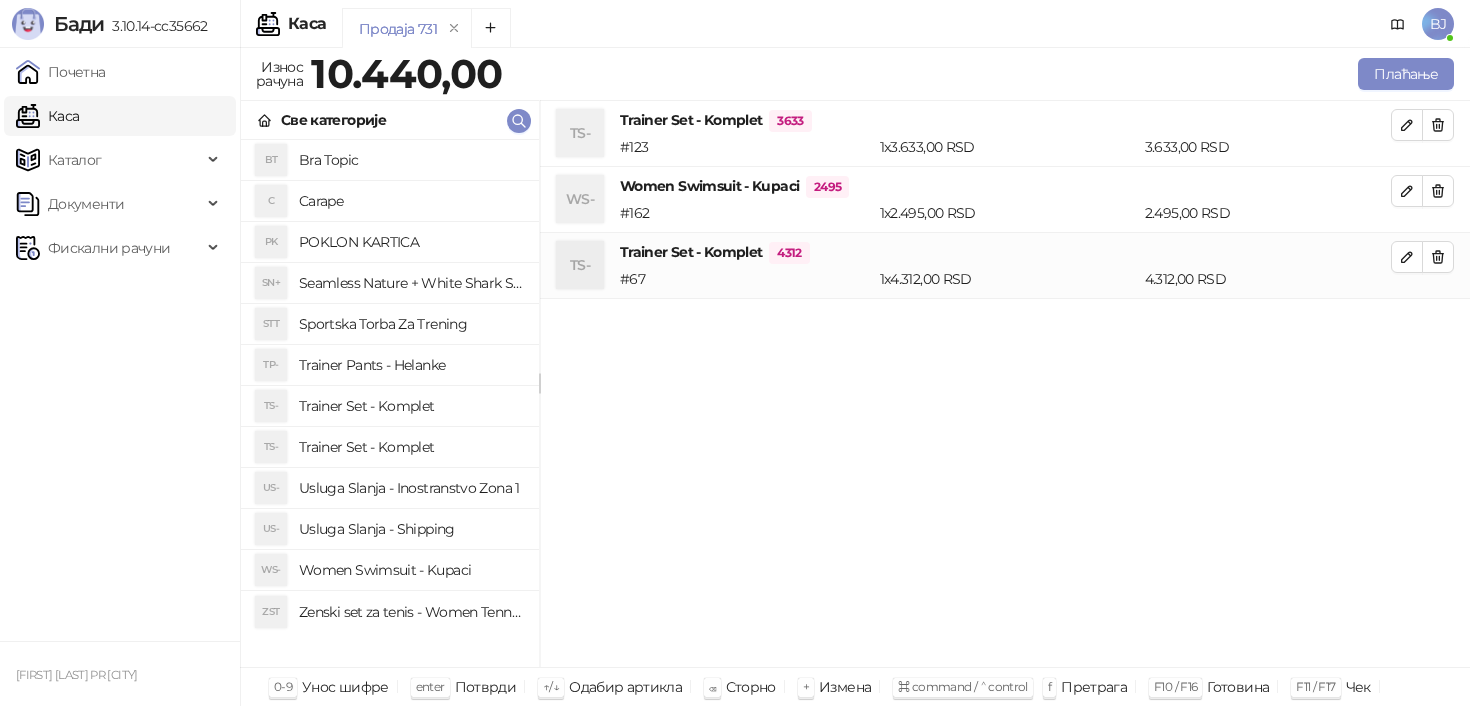 scroll, scrollTop: 0, scrollLeft: 0, axis: both 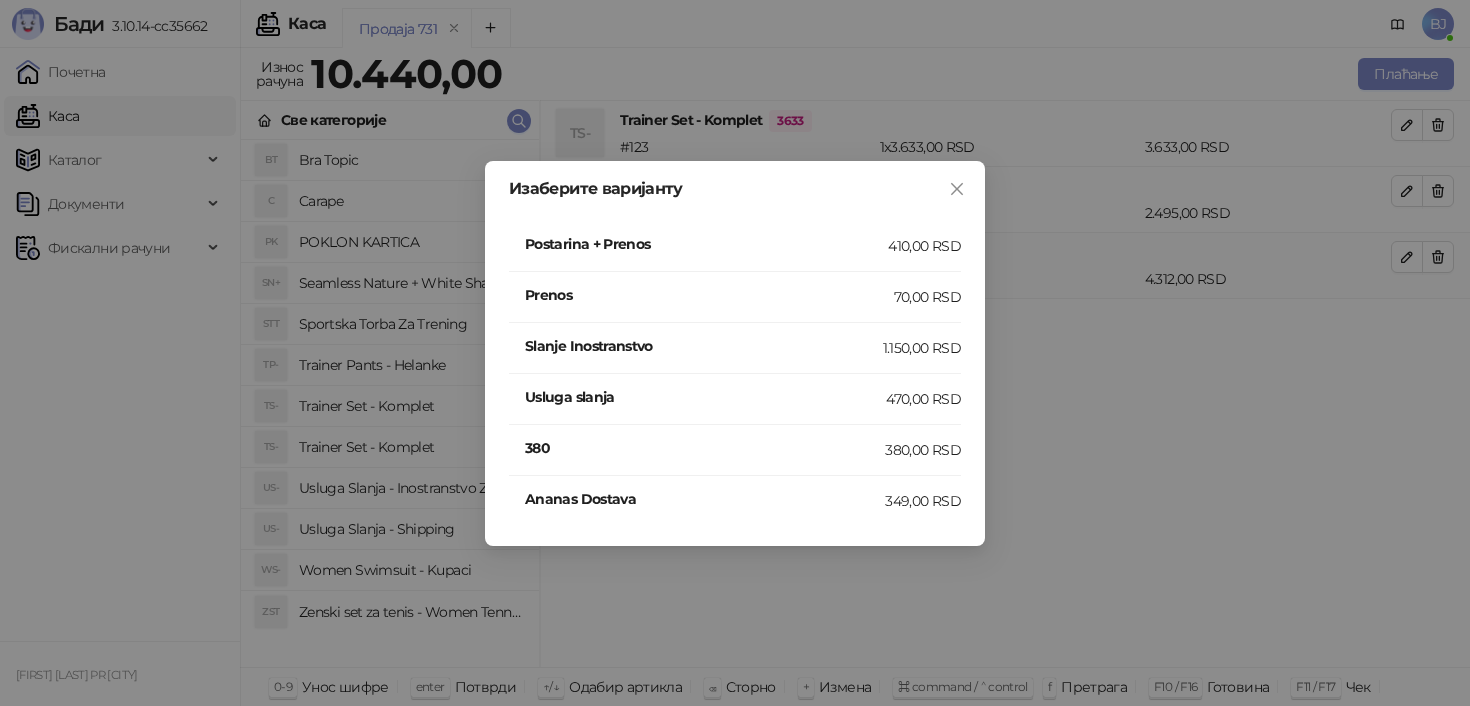 click on "Postarina + Prenos" at bounding box center (706, 244) 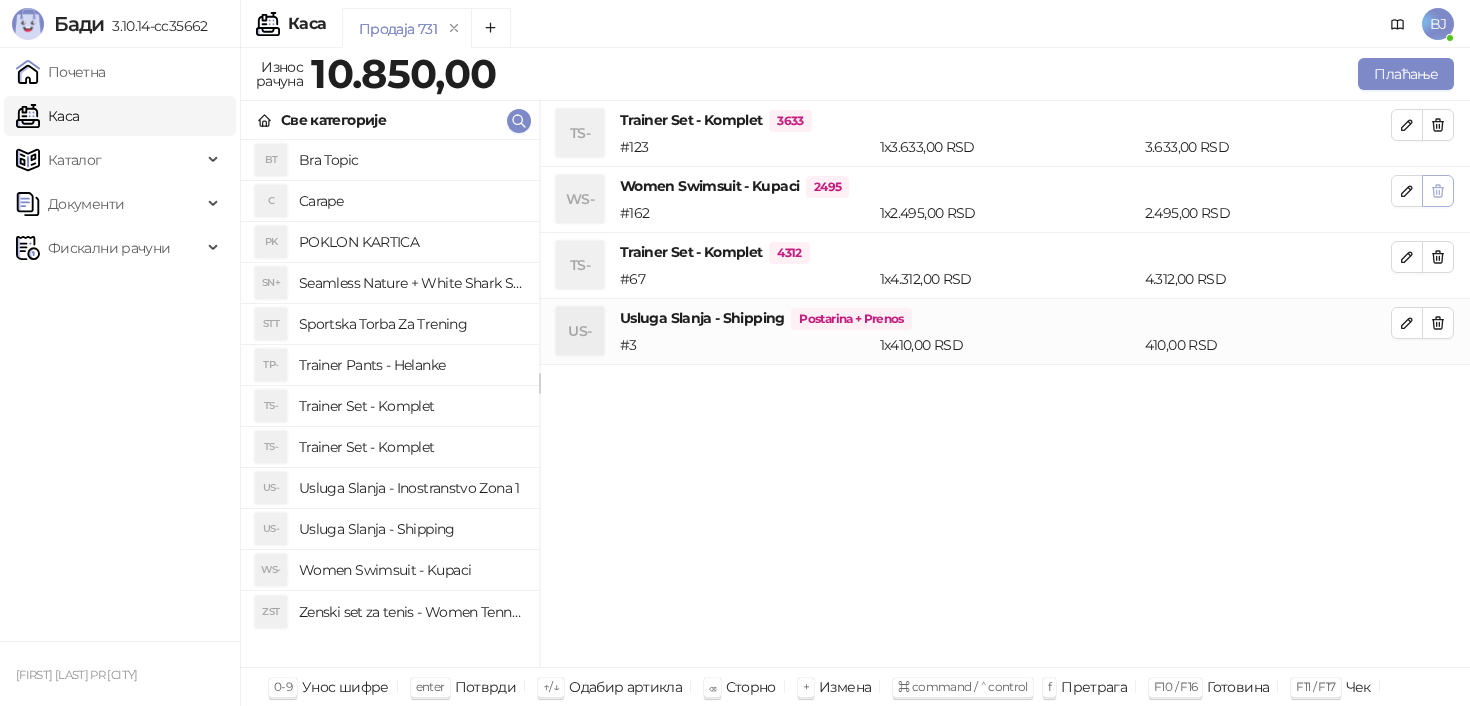 click 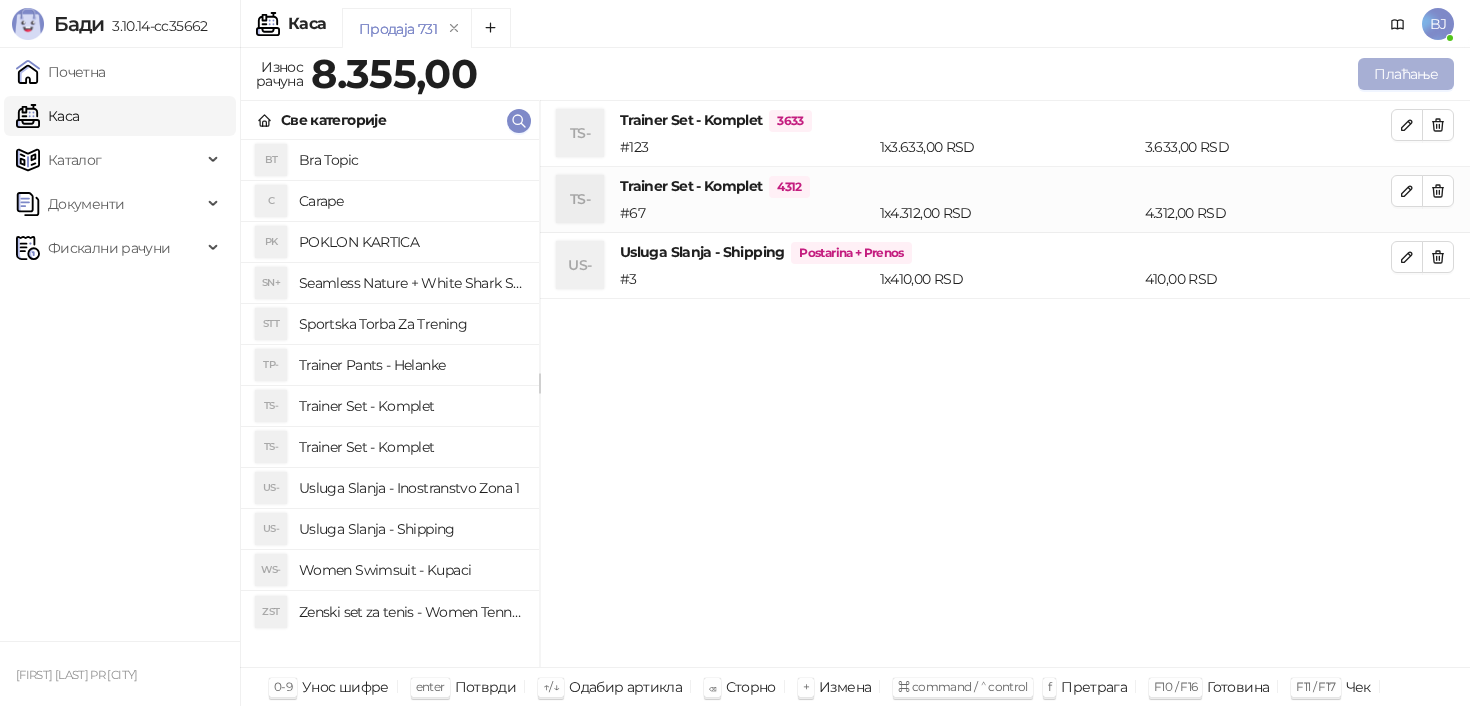 click on "Плаћање" at bounding box center [1406, 74] 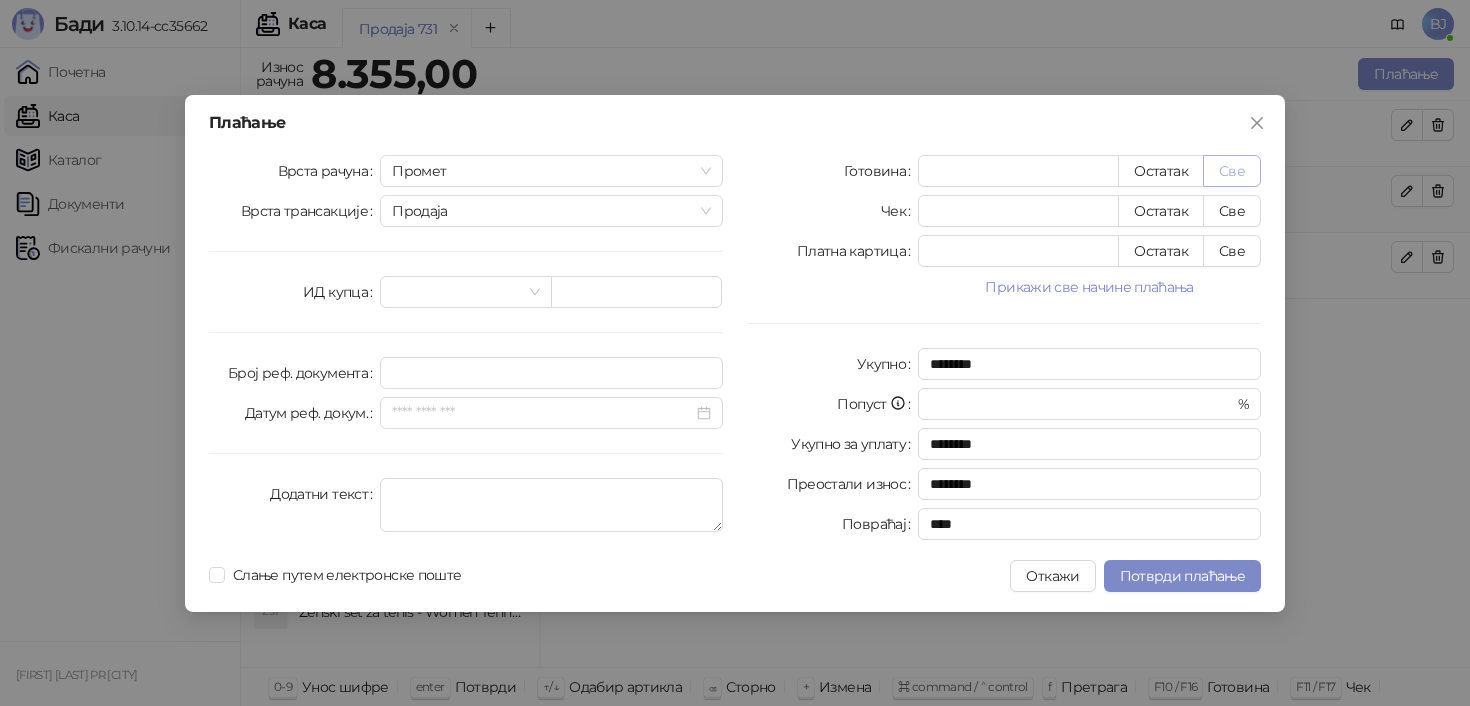 click on "Све" at bounding box center [1232, 171] 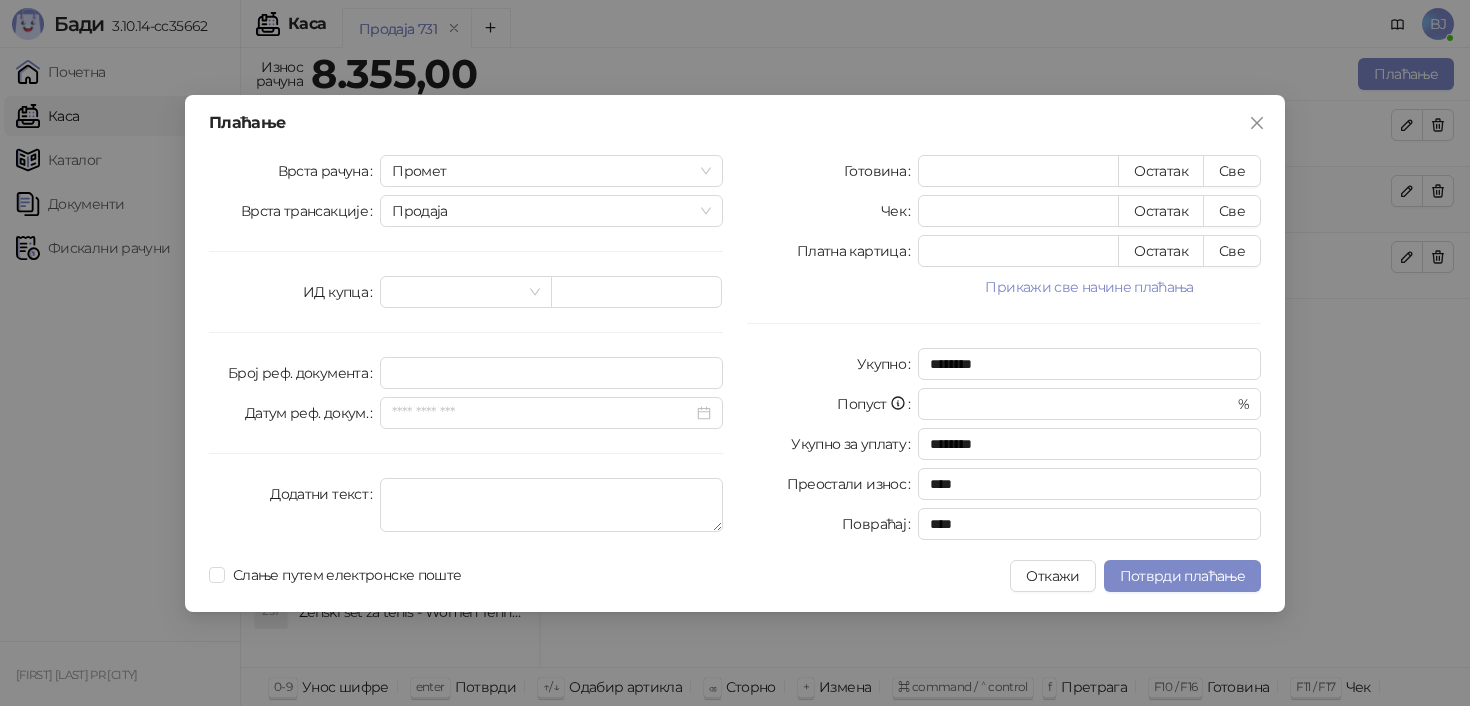 type 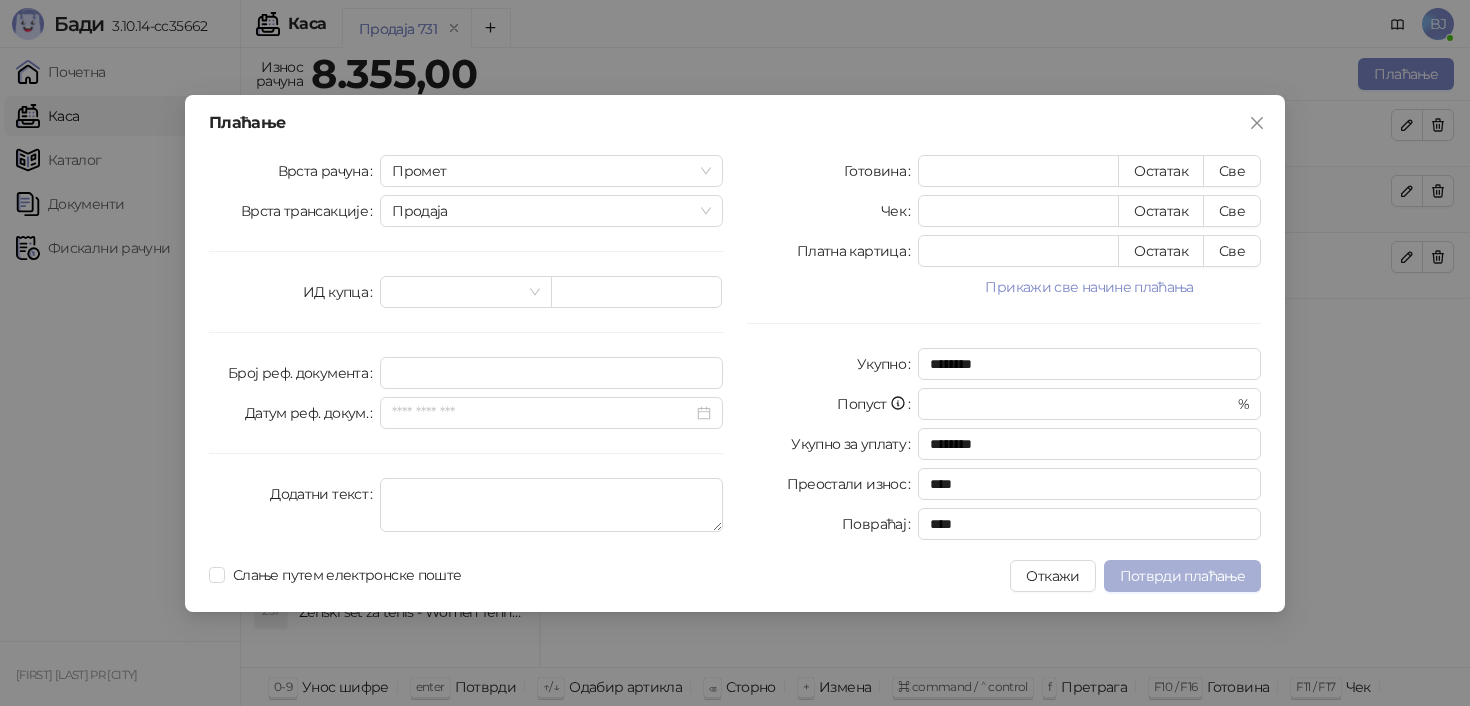 click on "Потврди плаћање" at bounding box center (1182, 576) 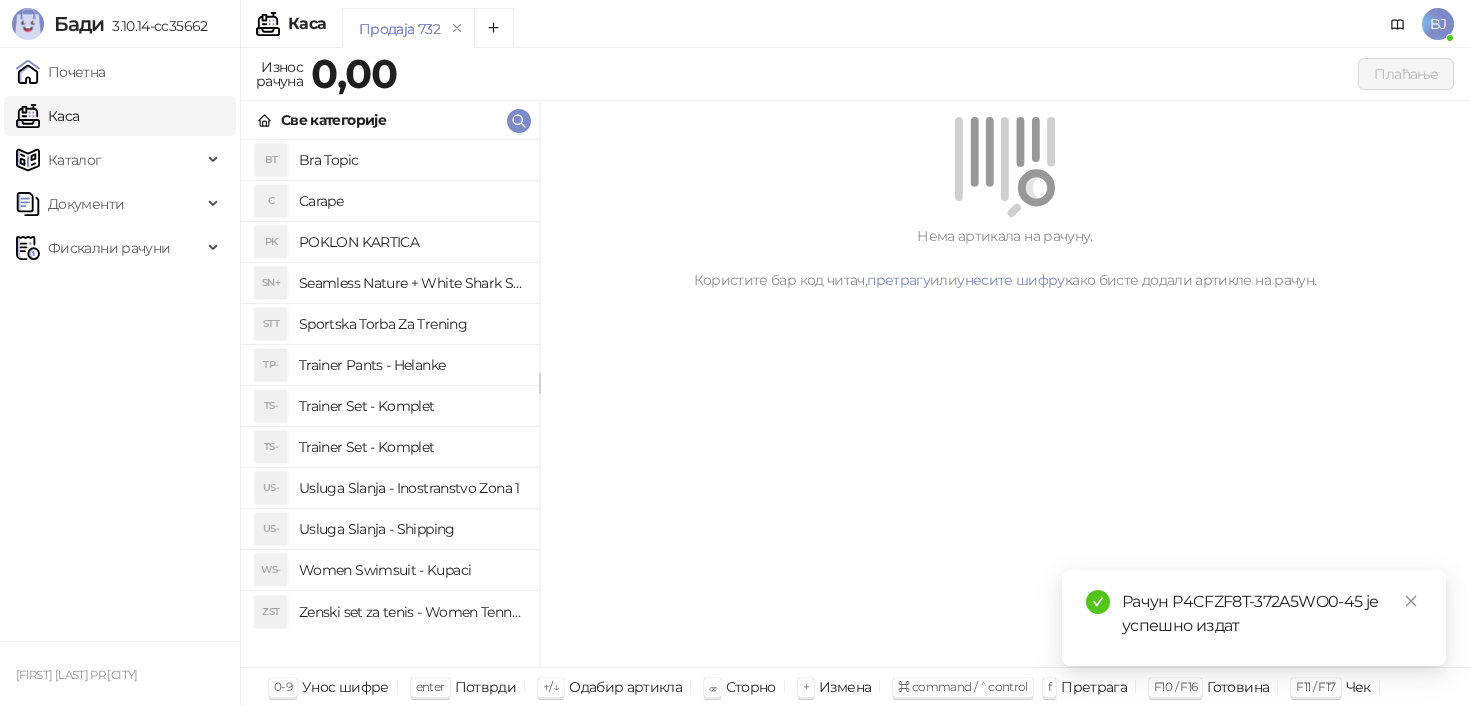 click on "Trainer Set - Komplet" at bounding box center (411, 447) 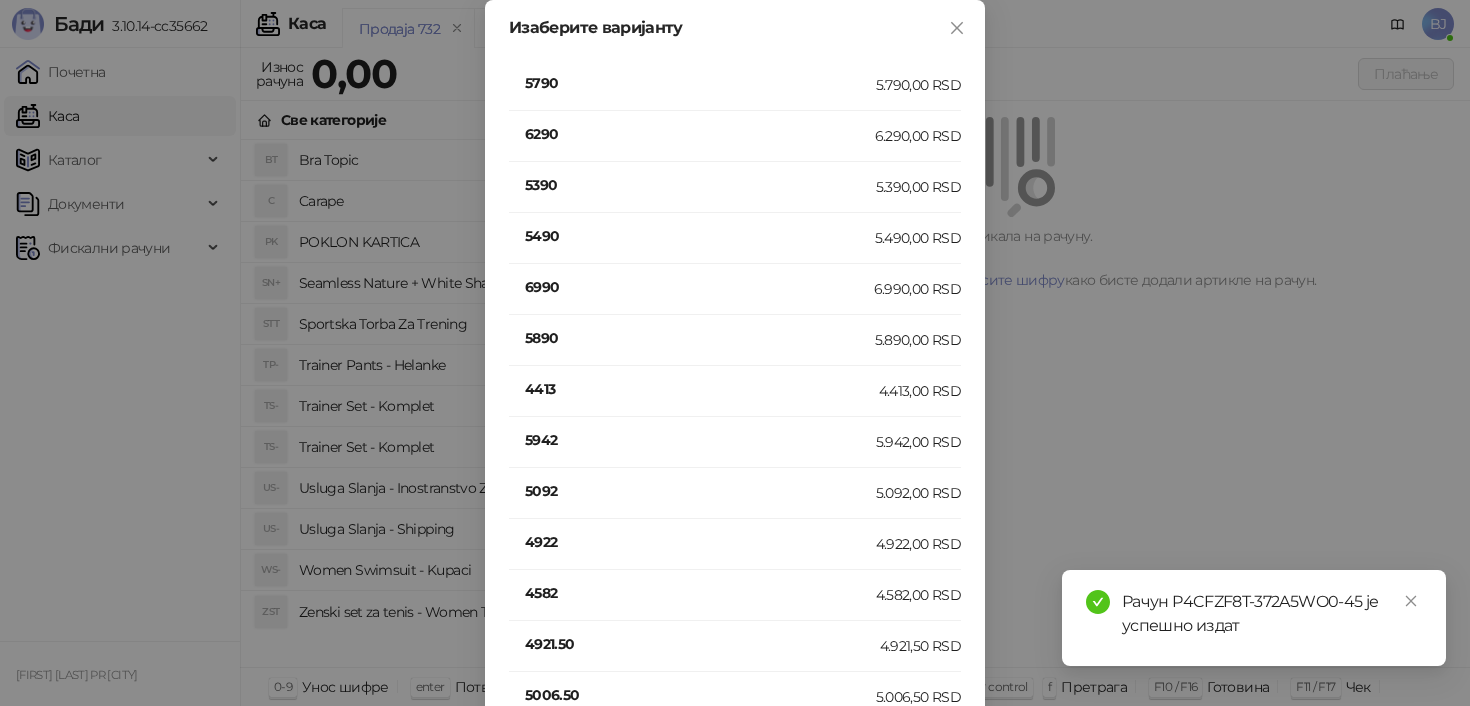 click on "5390" at bounding box center [700, 185] 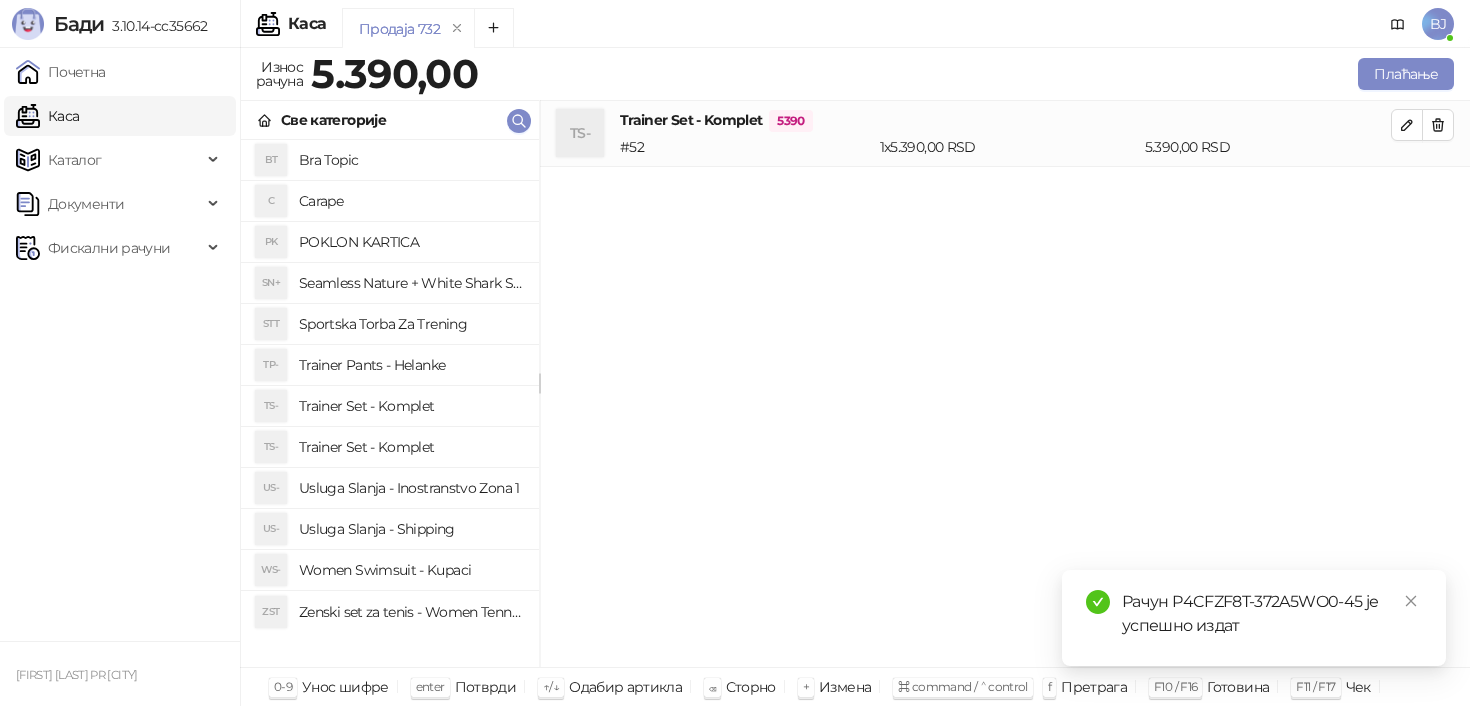 click on "Usluga Slanja - Shipping" at bounding box center (411, 529) 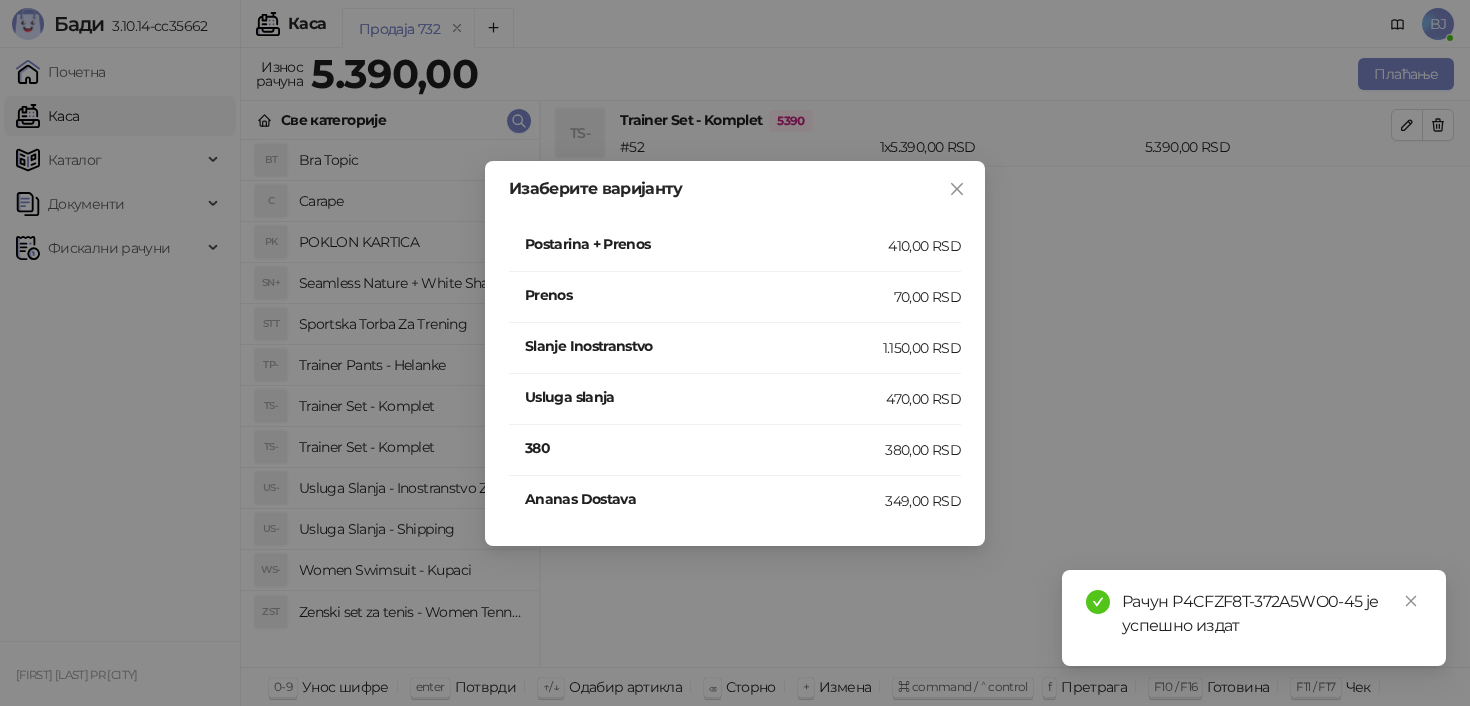 click on "Postarina + Prenos" at bounding box center [706, 244] 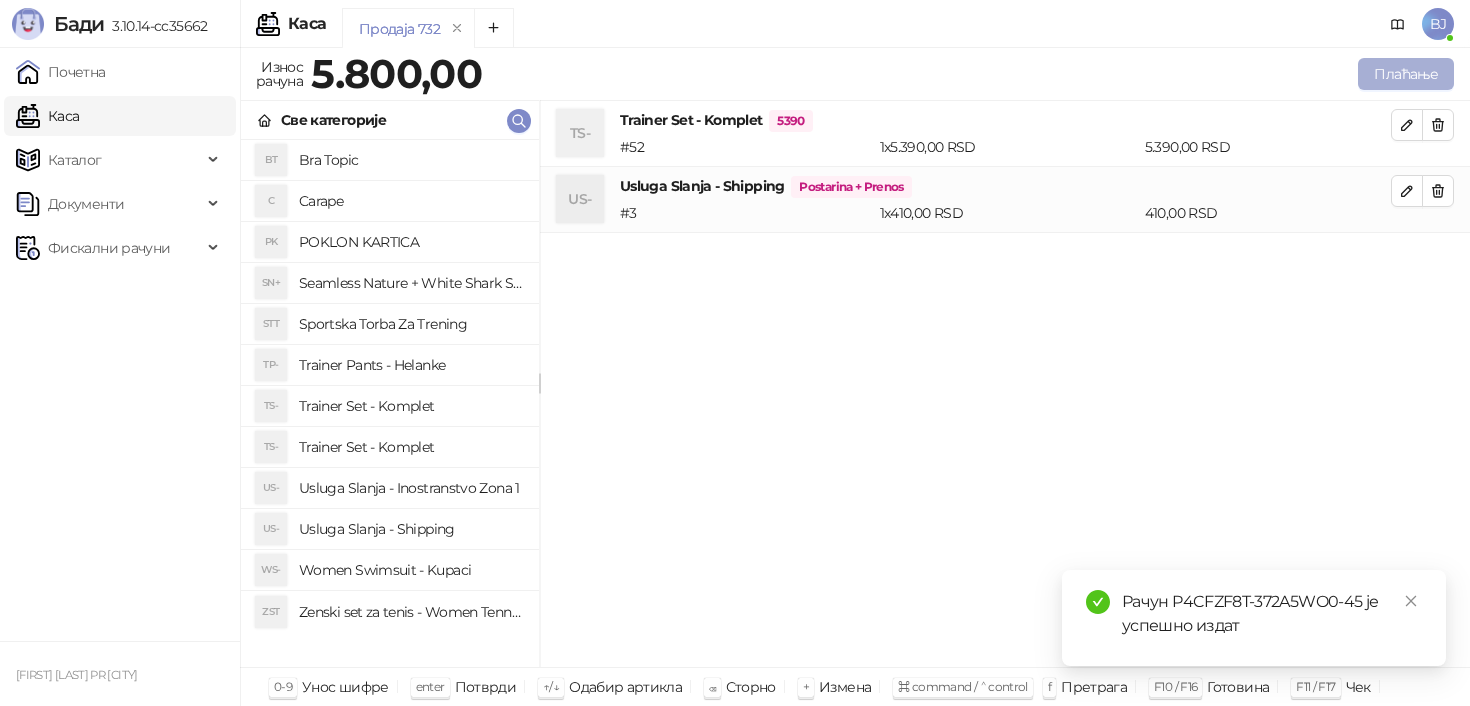 click on "Плаћање" at bounding box center (1406, 74) 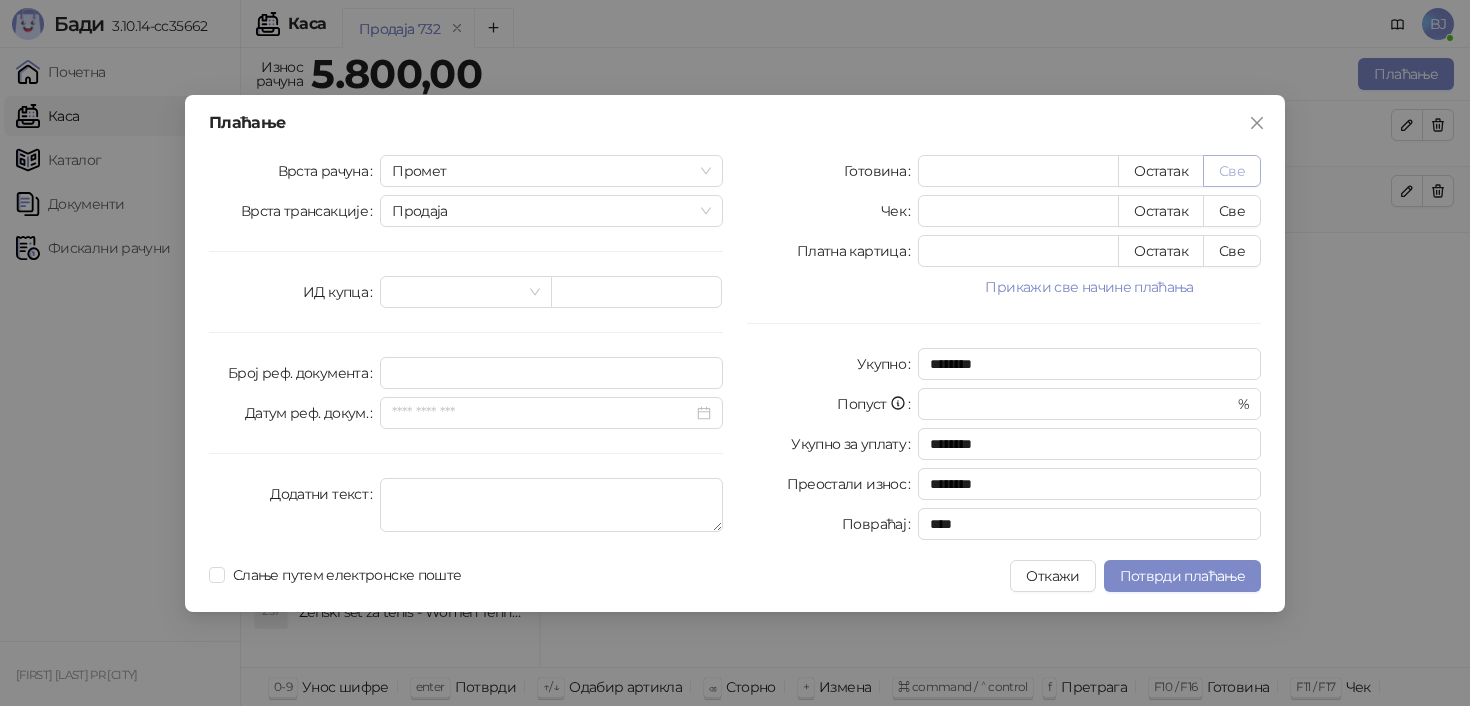 click on "Све" at bounding box center [1232, 171] 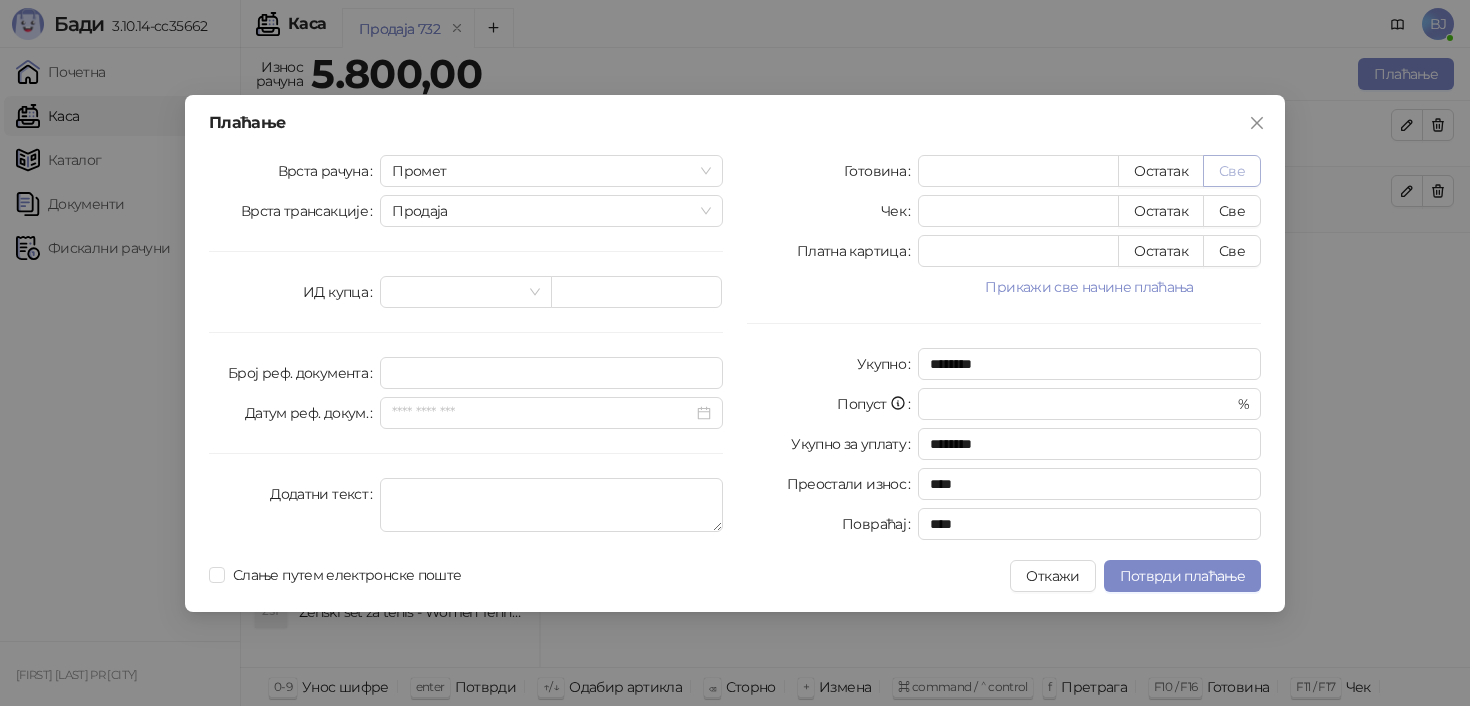 type 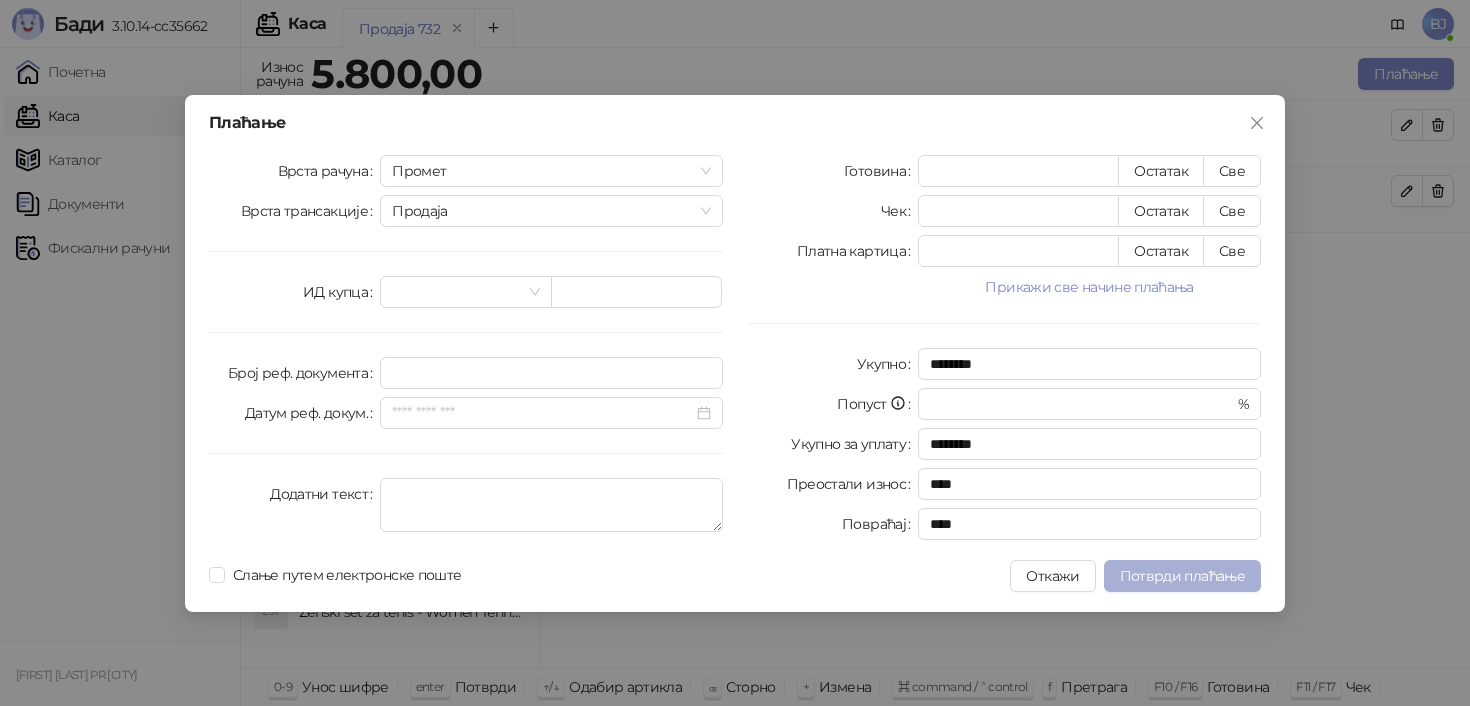 click on "Потврди плаћање" at bounding box center (1182, 576) 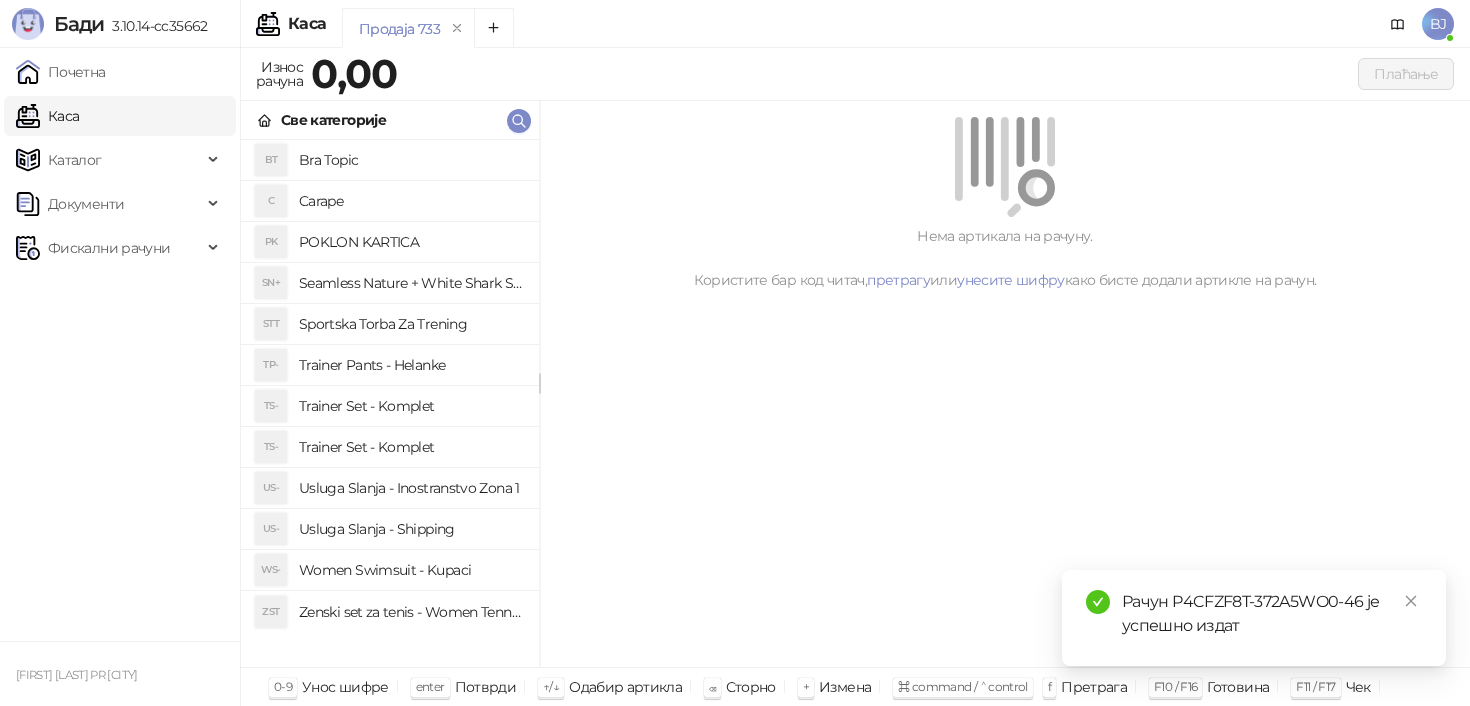 click on "Trainer Set - Komplet" at bounding box center [411, 447] 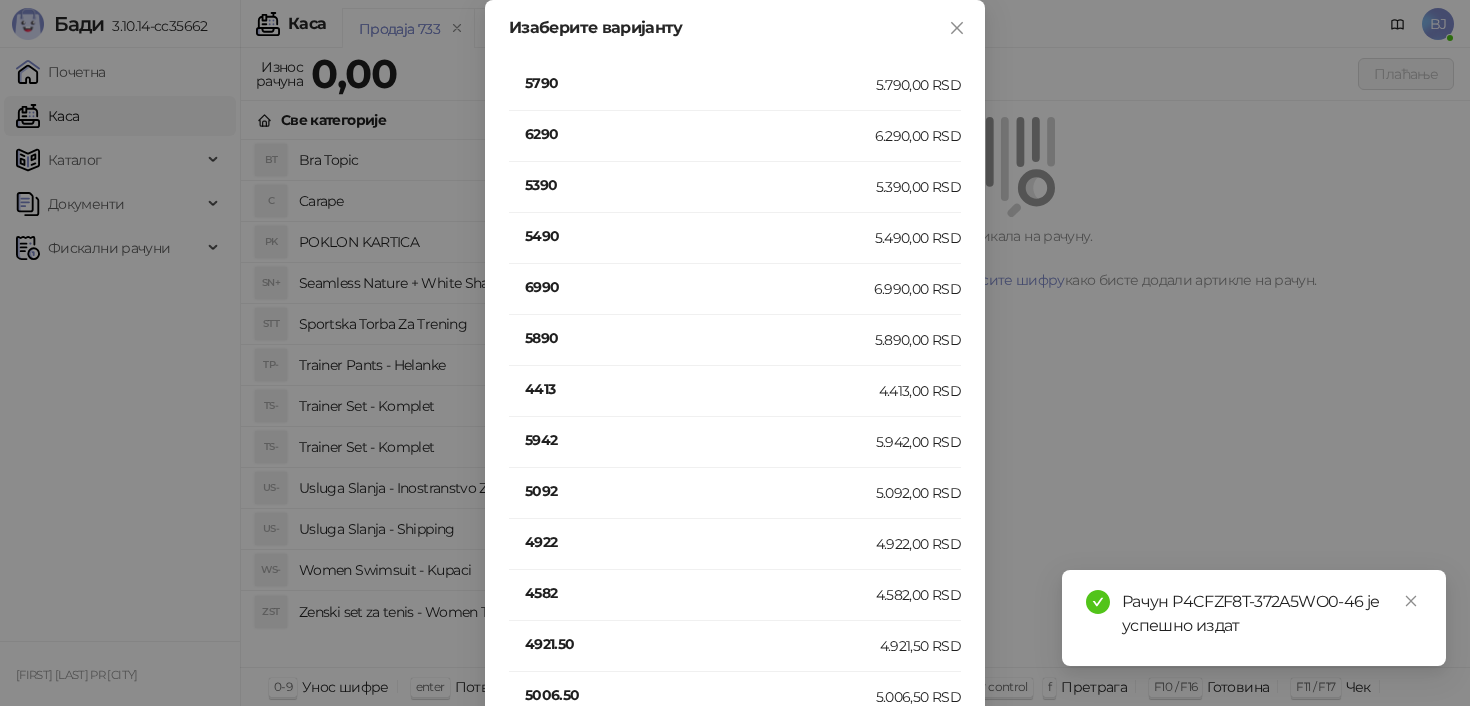 scroll, scrollTop: 3147, scrollLeft: 0, axis: vertical 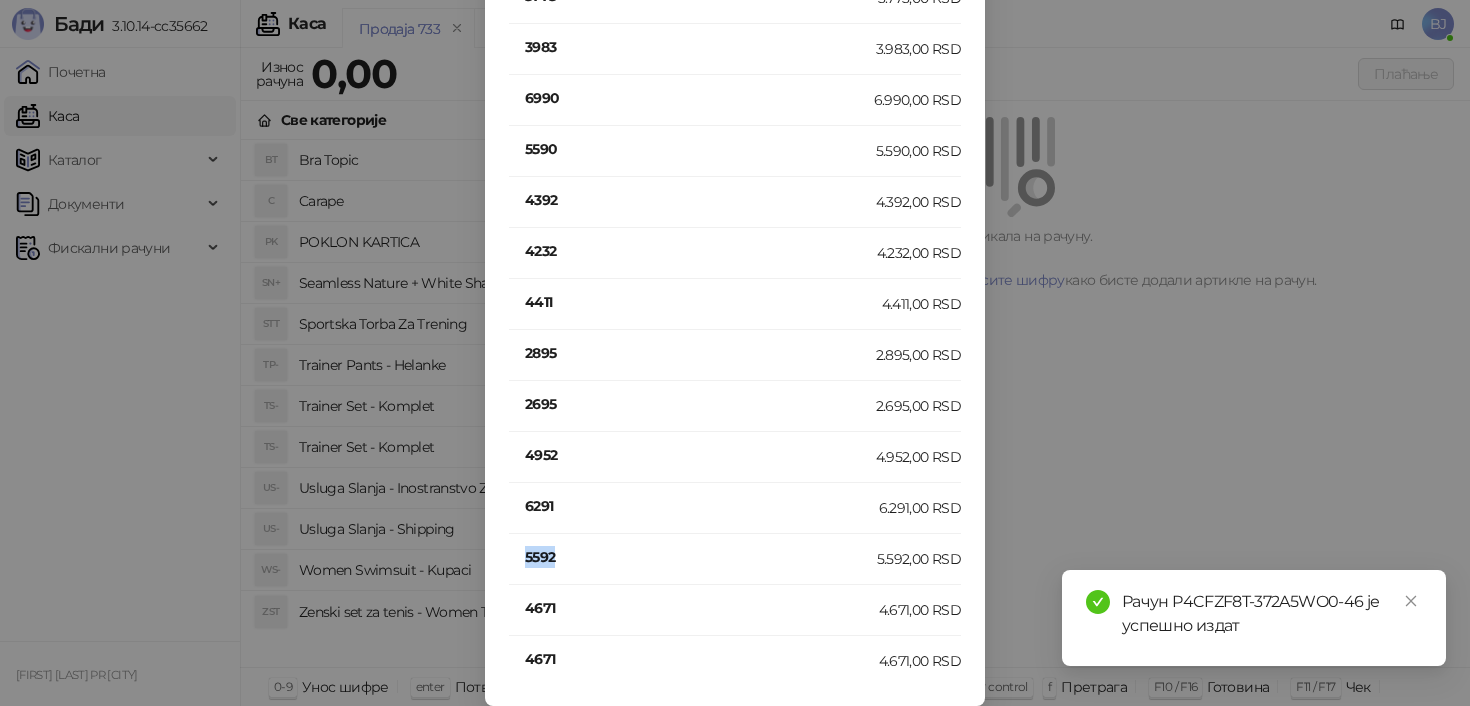 click on "5592" at bounding box center [701, 557] 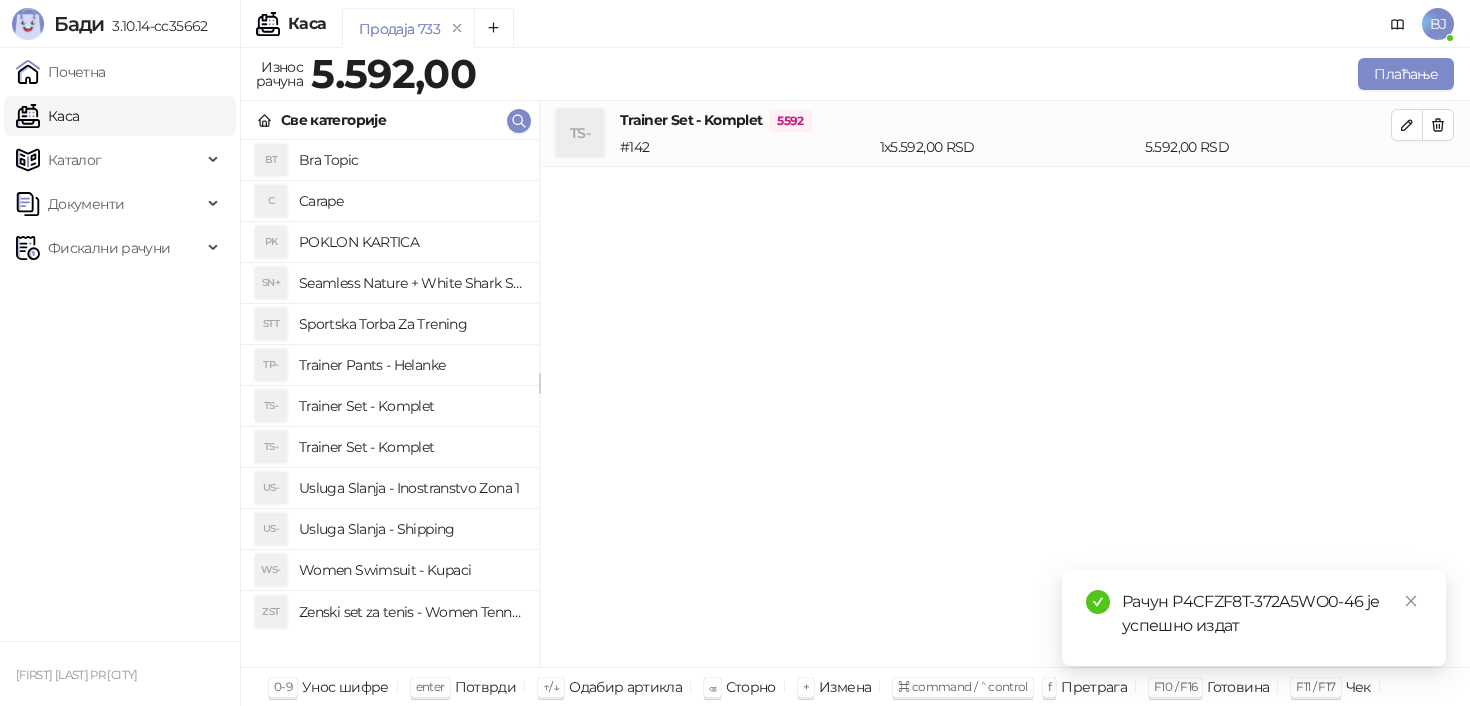scroll, scrollTop: 0, scrollLeft: 0, axis: both 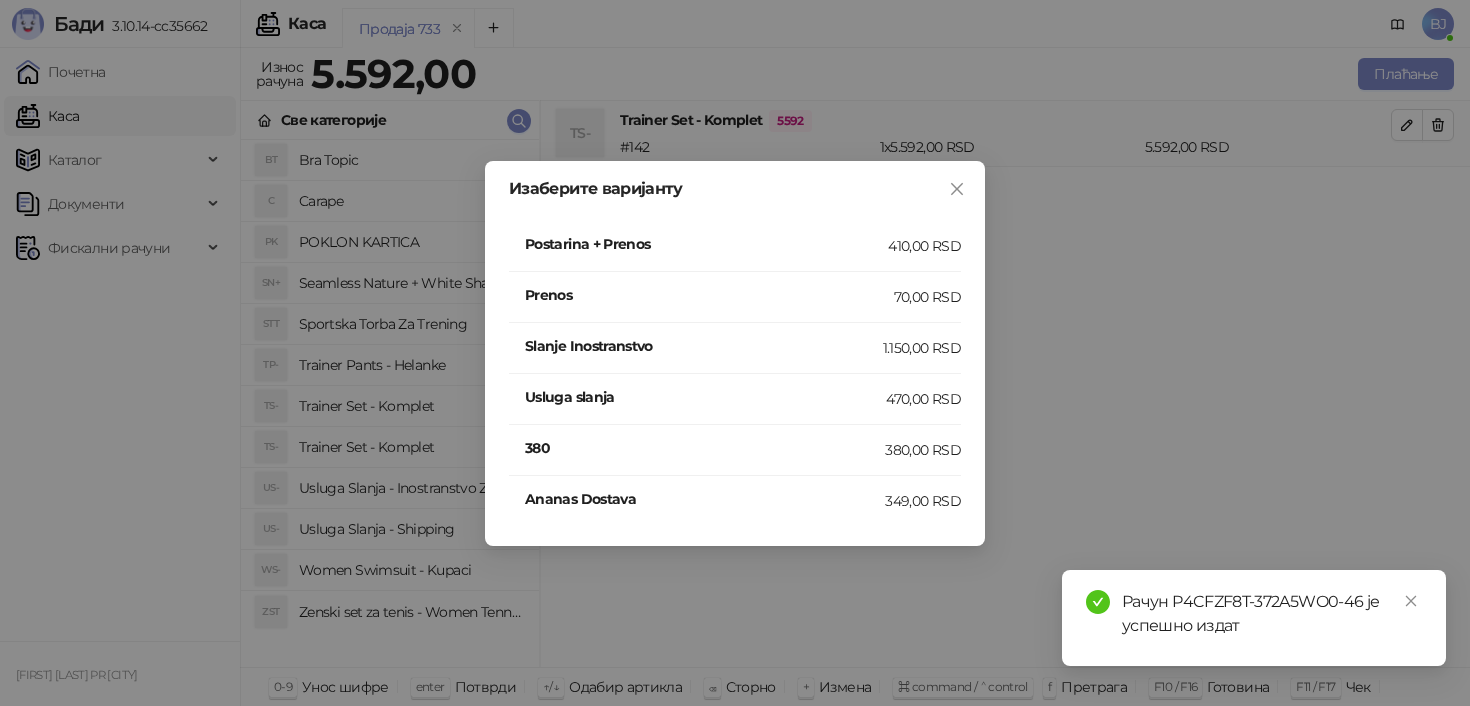 click on "Postarina + Prenos" at bounding box center [706, 244] 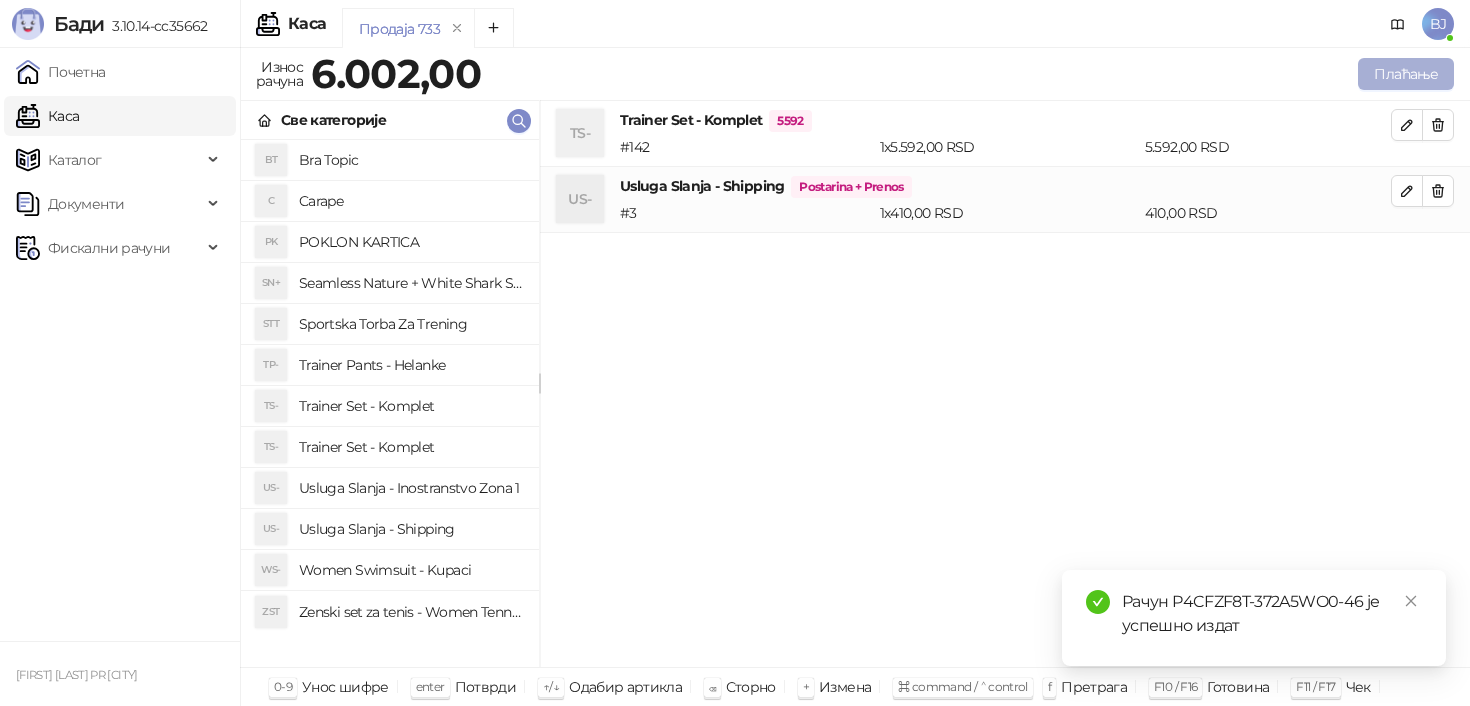 click on "Плаћање" at bounding box center (1406, 74) 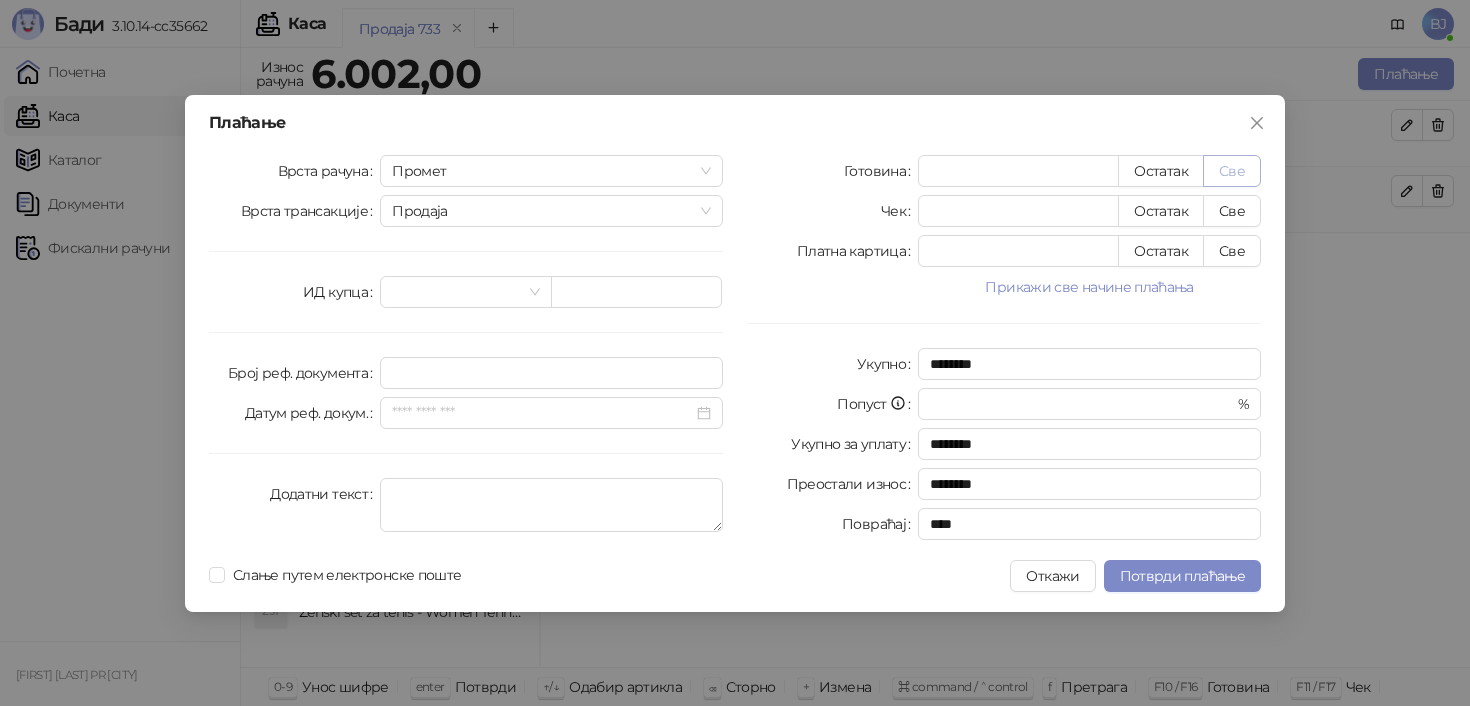 click on "Све" at bounding box center [1232, 171] 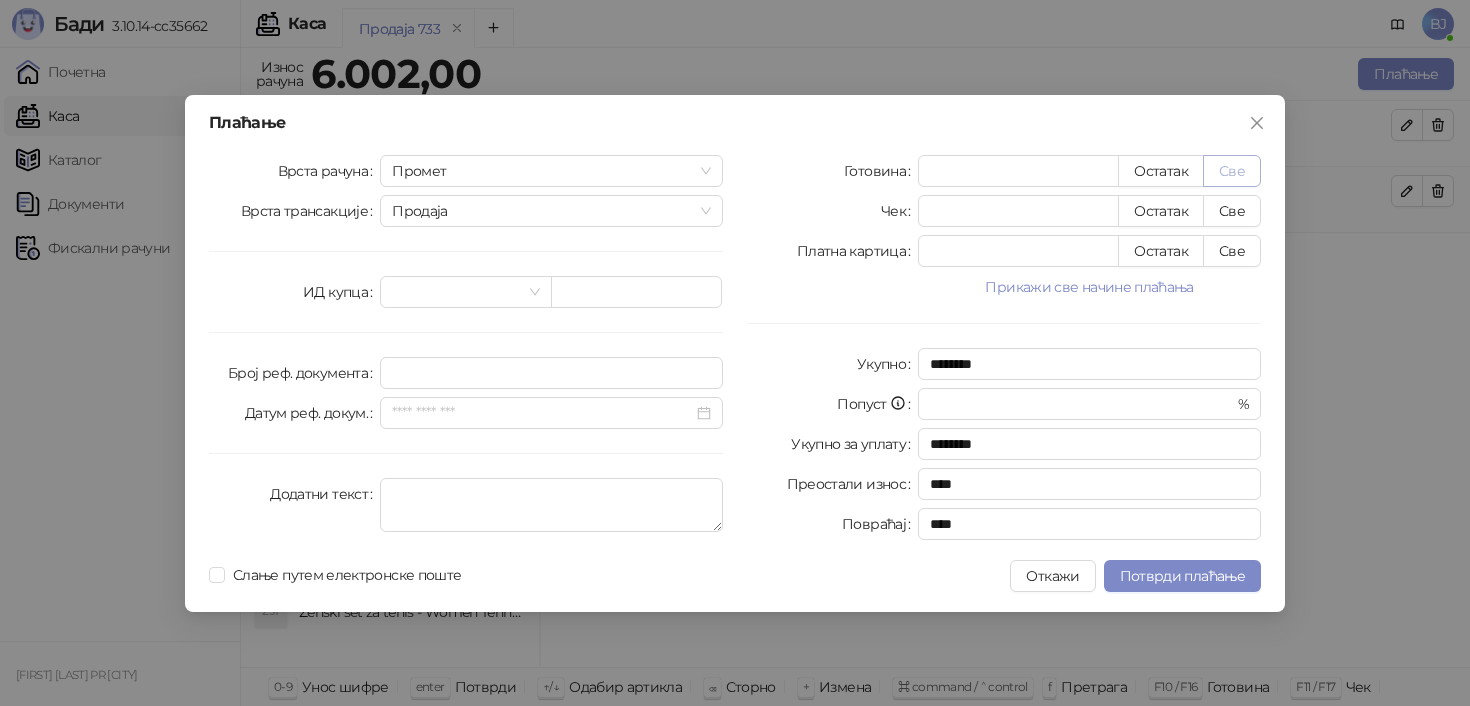 type 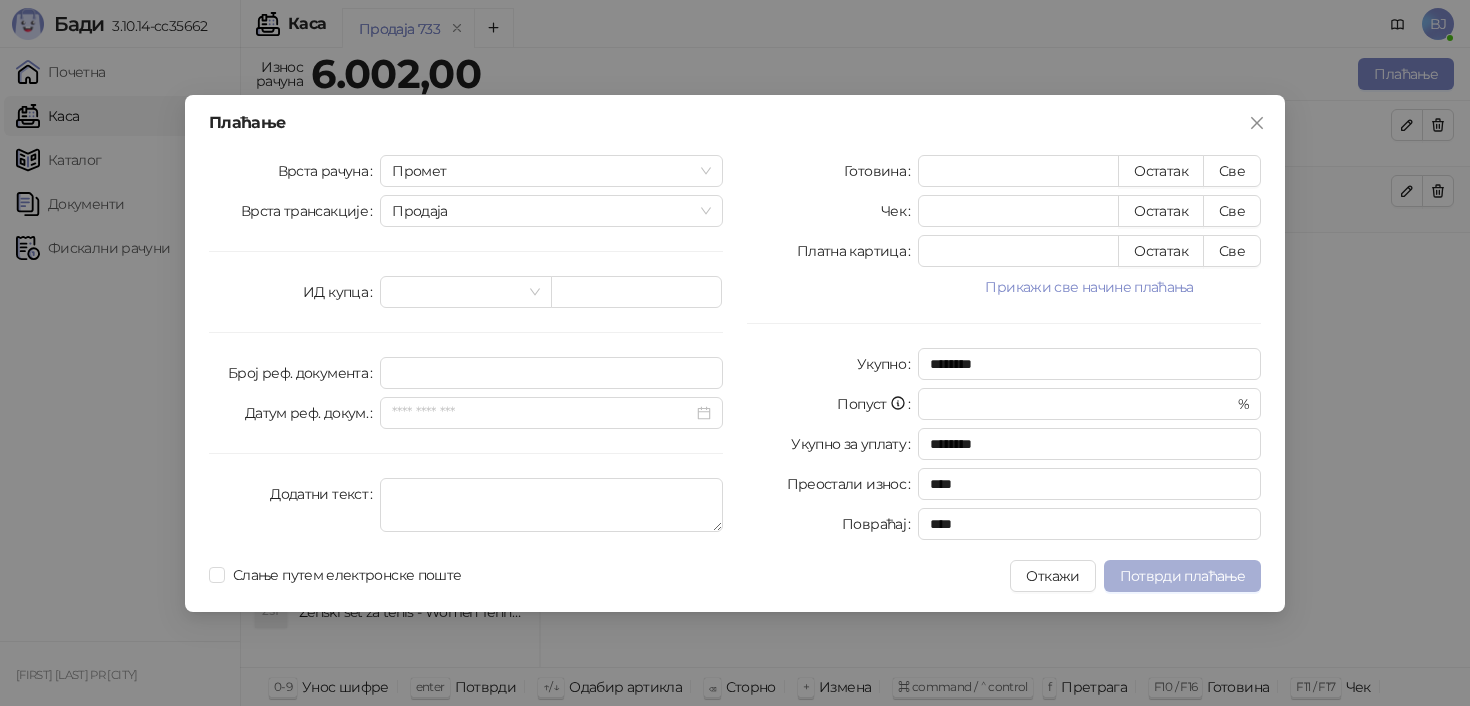 click on "Потврди плаћање" at bounding box center (1182, 576) 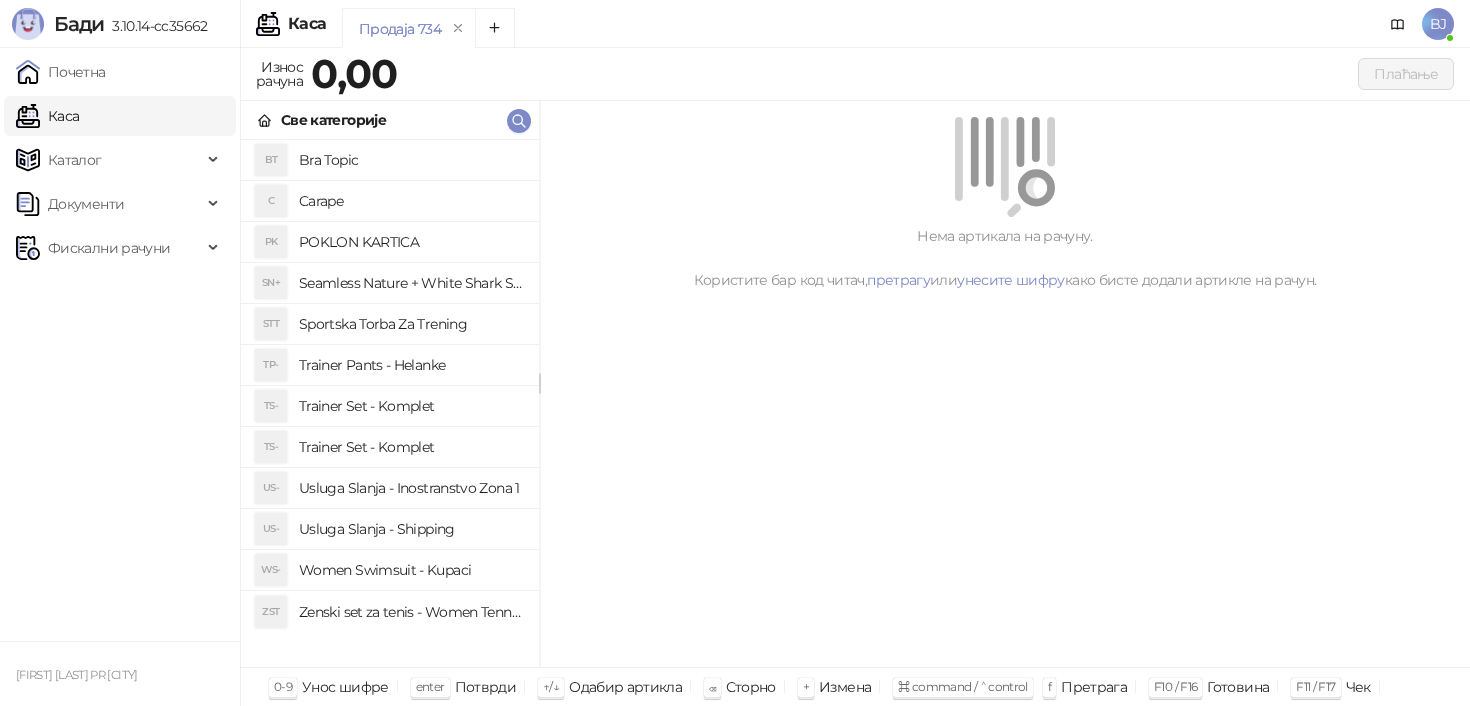 click on "Trainer Set - Komplet" at bounding box center (411, 406) 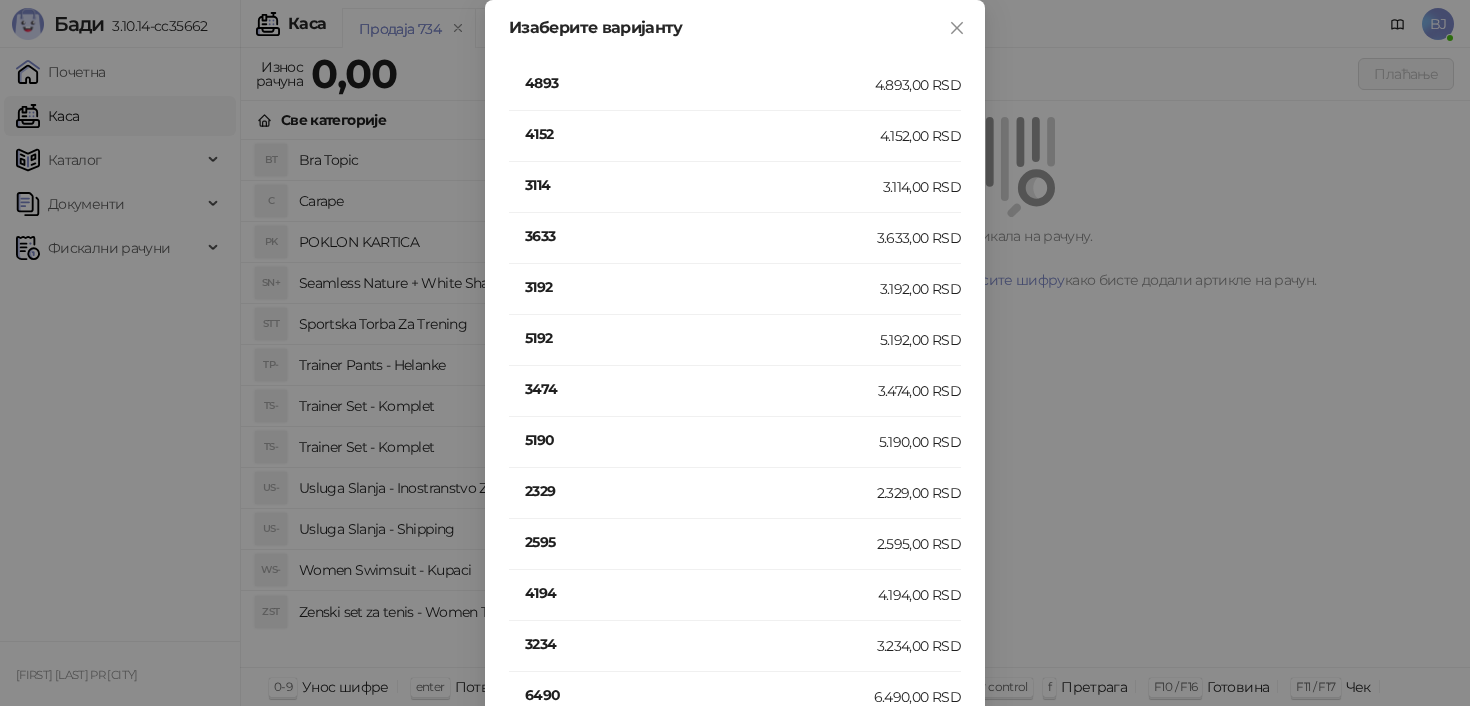 scroll, scrollTop: 0, scrollLeft: 0, axis: both 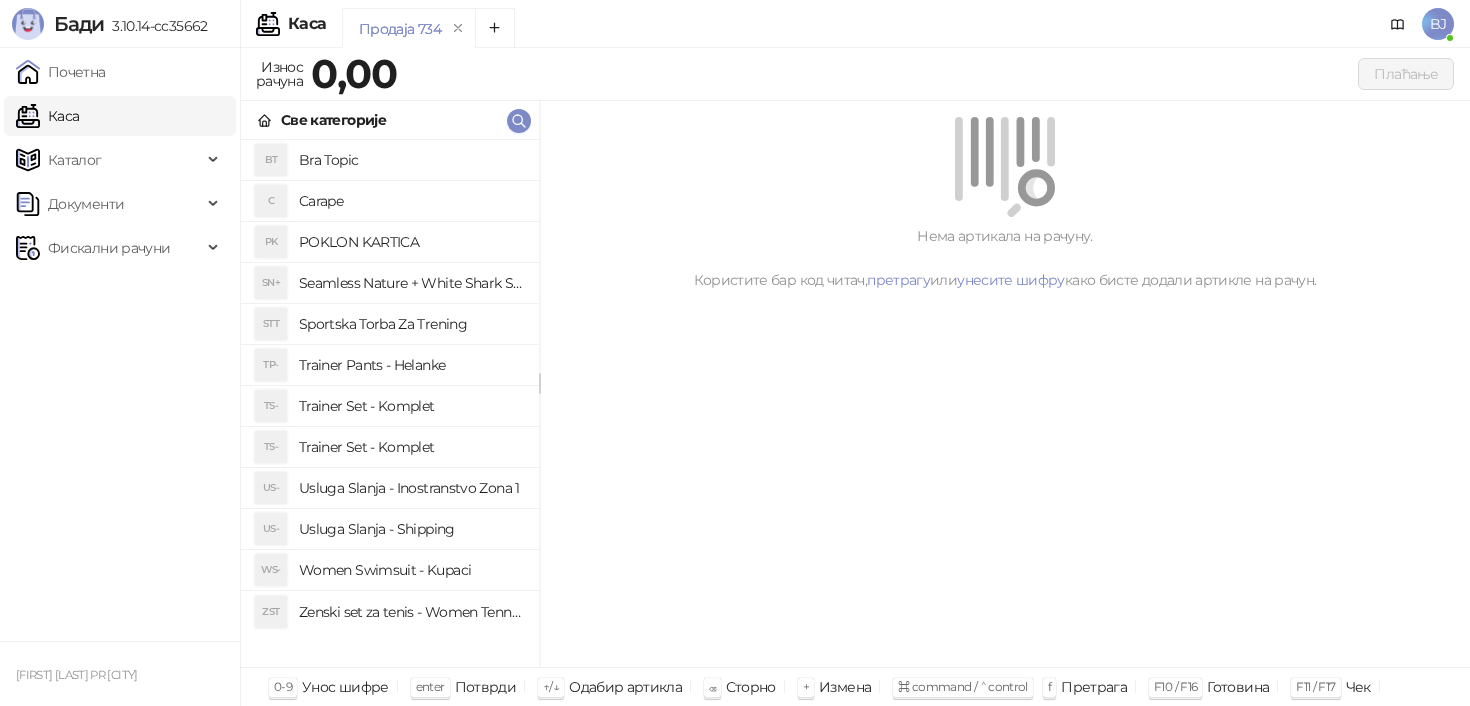 click on "Trainer Set - Komplet" at bounding box center [411, 447] 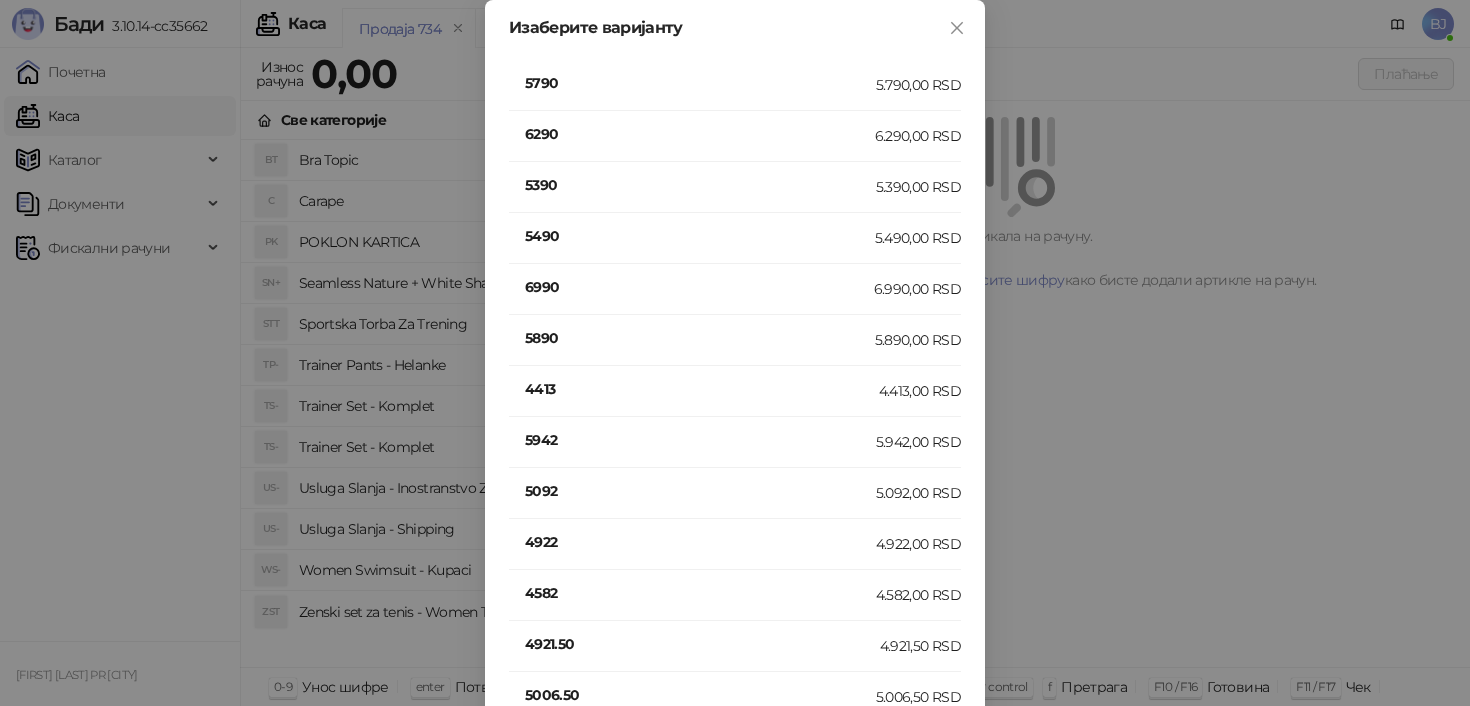 click on "5390" at bounding box center (700, 185) 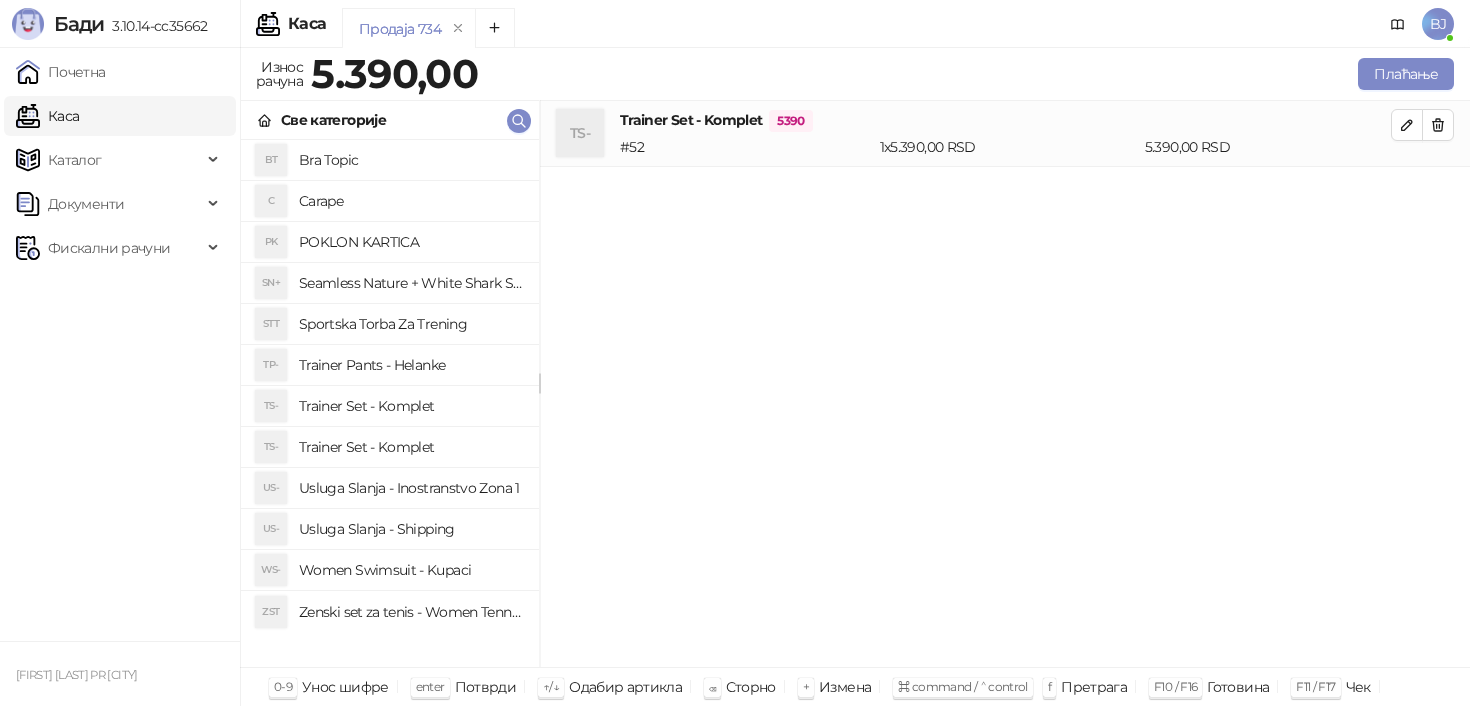 click on "Trainer Set - Komplet" at bounding box center (411, 447) 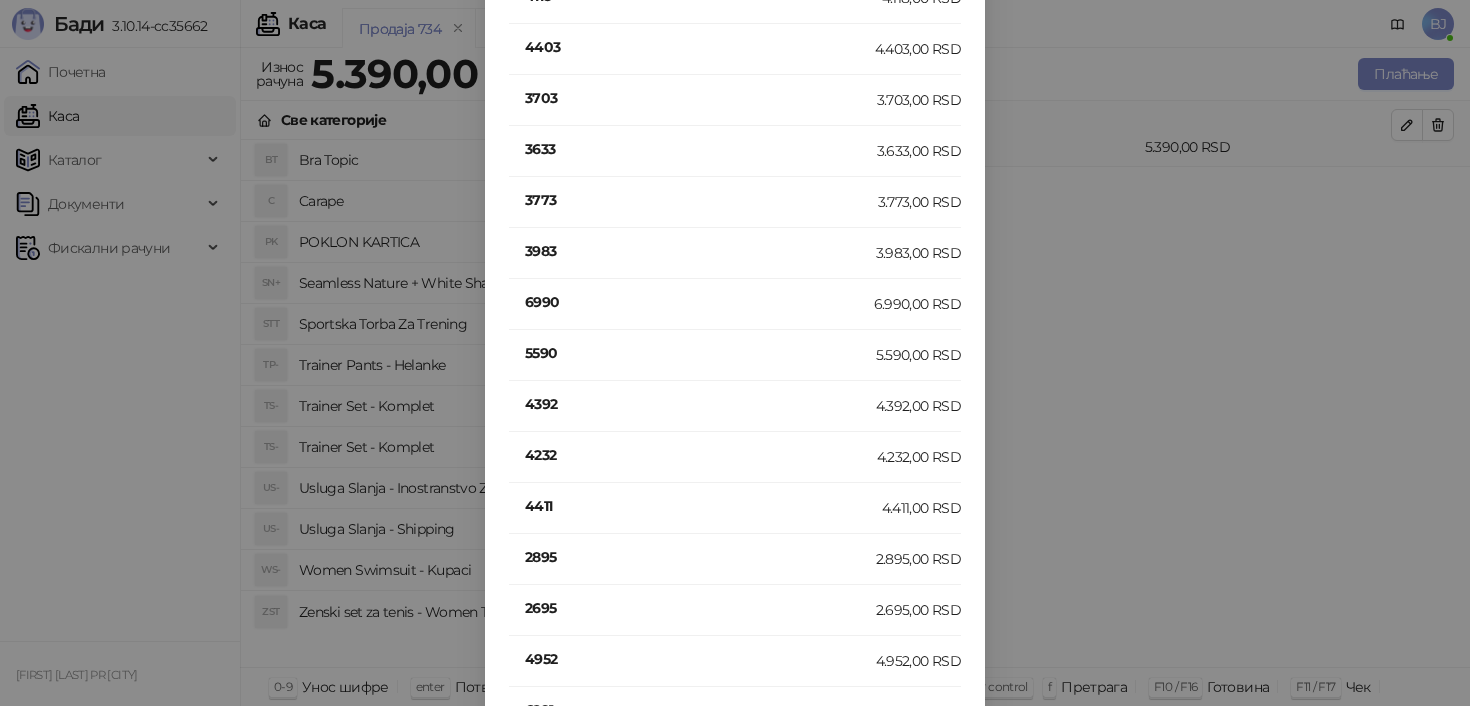 scroll, scrollTop: 3147, scrollLeft: 0, axis: vertical 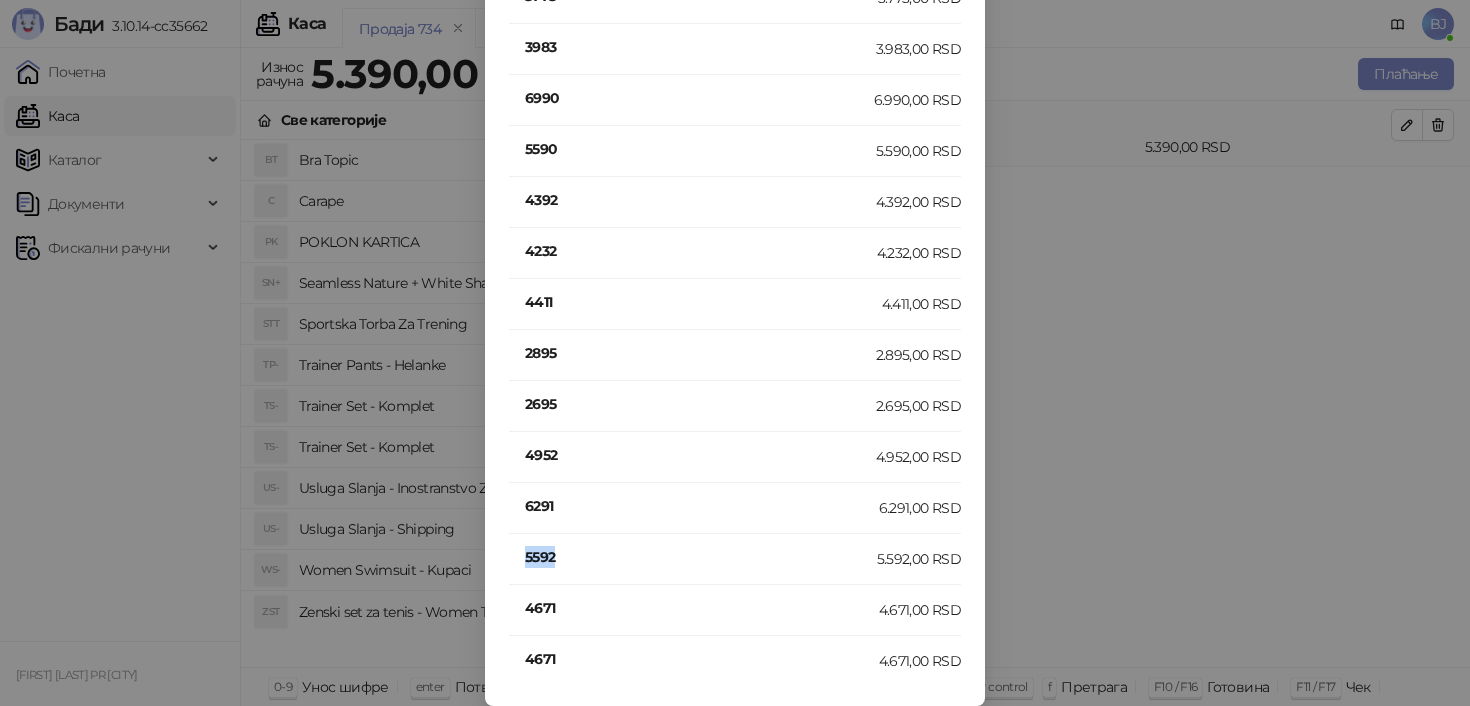 click on "5592" at bounding box center [701, 557] 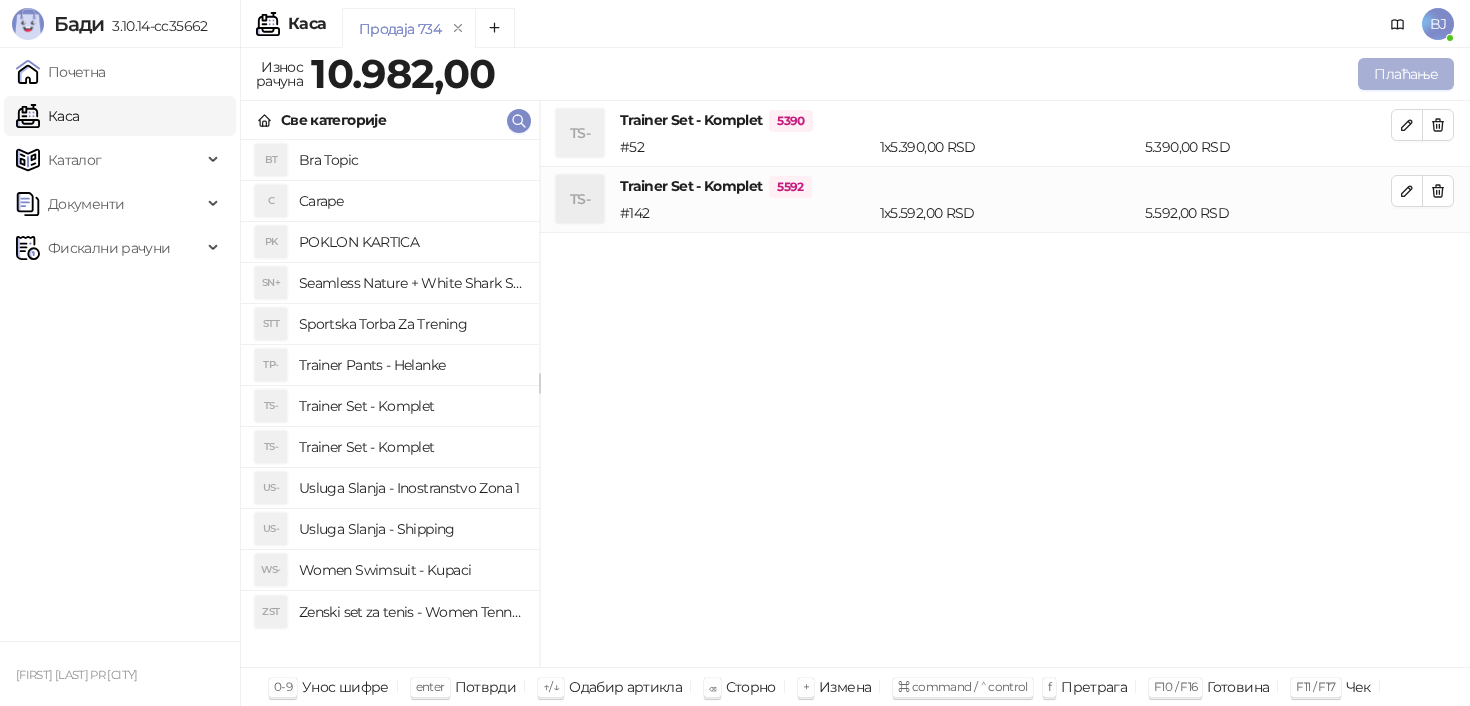 click on "Плаћање" at bounding box center (1406, 74) 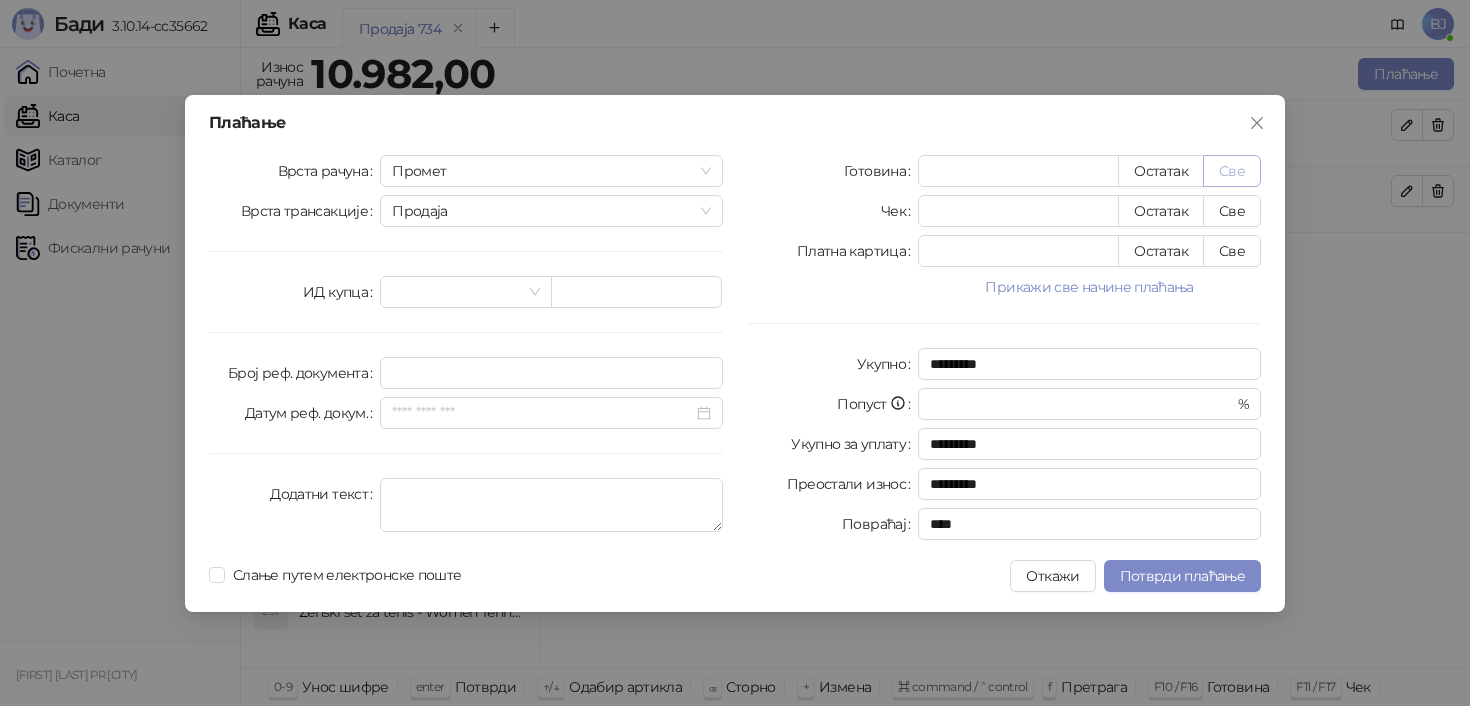 click on "Све" at bounding box center [1232, 171] 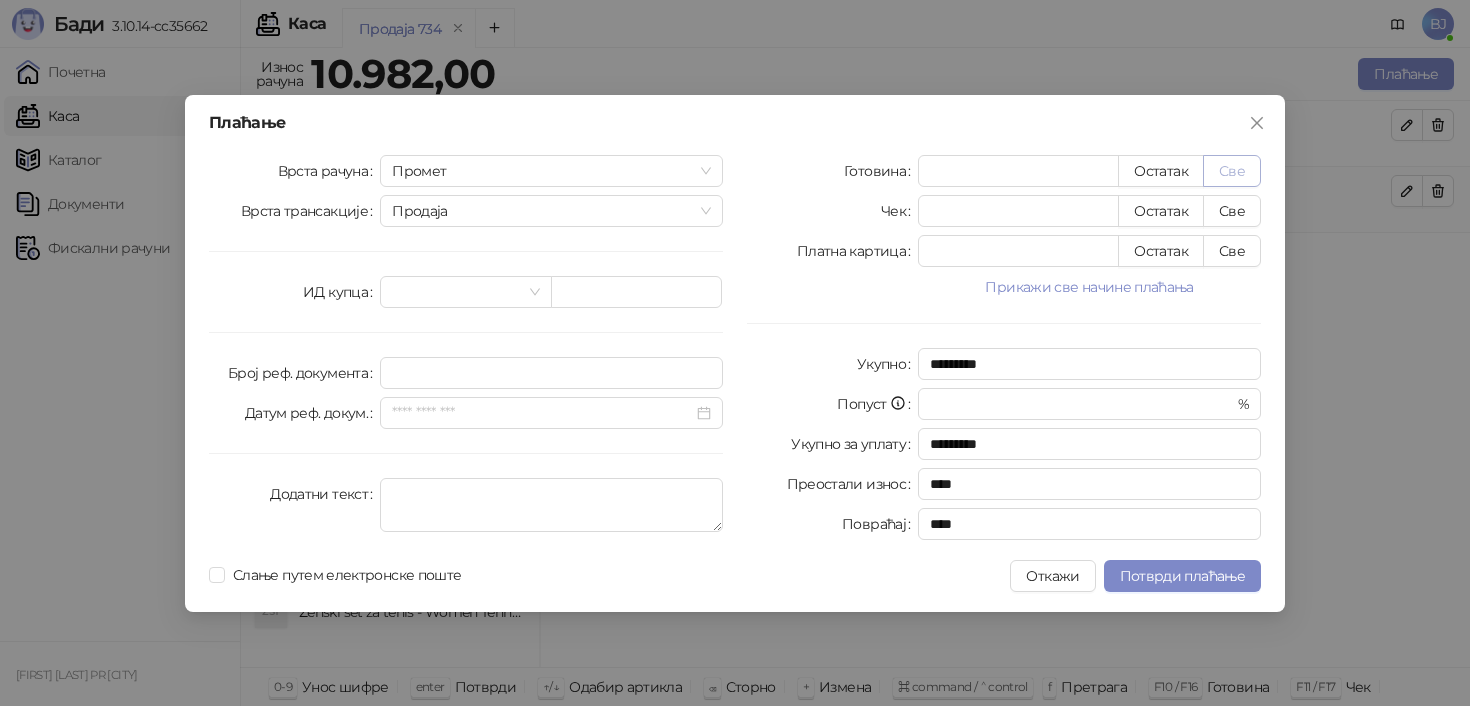type 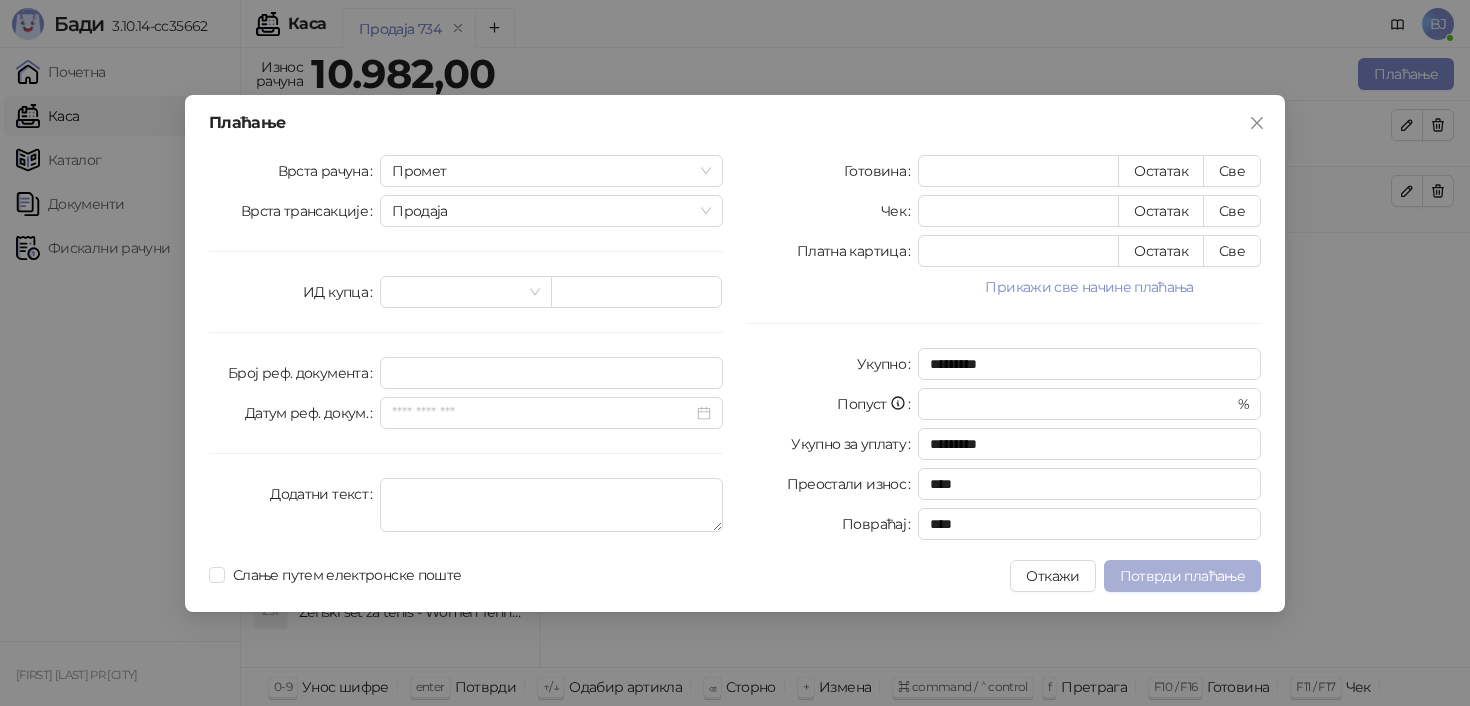 click on "Потврди плаћање" at bounding box center [1182, 576] 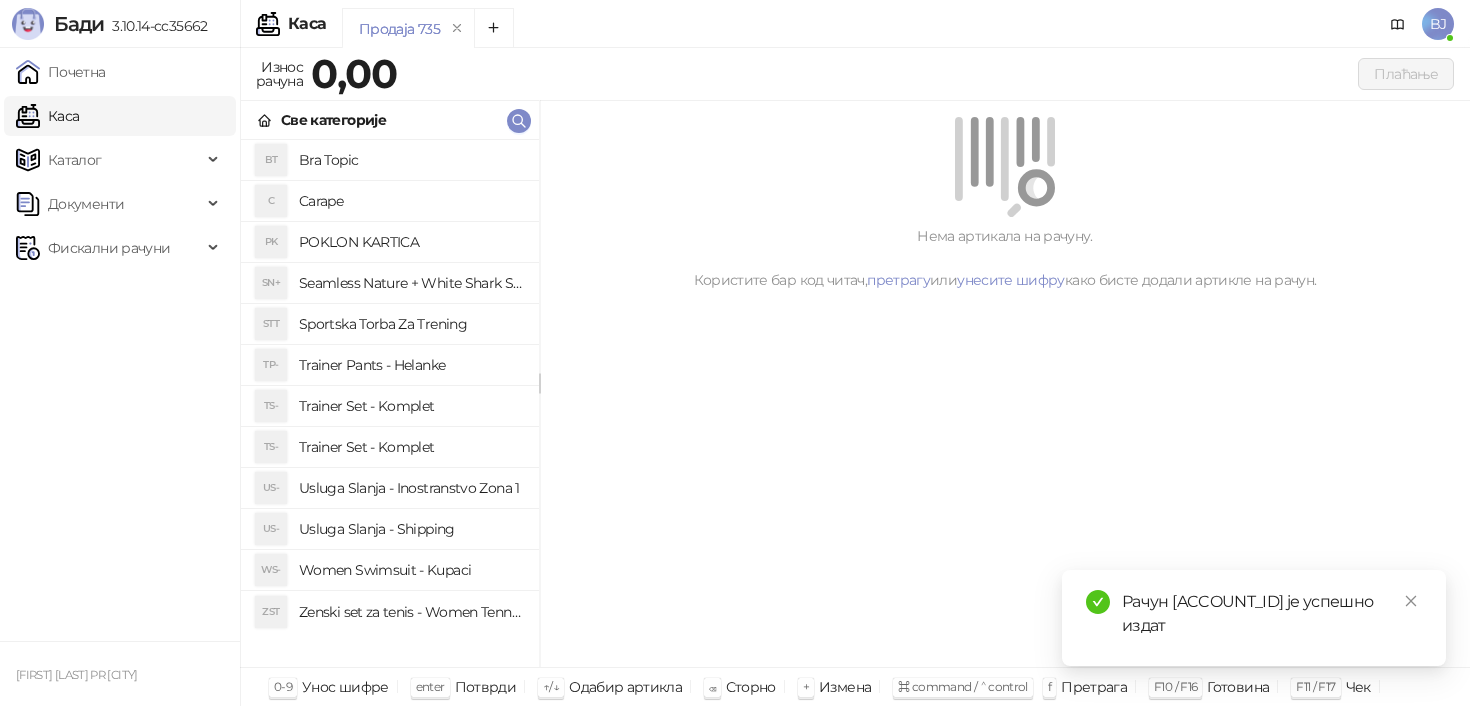 click on "Trainer Pants - Helanke" at bounding box center (411, 365) 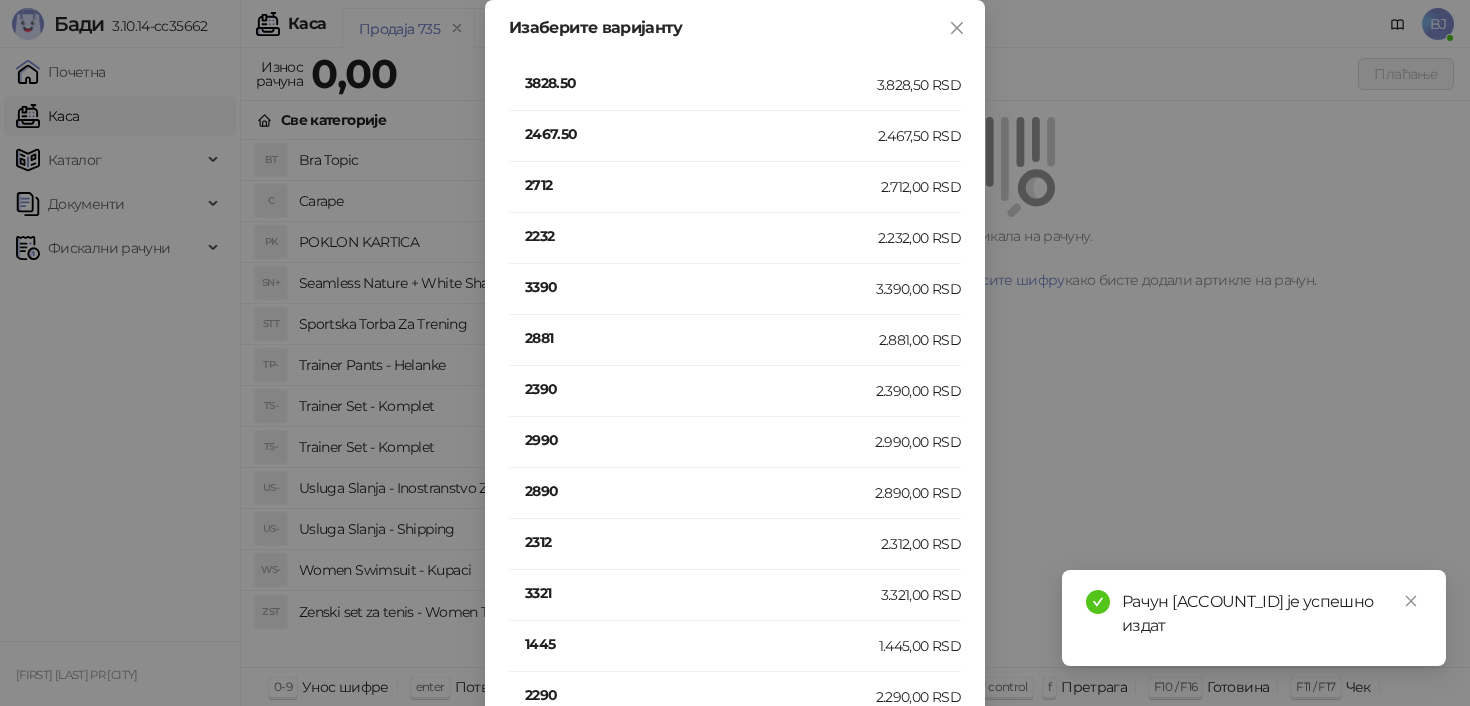 scroll, scrollTop: 444, scrollLeft: 0, axis: vertical 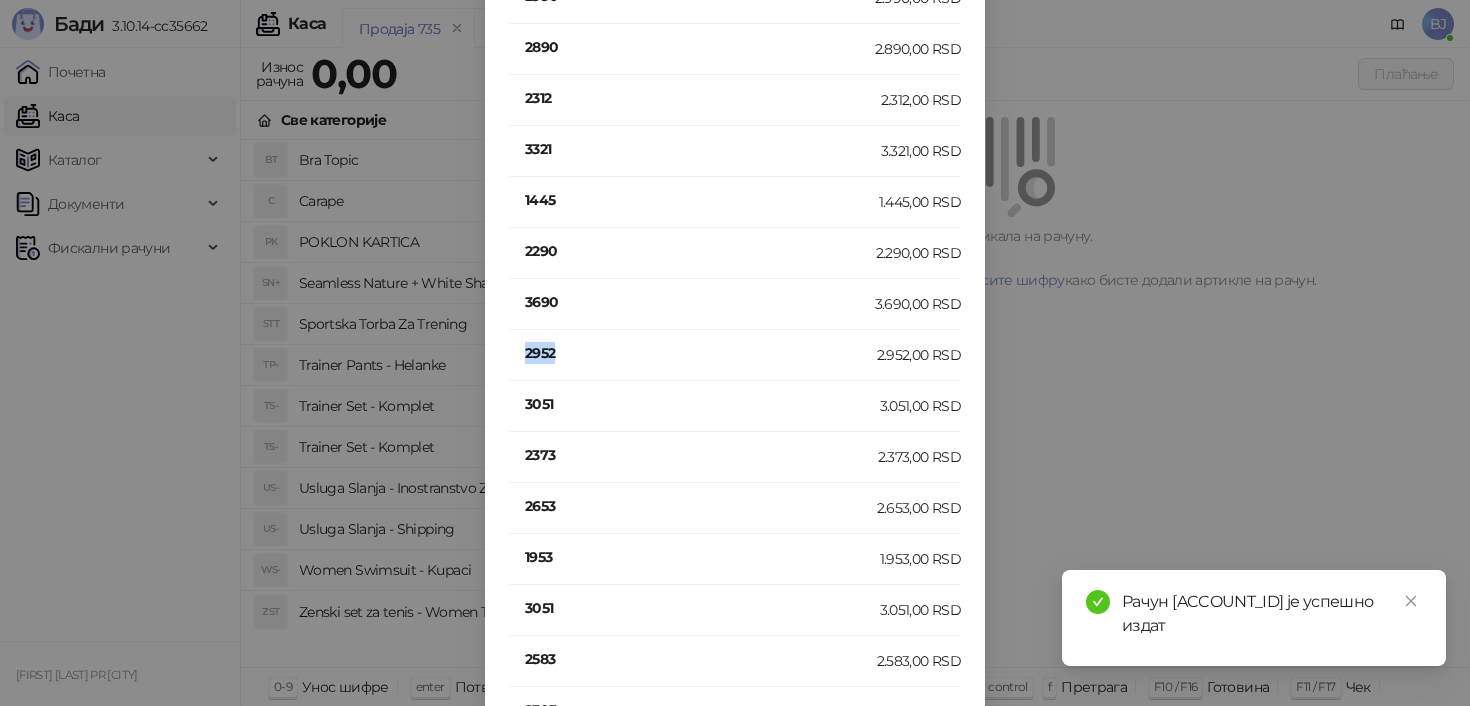 click on "2952" at bounding box center (701, 353) 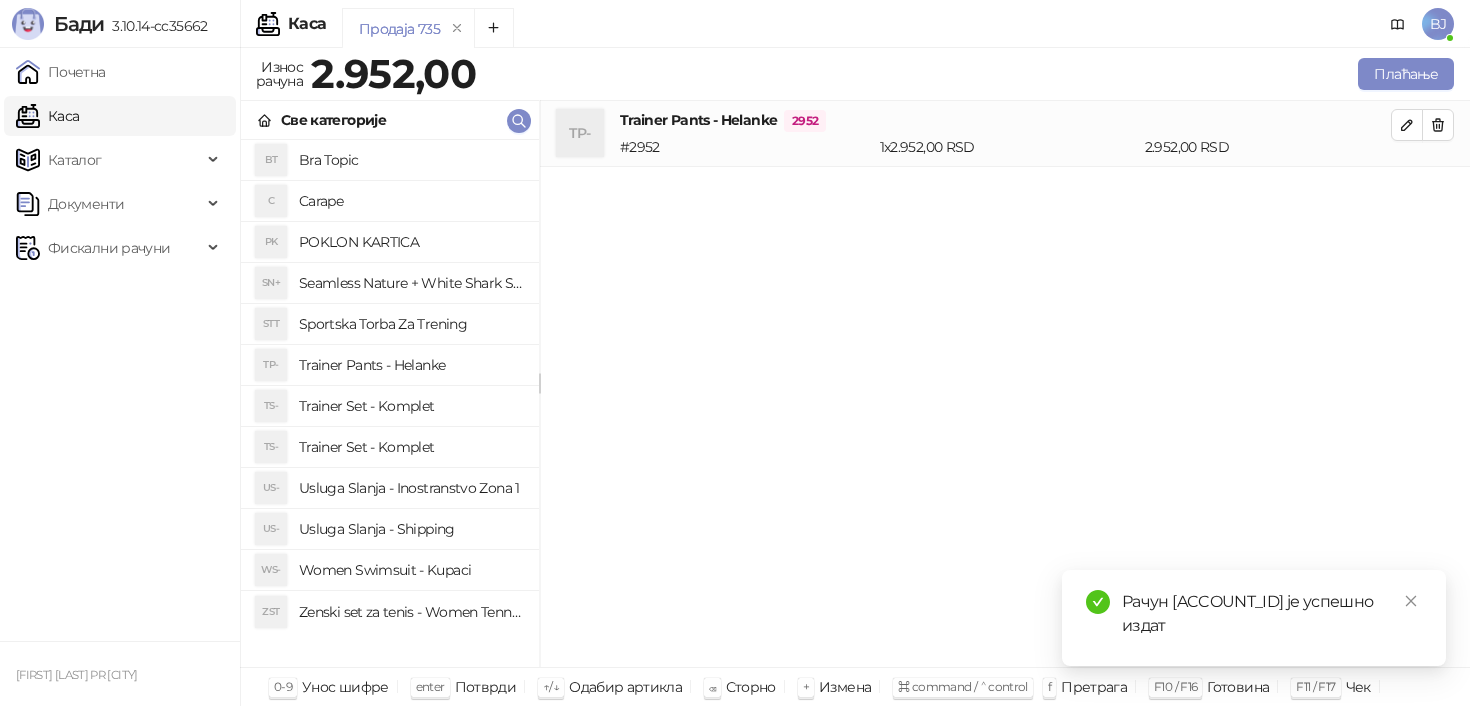 click on "Usluga Slanja - Shipping" at bounding box center (411, 529) 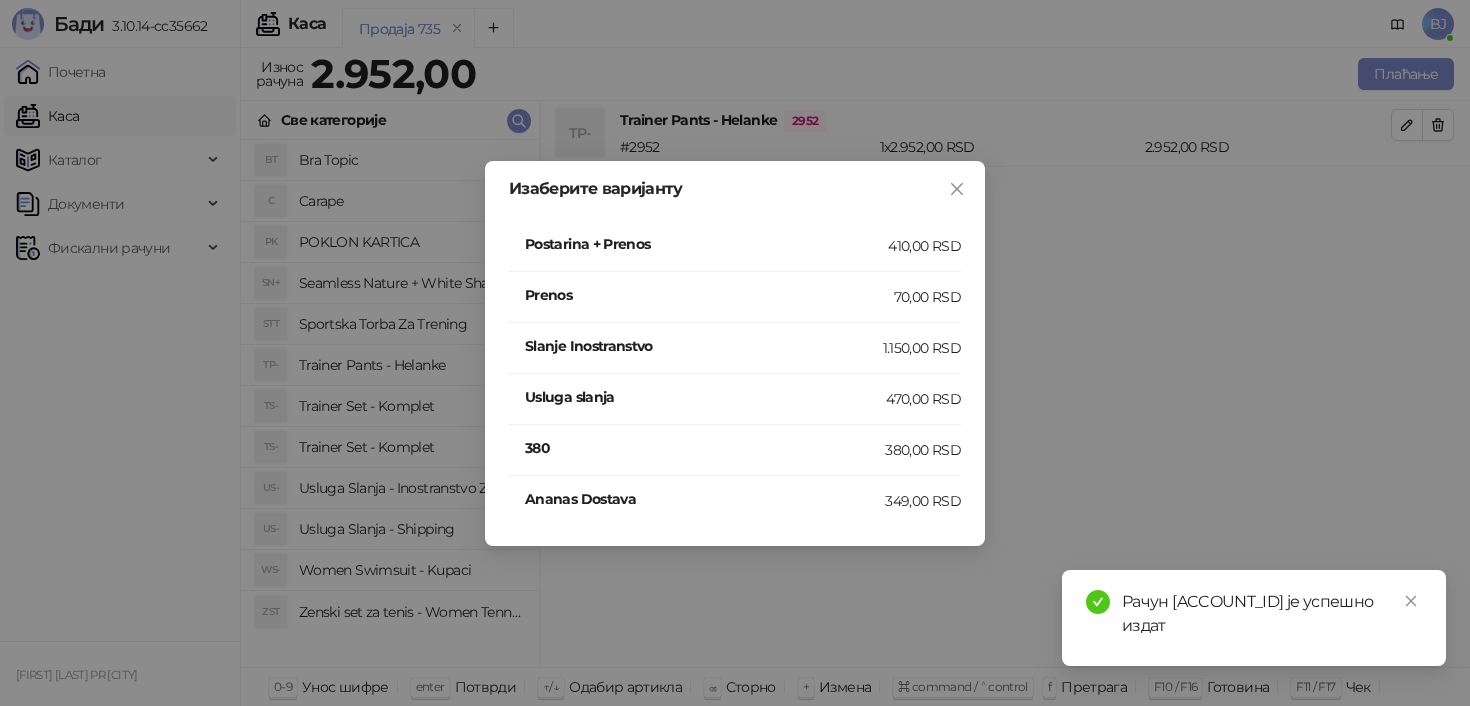 click on "410,00 RSD" at bounding box center (924, 246) 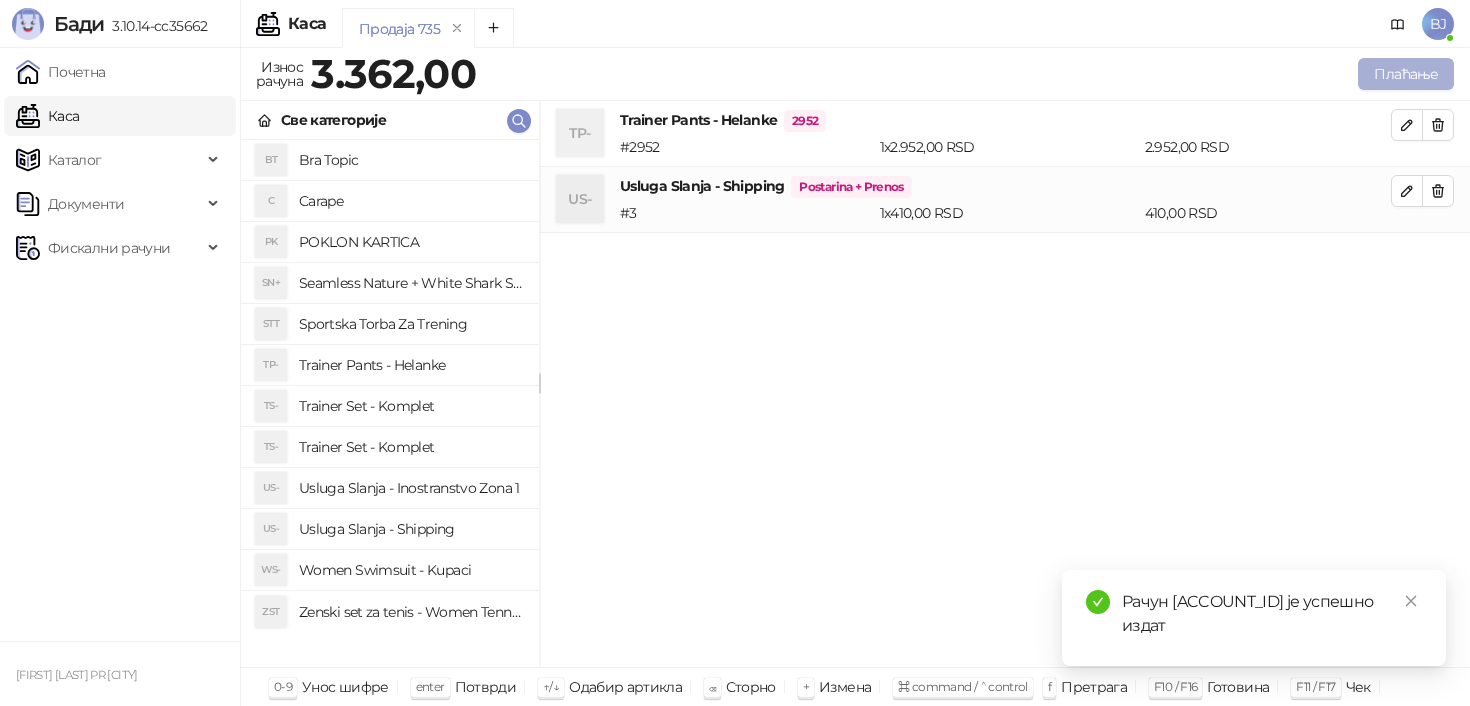 click on "Плаћање" at bounding box center (1406, 74) 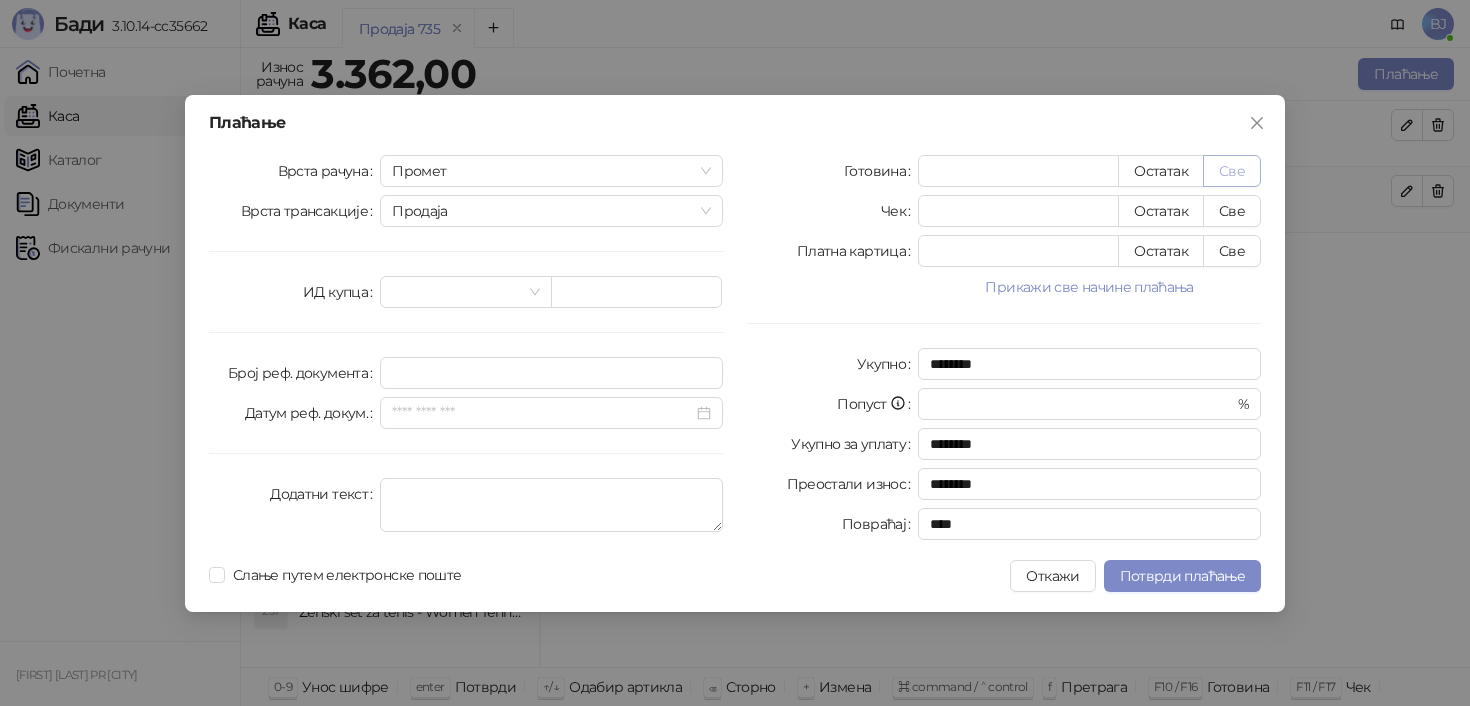 click on "Све" at bounding box center [1232, 171] 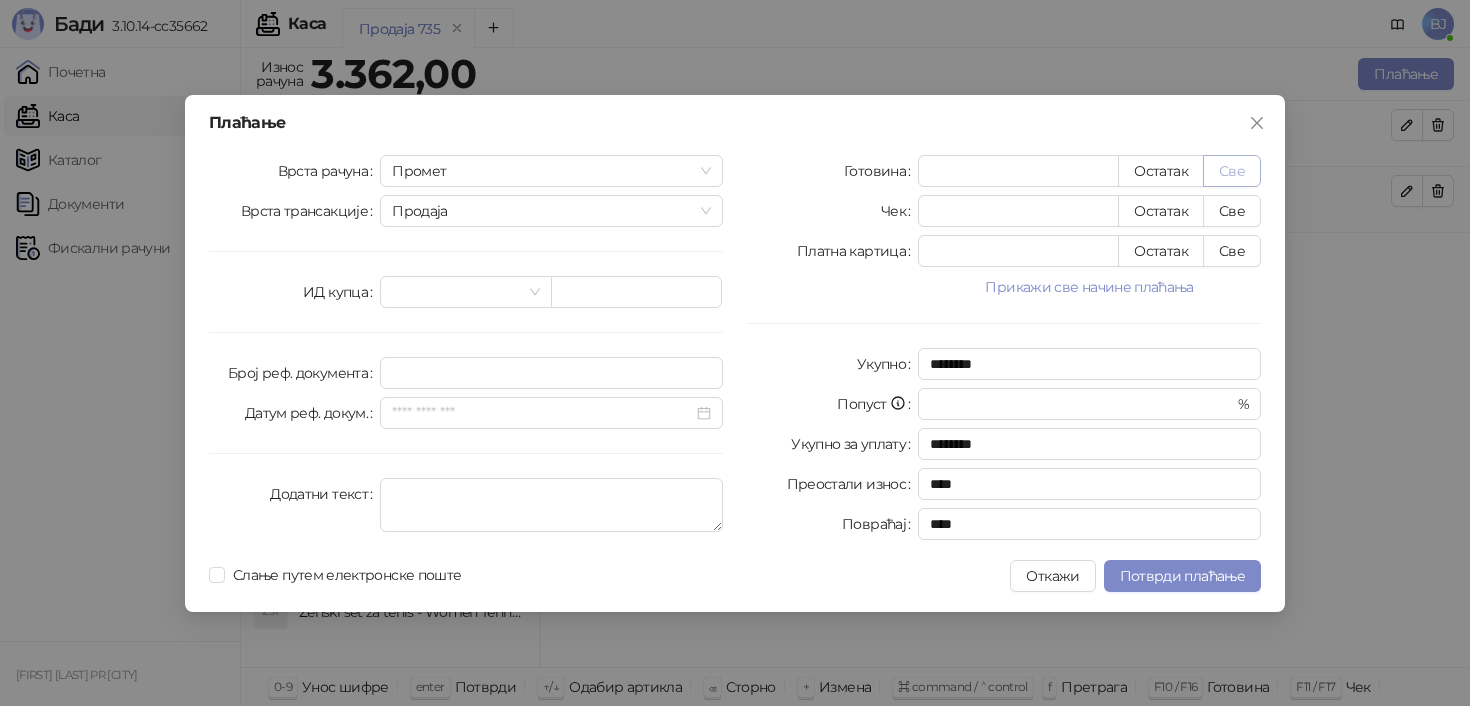 type 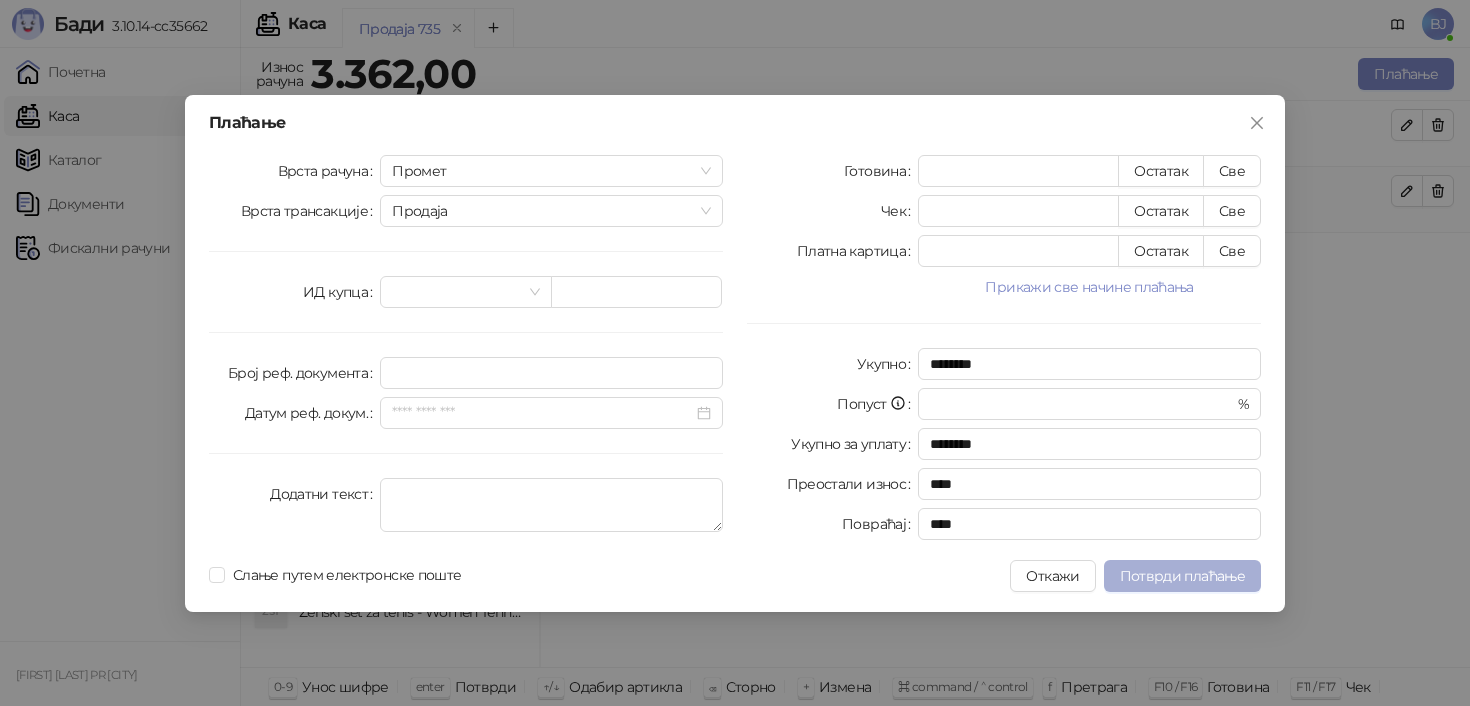 click on "Потврди плаћање" at bounding box center [1182, 576] 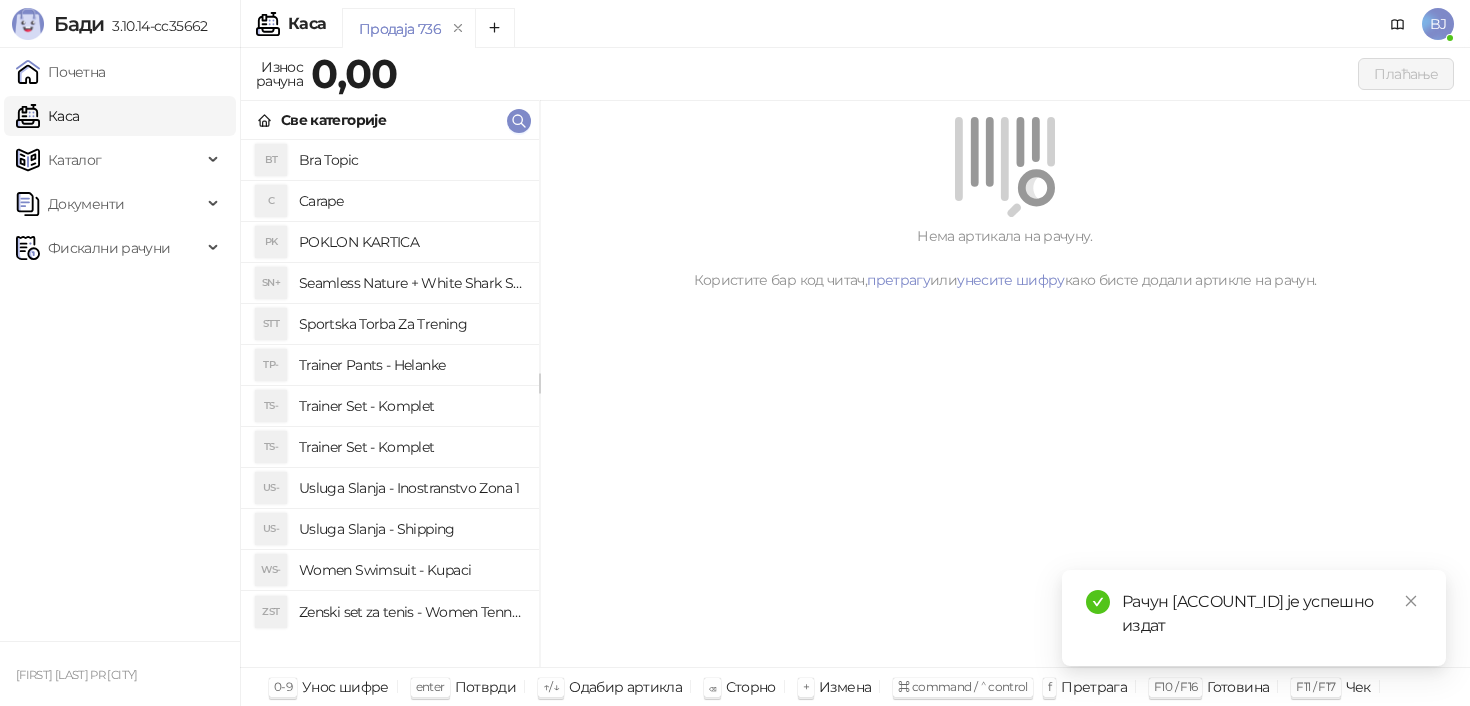 click on "Trainer Set - Komplet" at bounding box center [411, 447] 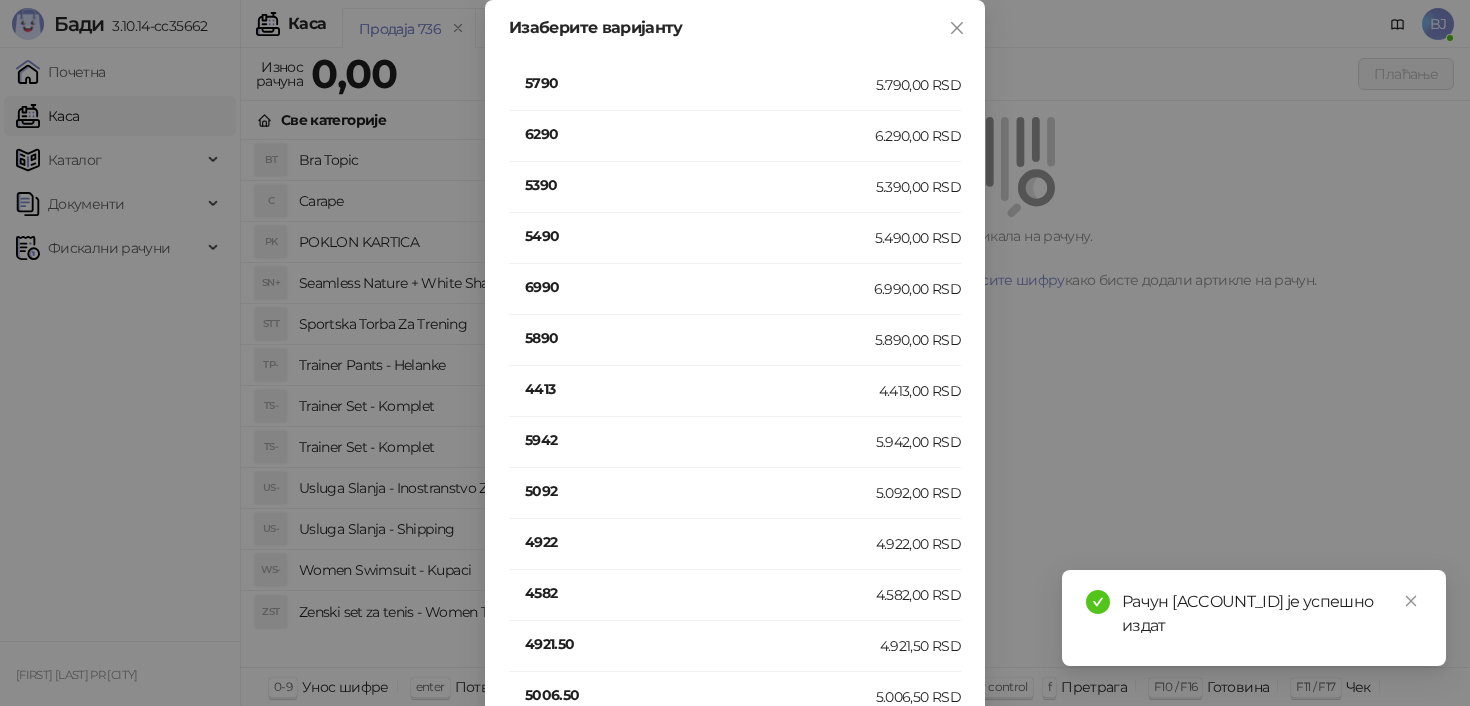 click on "5790" at bounding box center [700, 83] 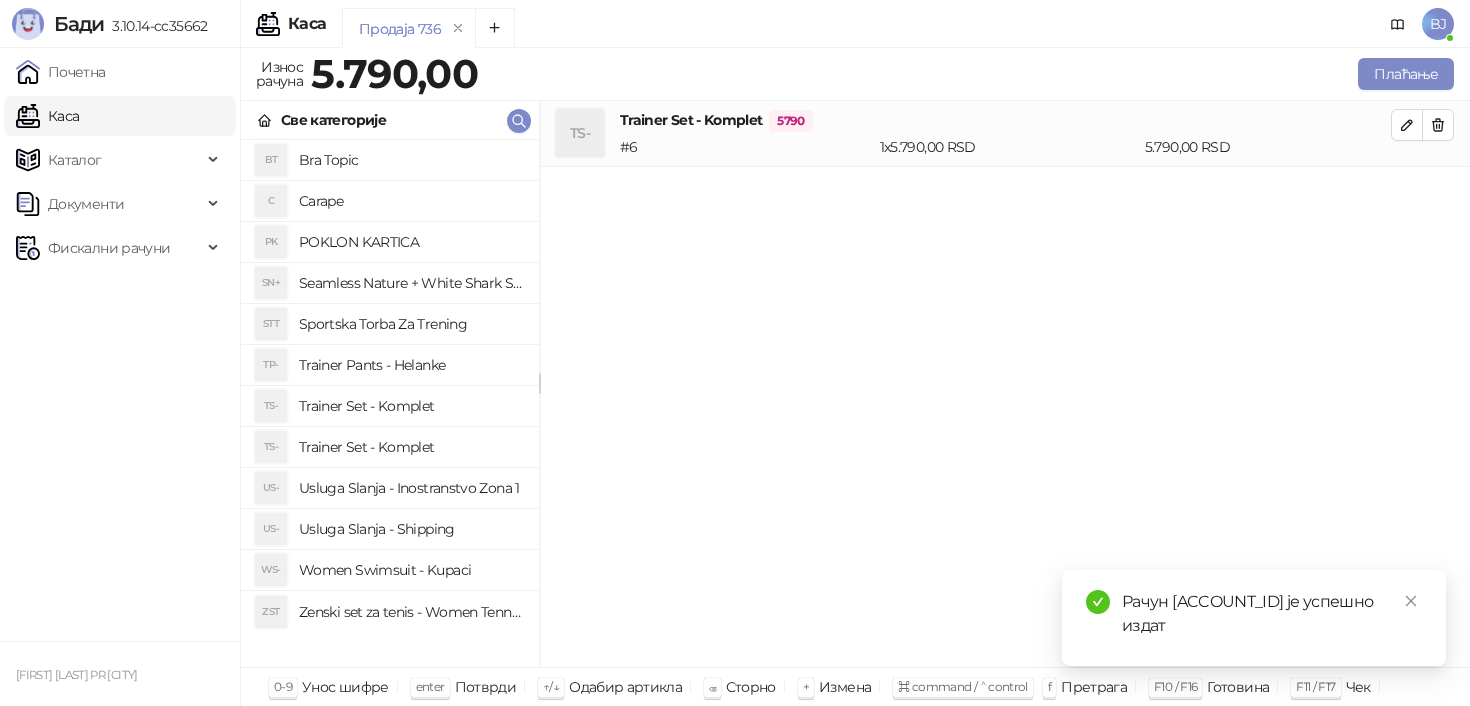 click on "Usluga Slanja - Shipping" at bounding box center (411, 529) 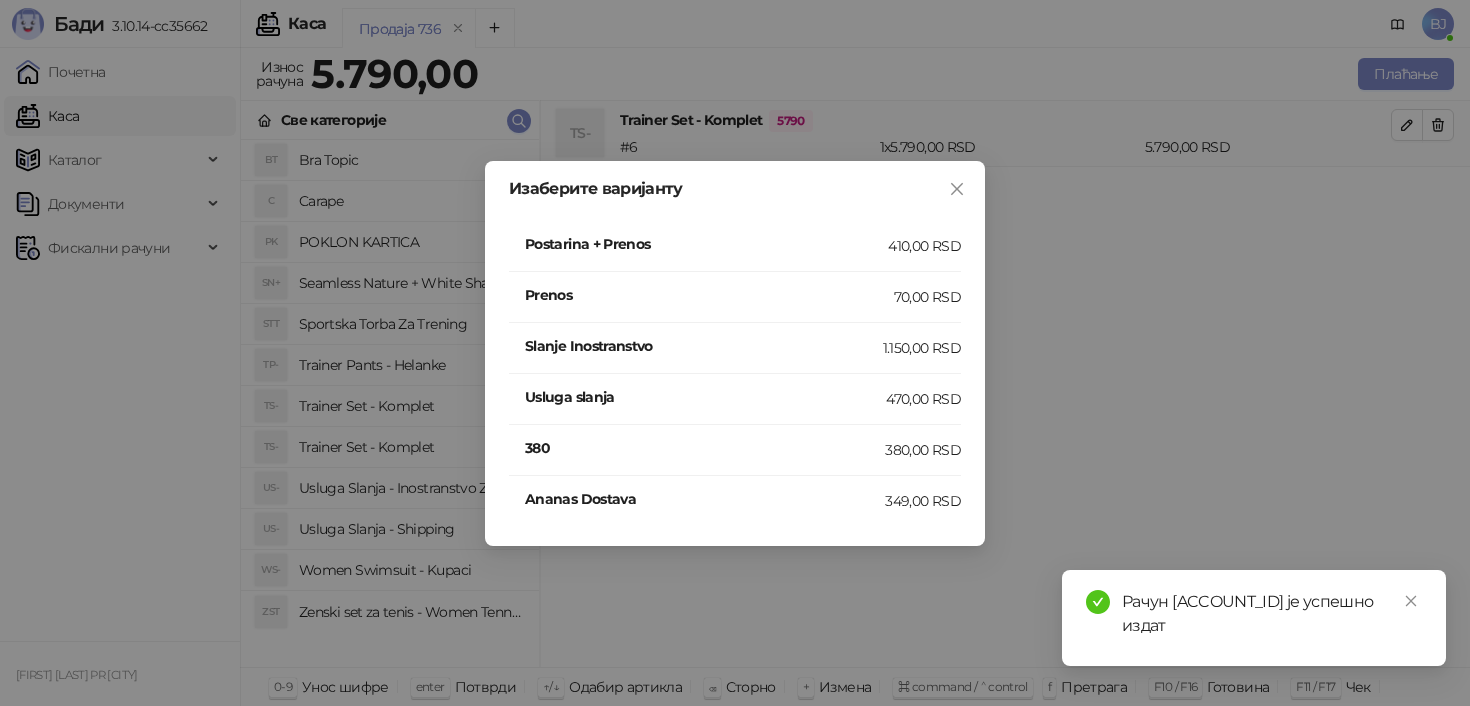 click on "410,00 RSD" at bounding box center [924, 246] 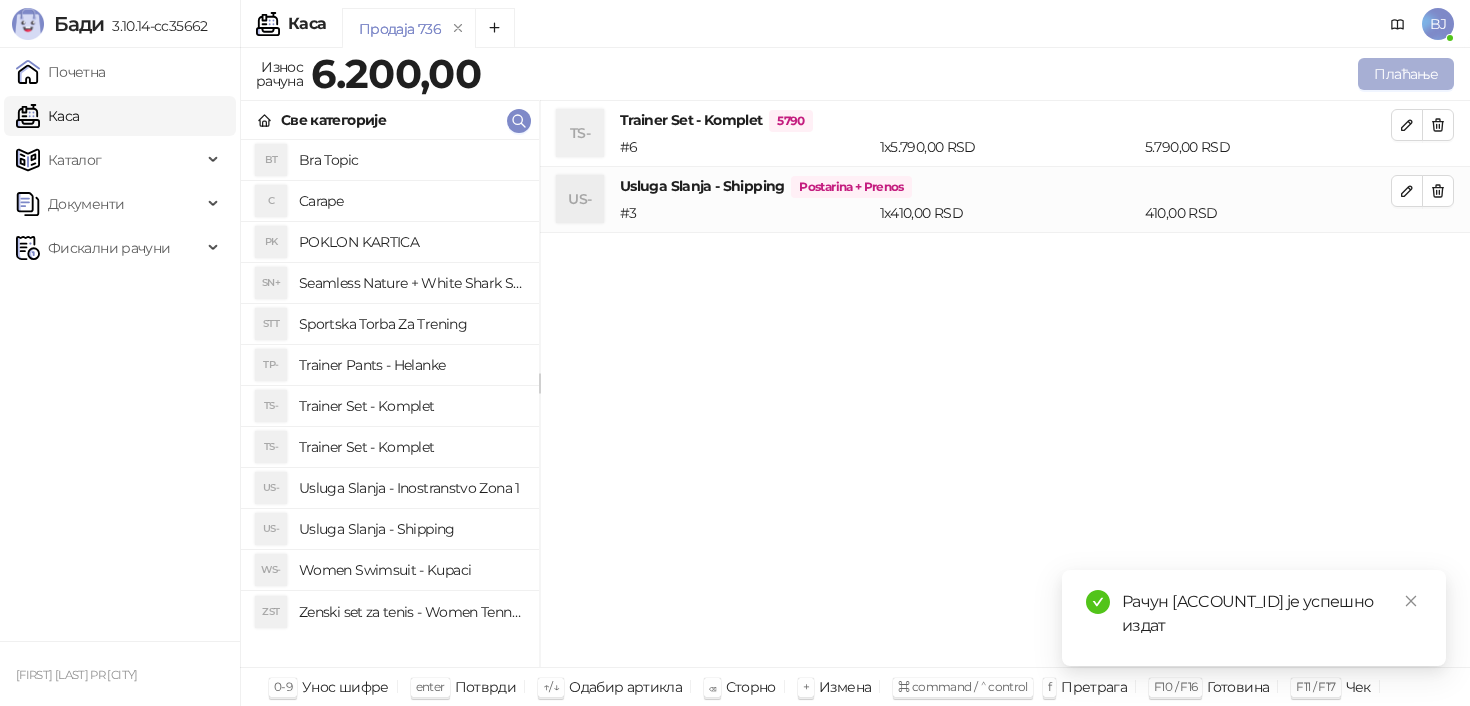 click on "Плаћање" at bounding box center (1406, 74) 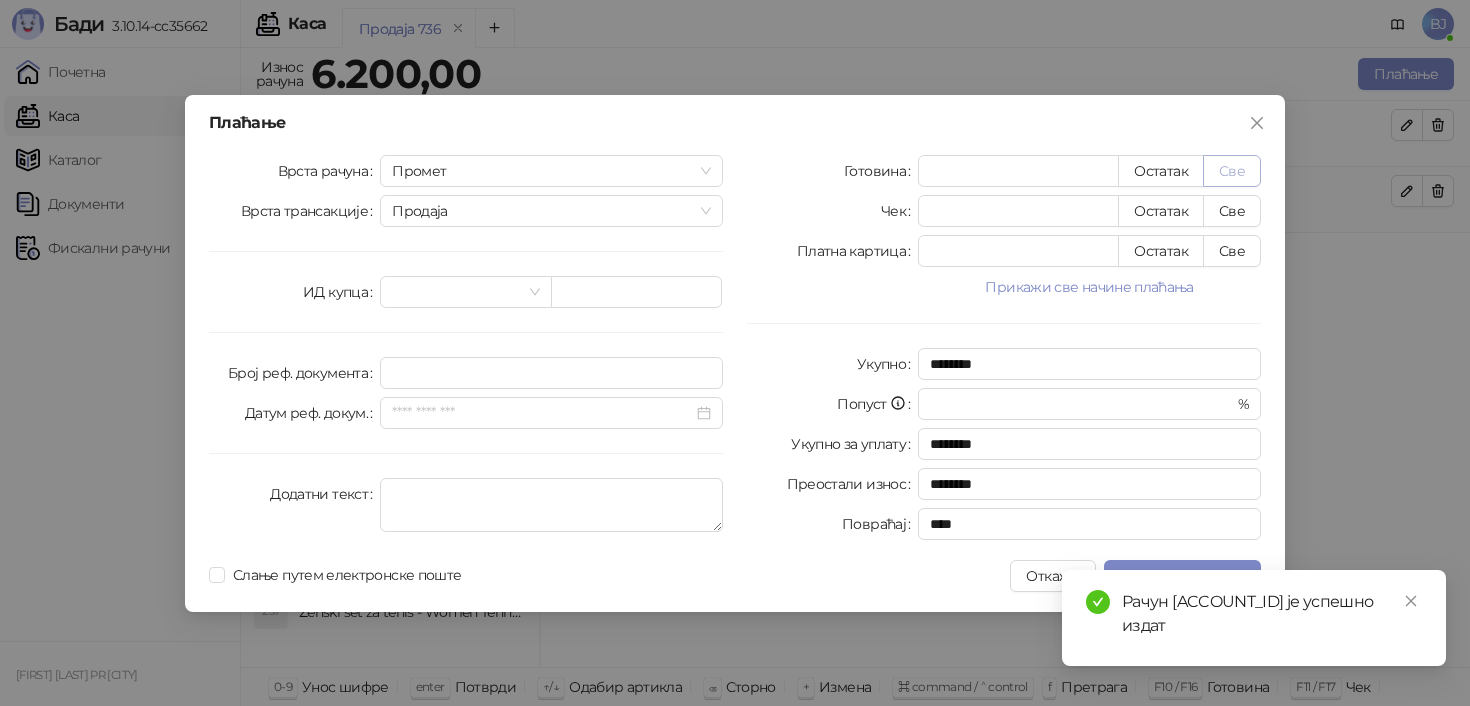 click on "Све" at bounding box center [1232, 171] 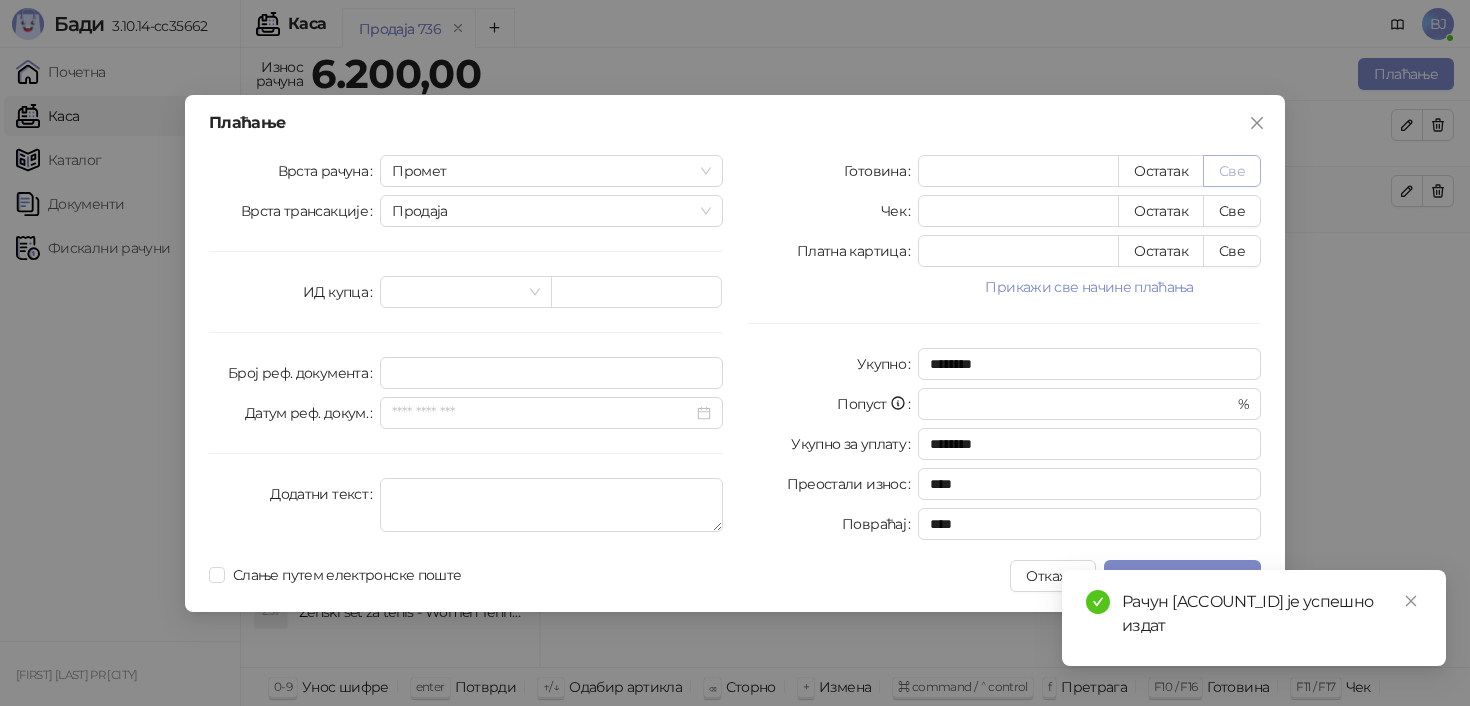 type 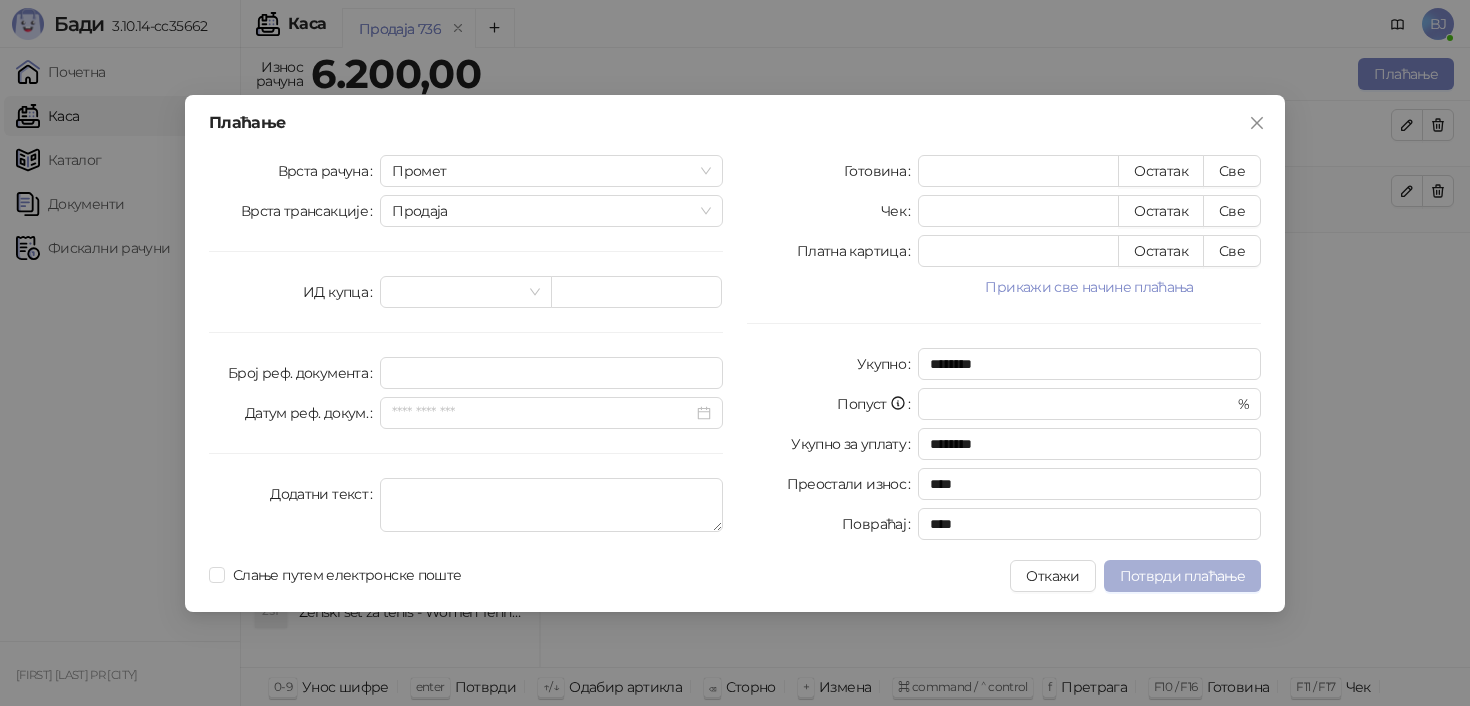 click on "Потврди плаћање" at bounding box center [1182, 576] 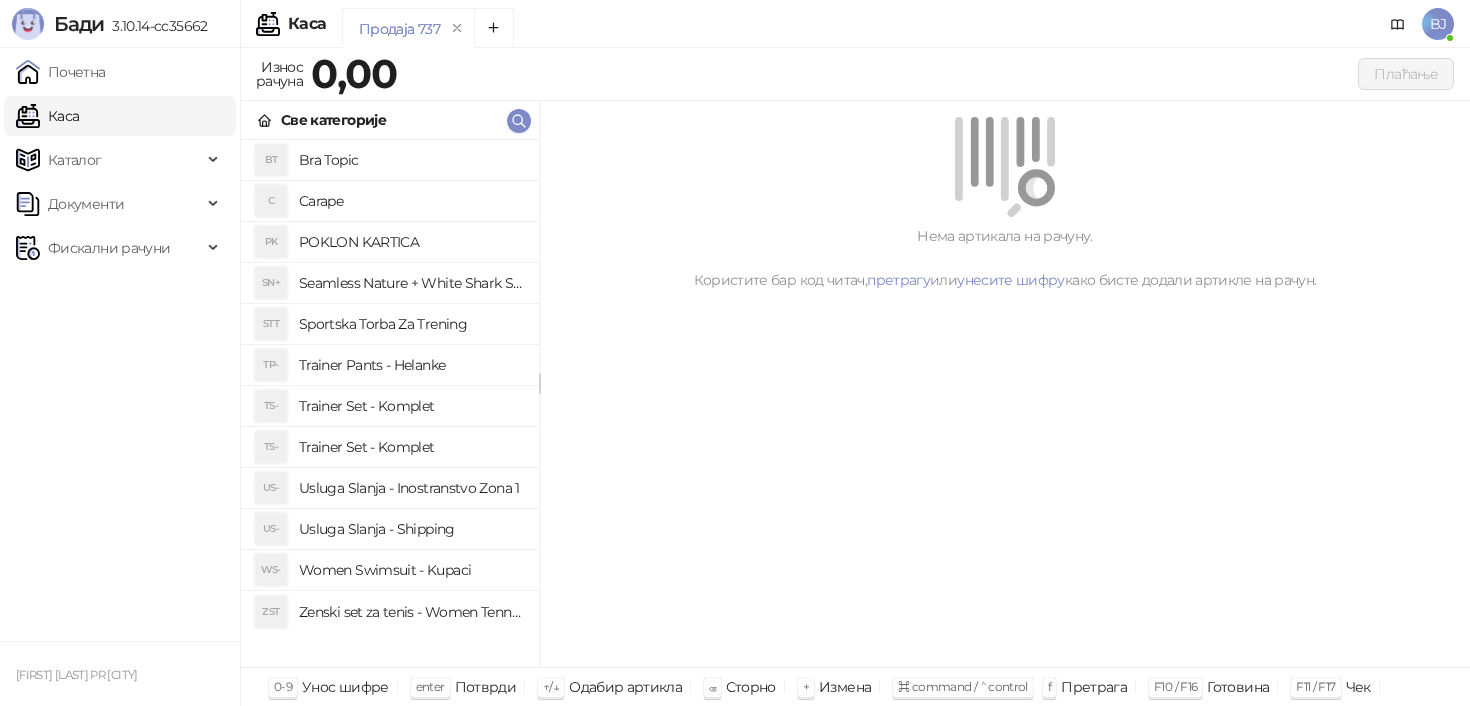 click on "Trainer Set - Komplet" at bounding box center [411, 447] 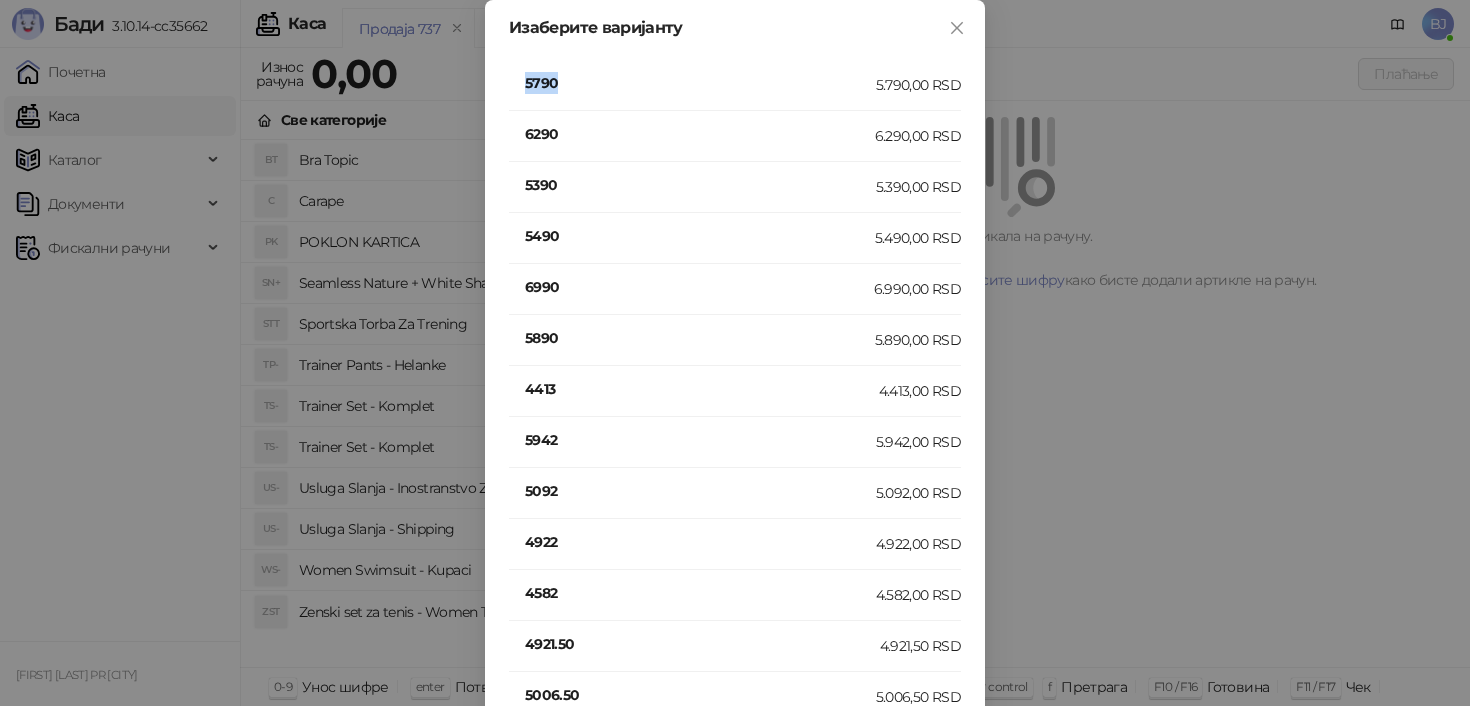 click on "5790" at bounding box center [700, 83] 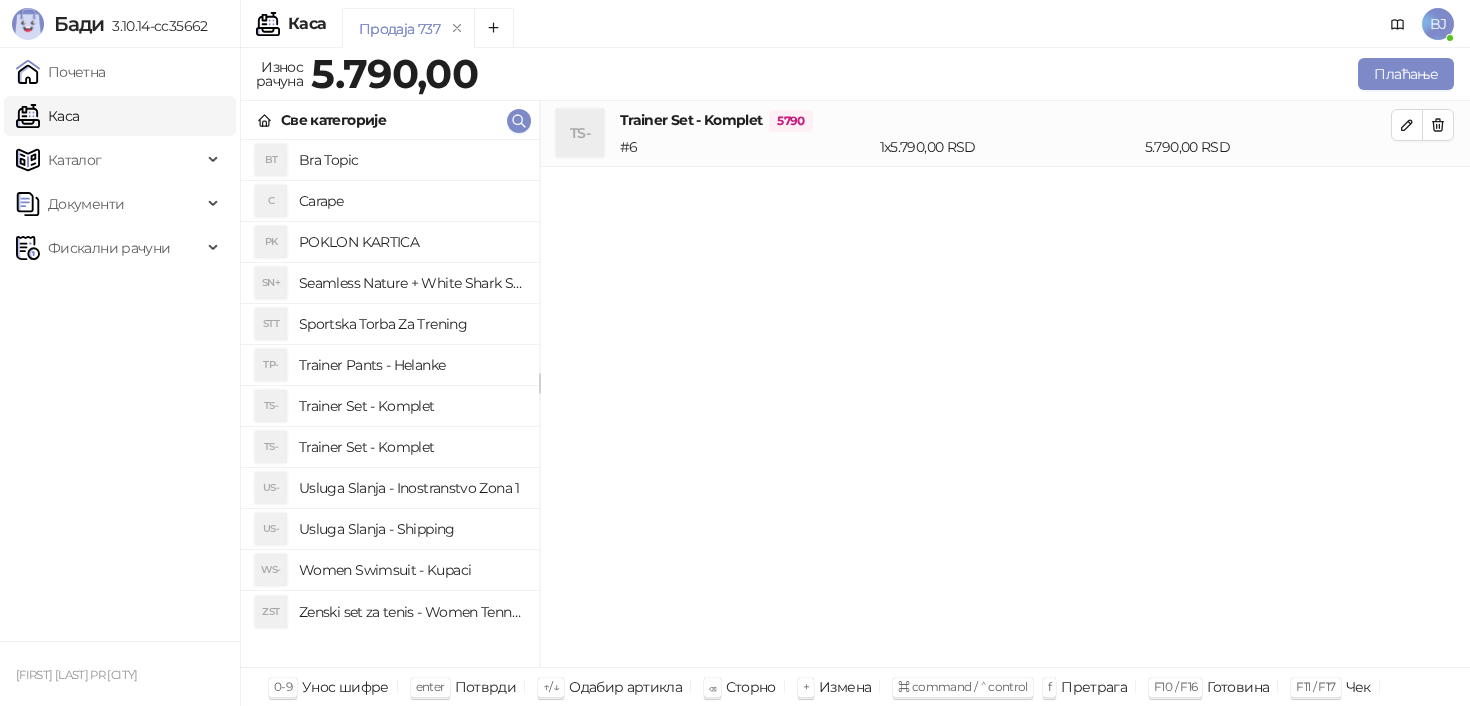 click on "Trainer Pants - Helanke" at bounding box center [411, 365] 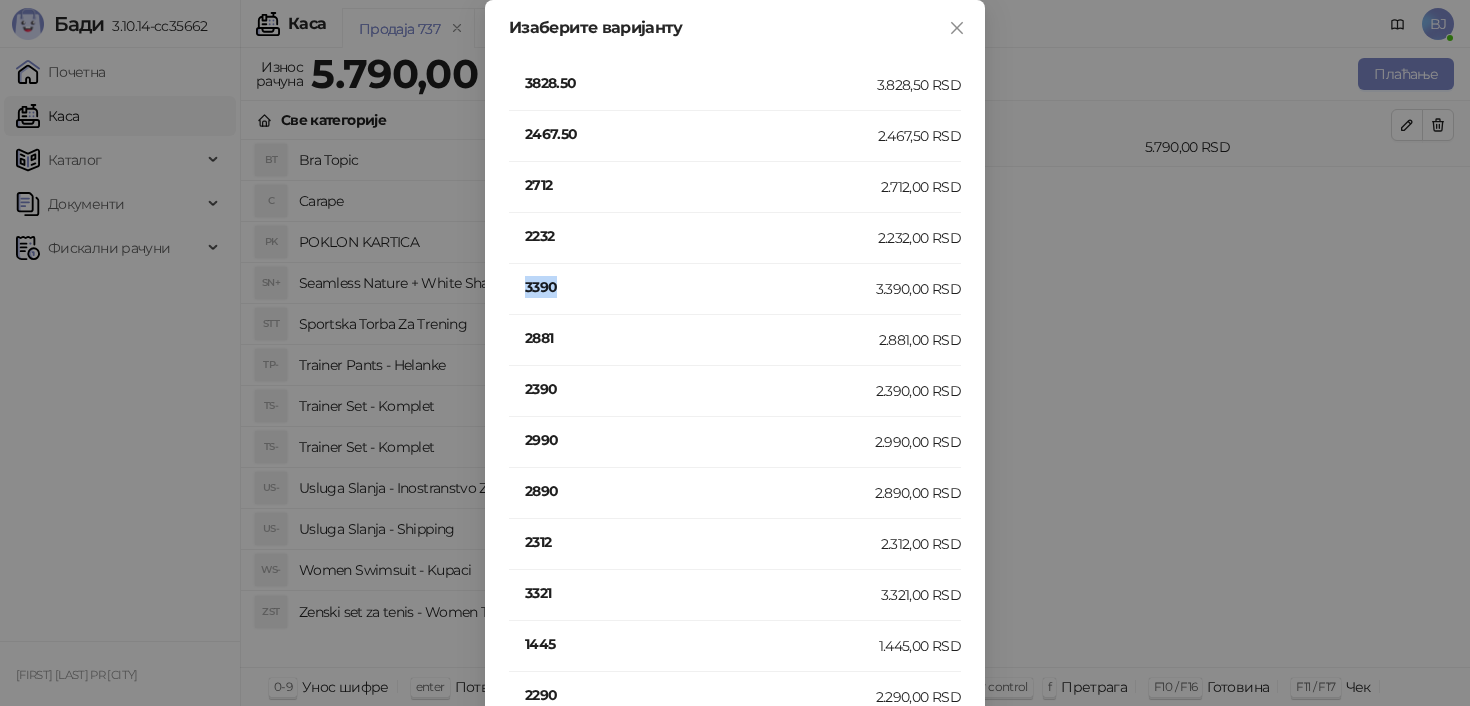 click on "3390" at bounding box center [700, 287] 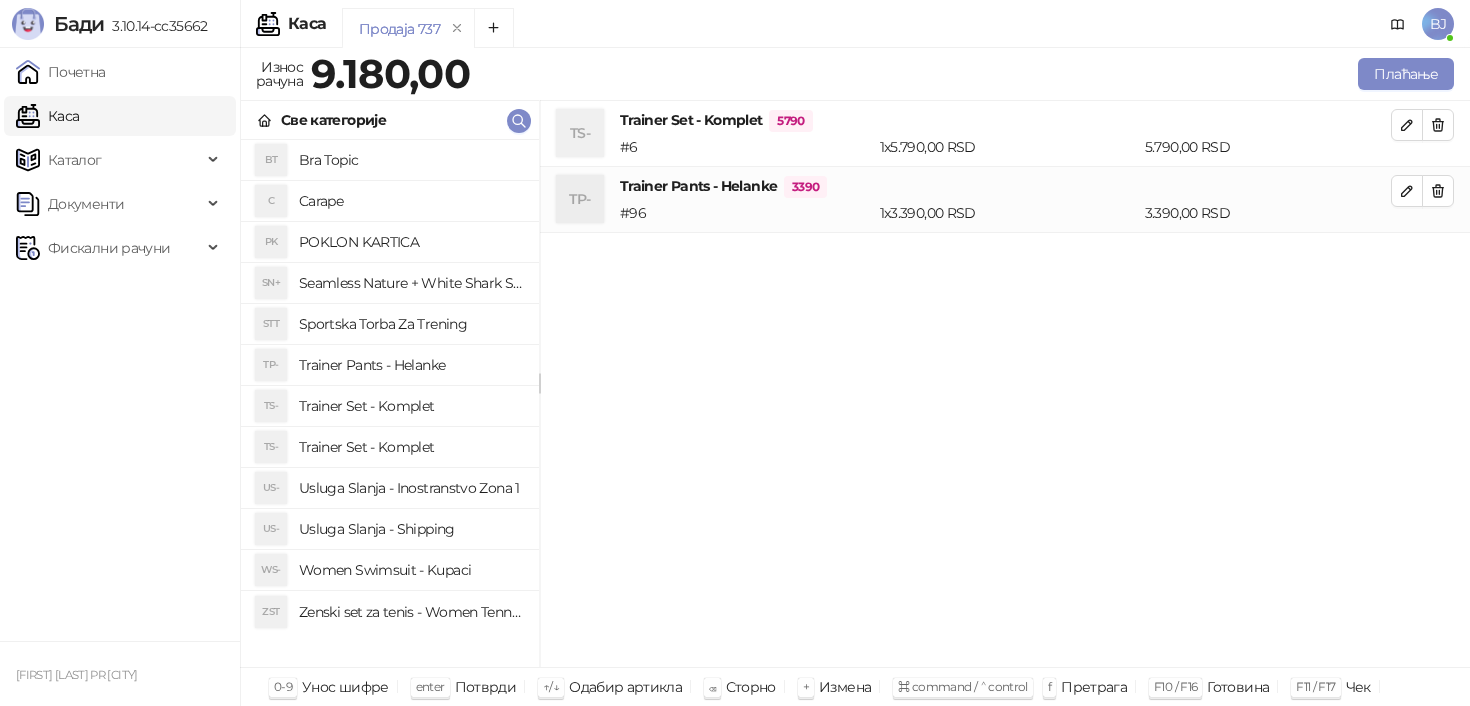 click on "Usluga Slanja - Shipping" at bounding box center [411, 529] 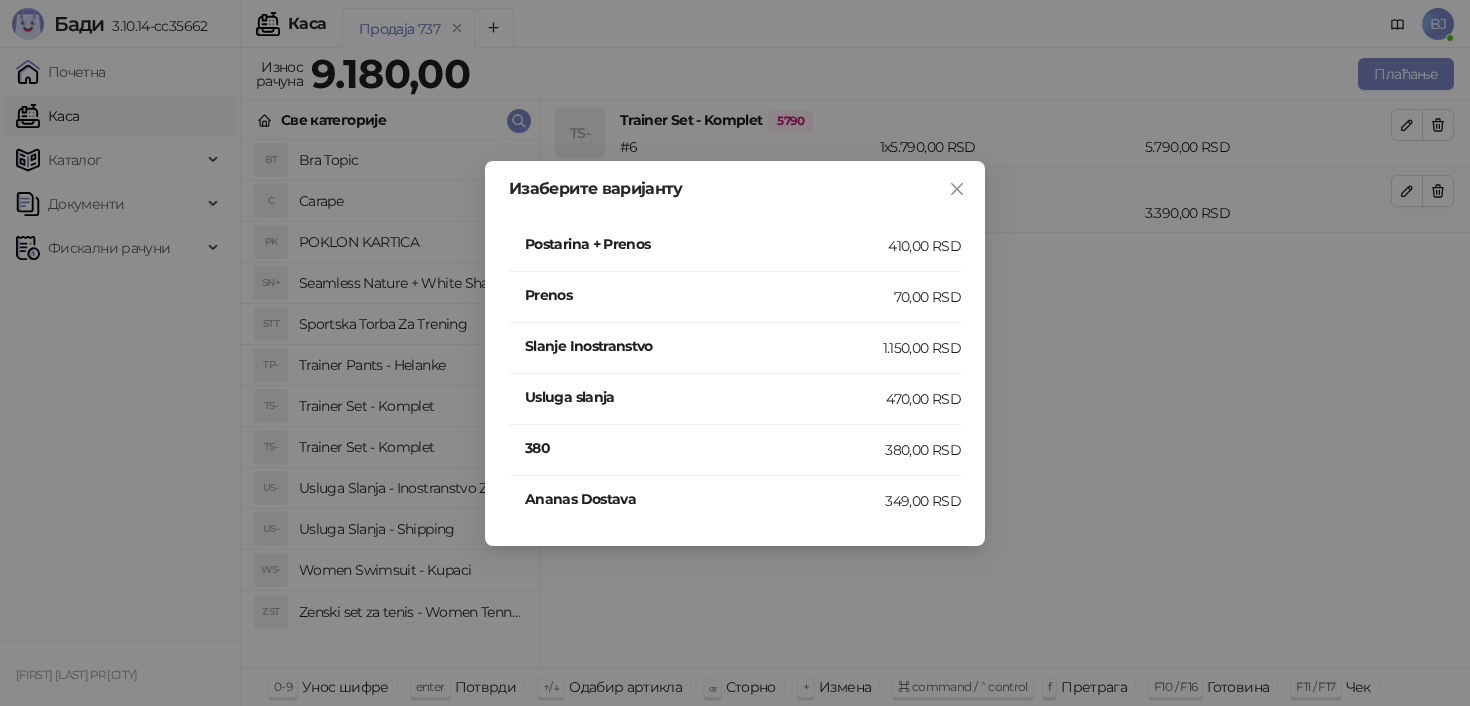 click on "410,00 RSD" at bounding box center (924, 246) 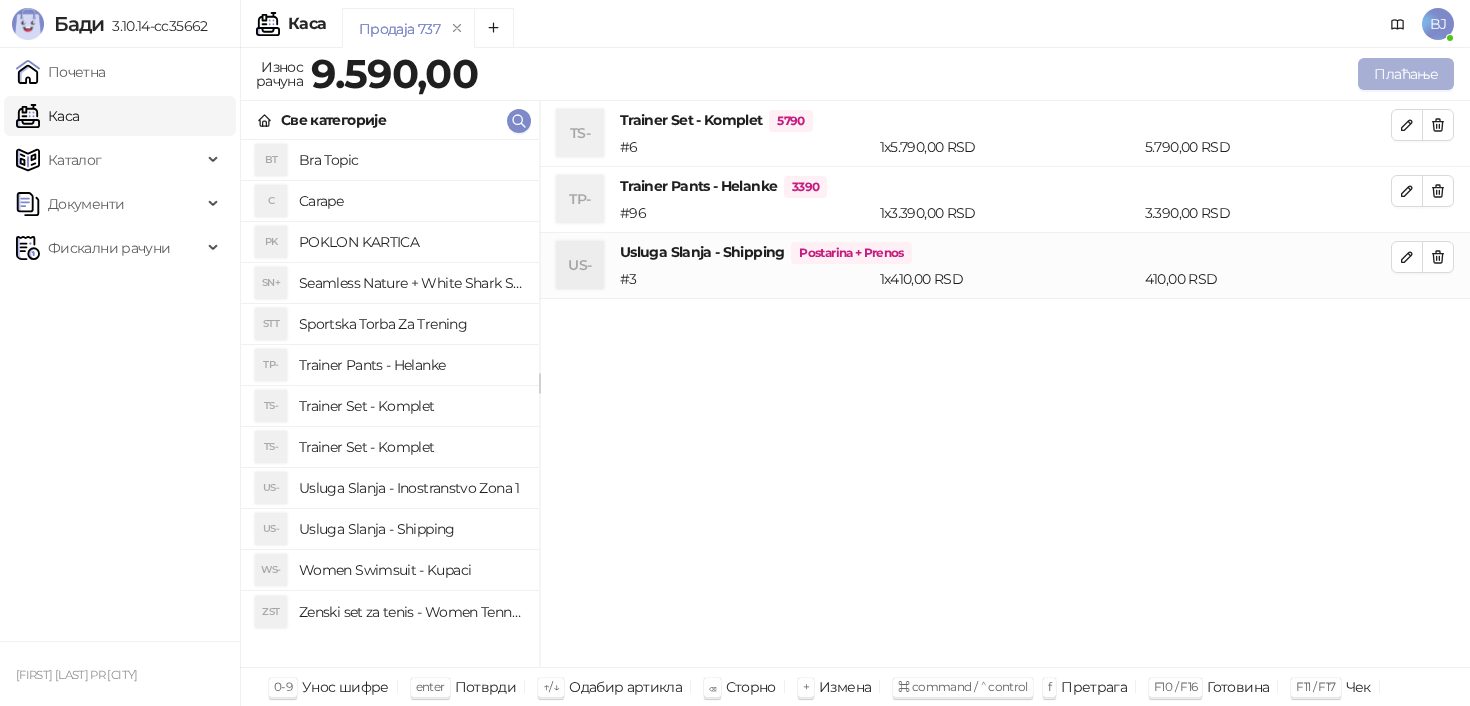 click on "Плаћање" at bounding box center [1406, 74] 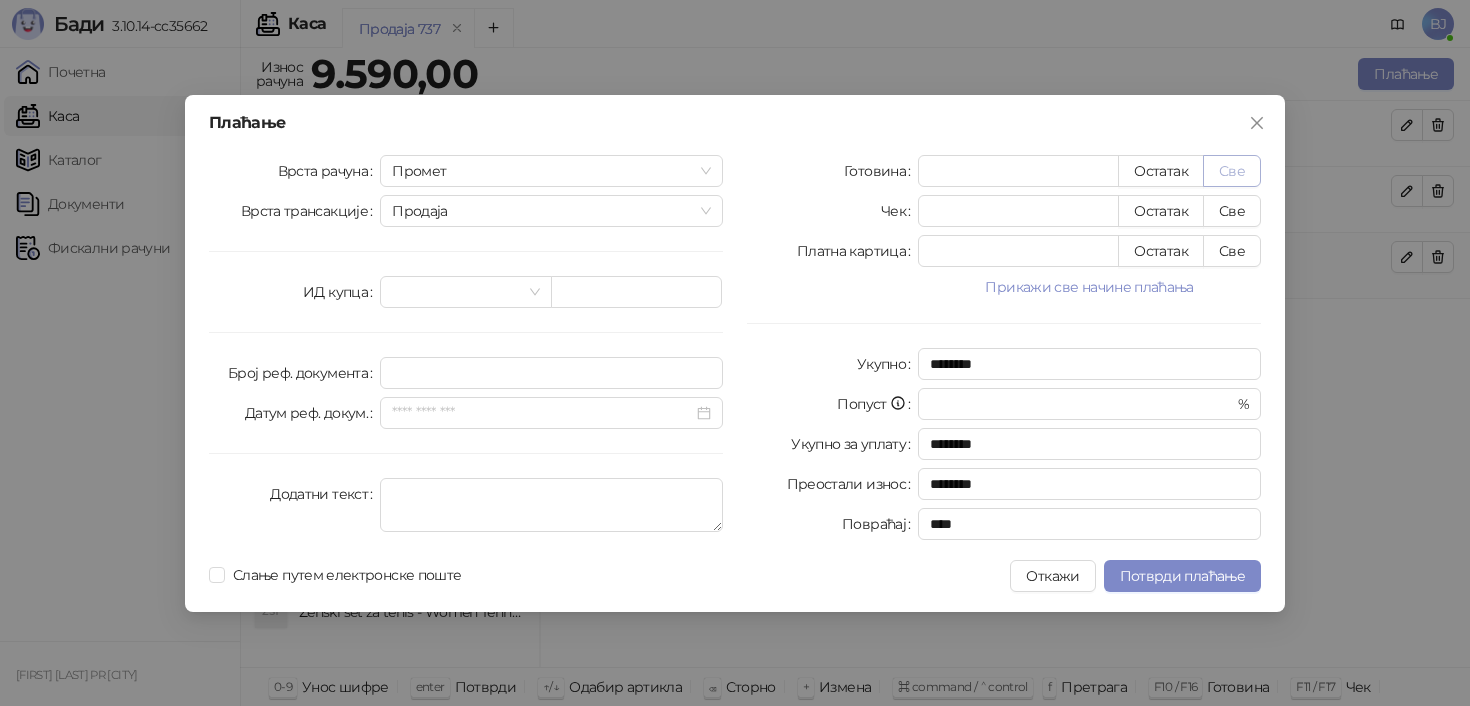 click on "Све" at bounding box center [1232, 171] 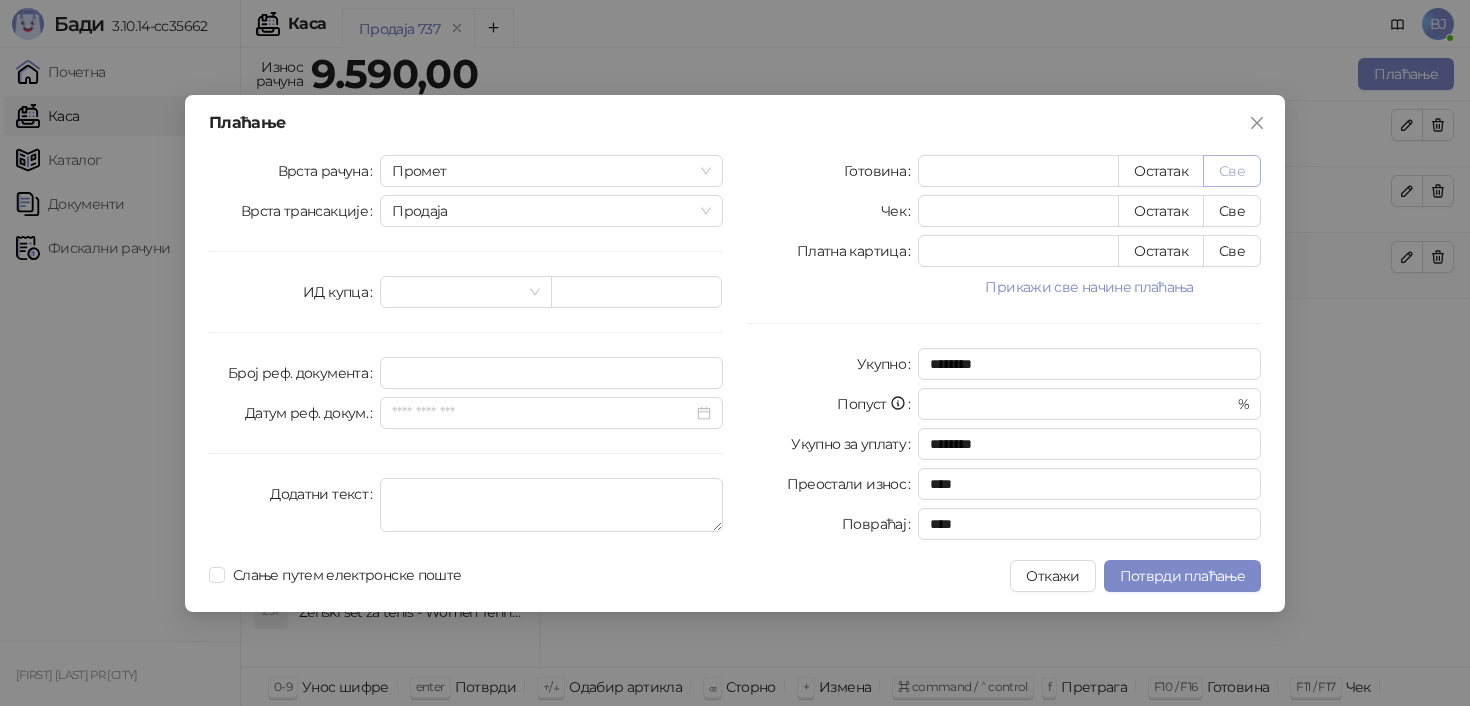 type 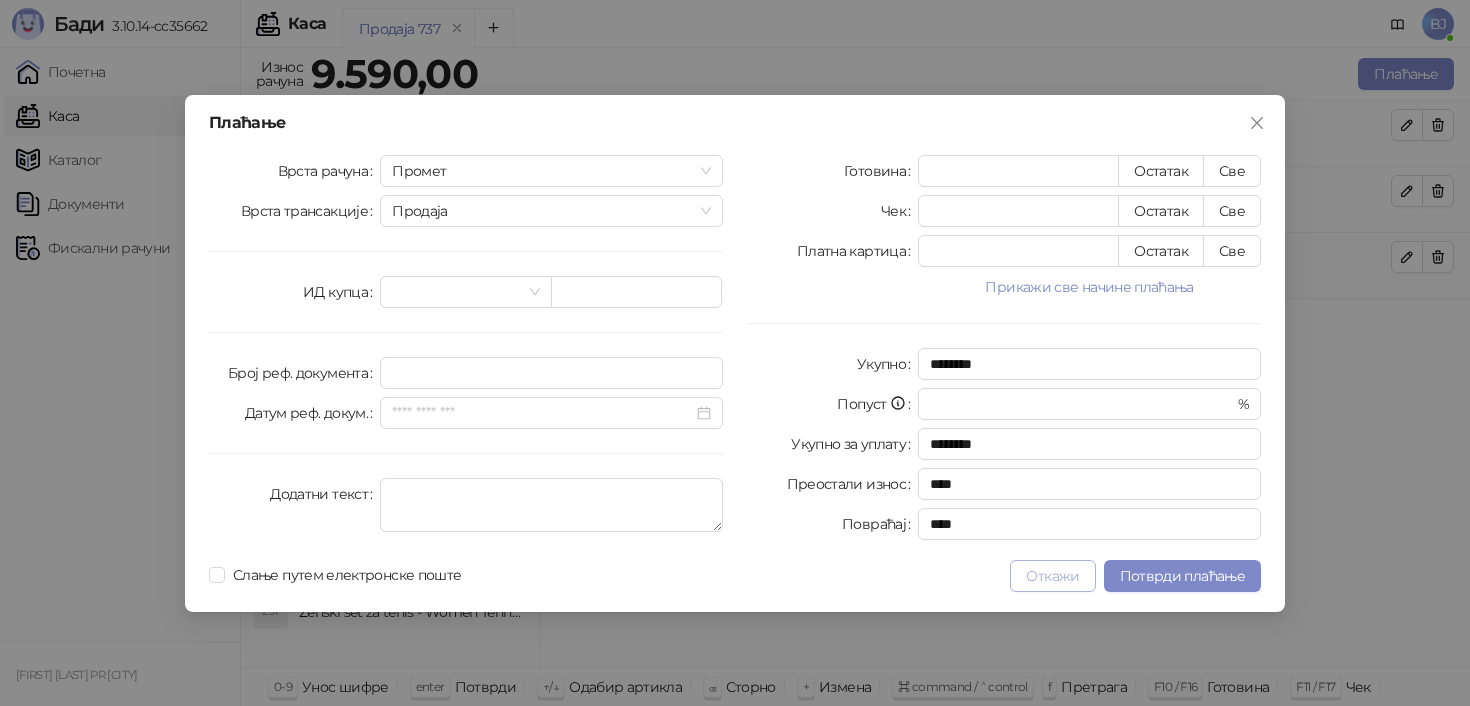 click on "Откажи" at bounding box center (1052, 576) 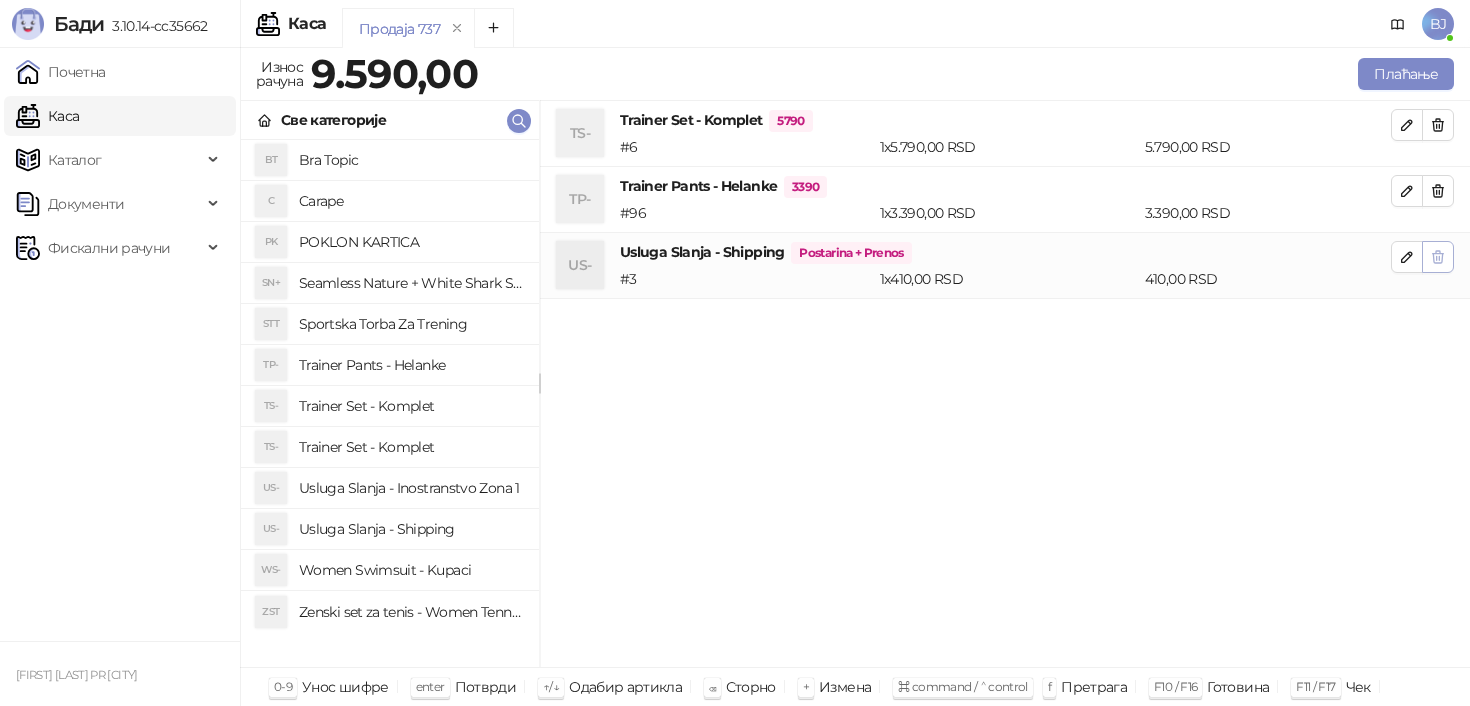 click 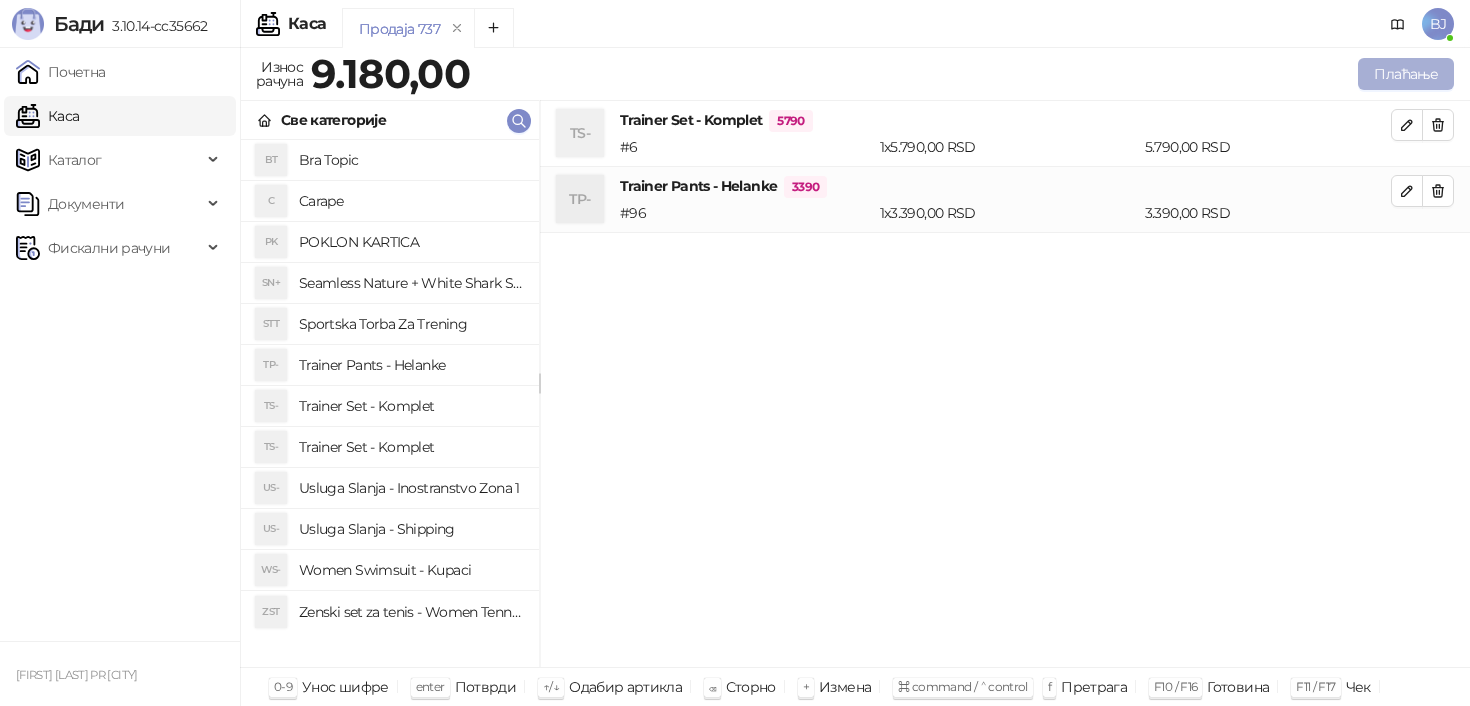 click on "Плаћање" at bounding box center (1406, 74) 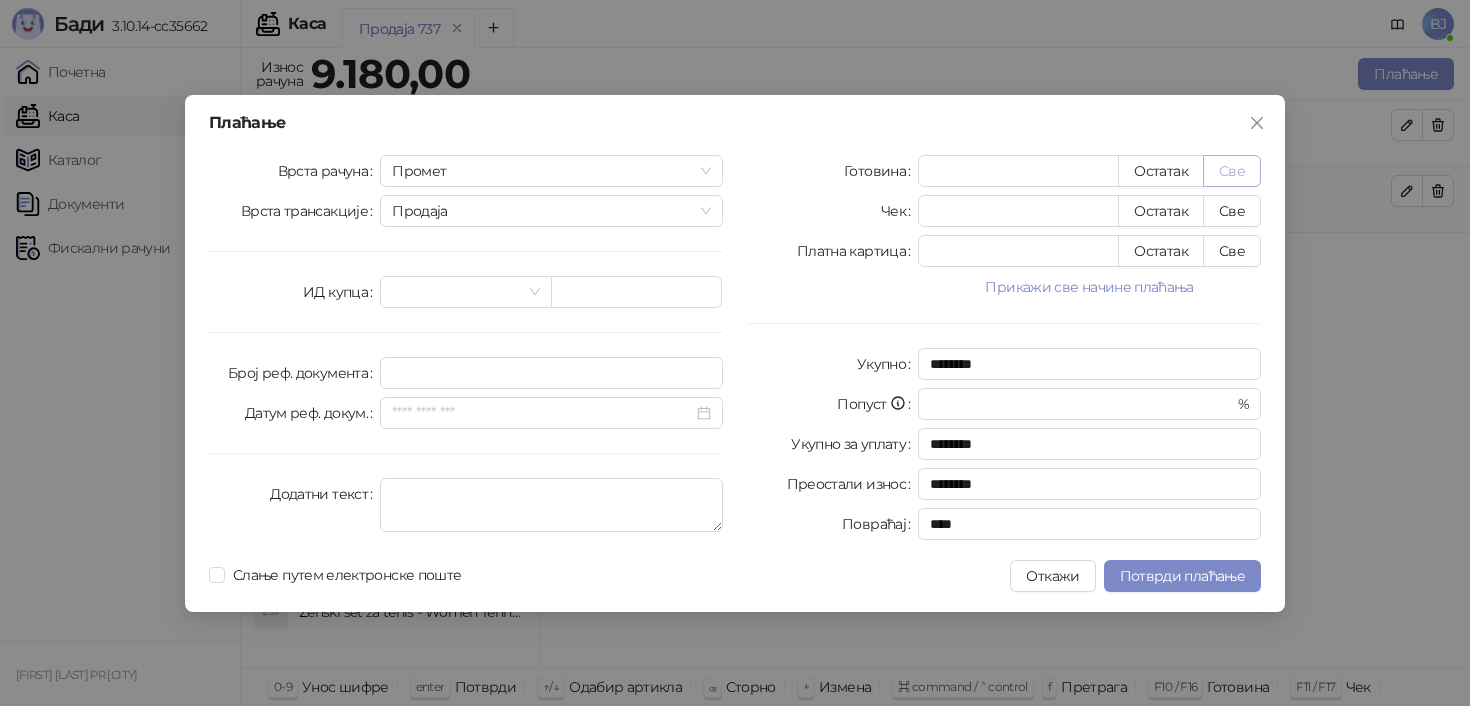 click on "Све" at bounding box center (1232, 171) 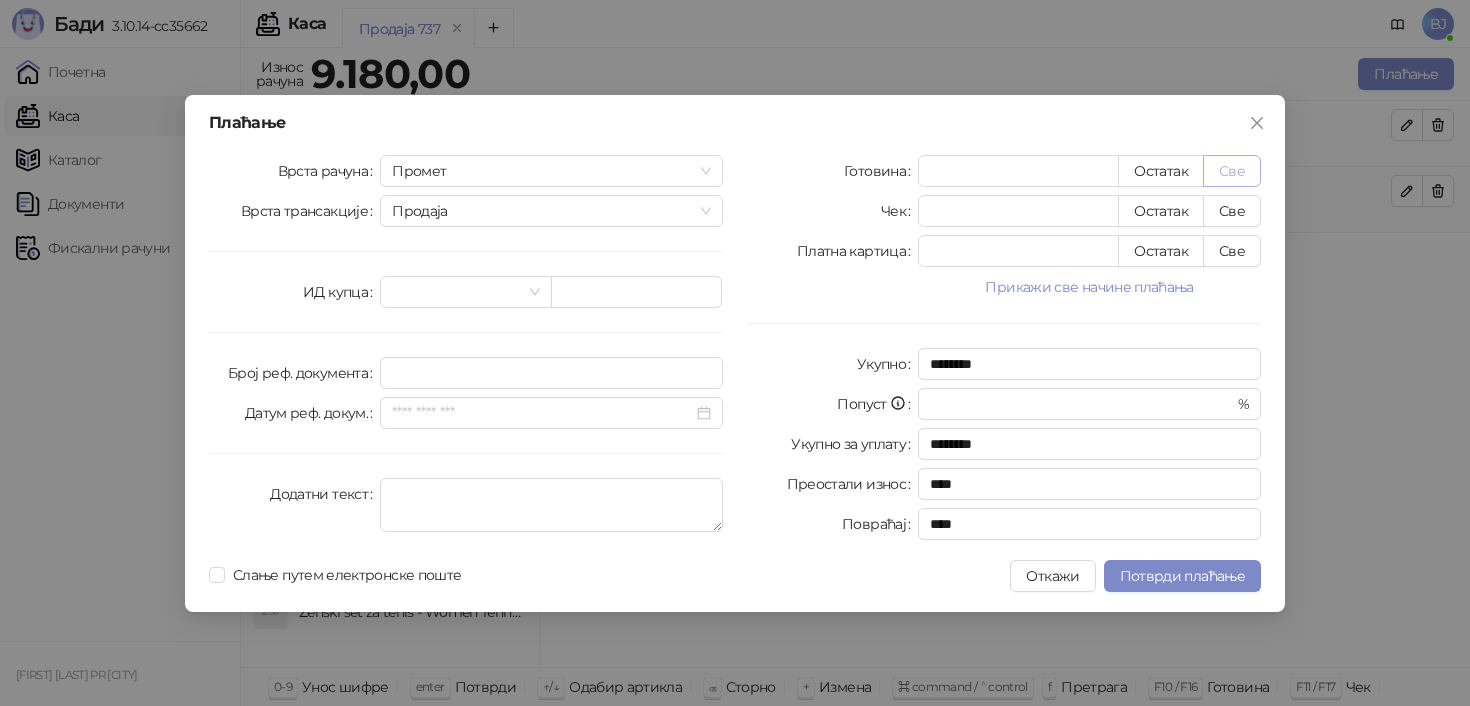 type 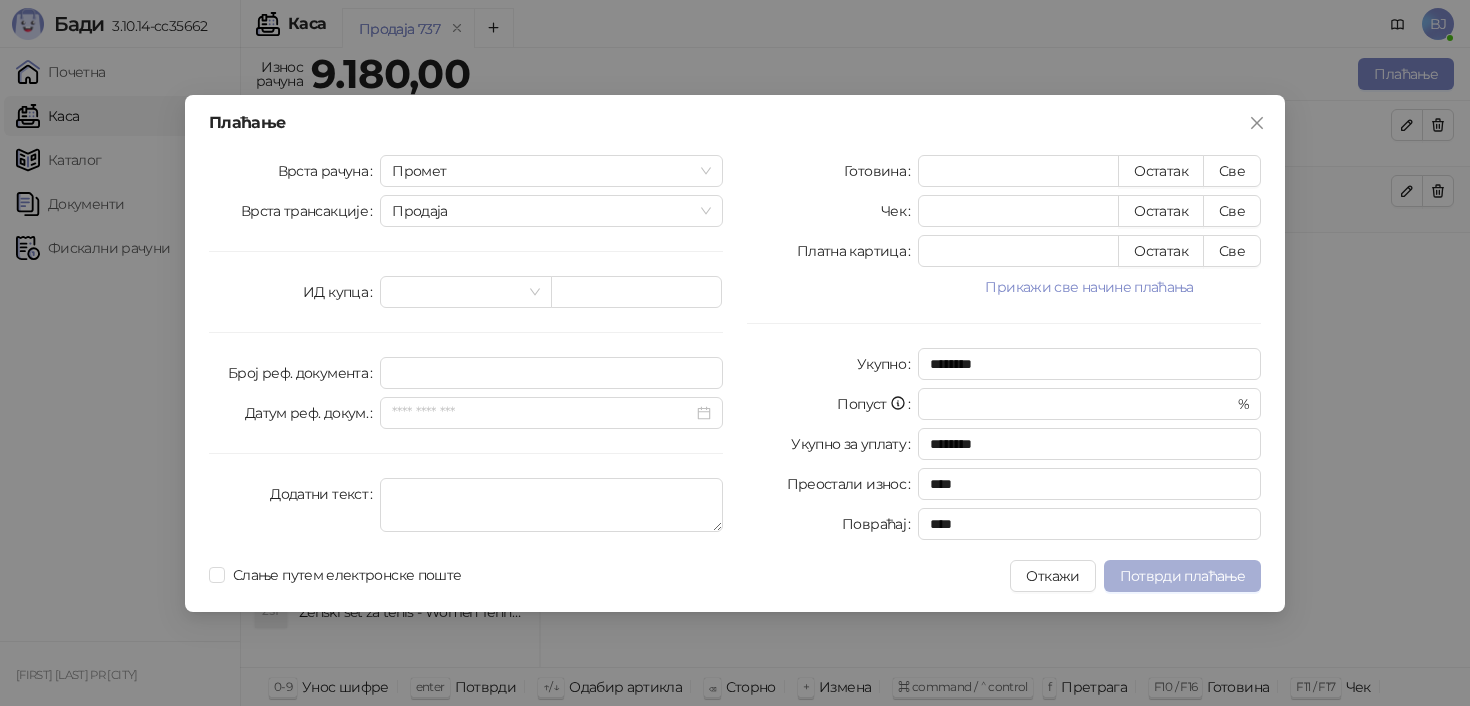 click on "Потврди плаћање" at bounding box center (1182, 576) 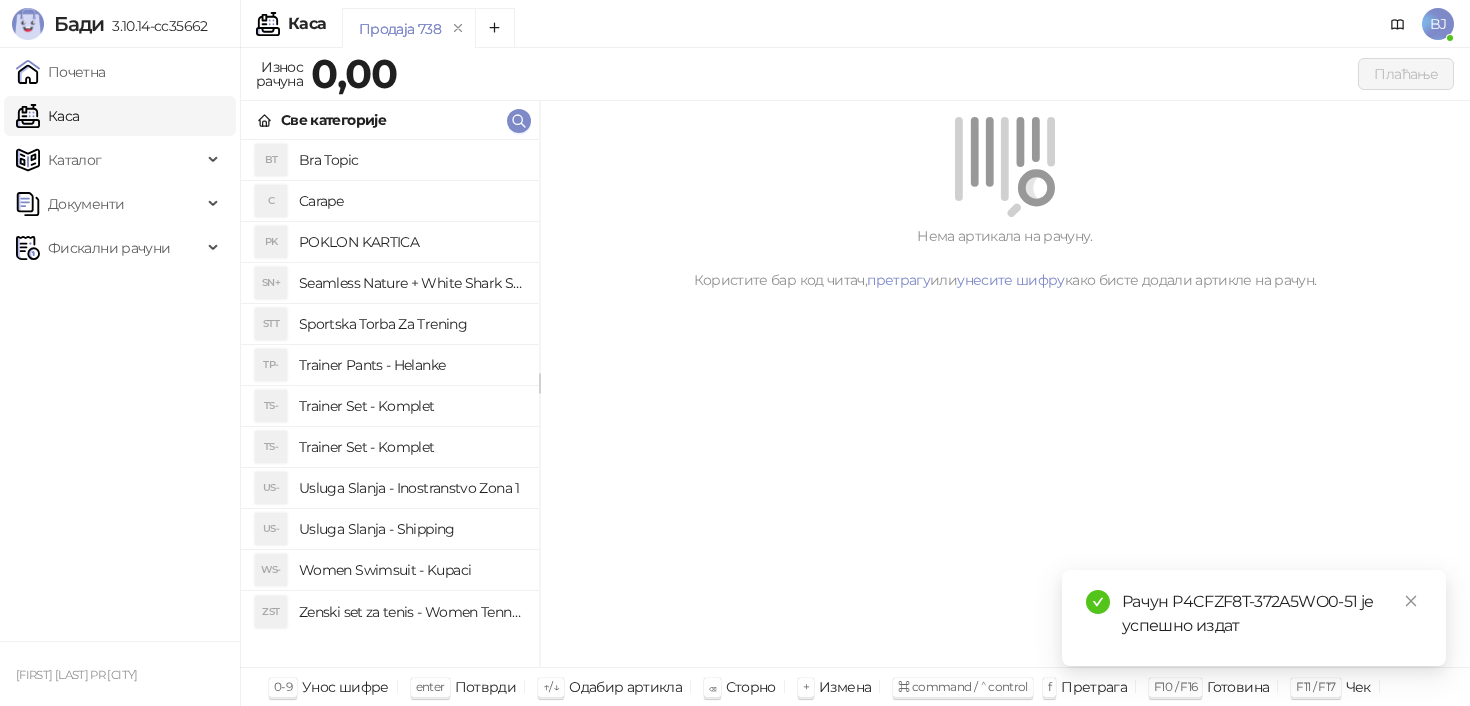 click on "Trainer Set - Komplet" at bounding box center [411, 447] 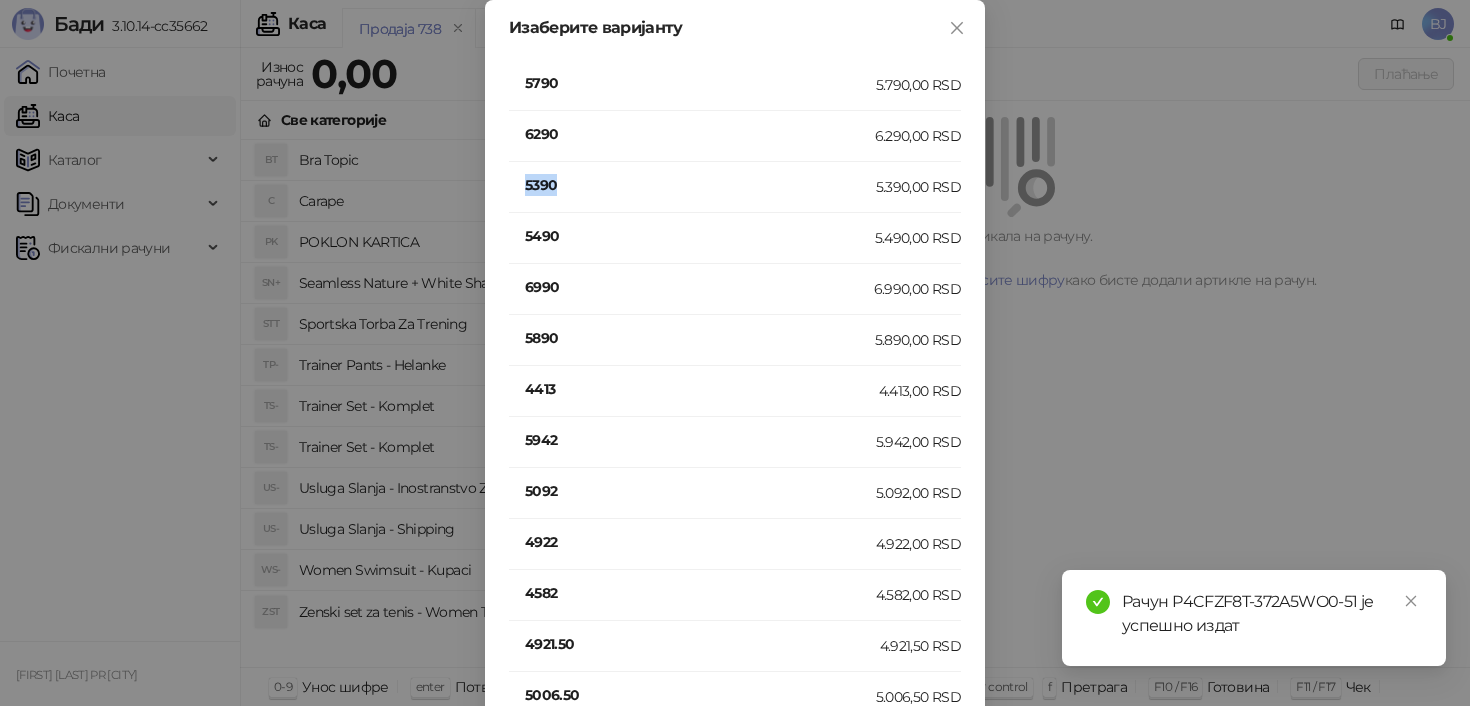 click on "5390" at bounding box center (700, 185) 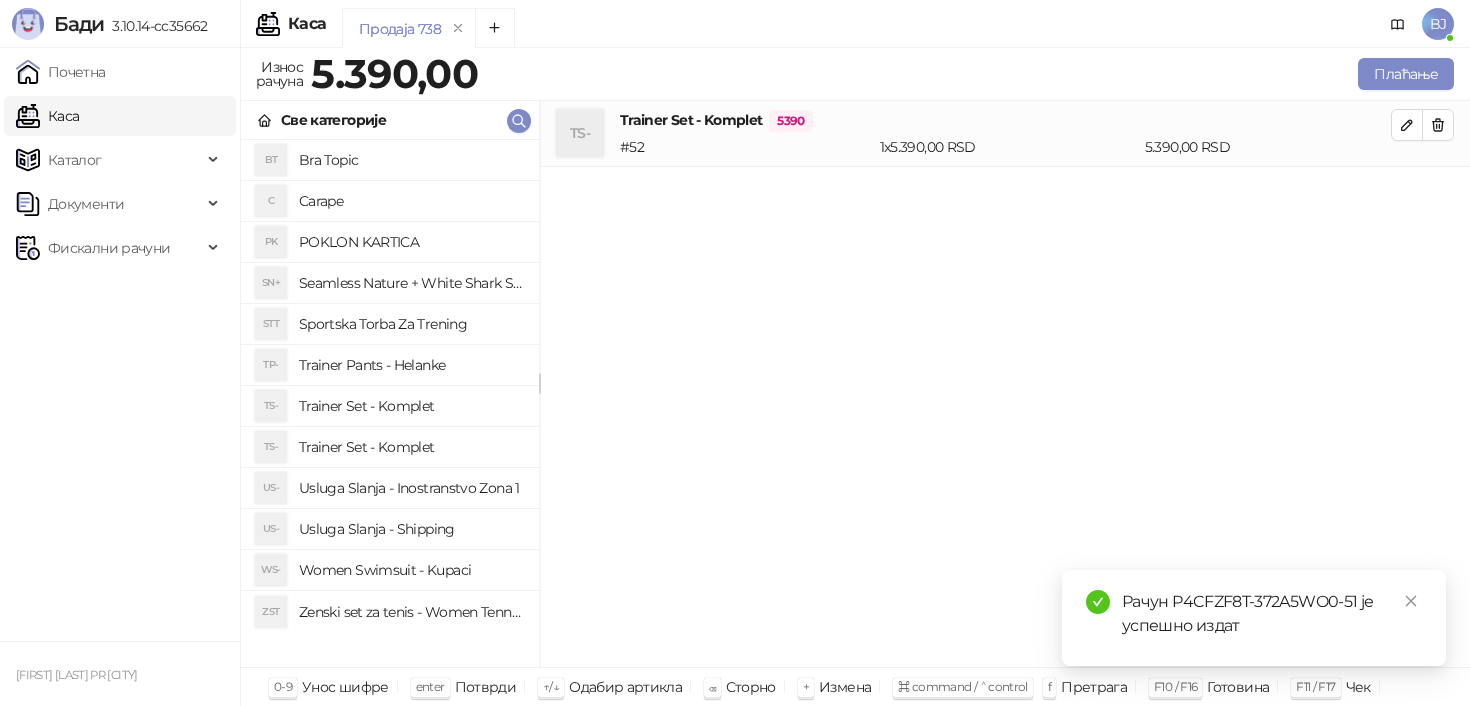 click on "Usluga Slanja - Shipping" at bounding box center (411, 529) 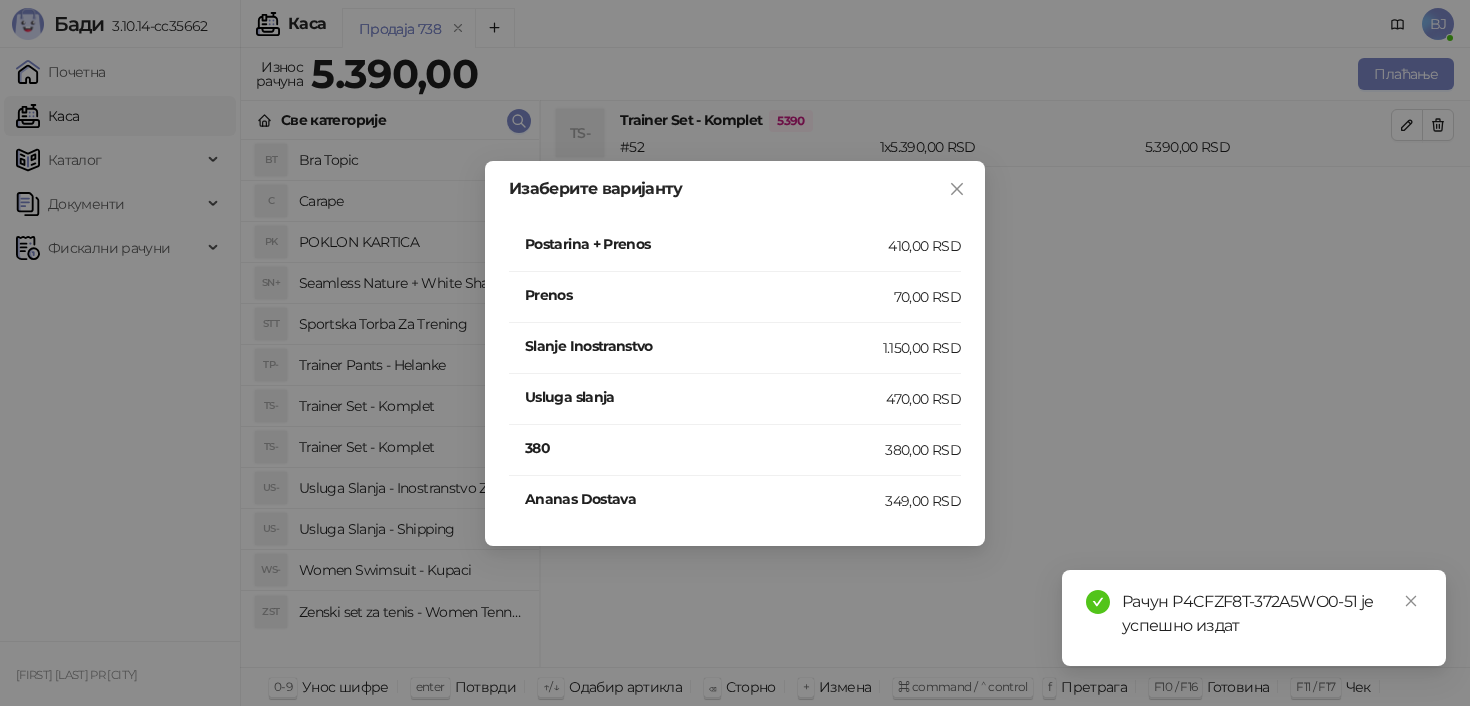 click on "Postarina + Prenos" at bounding box center (706, 244) 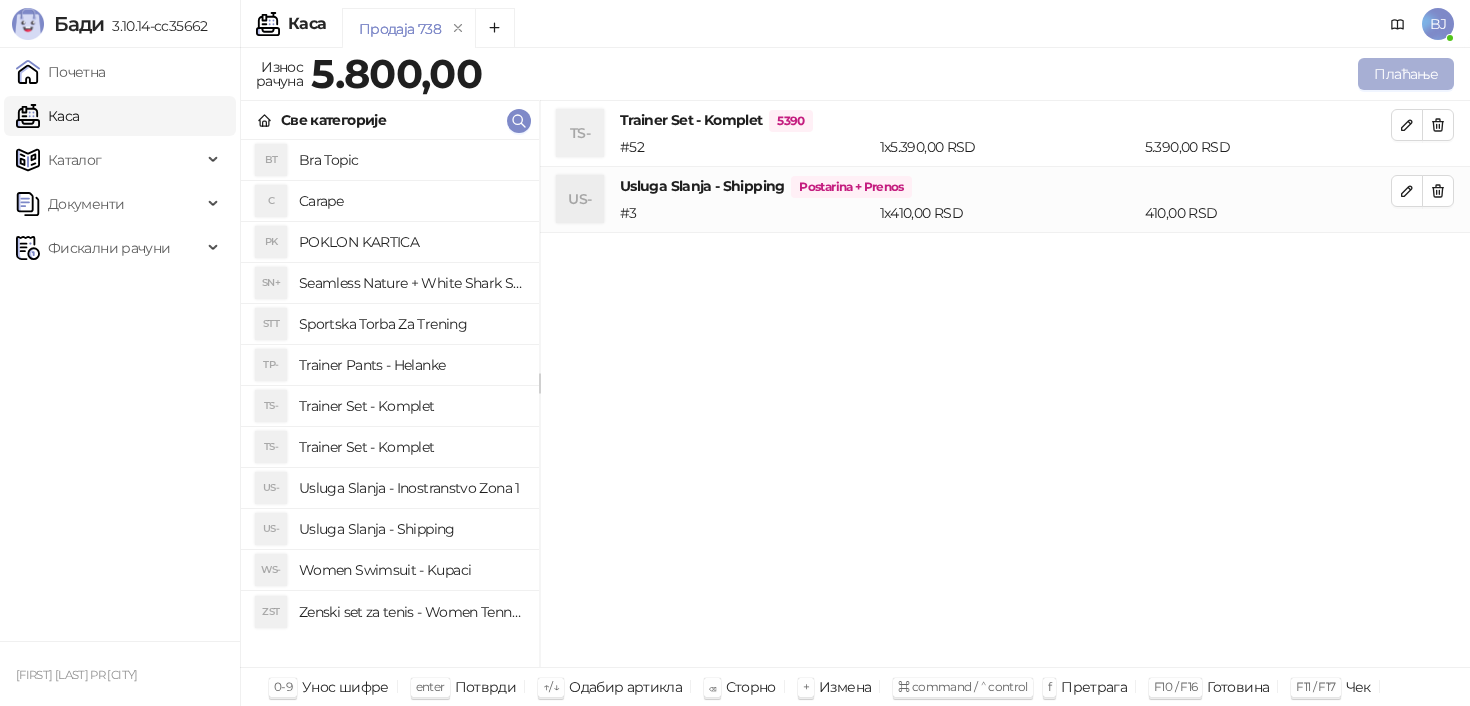 click on "Плаћање" at bounding box center [1406, 74] 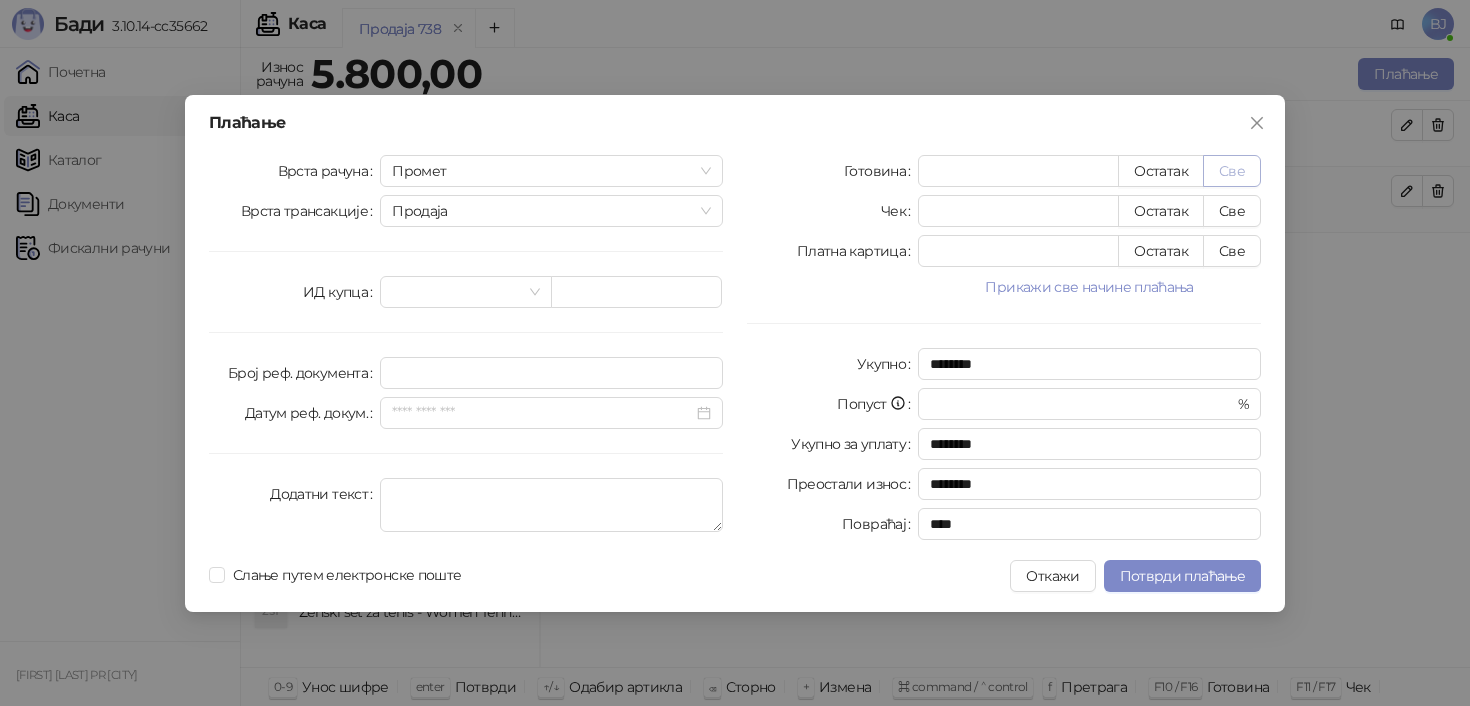 click on "Све" at bounding box center (1232, 171) 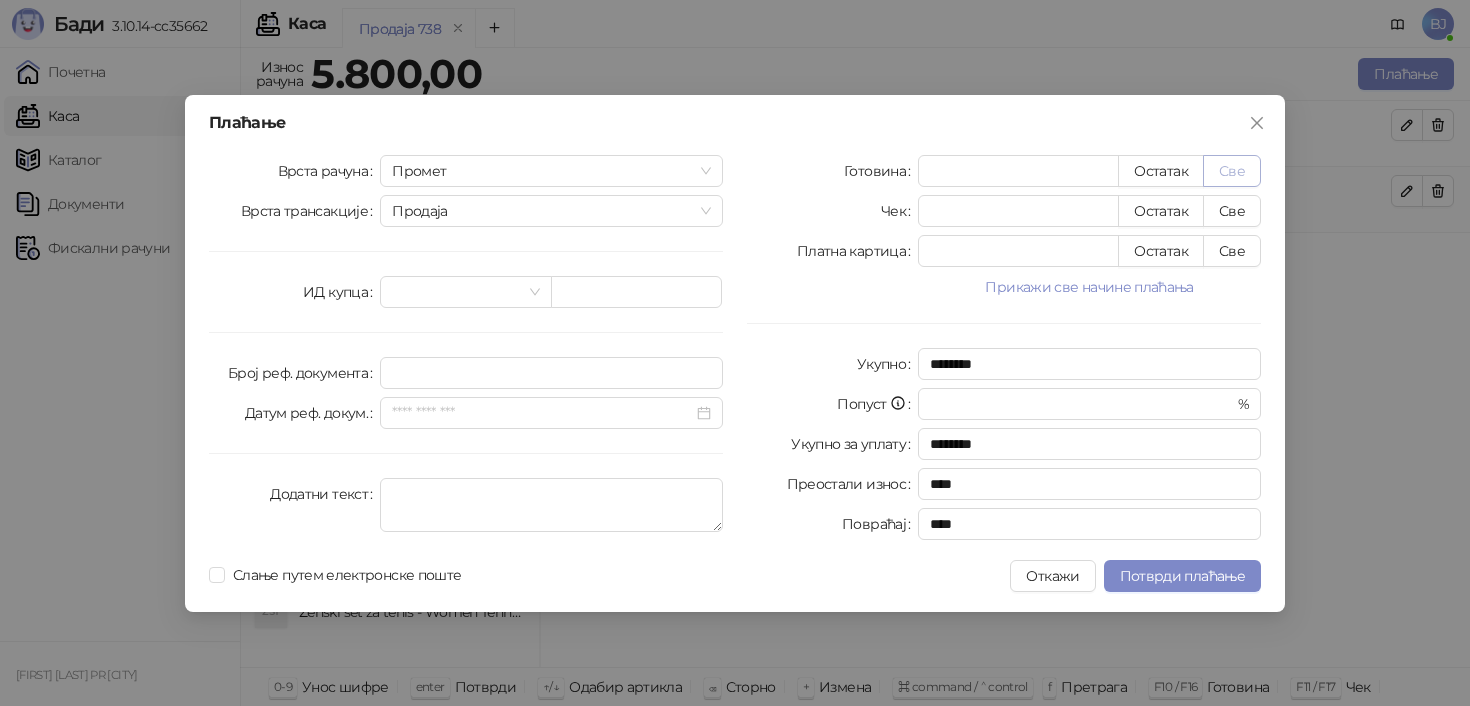 type 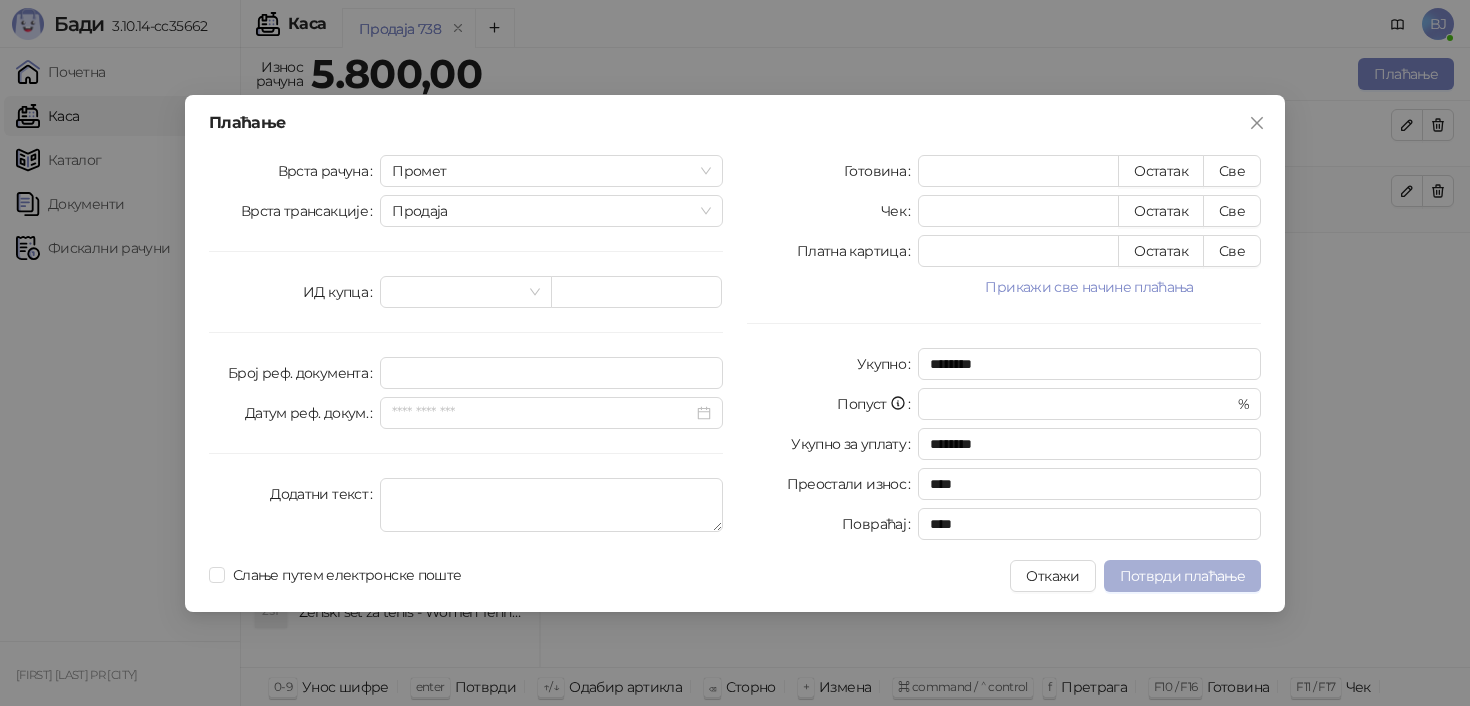click on "Потврди плаћање" at bounding box center [1182, 576] 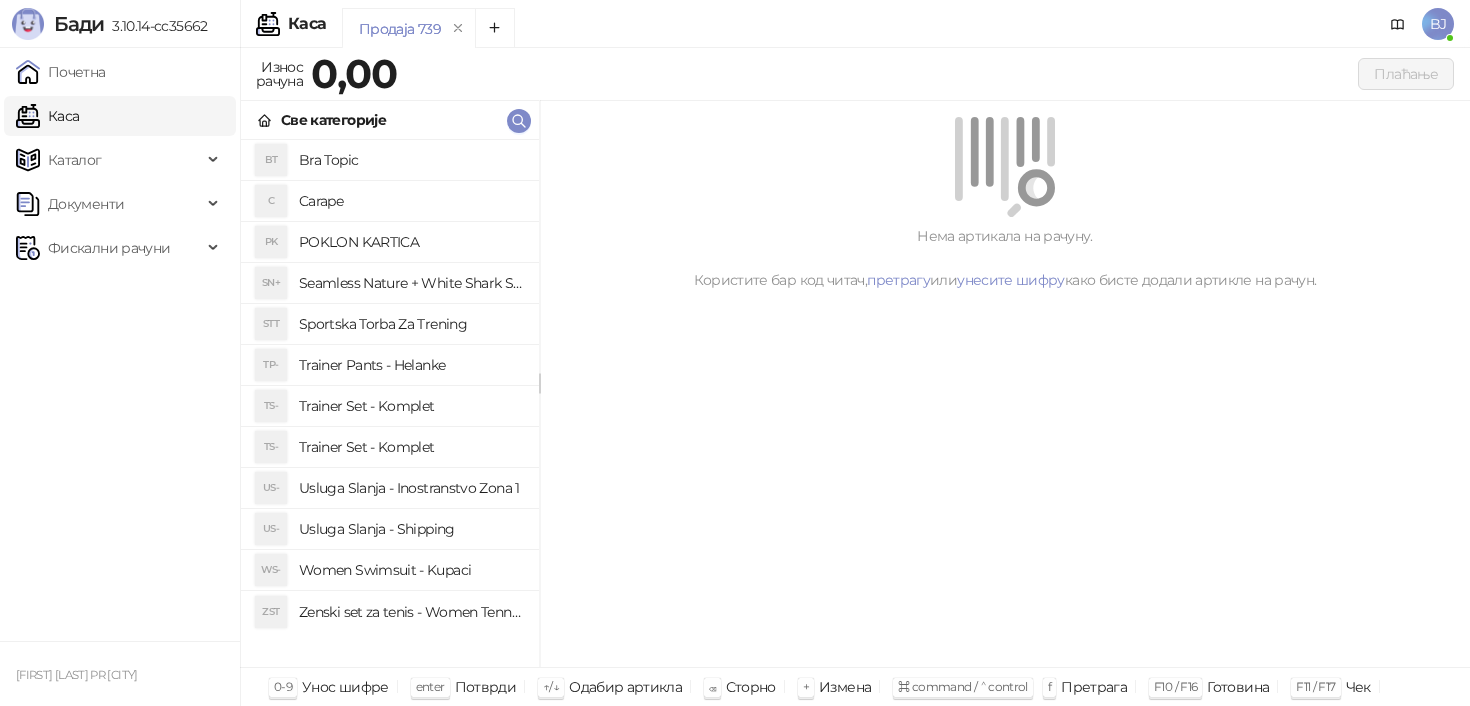 click on "Trainer Set - Komplet" at bounding box center [411, 447] 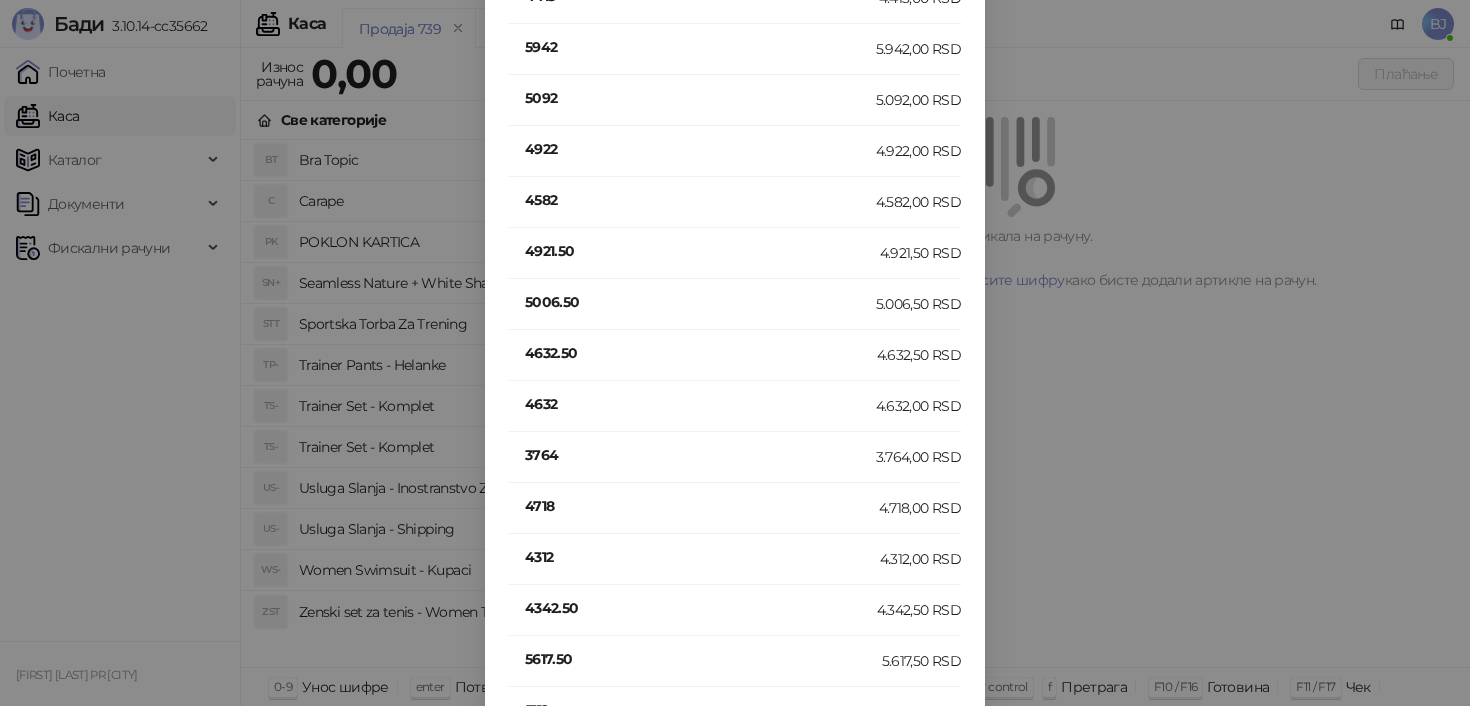 scroll, scrollTop: 3147, scrollLeft: 0, axis: vertical 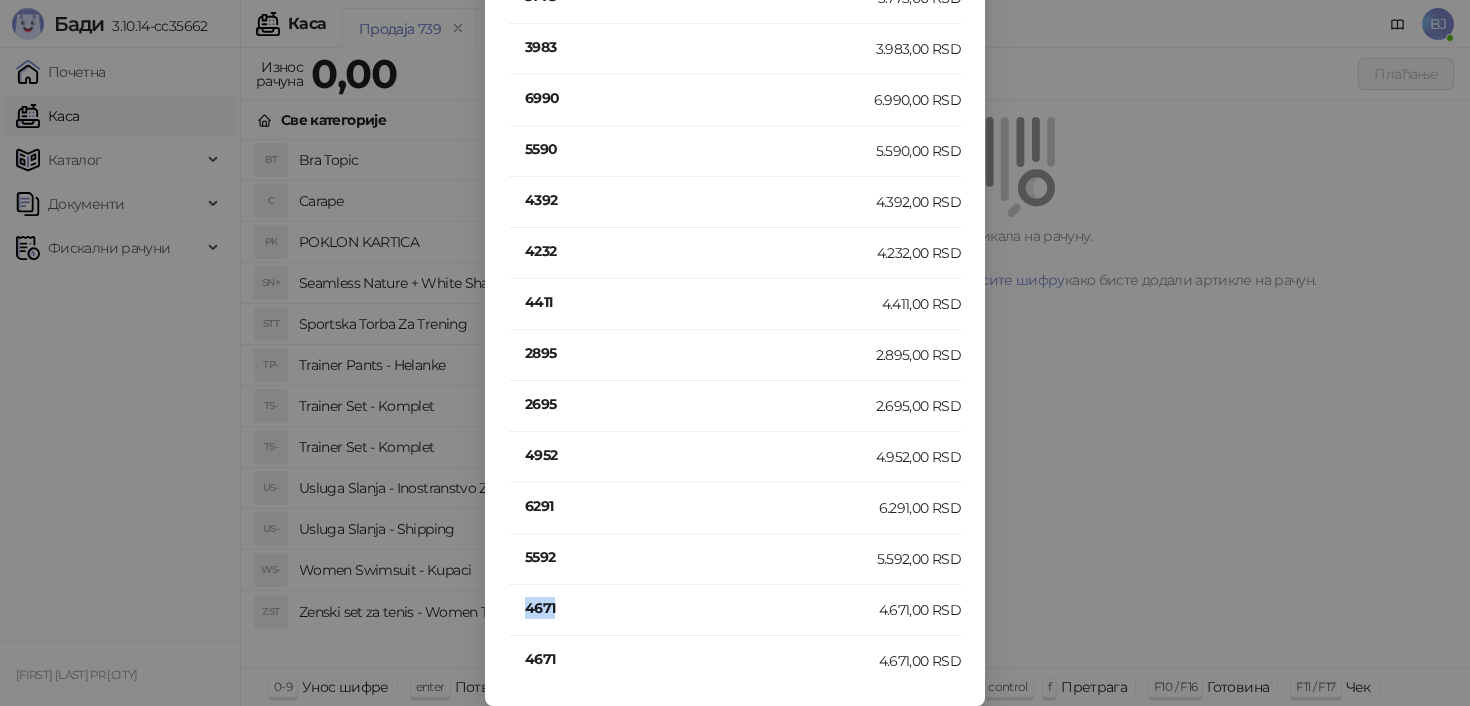 click on "4671" at bounding box center (702, 608) 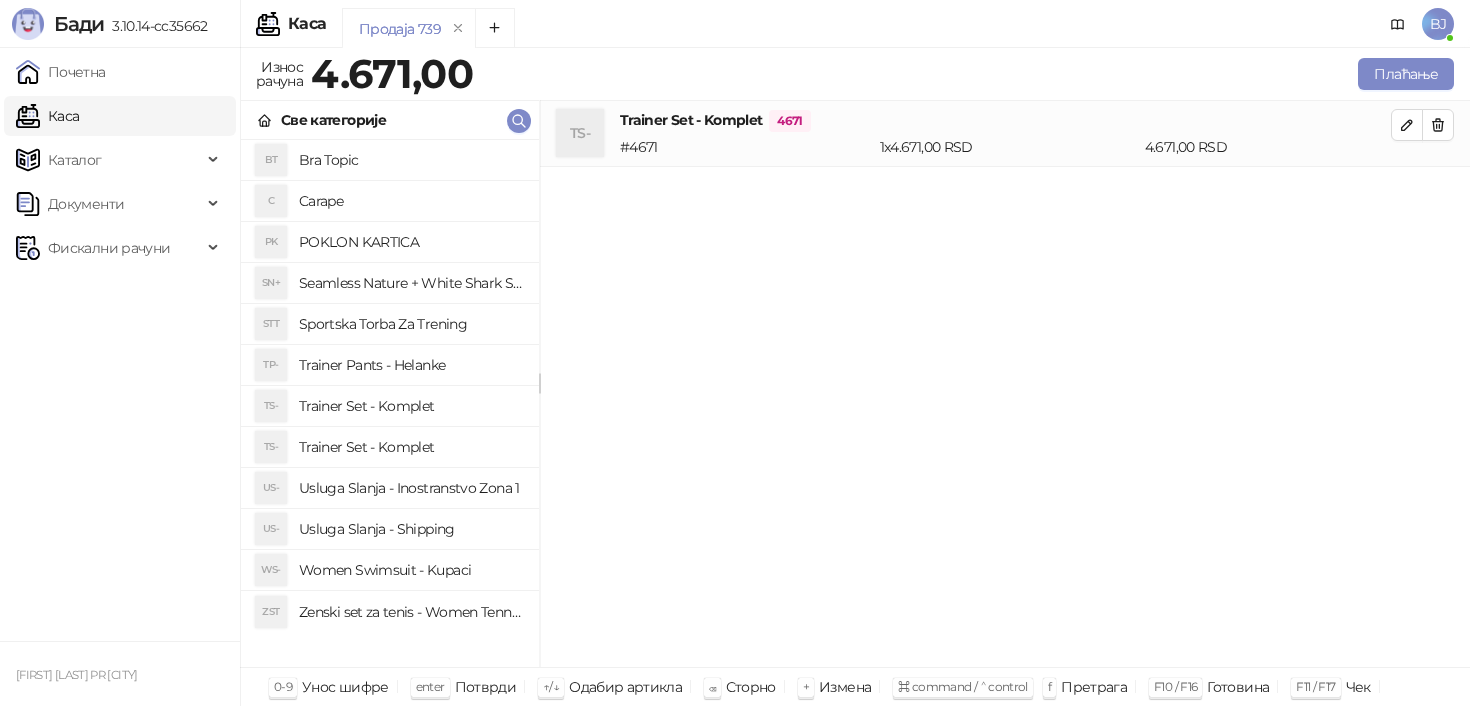 scroll, scrollTop: 0, scrollLeft: 0, axis: both 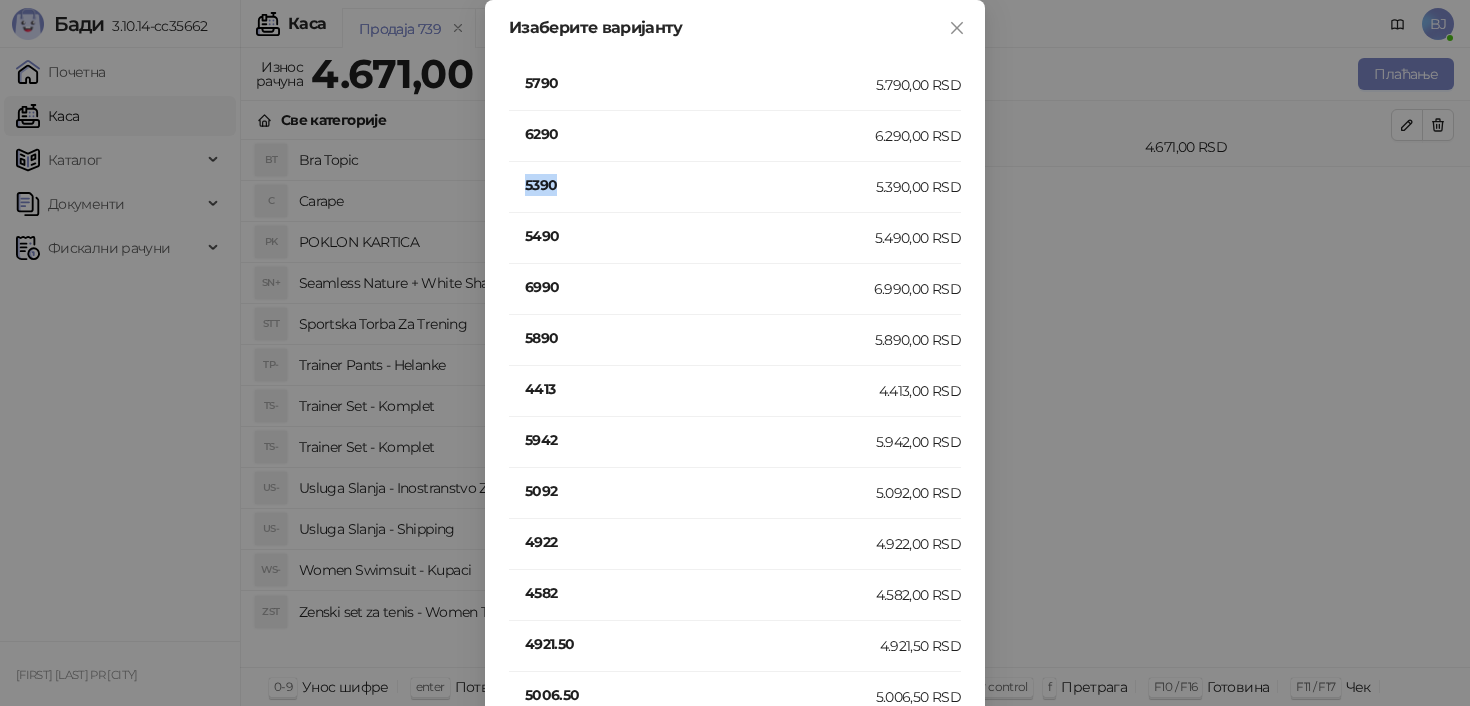 click on "5390" at bounding box center [700, 185] 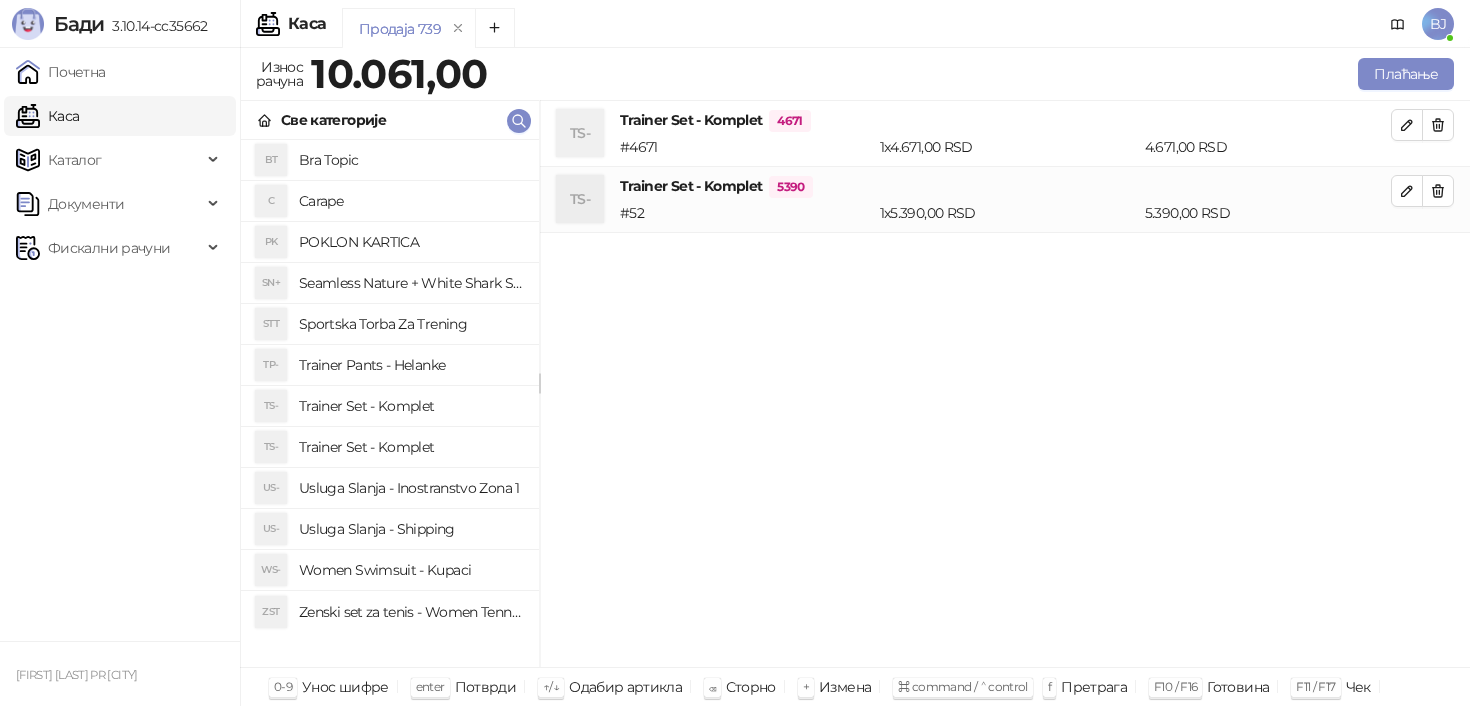 click on "Продаја 739 Износ рачуна 10.061,00 Плаћање Све категорије BT Bra Topic C Carape PK POKLON KARTICA SN+ Seamless Nature + White Shark Set STT Sportska Torba Za Trening TP- Trainer Pants - Helanke TS- Trainer Set - Komplet TS- Trainer Set - Komplet US- Usluga Slanja - Inostranstvo Zona 1 US- Usluga Slanja - Shipping WS- Women Swimsuit - Kupaci ZST Zenski set za tenis - Women Tennis Set TS- Trainer Set - Komplet 4671 # 4671 1 x 4.671,00 RSD 4.671,00 RSD TS- Trainer Set - Komplet 5390 # 52 1 x 5.390,00 RSD 5.390,00 RSD 0-9 Унос шифре enter Потврди ↑/↓ Одабир артикла ⌫ Сторно + Измена ⌘ command / ⌃ control f Претрага F10 / F16 Готовина F11 / F17 Чек F12 / F18 Платна картица" at bounding box center [855, 377] 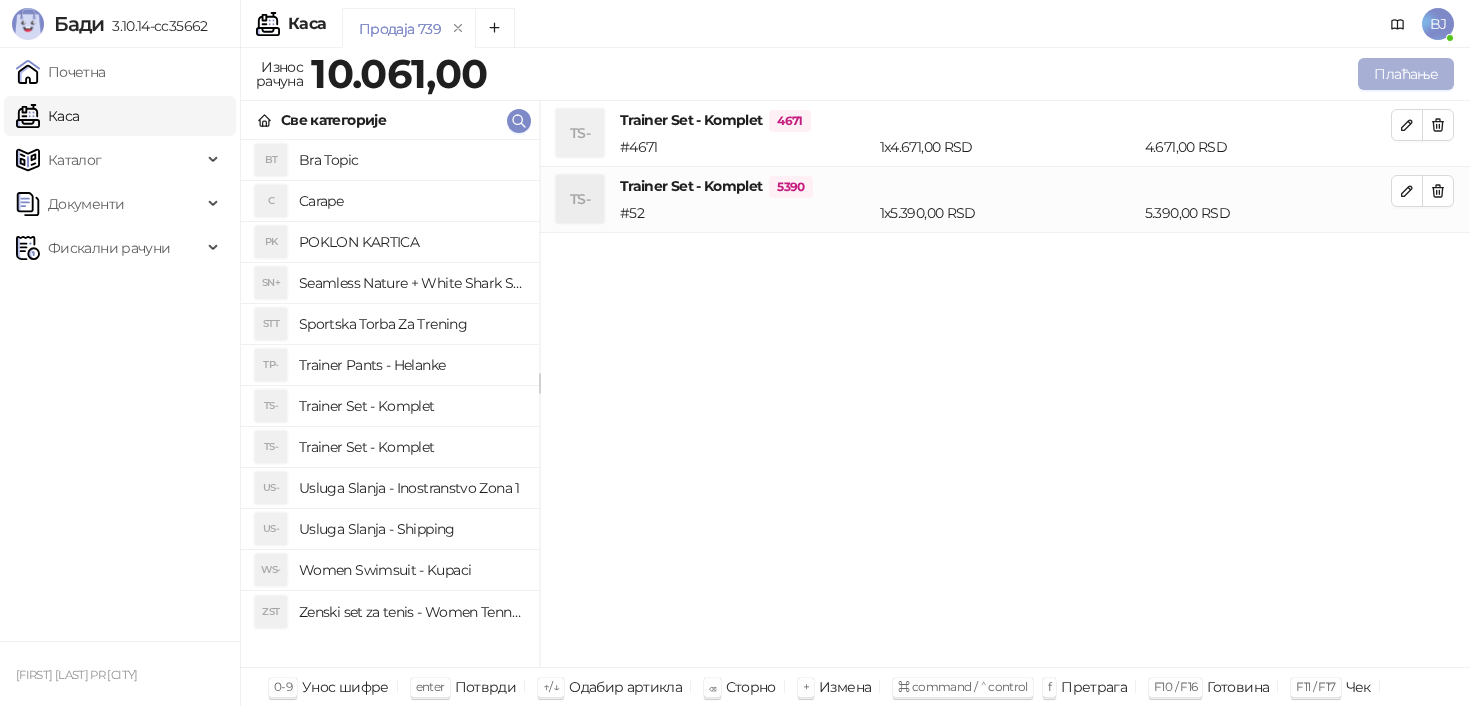 click on "Плаћање" at bounding box center (1406, 74) 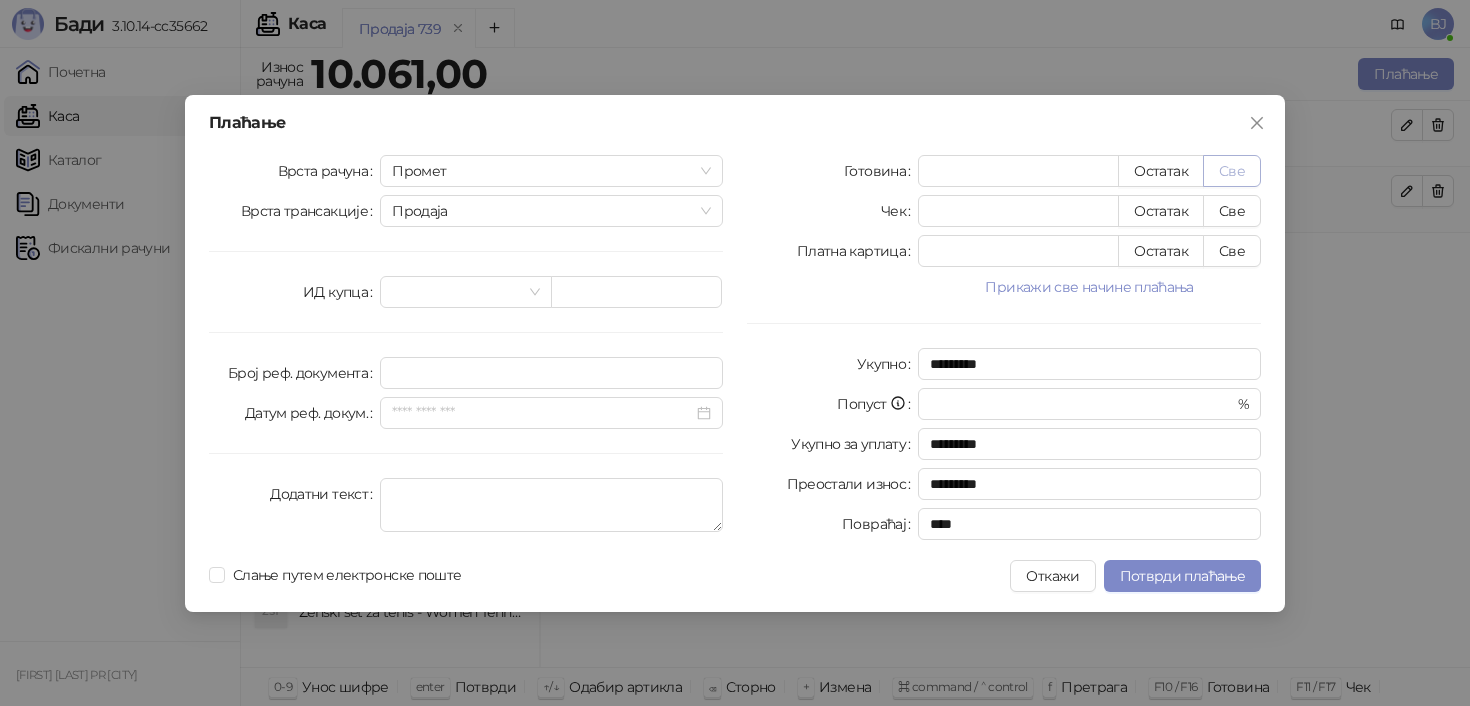 click on "Све" at bounding box center (1232, 171) 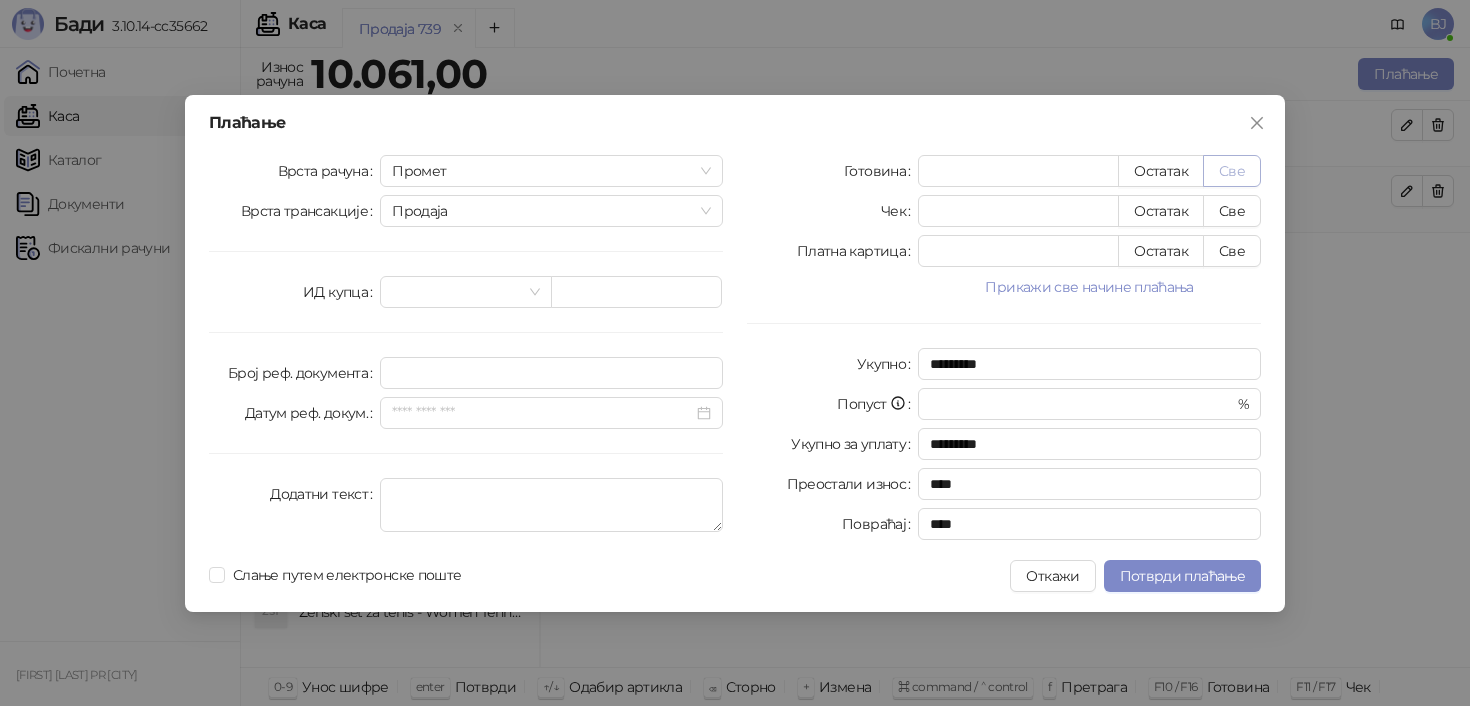 type 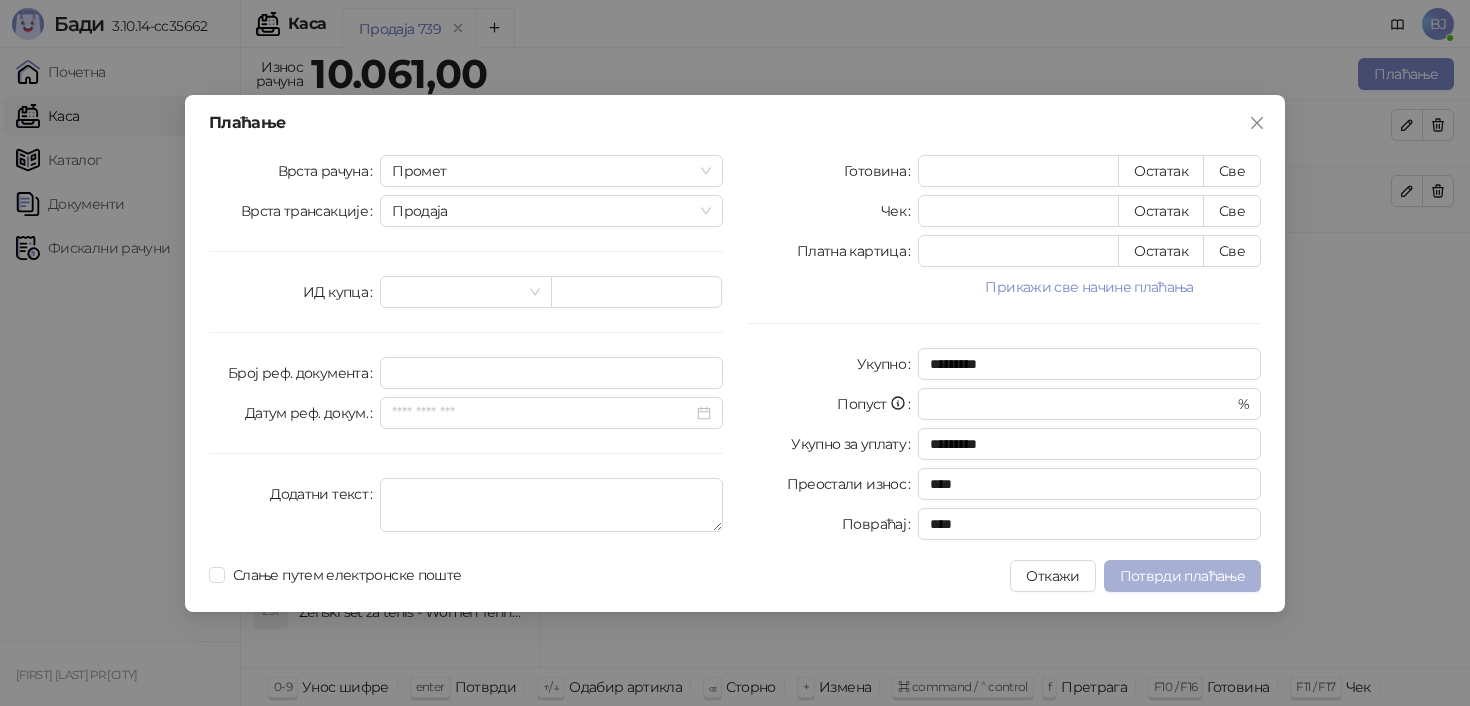click on "Потврди плаћање" at bounding box center [1182, 576] 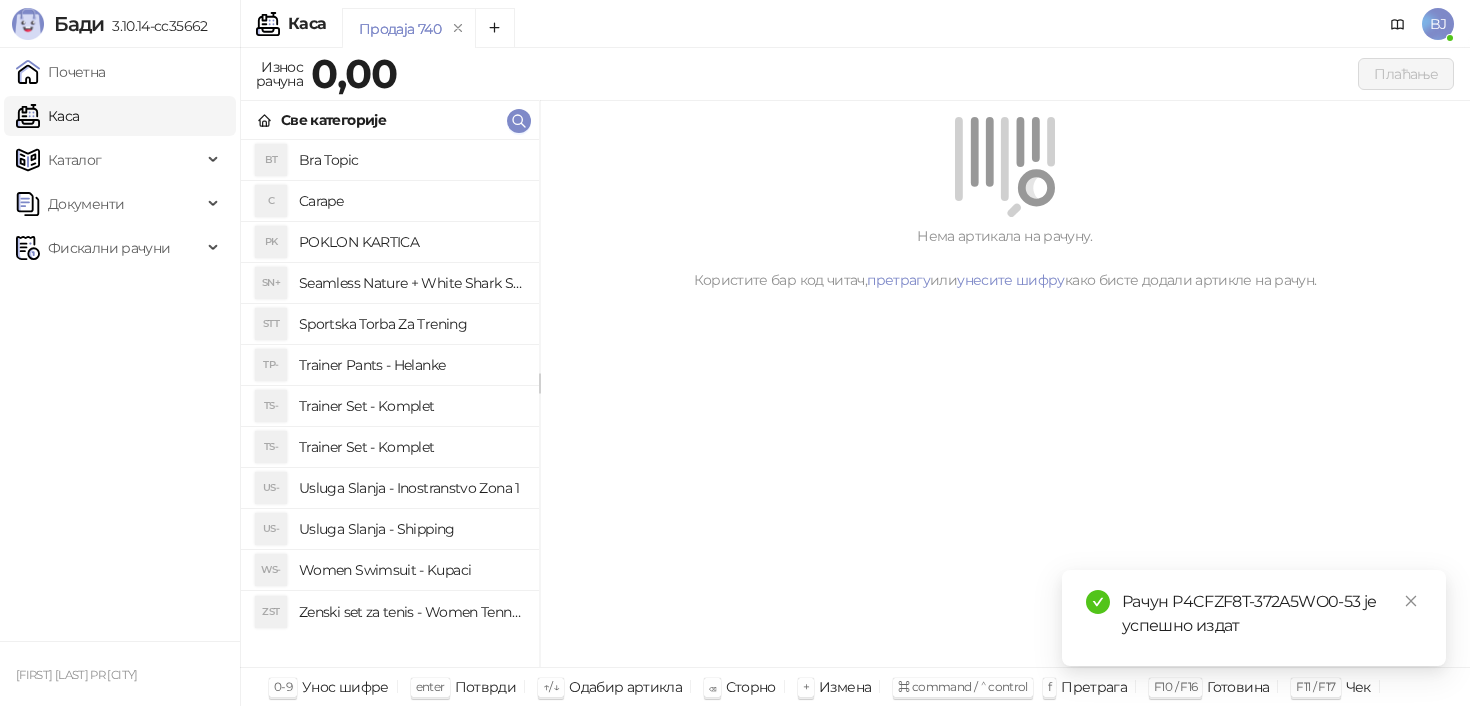 click on "Trainer Set - Komplet" at bounding box center (411, 447) 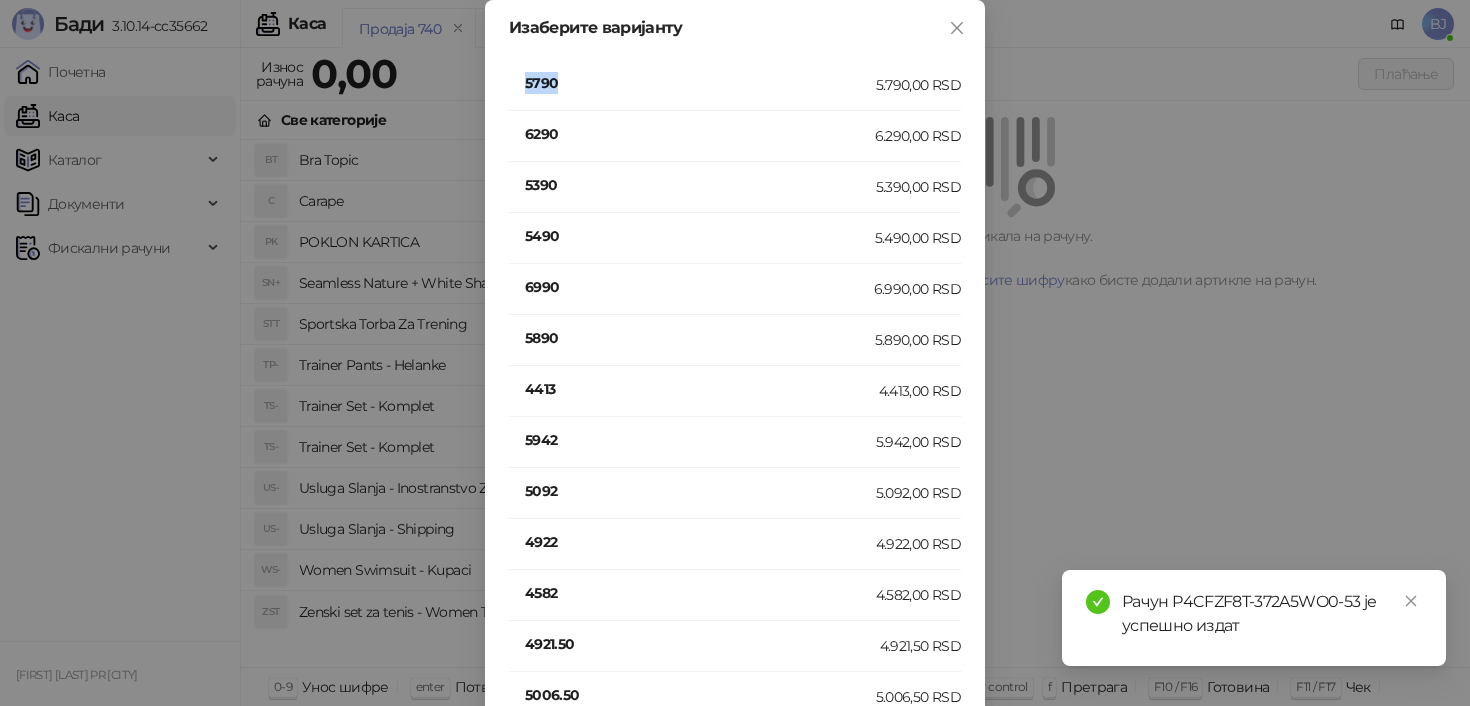 click on "5790" at bounding box center [700, 83] 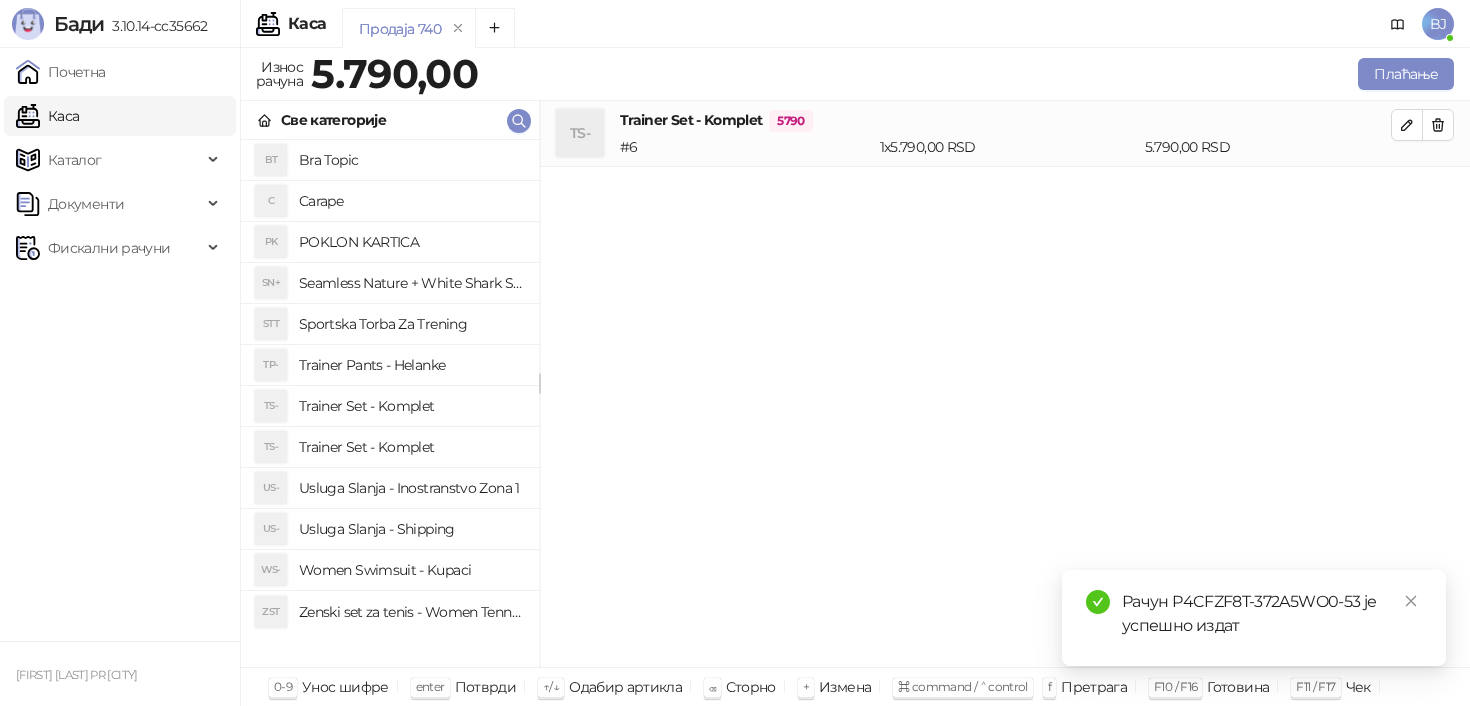 click on "Women Swimsuit - Kupaci" at bounding box center [411, 570] 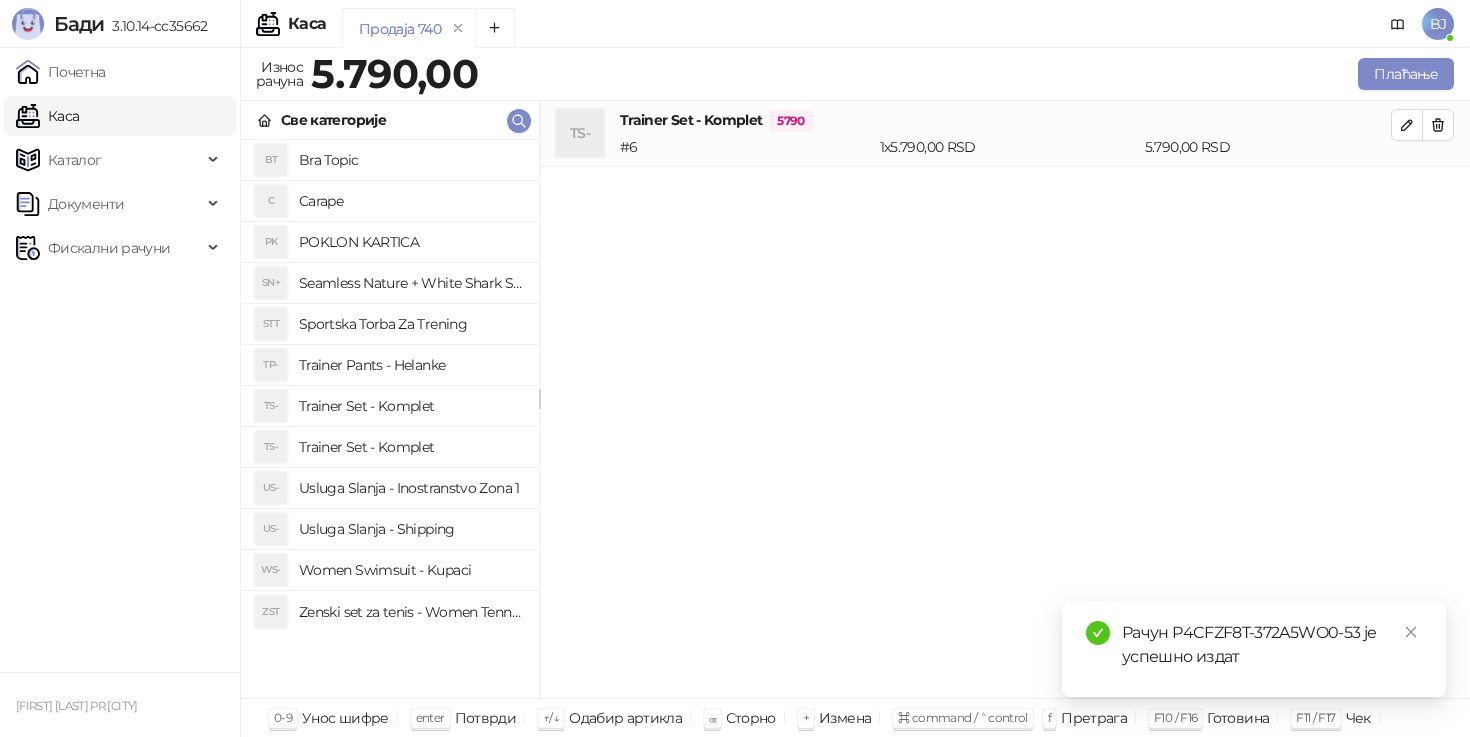 click on "US- Usluga Slanja - Shipping" at bounding box center [390, 529] 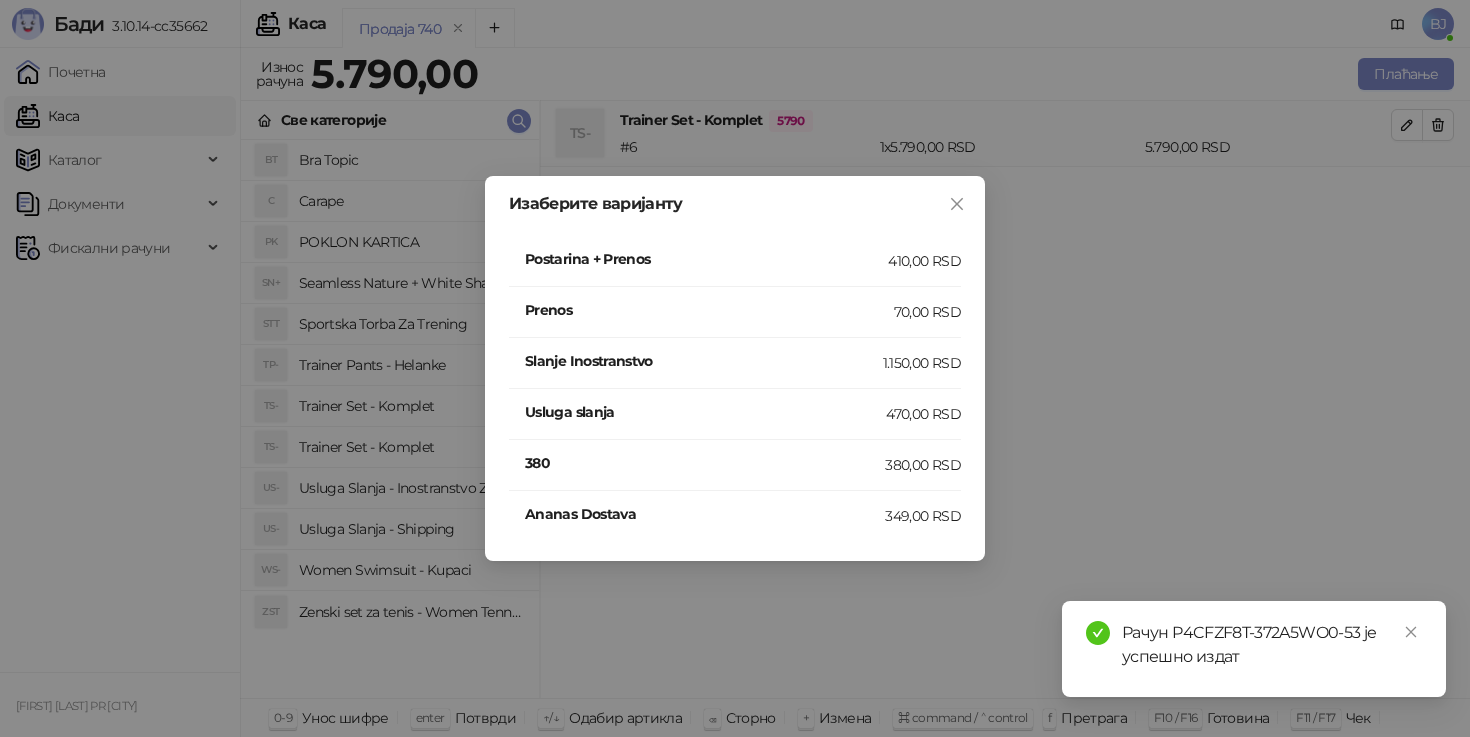 click on "410,00 RSD" at bounding box center [924, 261] 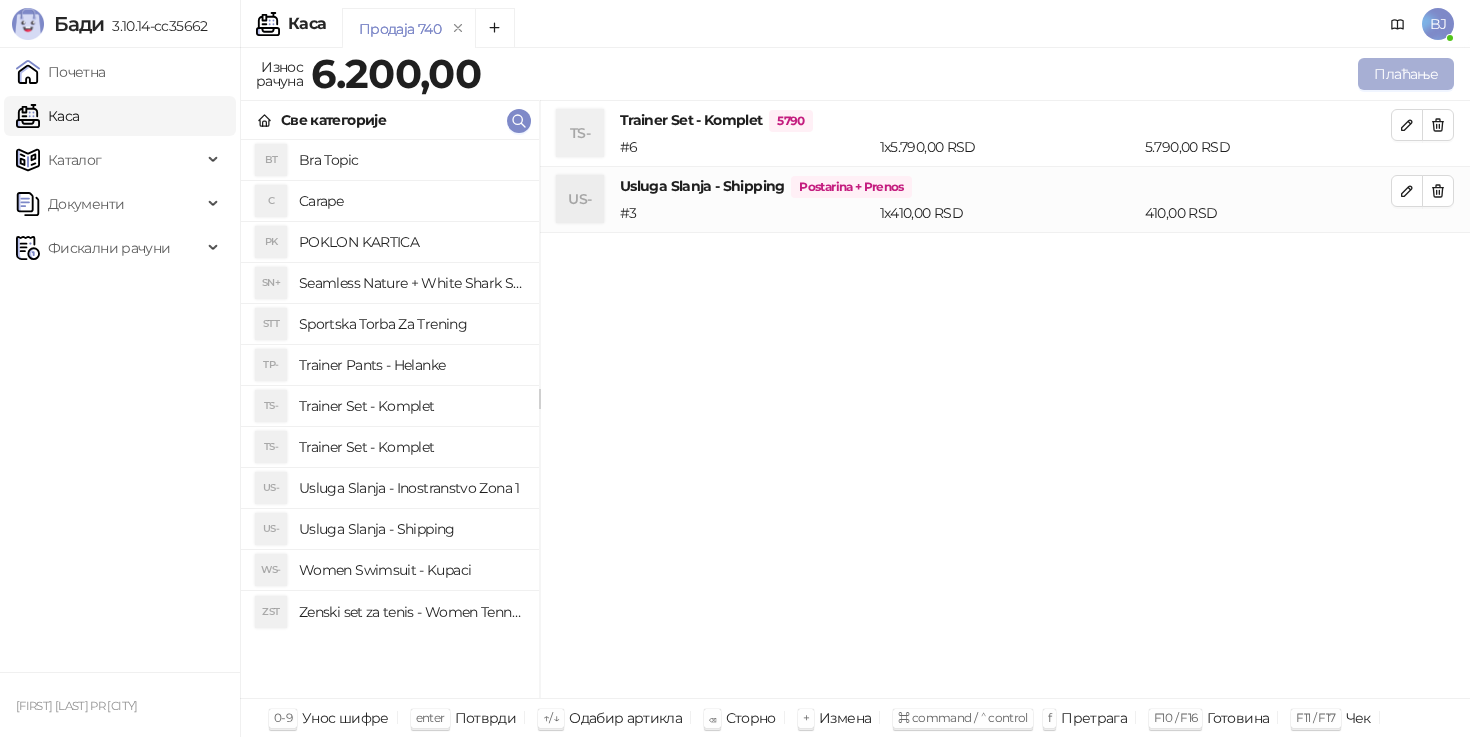 click on "Плаћање" at bounding box center [1406, 74] 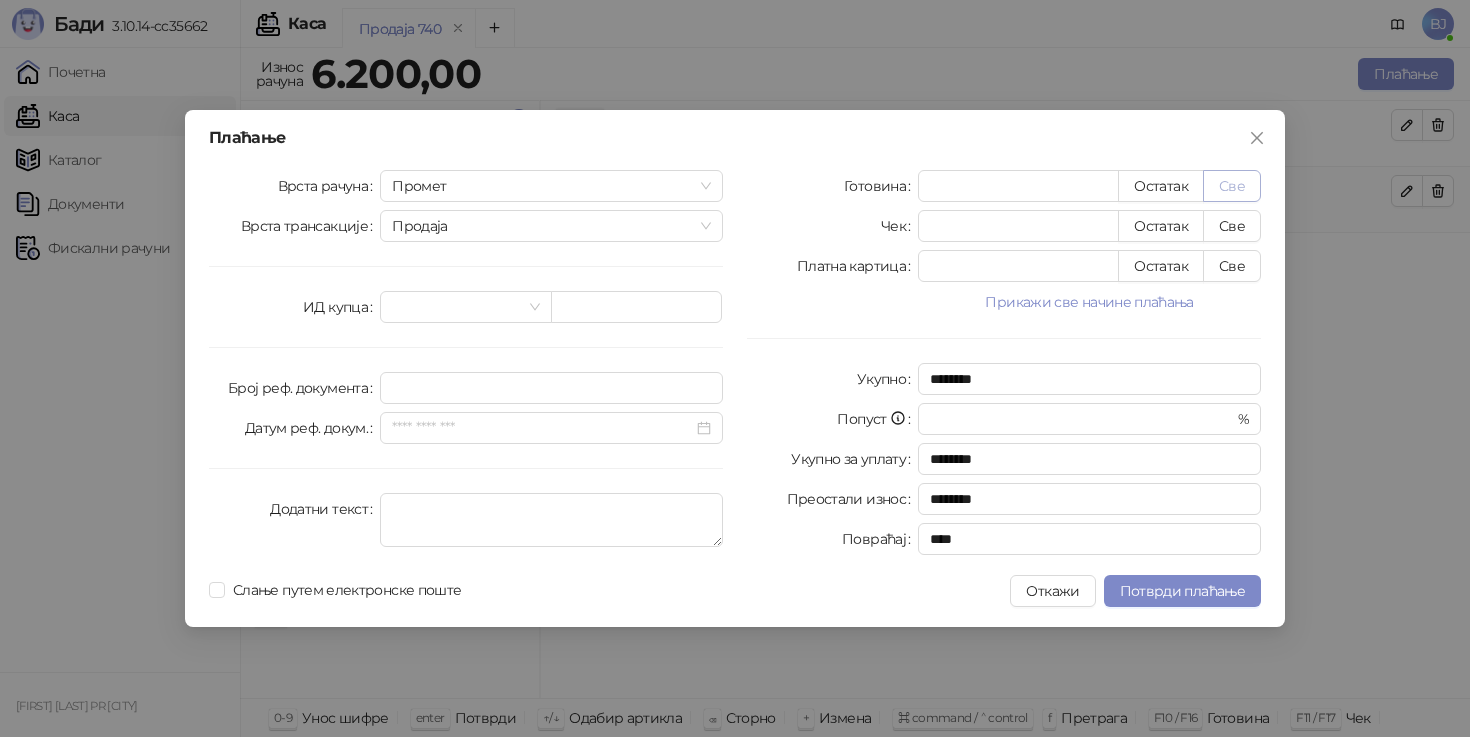 click on "Све" at bounding box center [1232, 186] 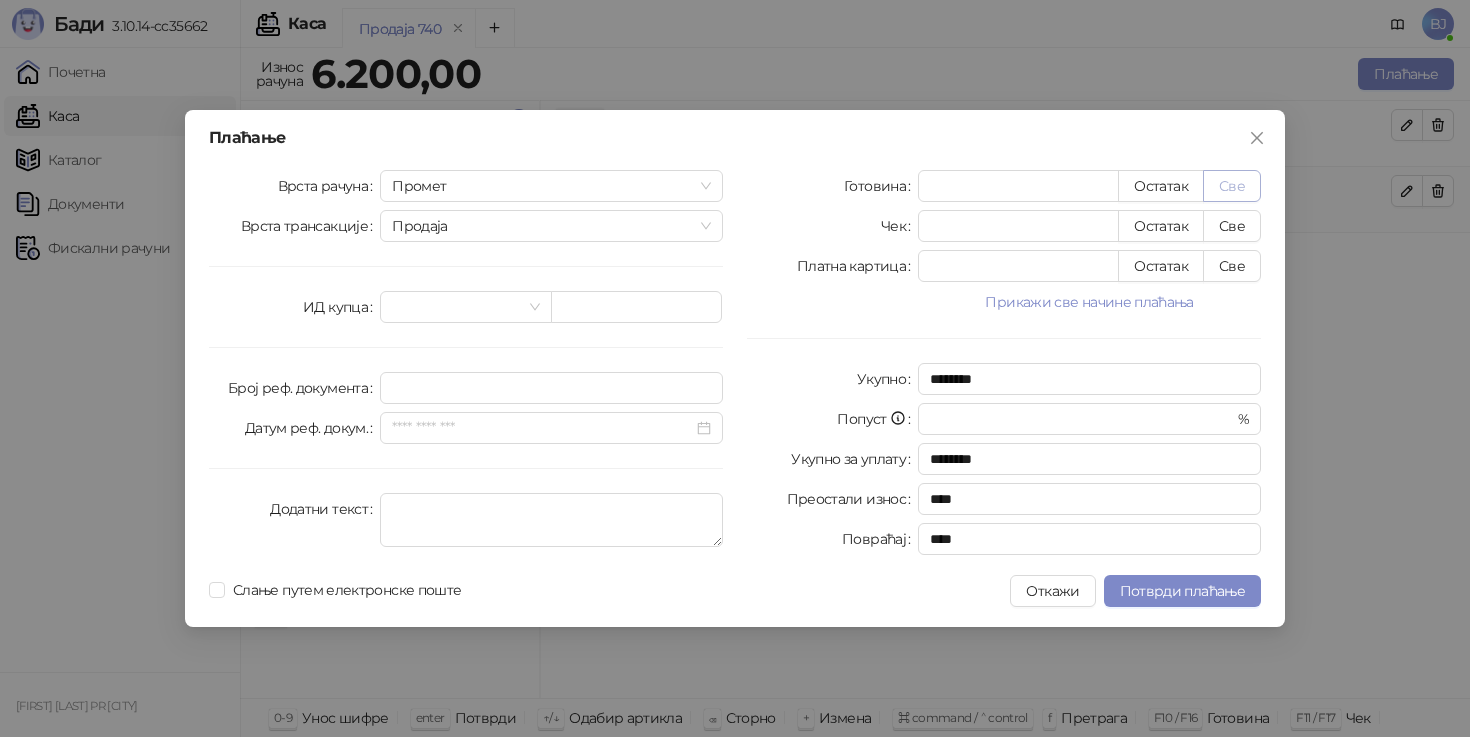 type 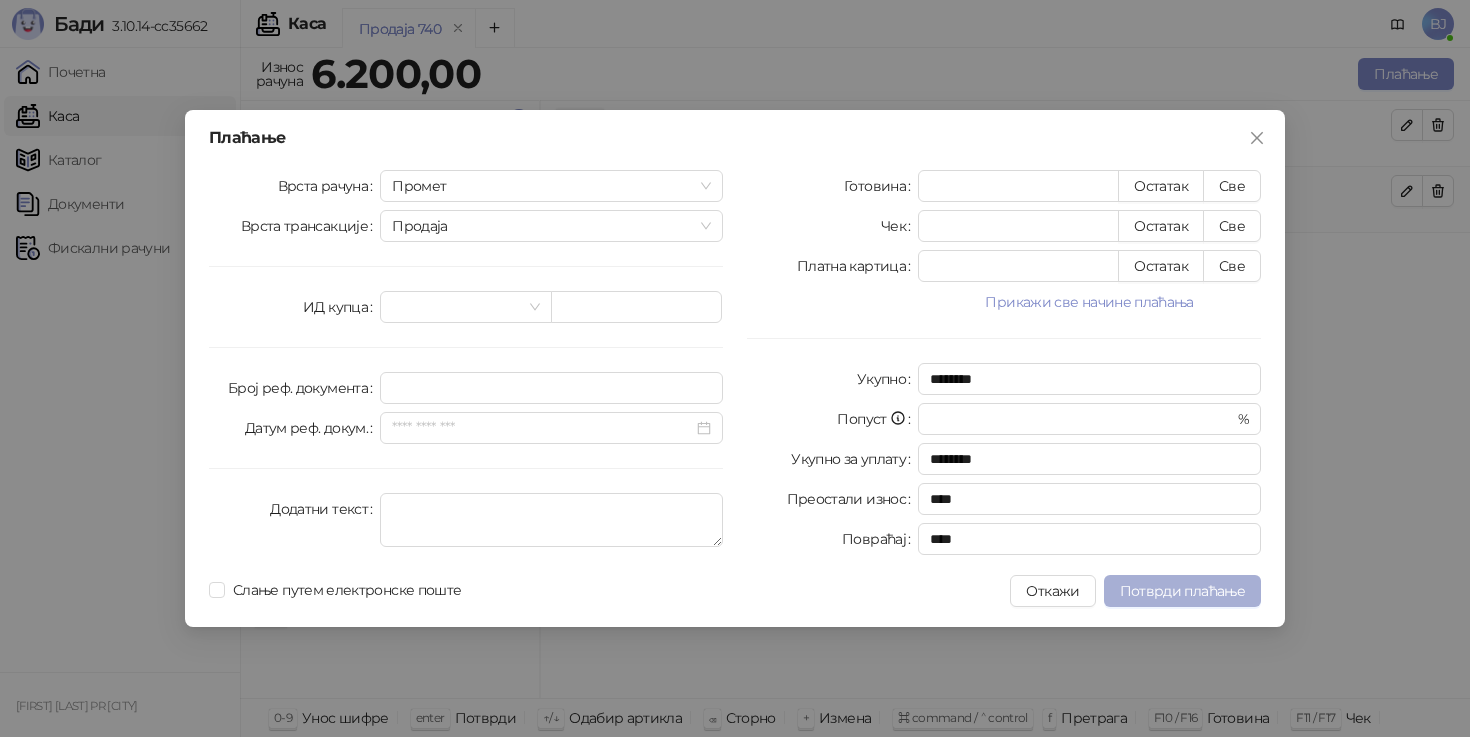 click on "Потврди плаћање" at bounding box center [1182, 591] 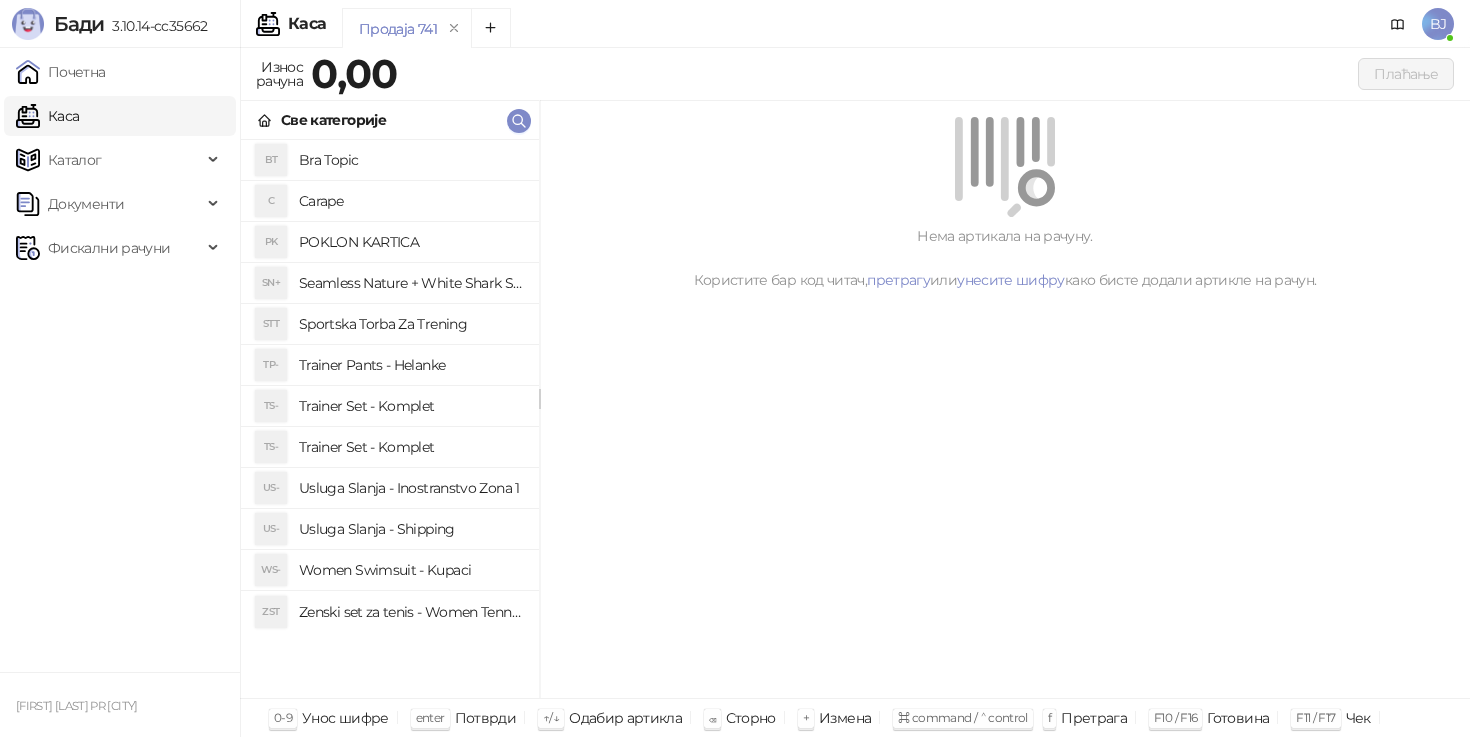 click on "Trainer Pants - Helanke" at bounding box center [411, 365] 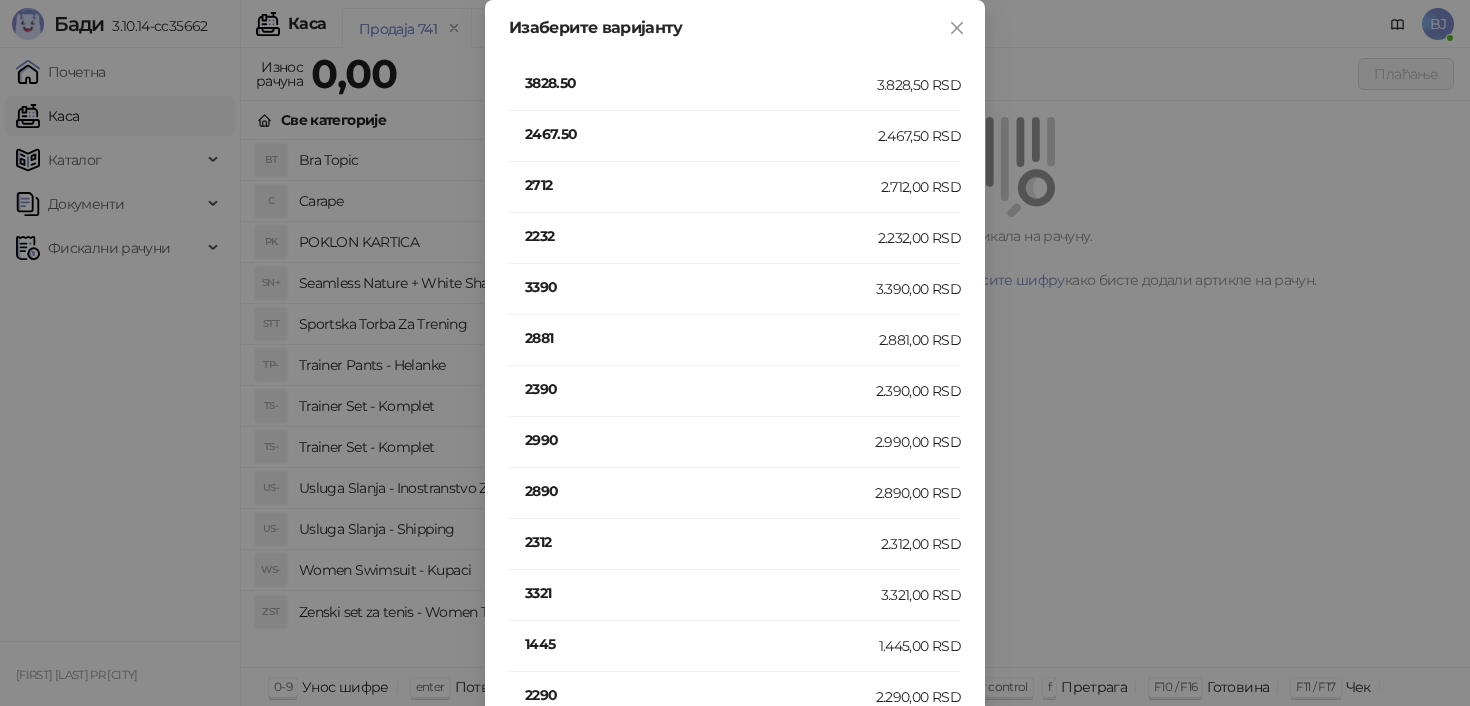 scroll, scrollTop: 393, scrollLeft: 0, axis: vertical 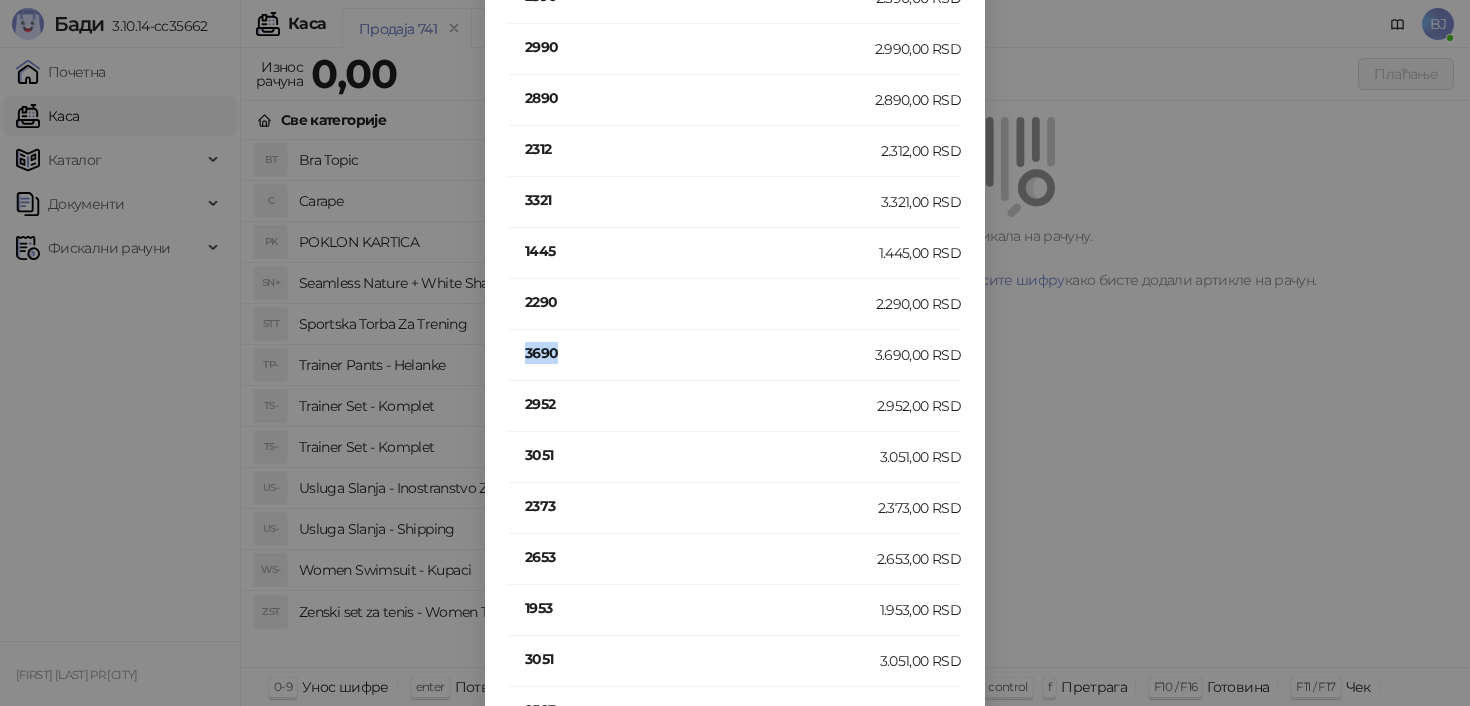 click on "3690" at bounding box center (700, 353) 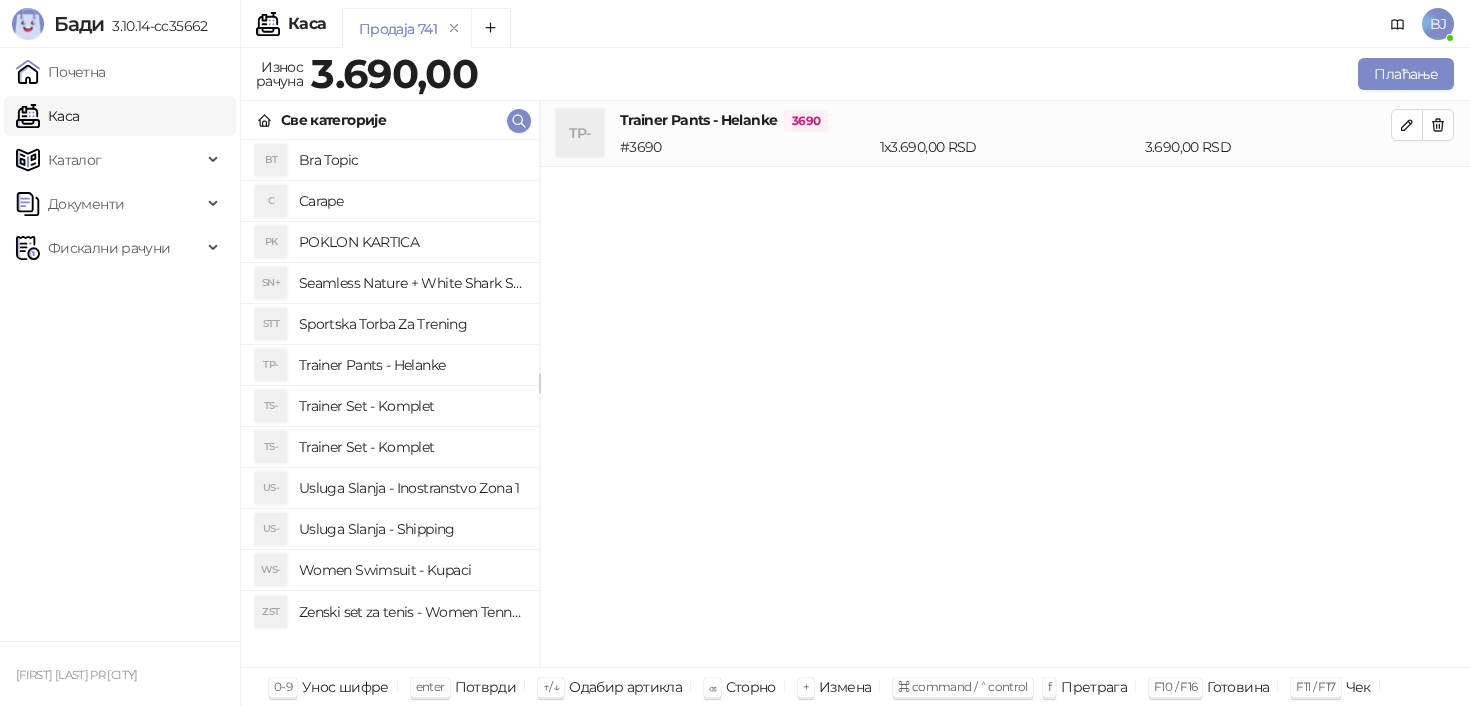 click on "Trainer Pants - Helanke" at bounding box center [411, 365] 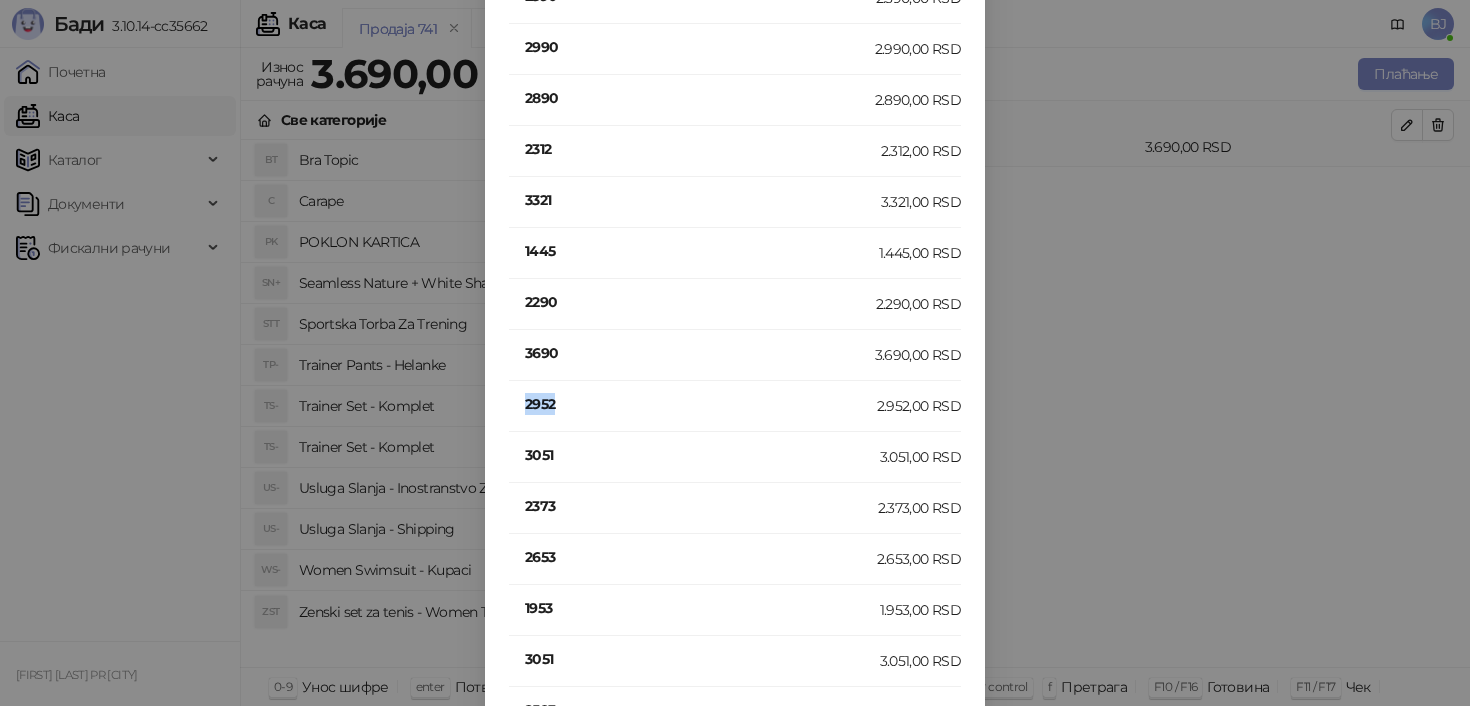 click on "2952" at bounding box center (701, 404) 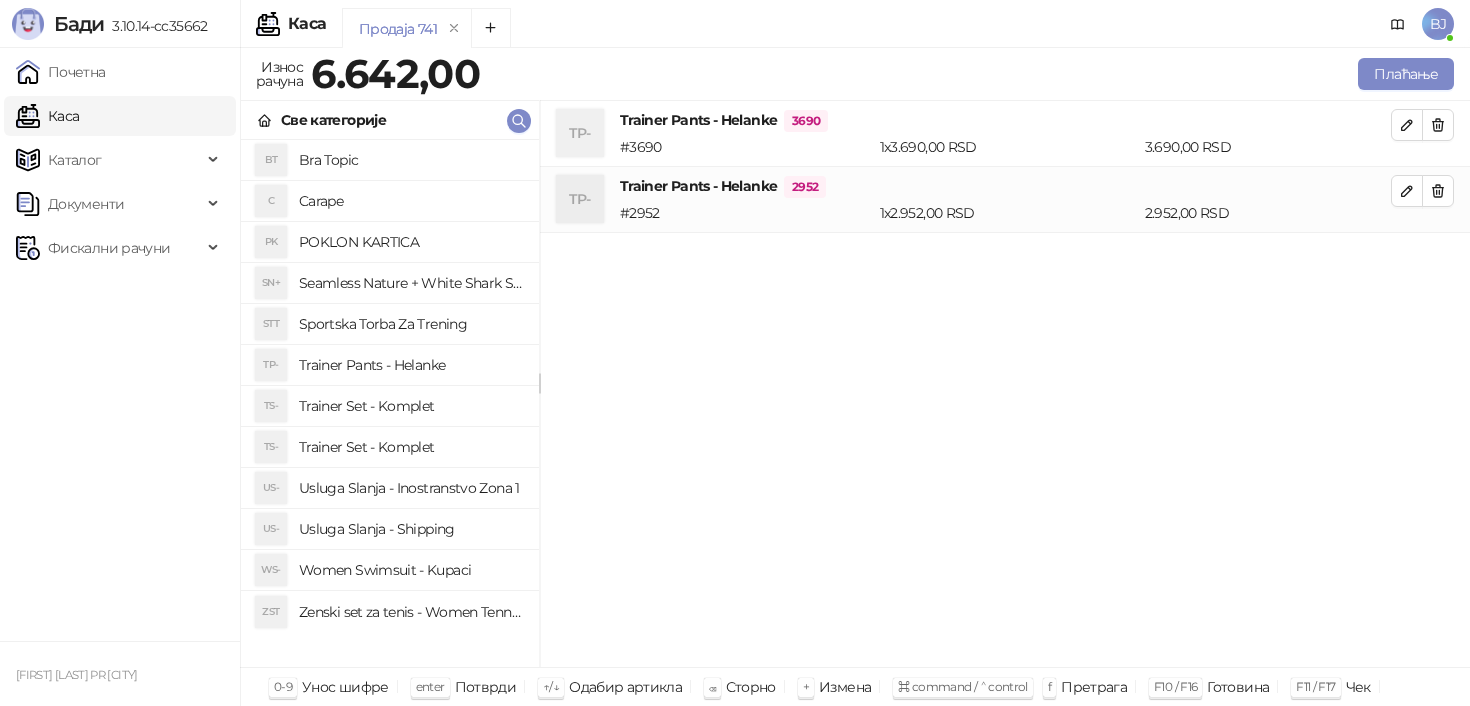 click on "Usluga Slanja - Shipping" at bounding box center (411, 529) 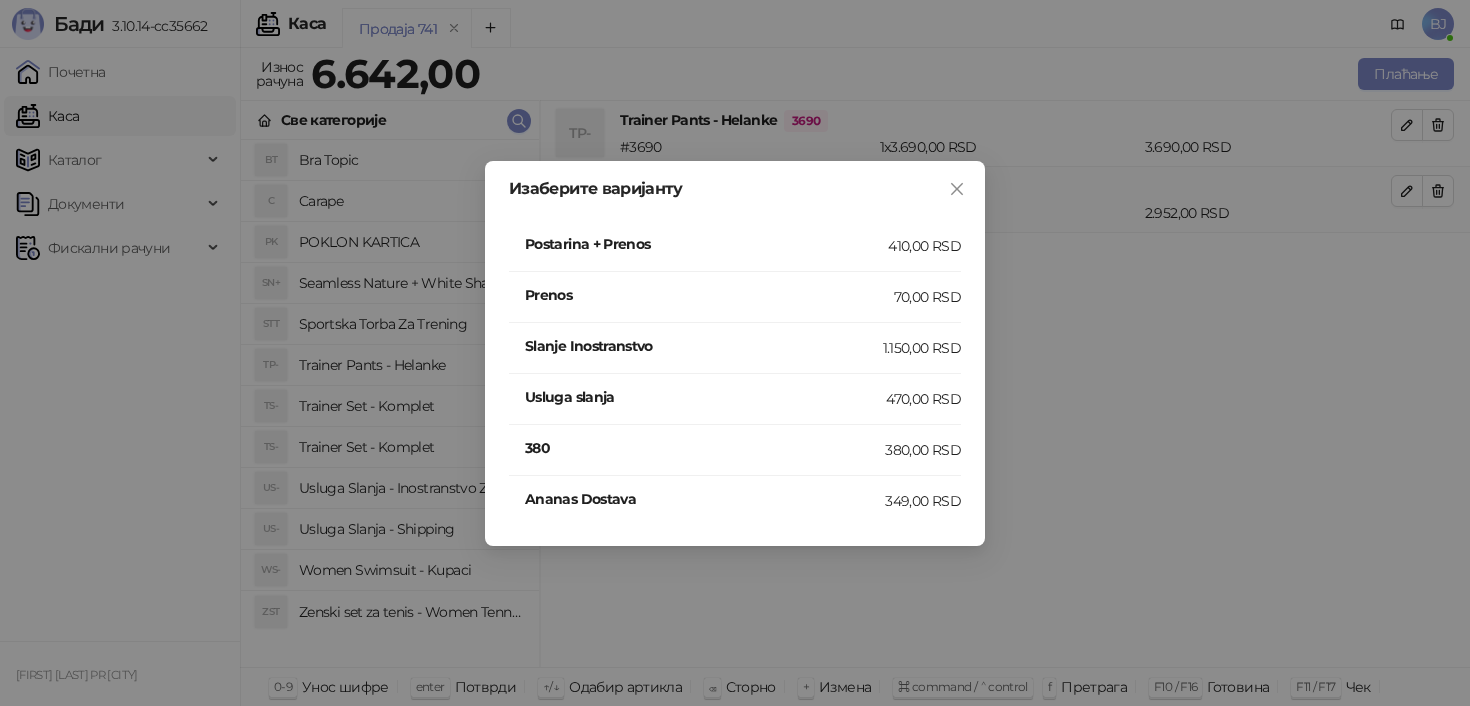 click on "410,00 RSD" at bounding box center [924, 246] 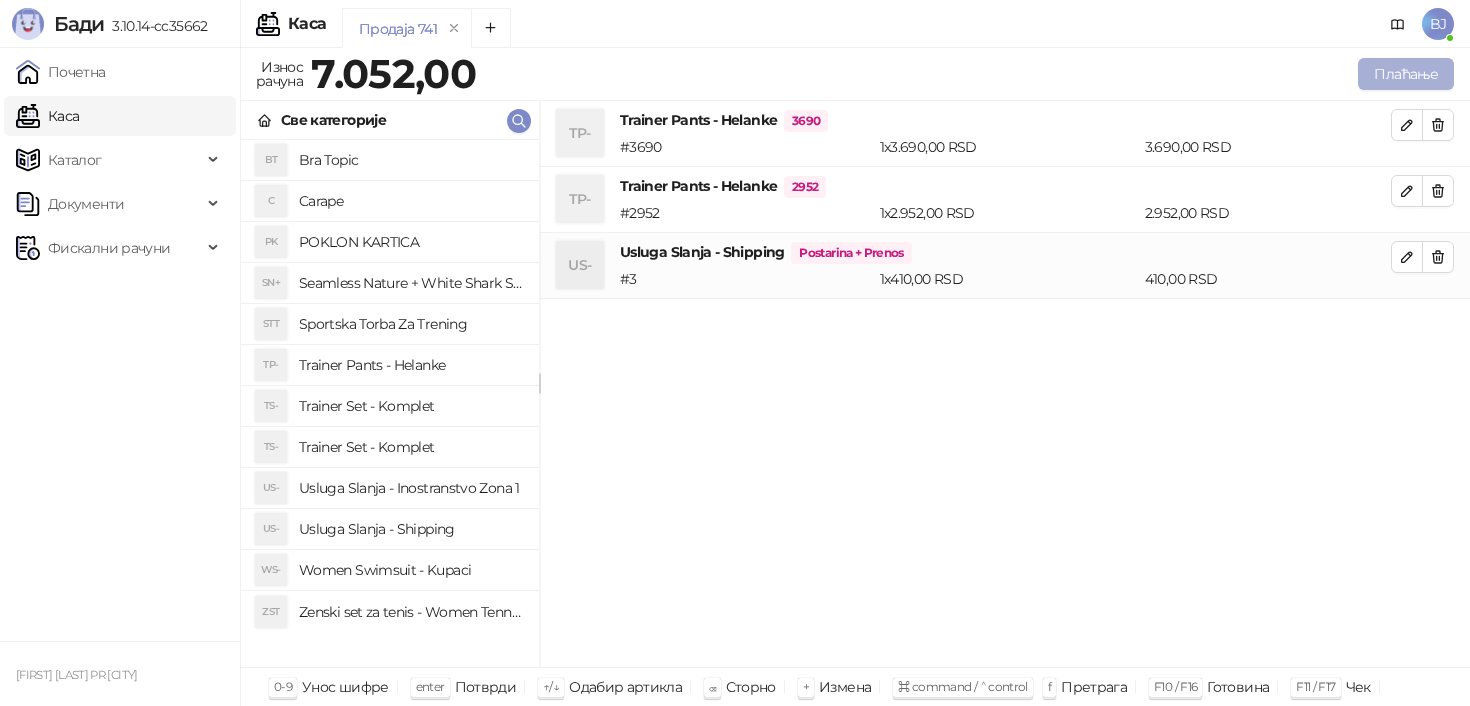 click on "Плаћање" at bounding box center (1406, 74) 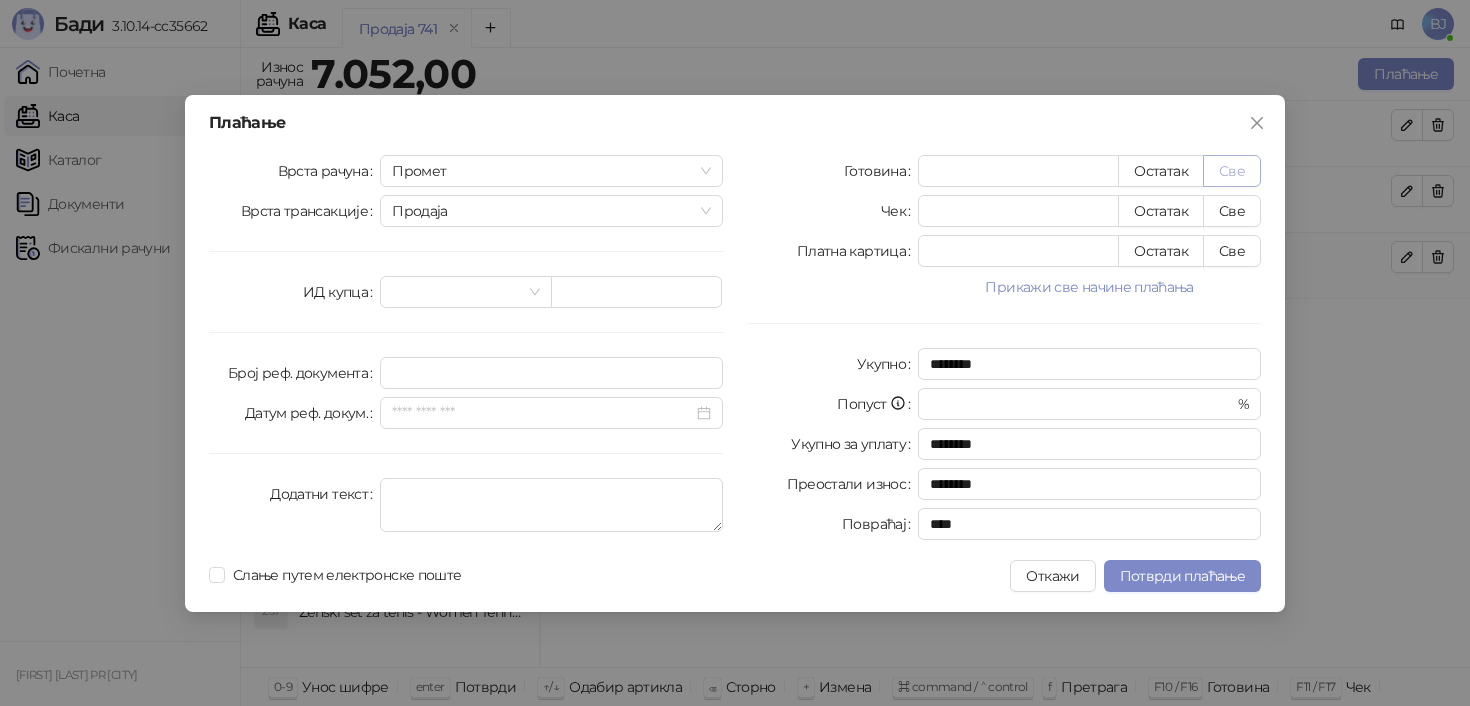 click on "Све" at bounding box center (1232, 171) 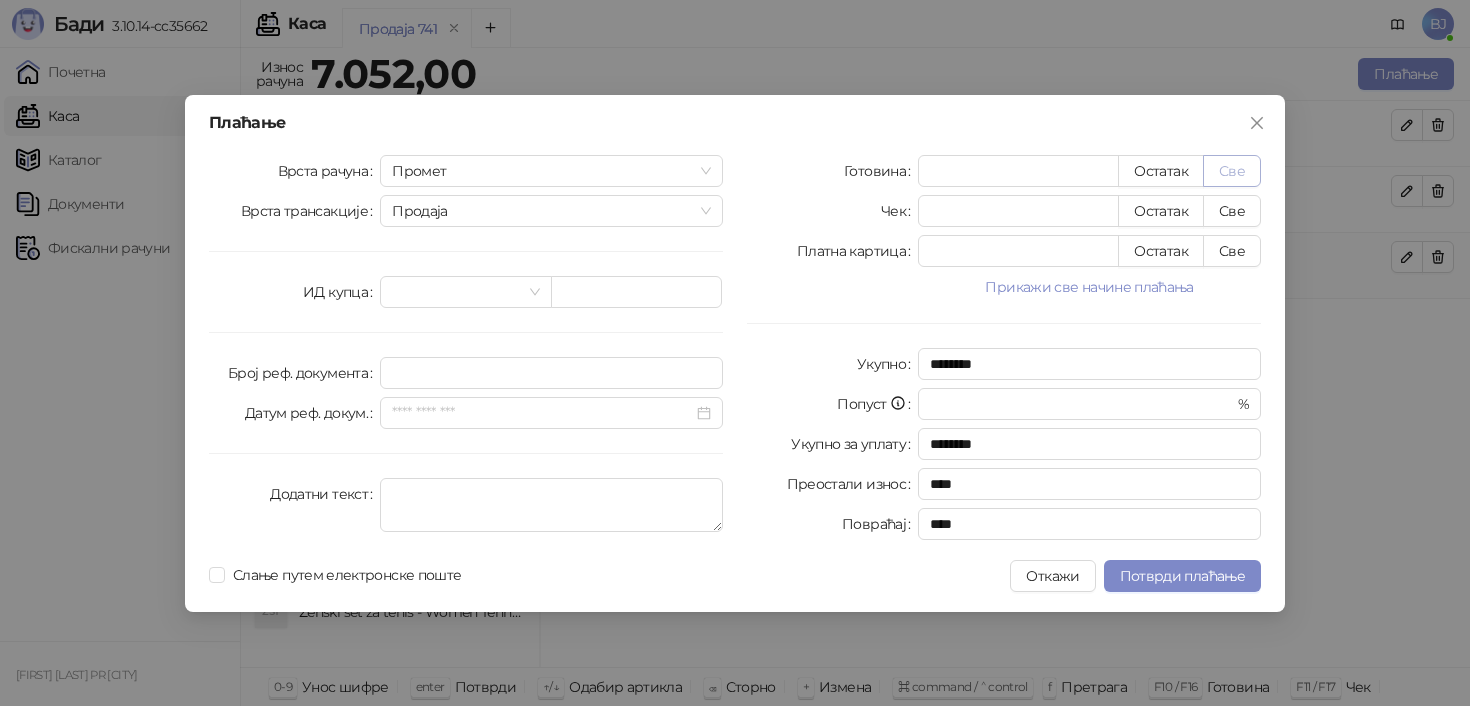 type 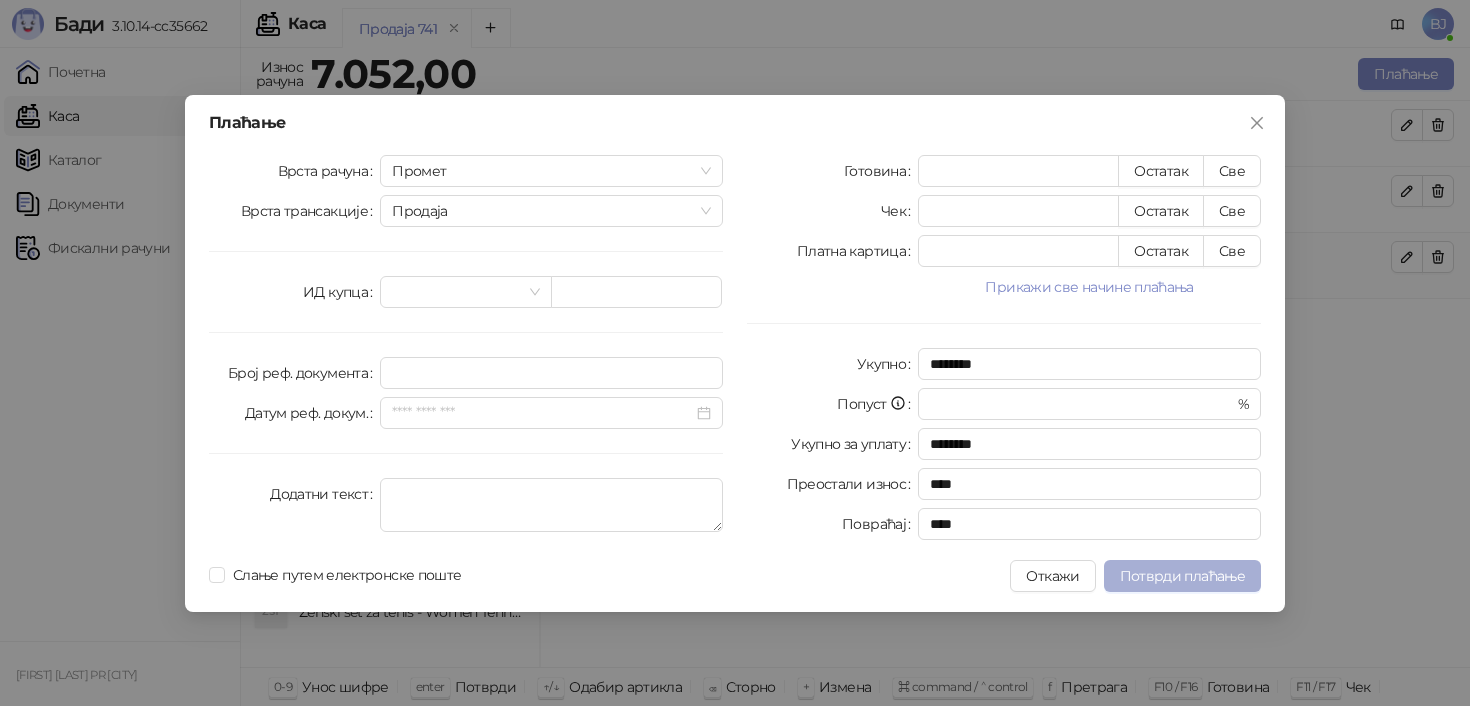 click on "Потврди плаћање" at bounding box center (1182, 576) 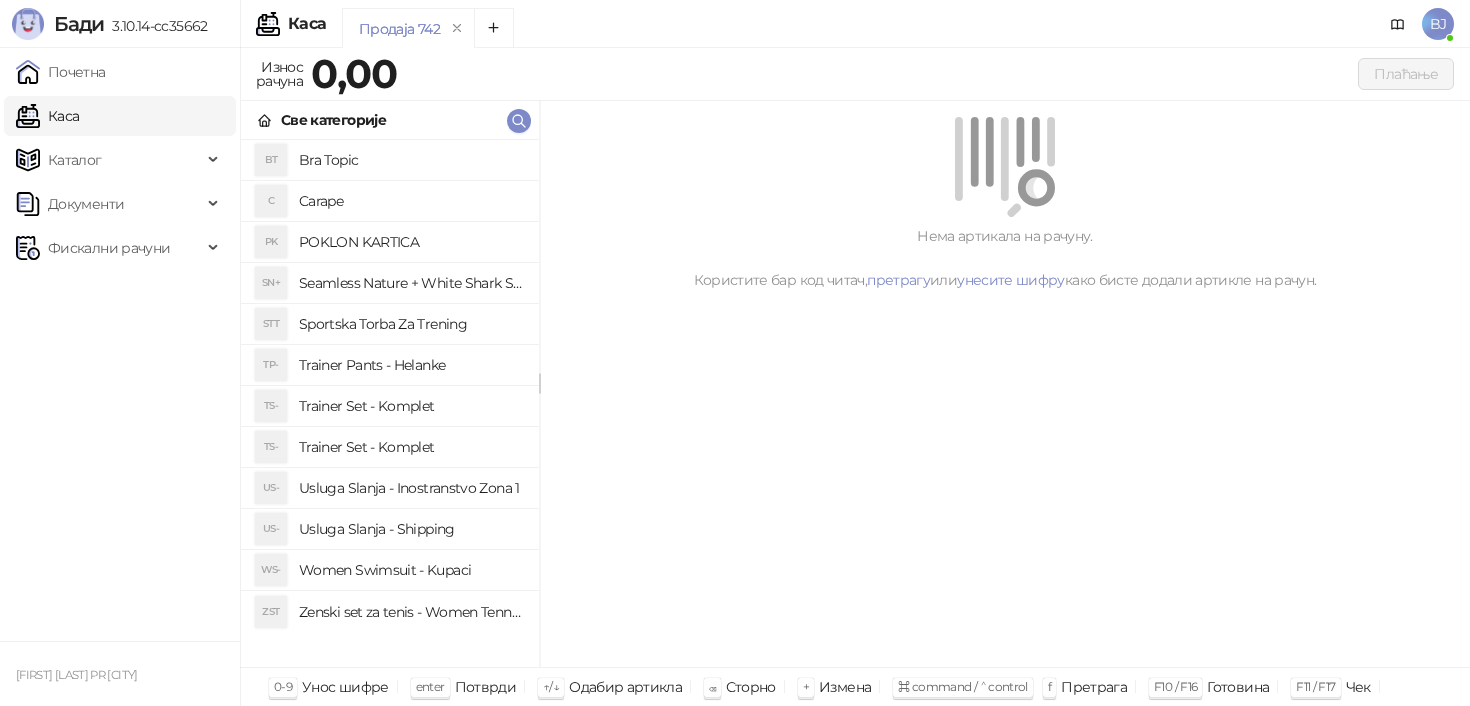 click on "Women Swimsuit - Kupaci" at bounding box center [411, 570] 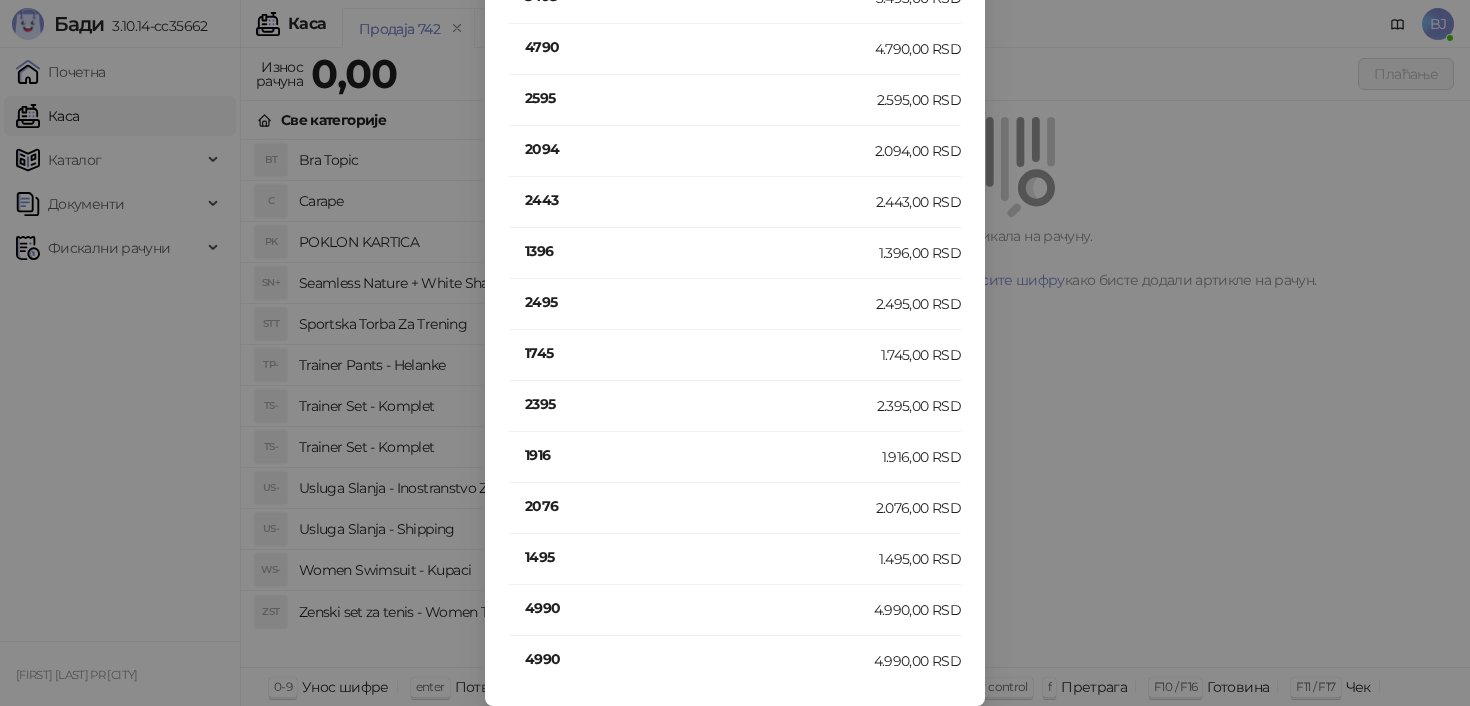 scroll, scrollTop: 138, scrollLeft: 0, axis: vertical 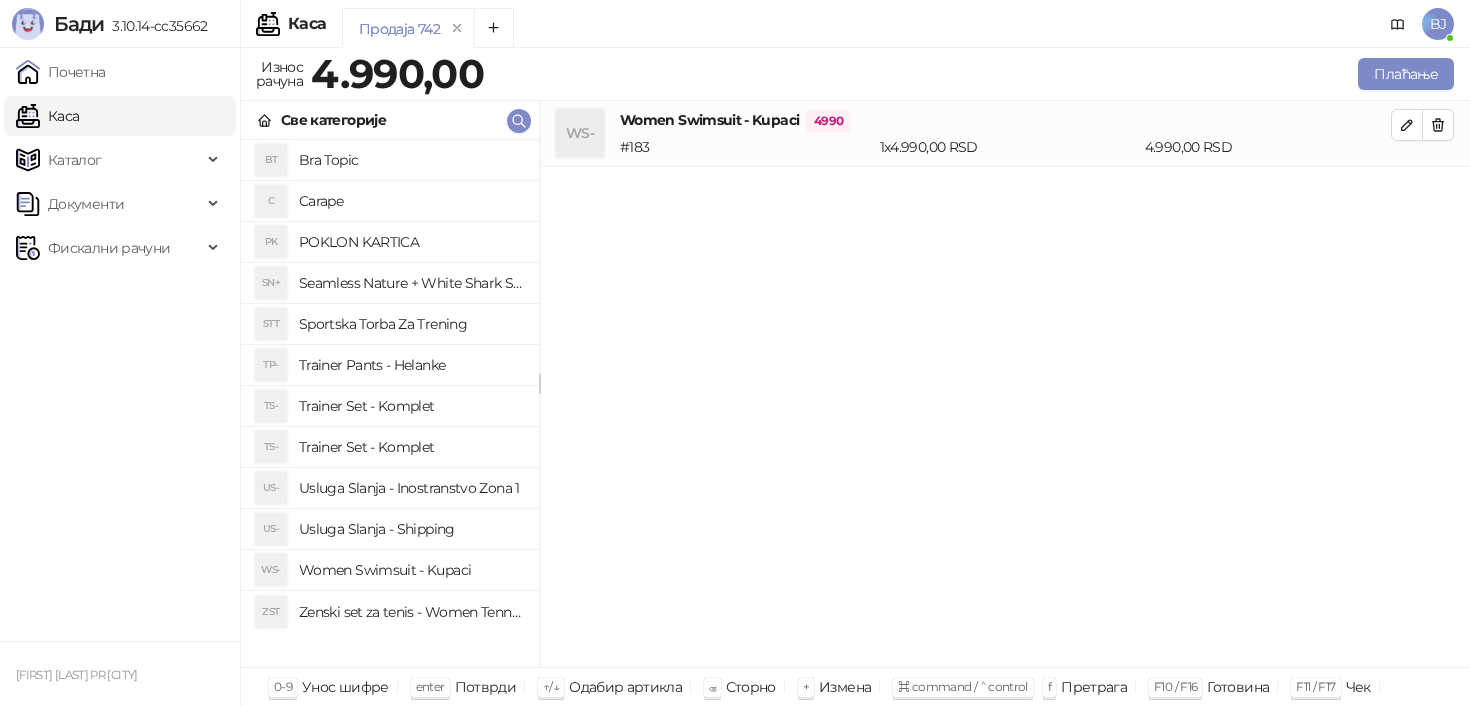 click on "Usluga Slanja - Shipping" at bounding box center [411, 529] 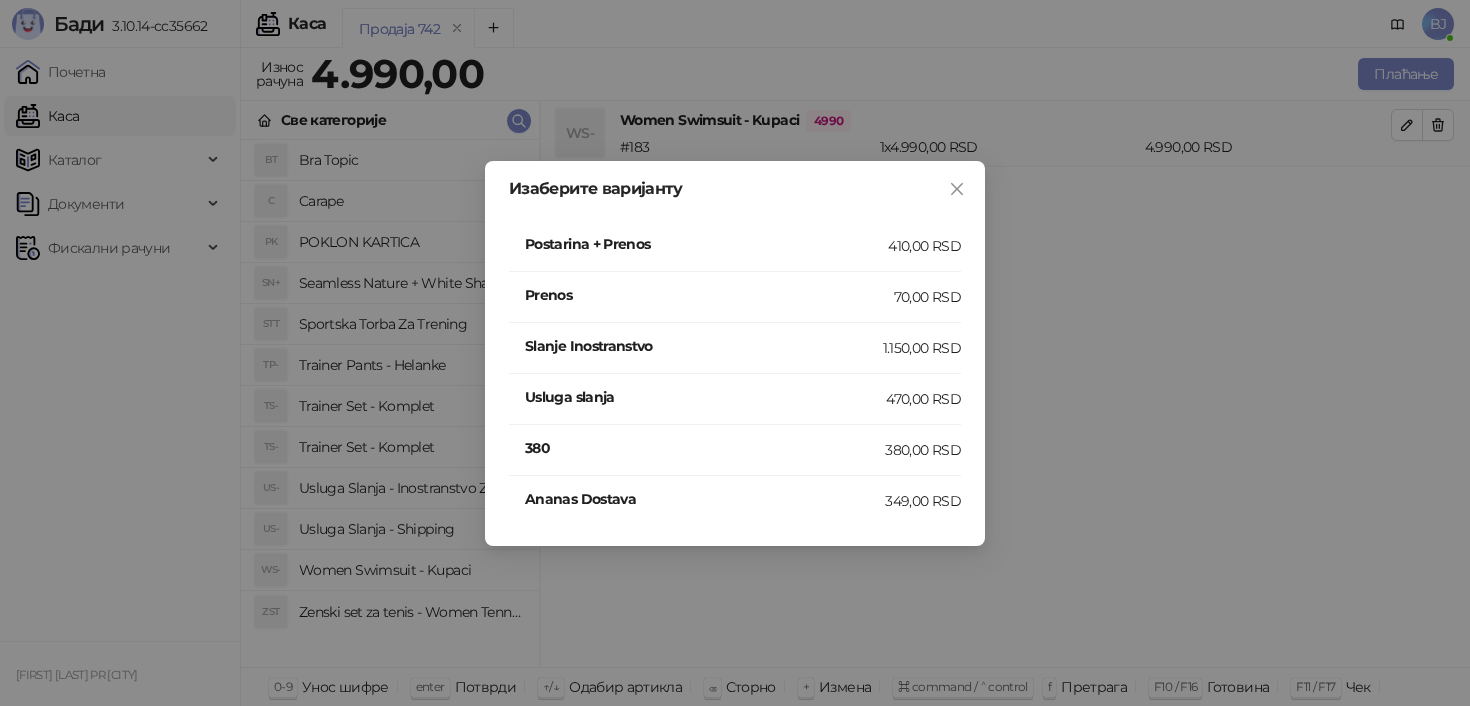 click on "410,00 RSD" at bounding box center (924, 246) 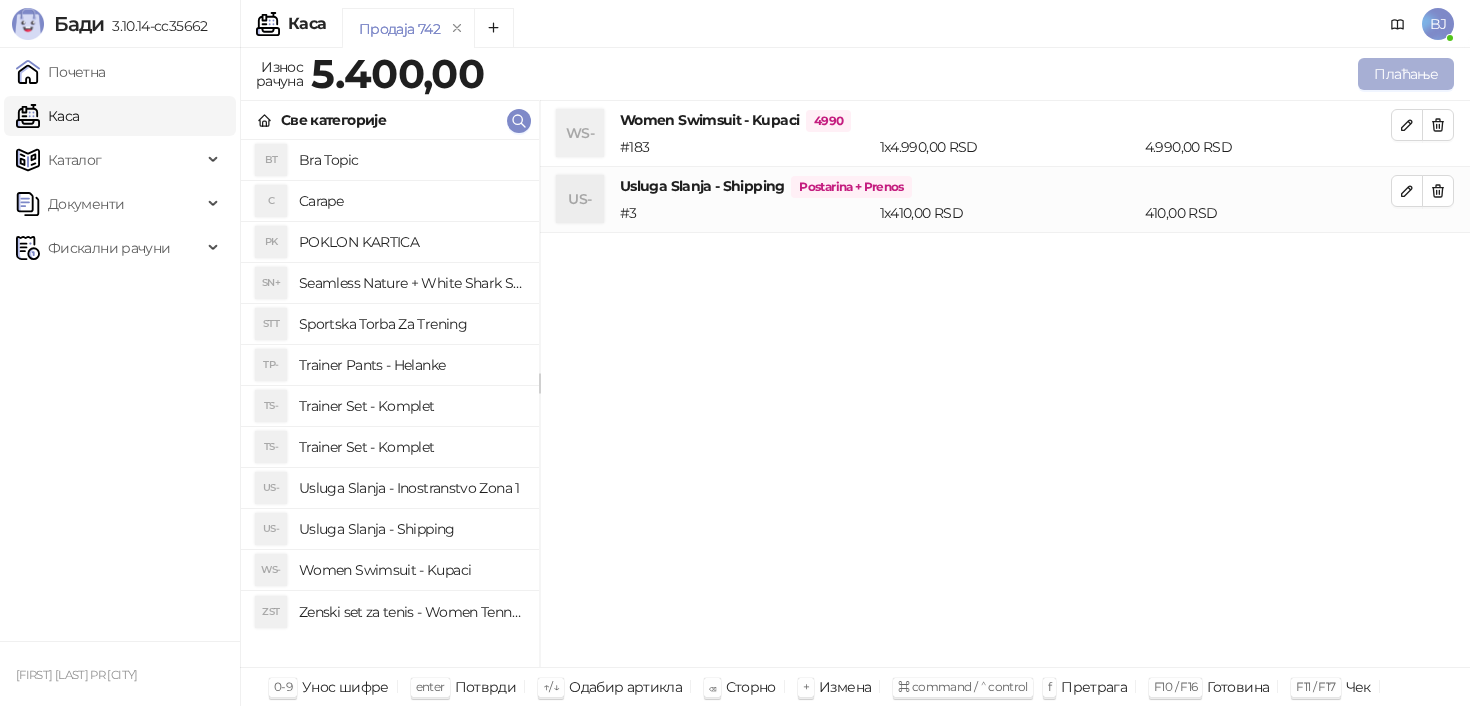 click on "Плаћање" at bounding box center [1406, 74] 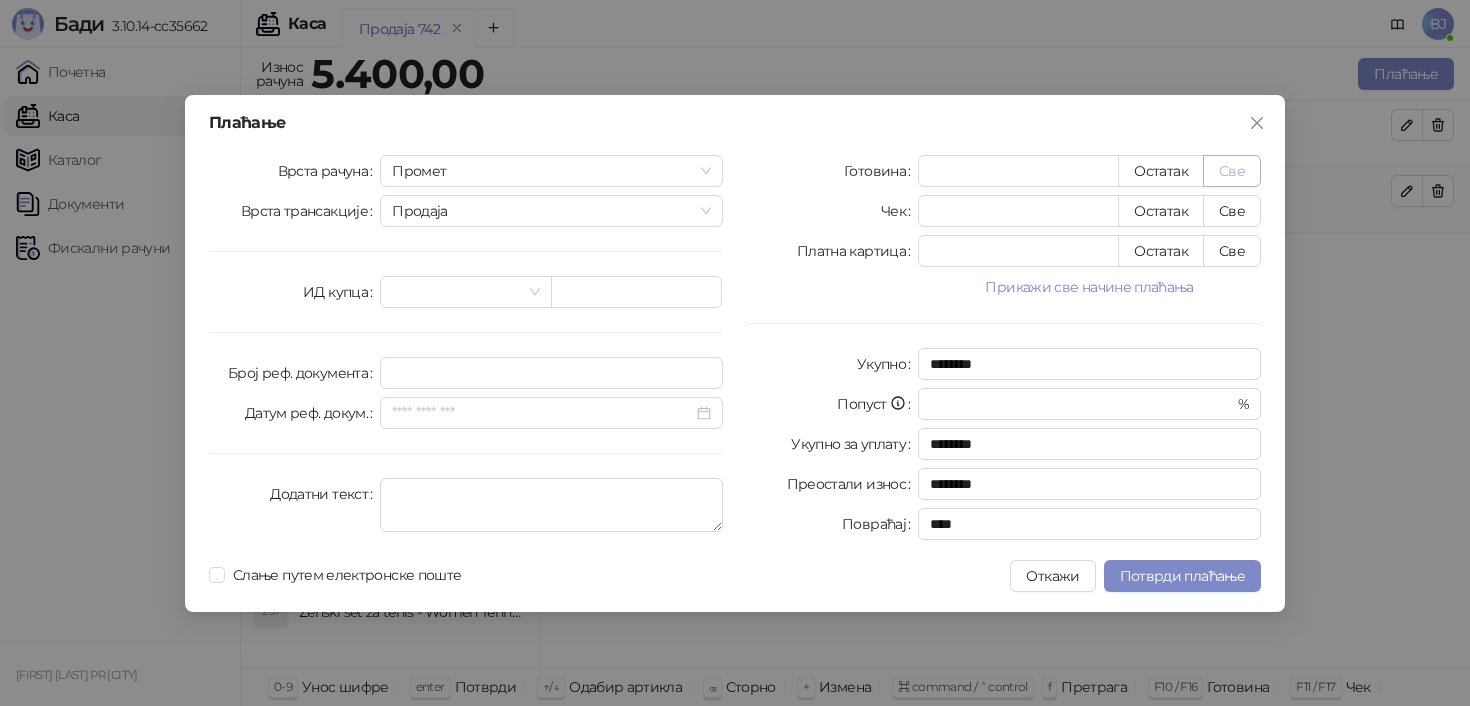 click on "Све" at bounding box center (1232, 171) 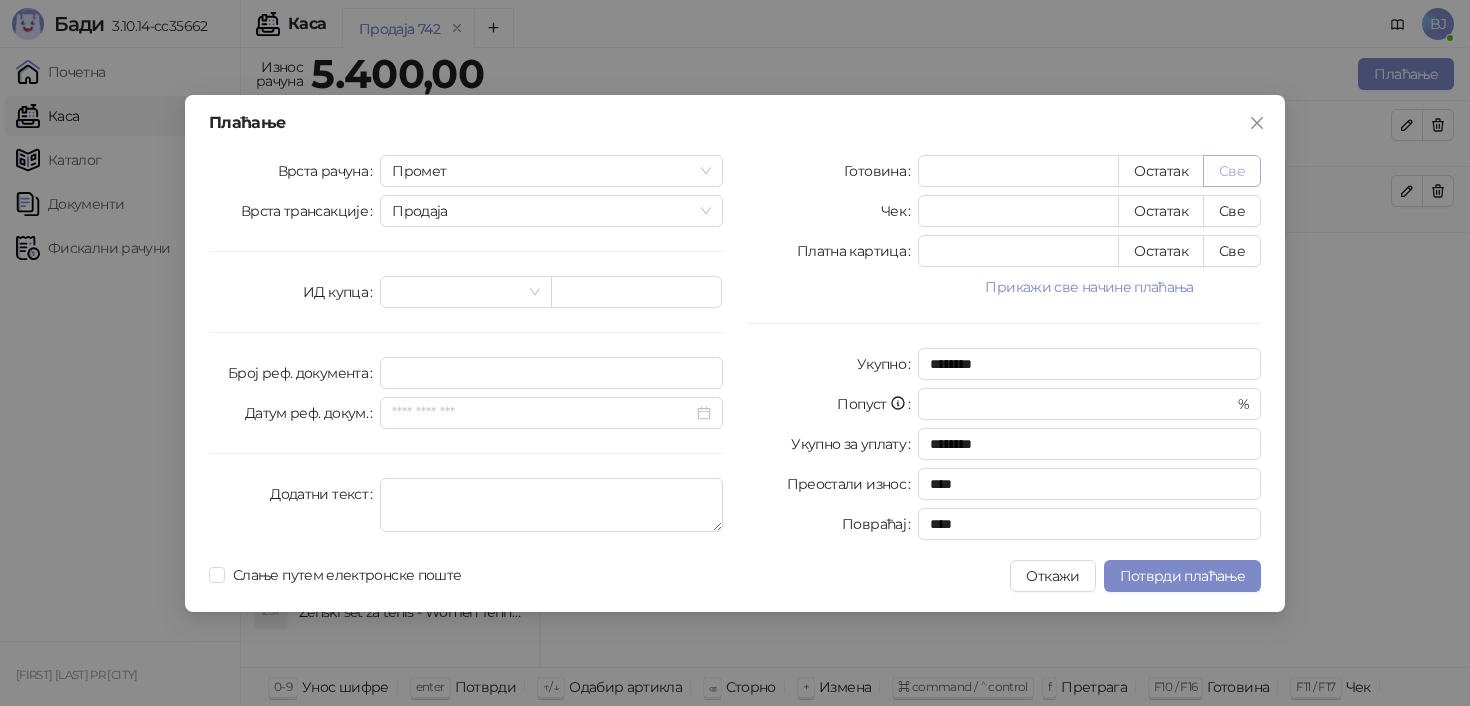 type 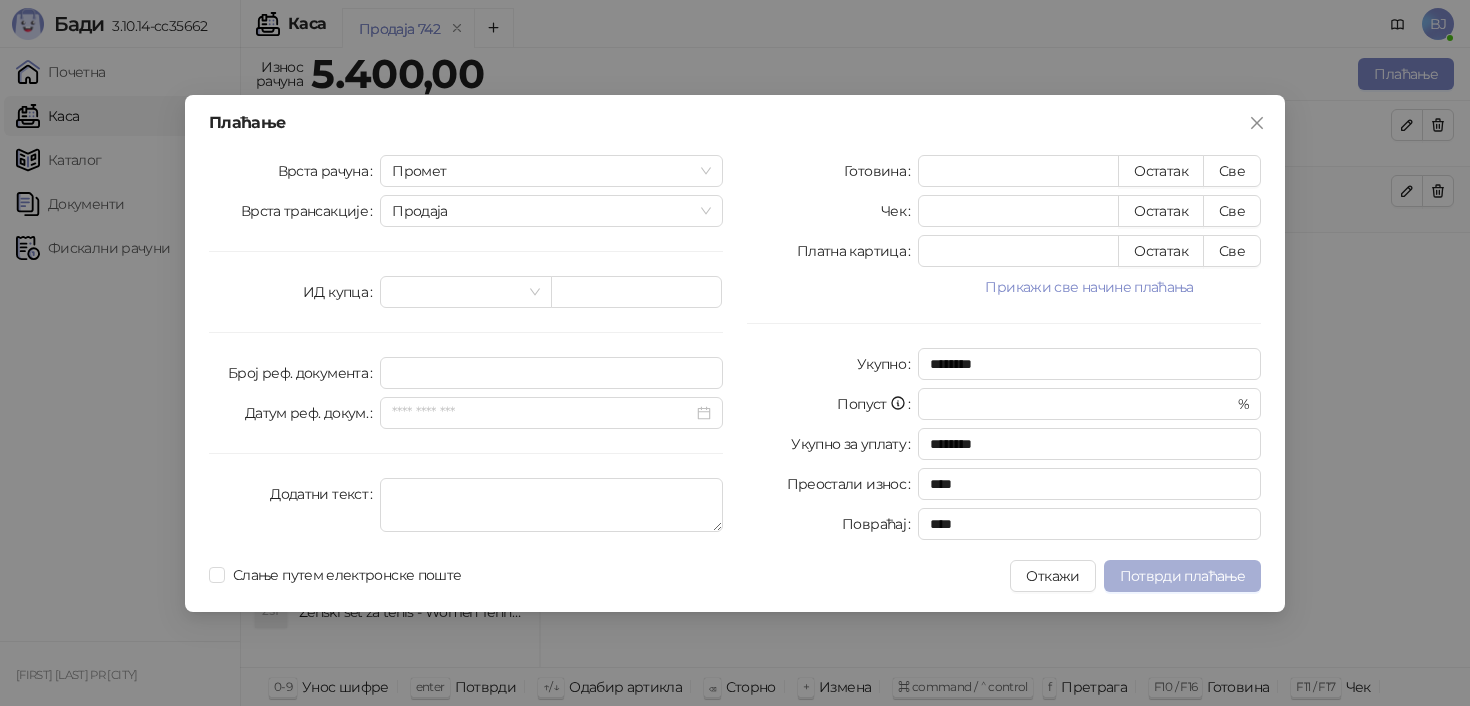 click on "Потврди плаћање" at bounding box center [1182, 576] 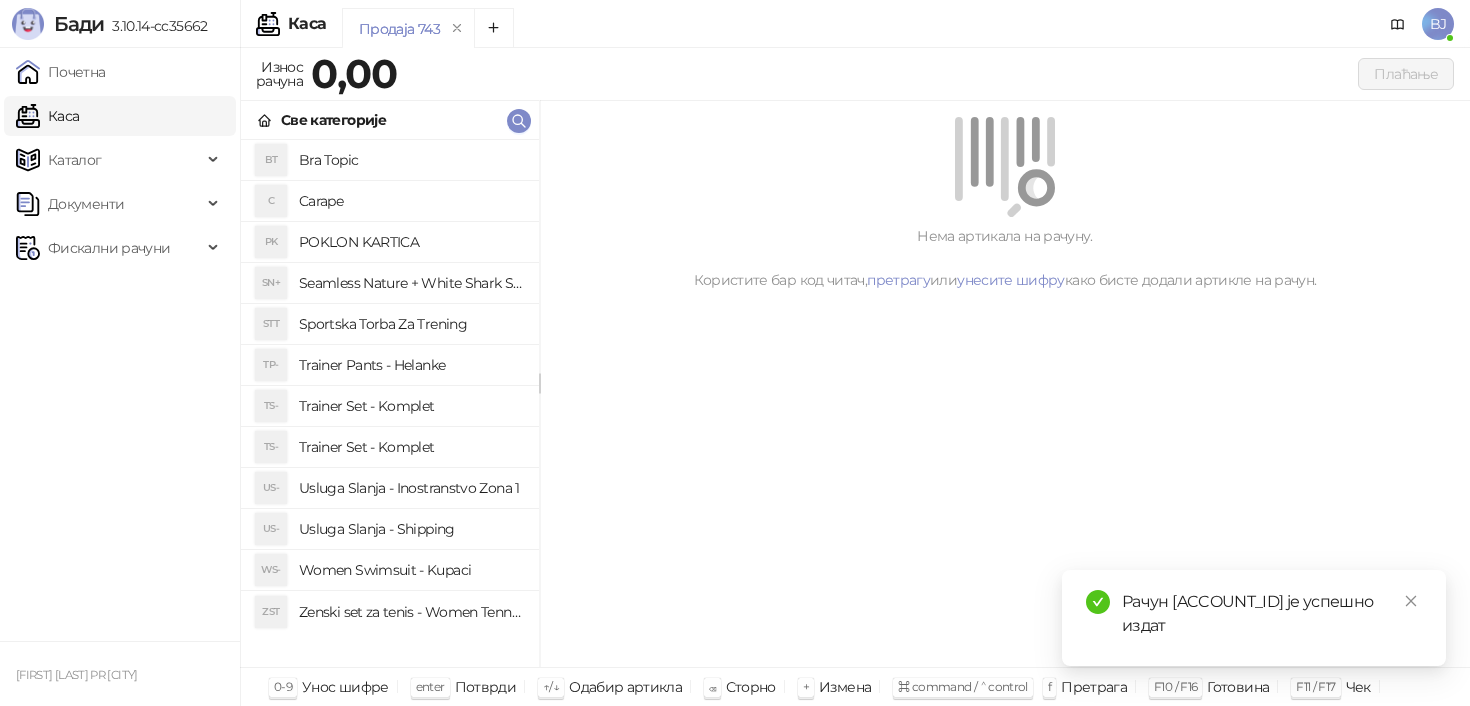 click on "Zenski set za tenis - Women Tennis Set" at bounding box center [411, 612] 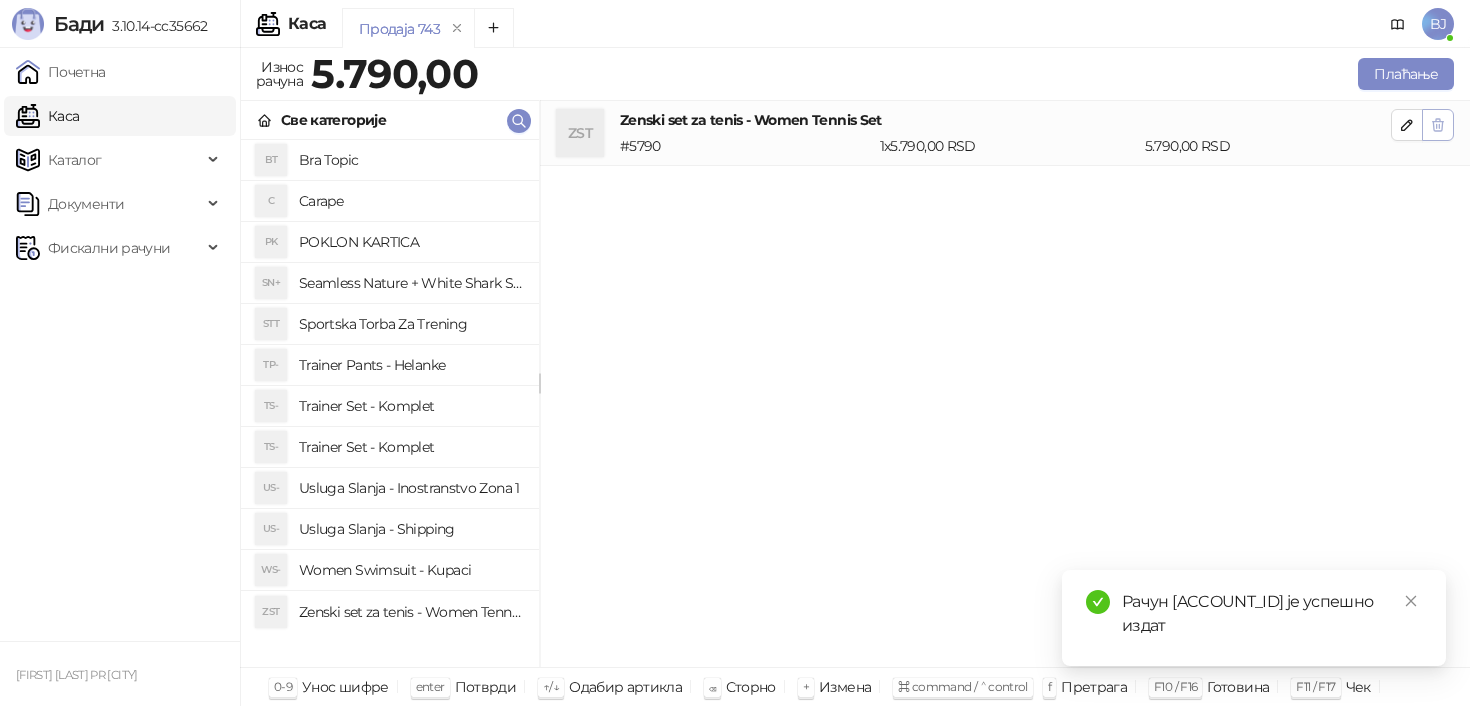 click 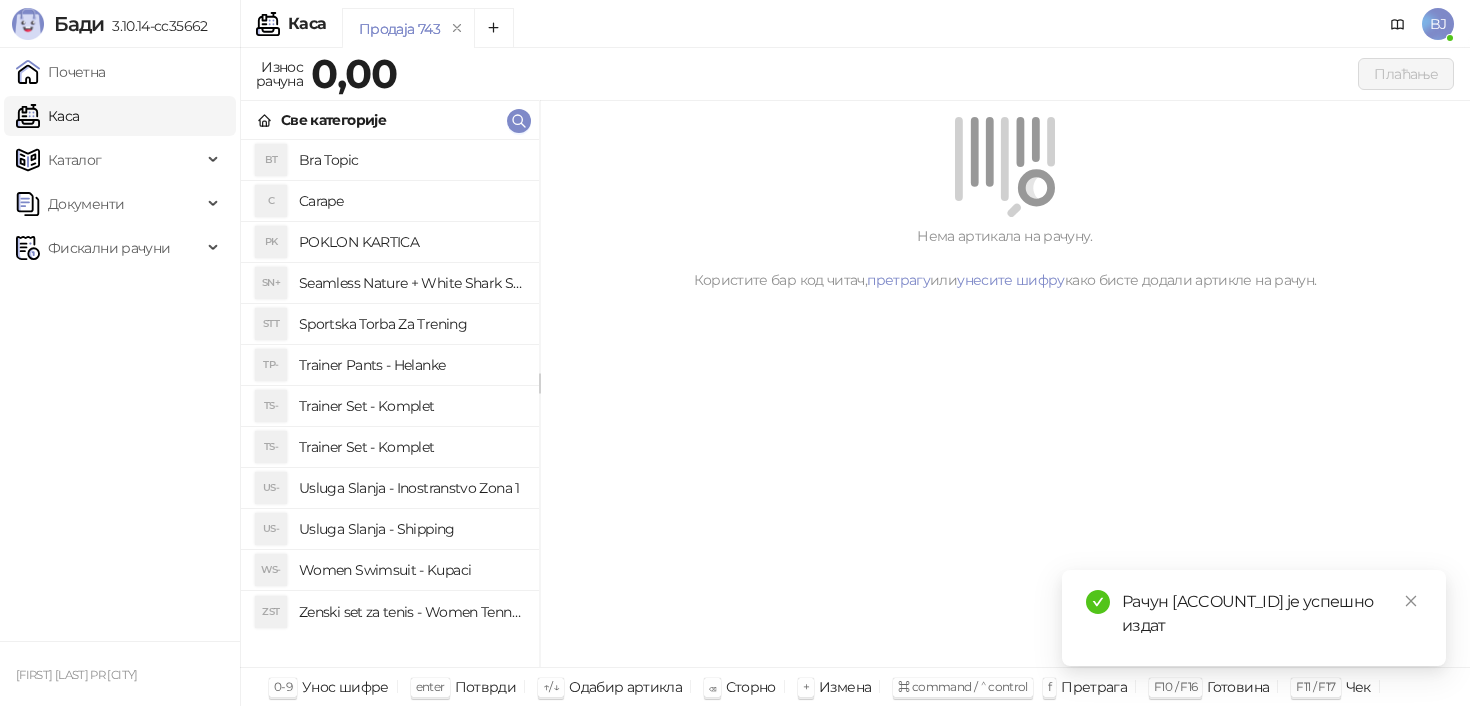 click on "Women Swimsuit - Kupaci" at bounding box center [411, 570] 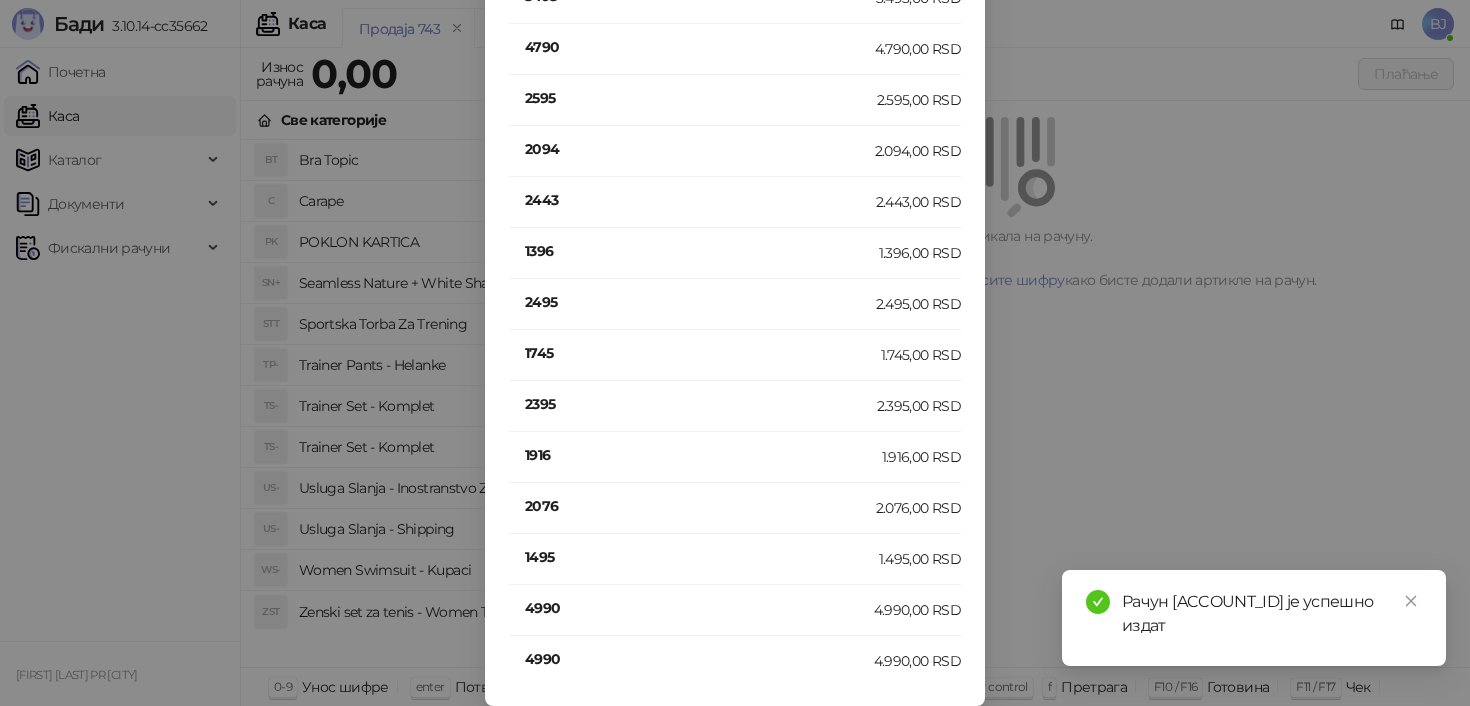 scroll, scrollTop: 138, scrollLeft: 0, axis: vertical 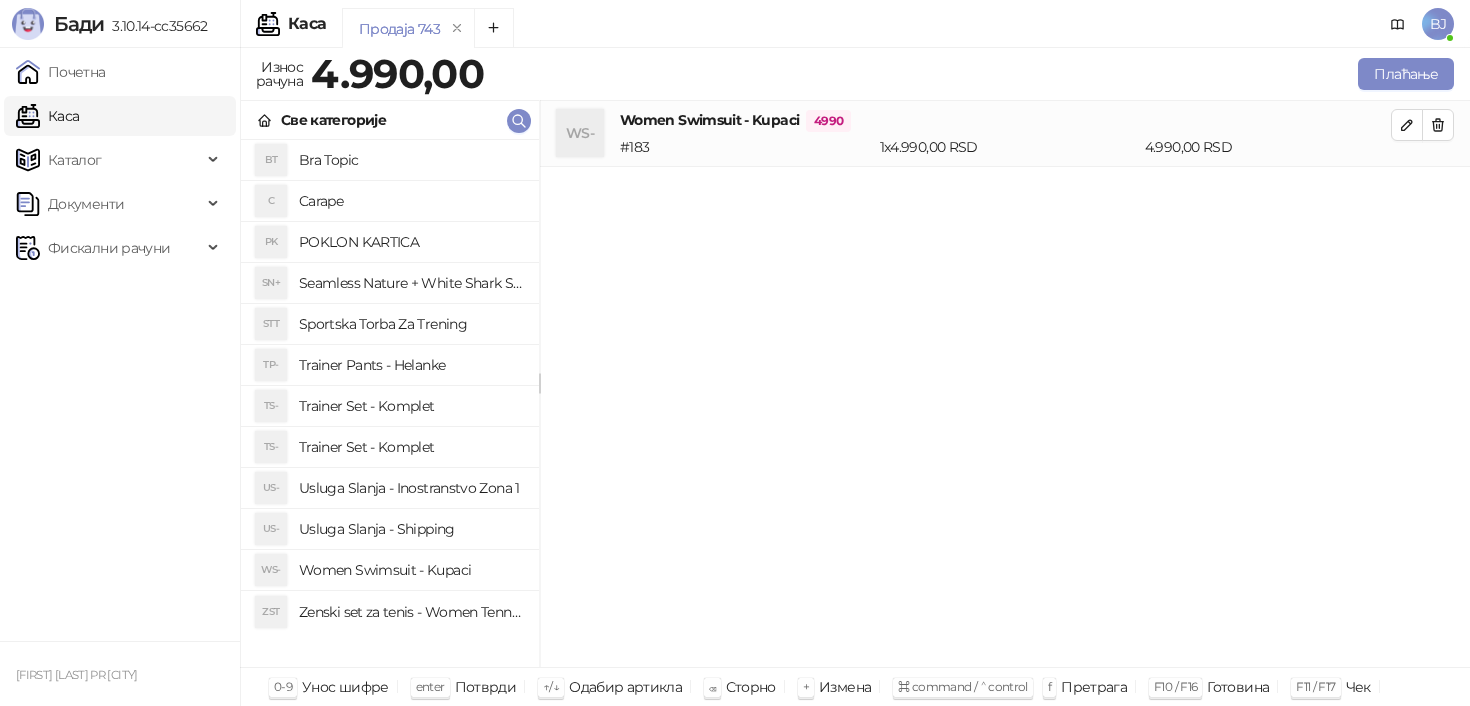 click on "Usluga Slanja - Shipping" at bounding box center (411, 529) 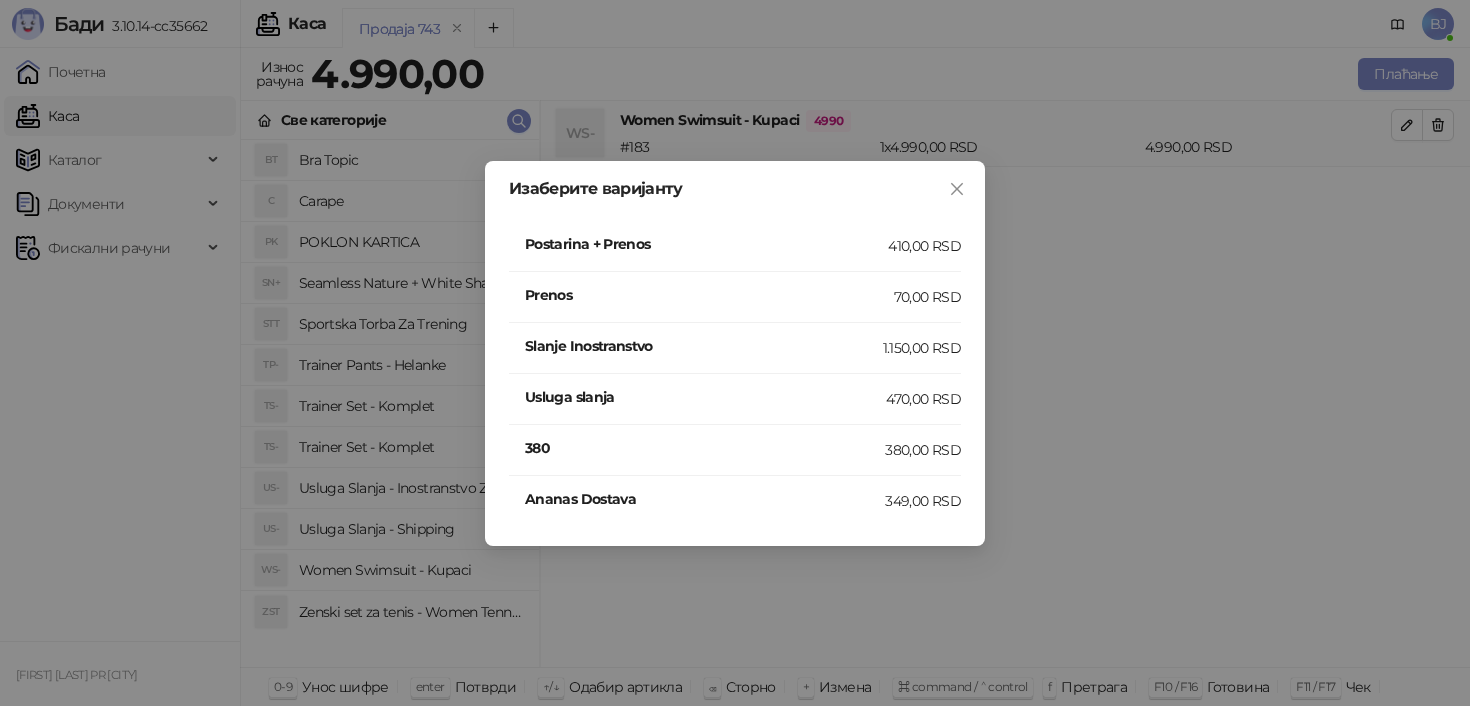 click on "410,00 RSD" at bounding box center [924, 246] 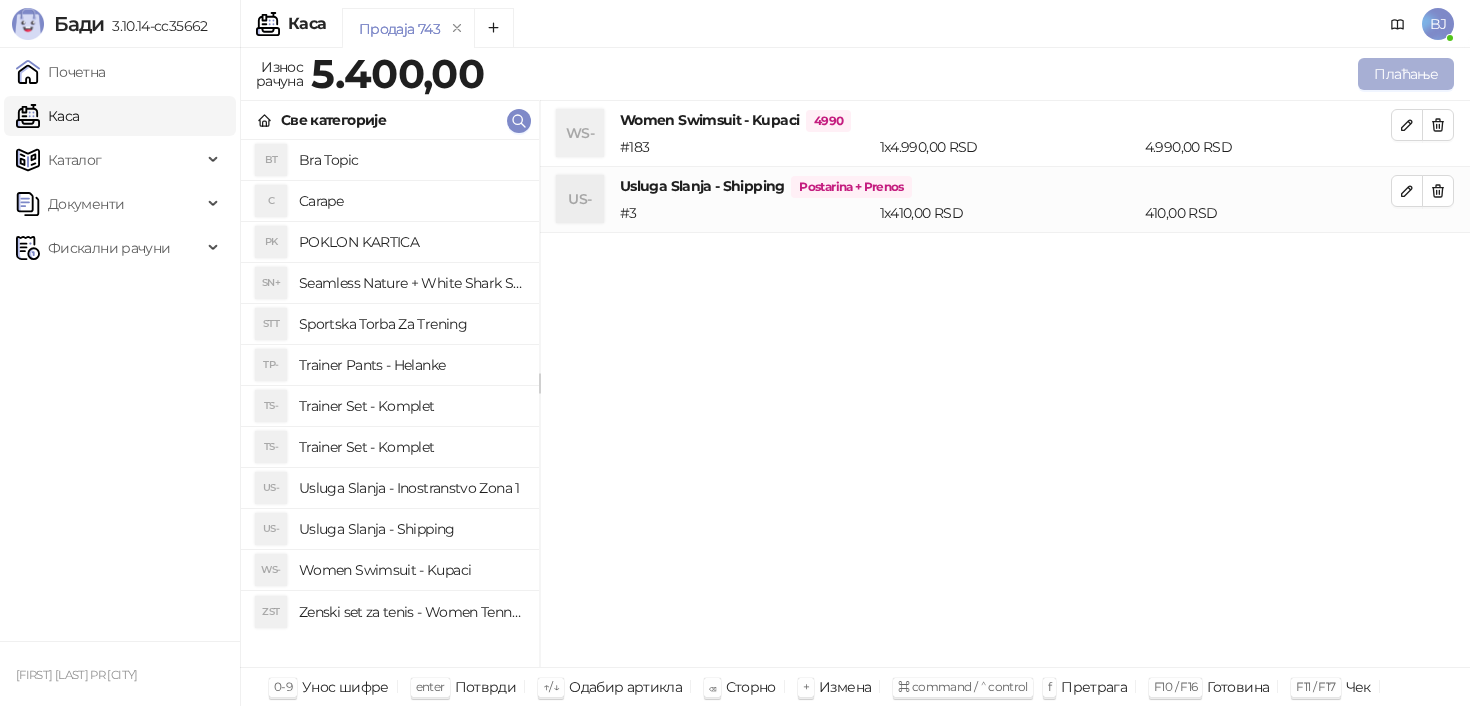 click on "Плаћање" at bounding box center (1406, 74) 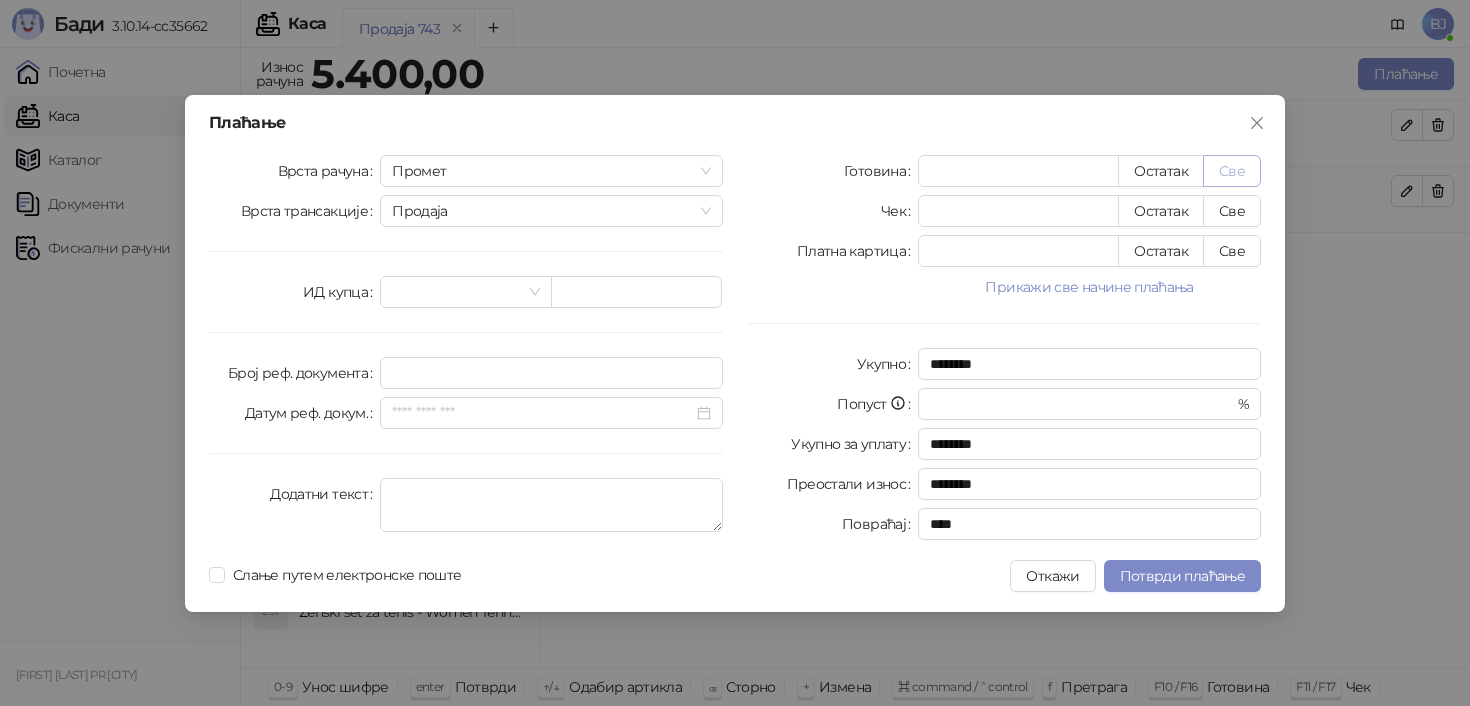click on "Све" at bounding box center [1232, 171] 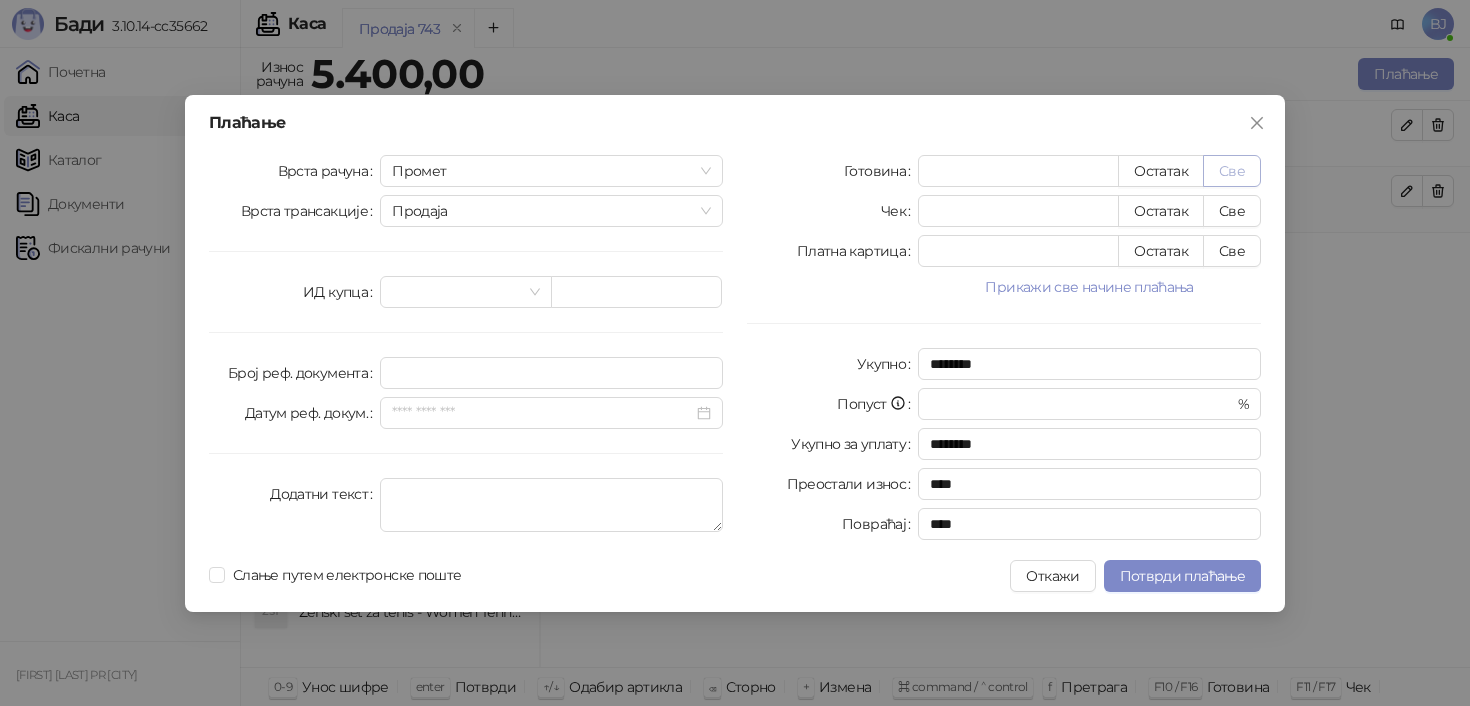 type 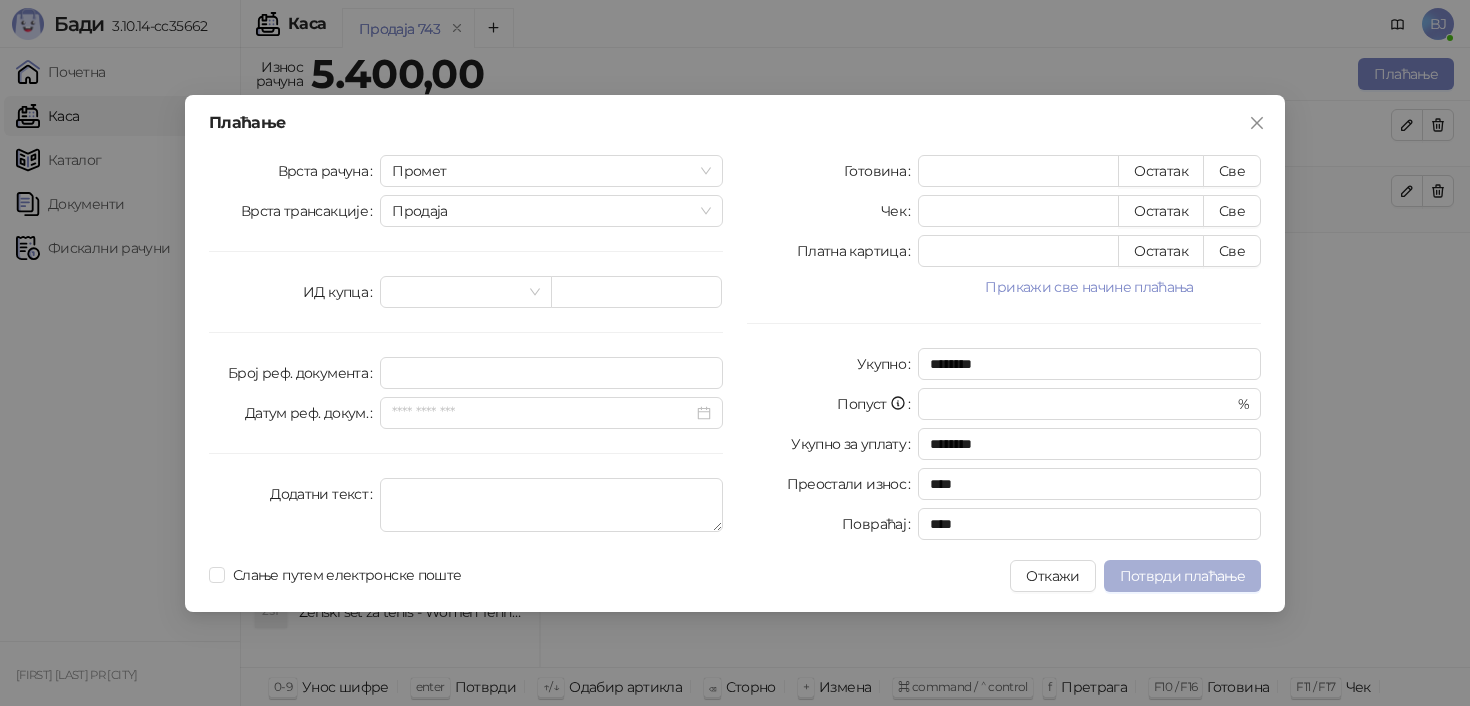 click on "Потврди плаћање" at bounding box center (1182, 576) 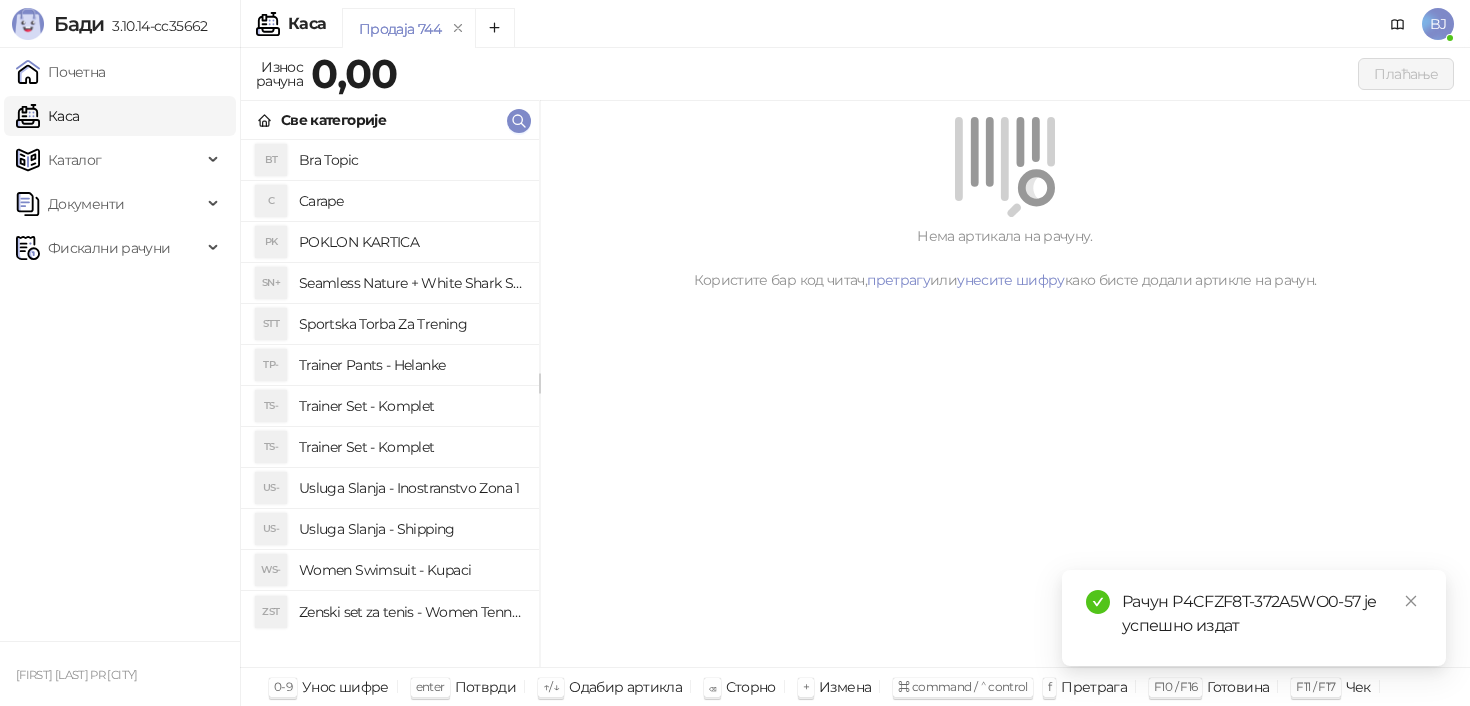 click on "Trainer Set - Komplet" at bounding box center (411, 447) 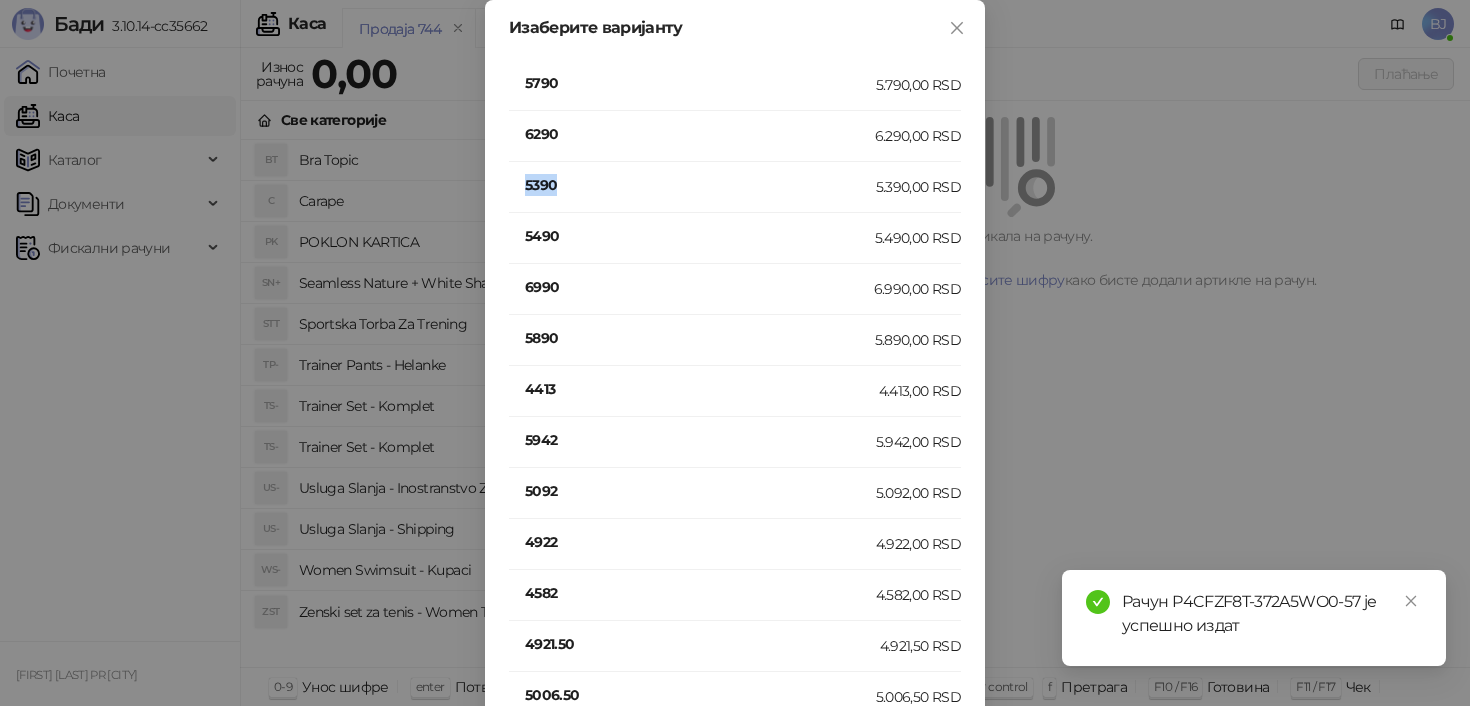 click on "5390" at bounding box center (700, 185) 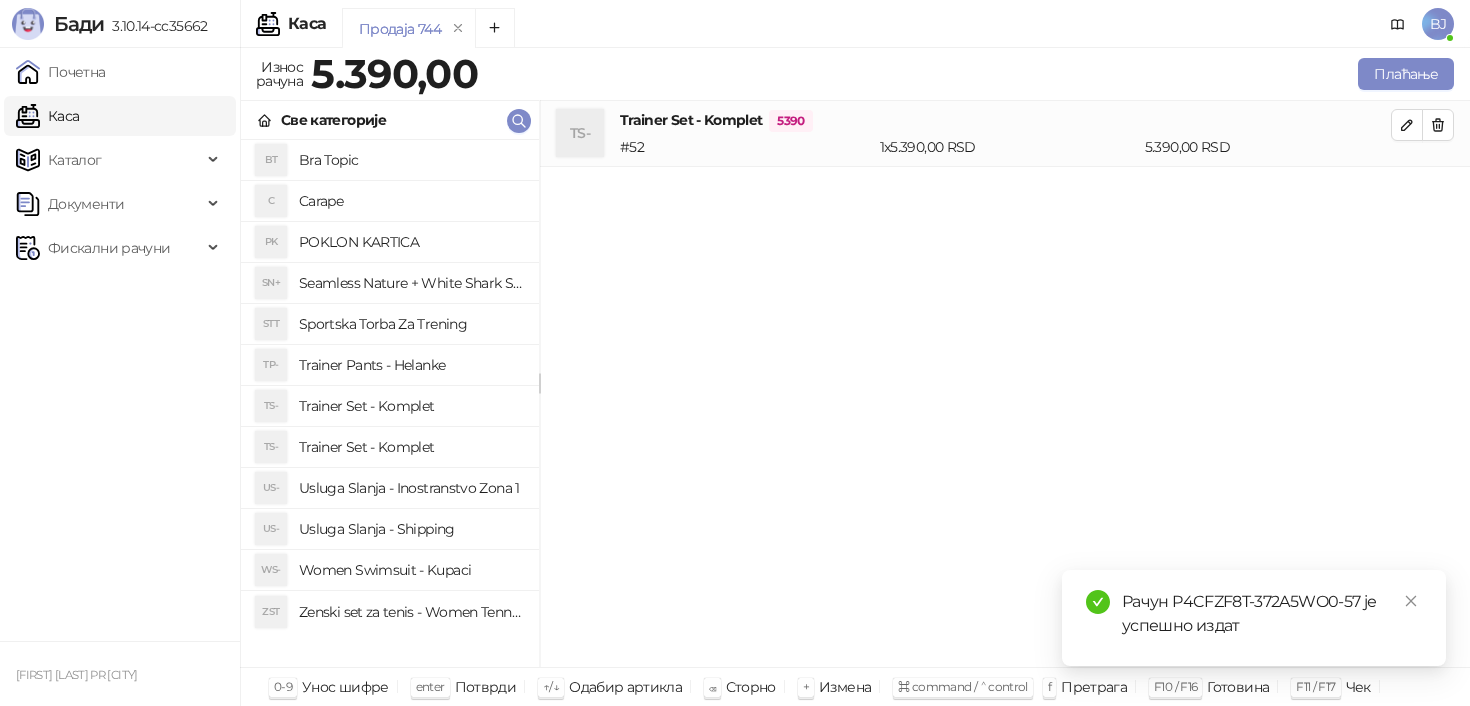 click on "Women Swimsuit - Kupaci" at bounding box center [411, 570] 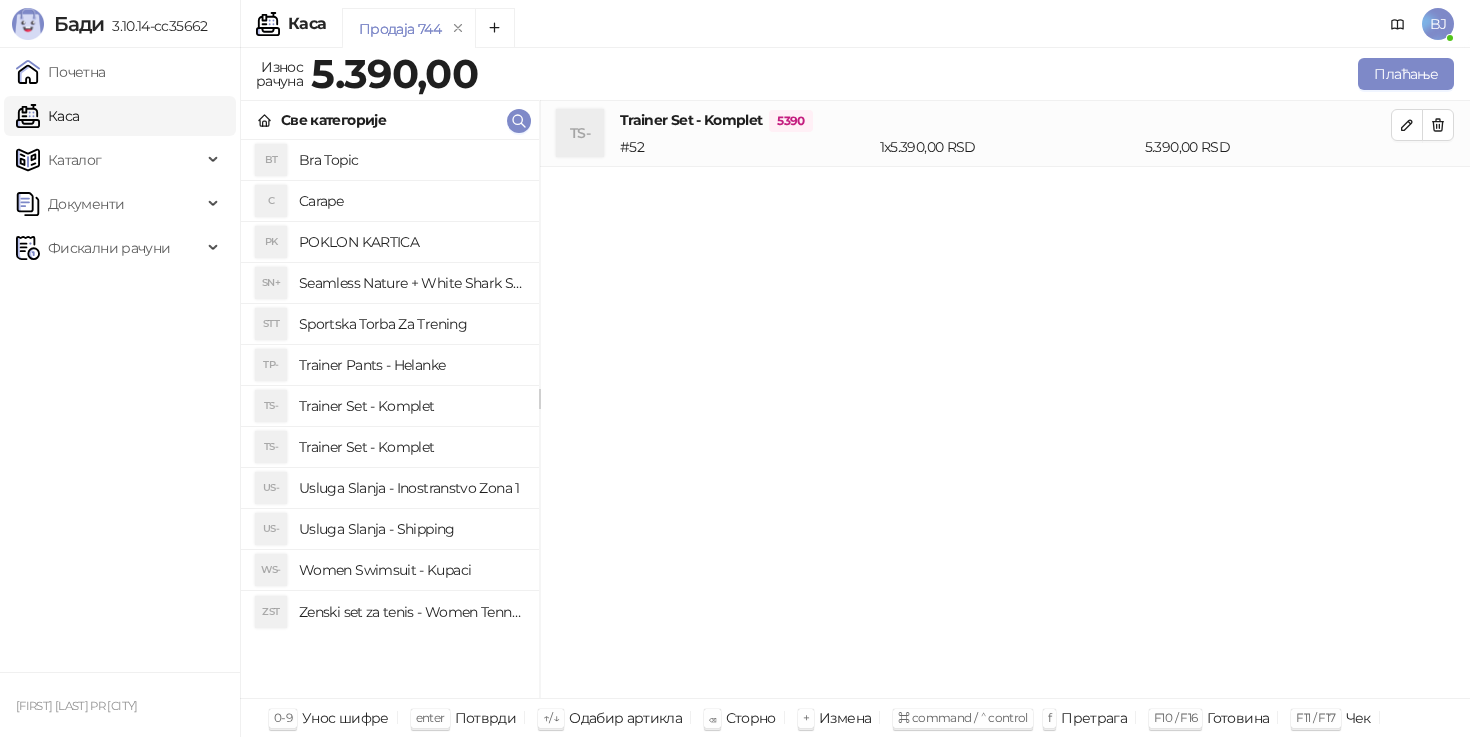 click on "Usluga Slanja - Shipping" at bounding box center (411, 529) 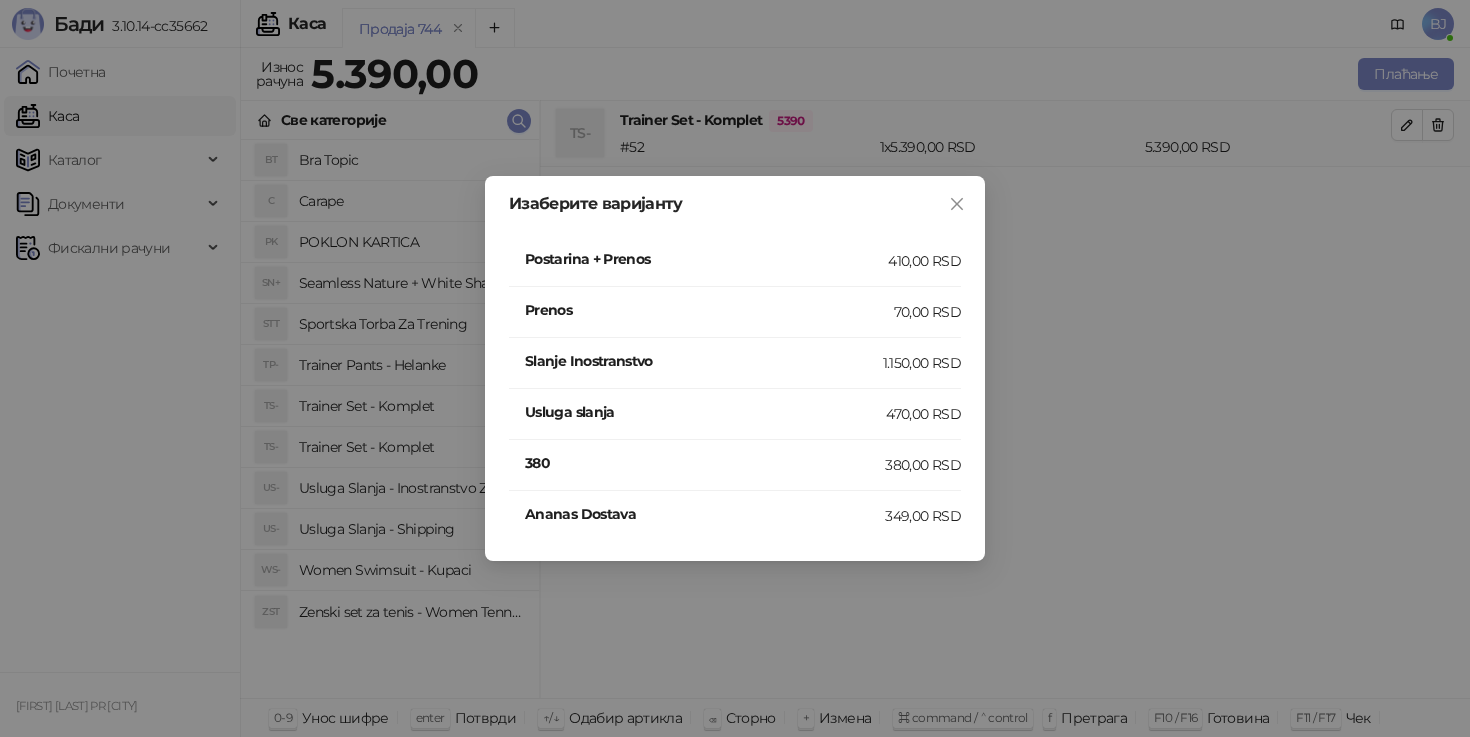 click on "Postarina + Prenos" at bounding box center [706, 259] 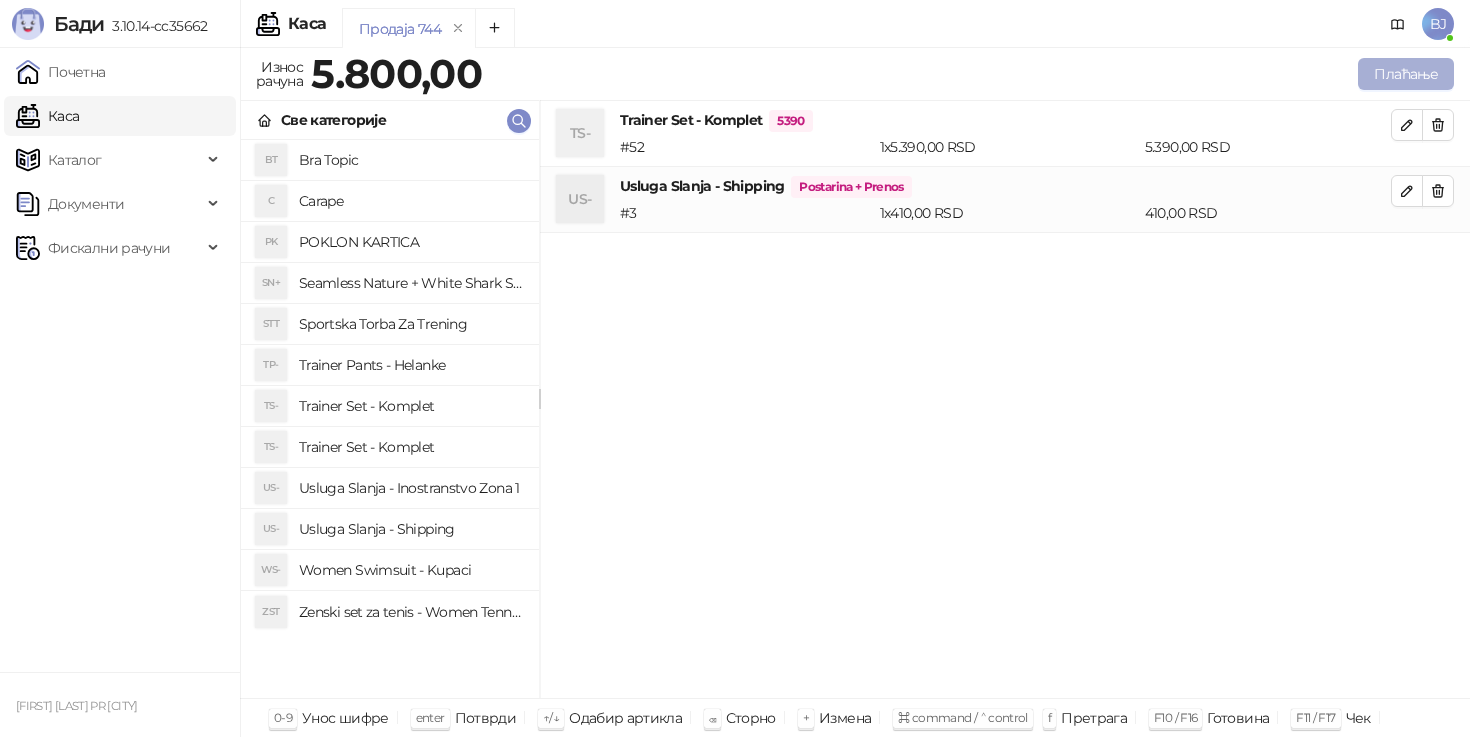 click on "Плаћање" at bounding box center [1406, 74] 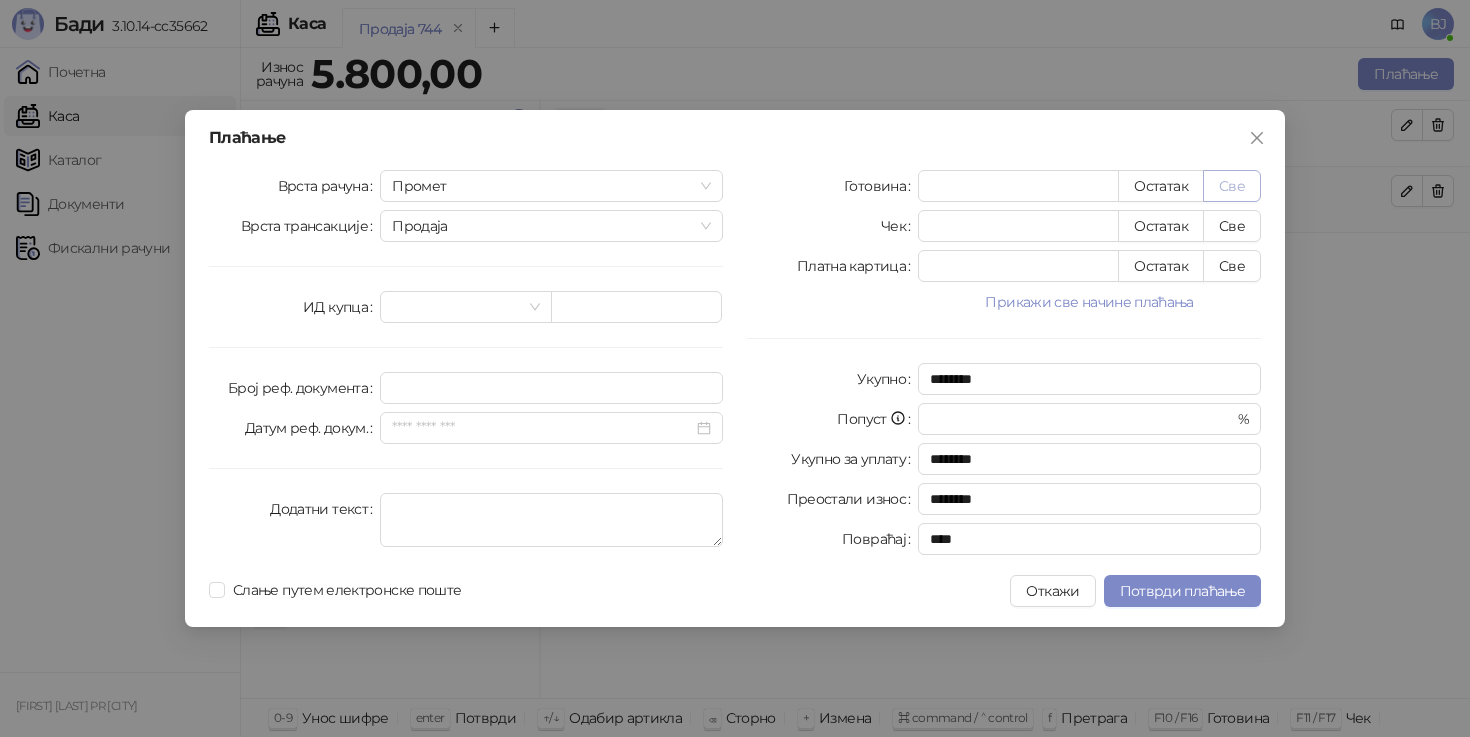 click on "Све" at bounding box center [1232, 186] 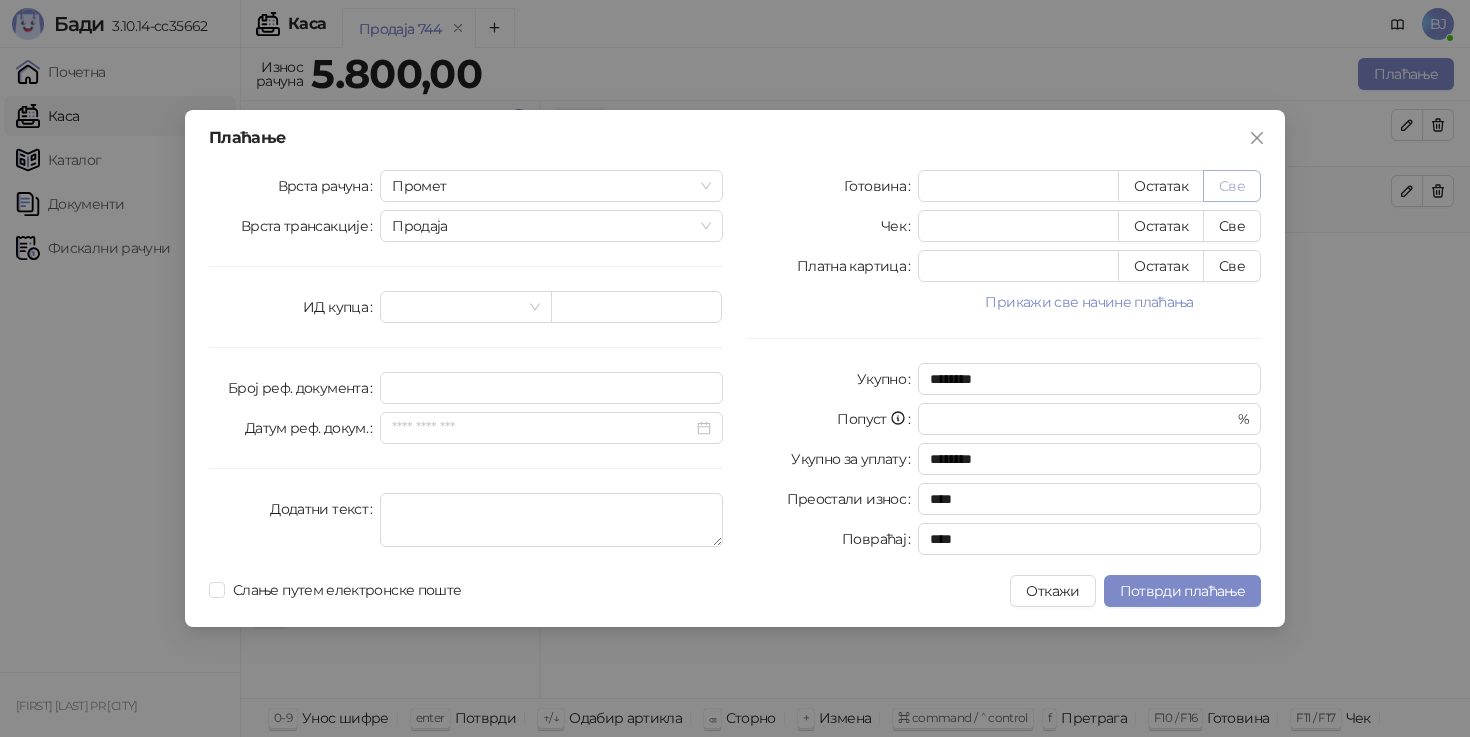 type 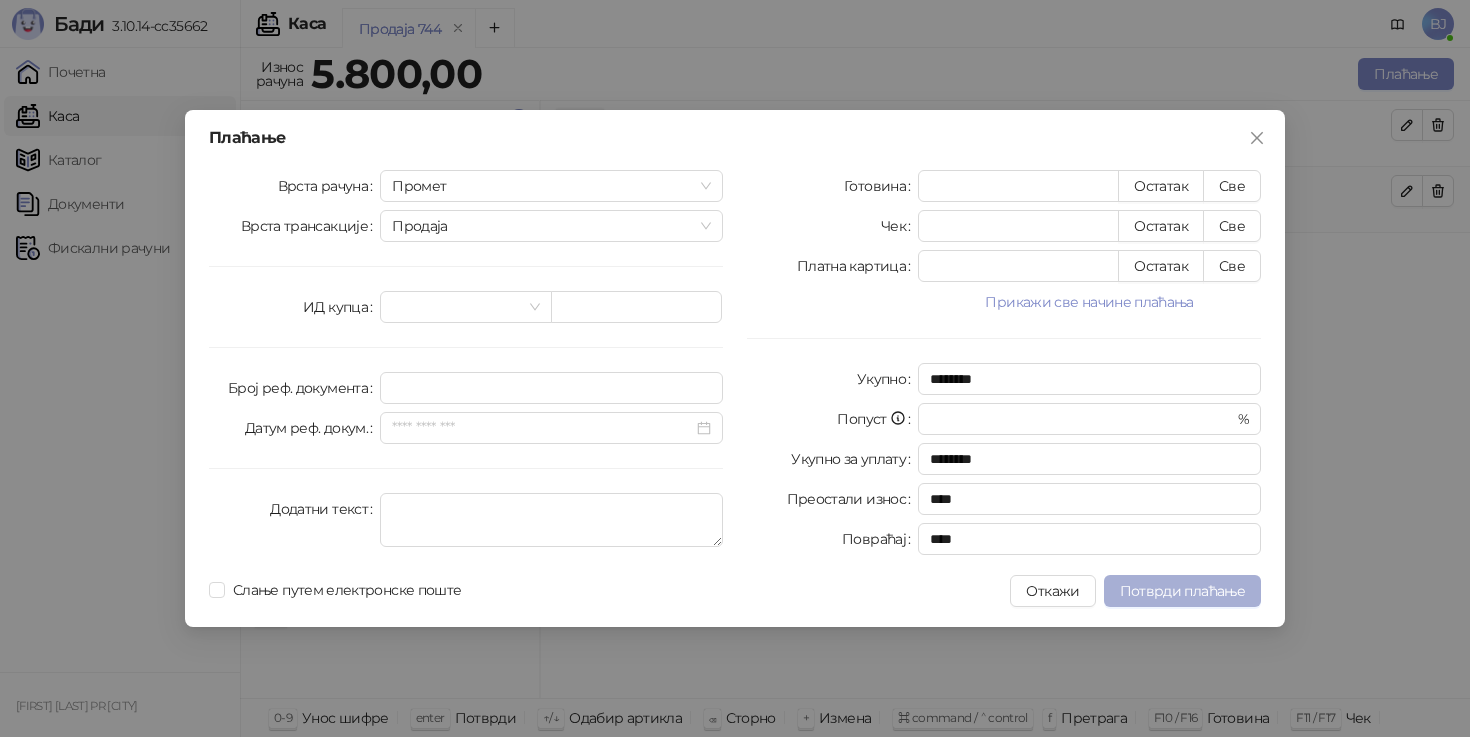 click on "Потврди плаћање" at bounding box center (1182, 591) 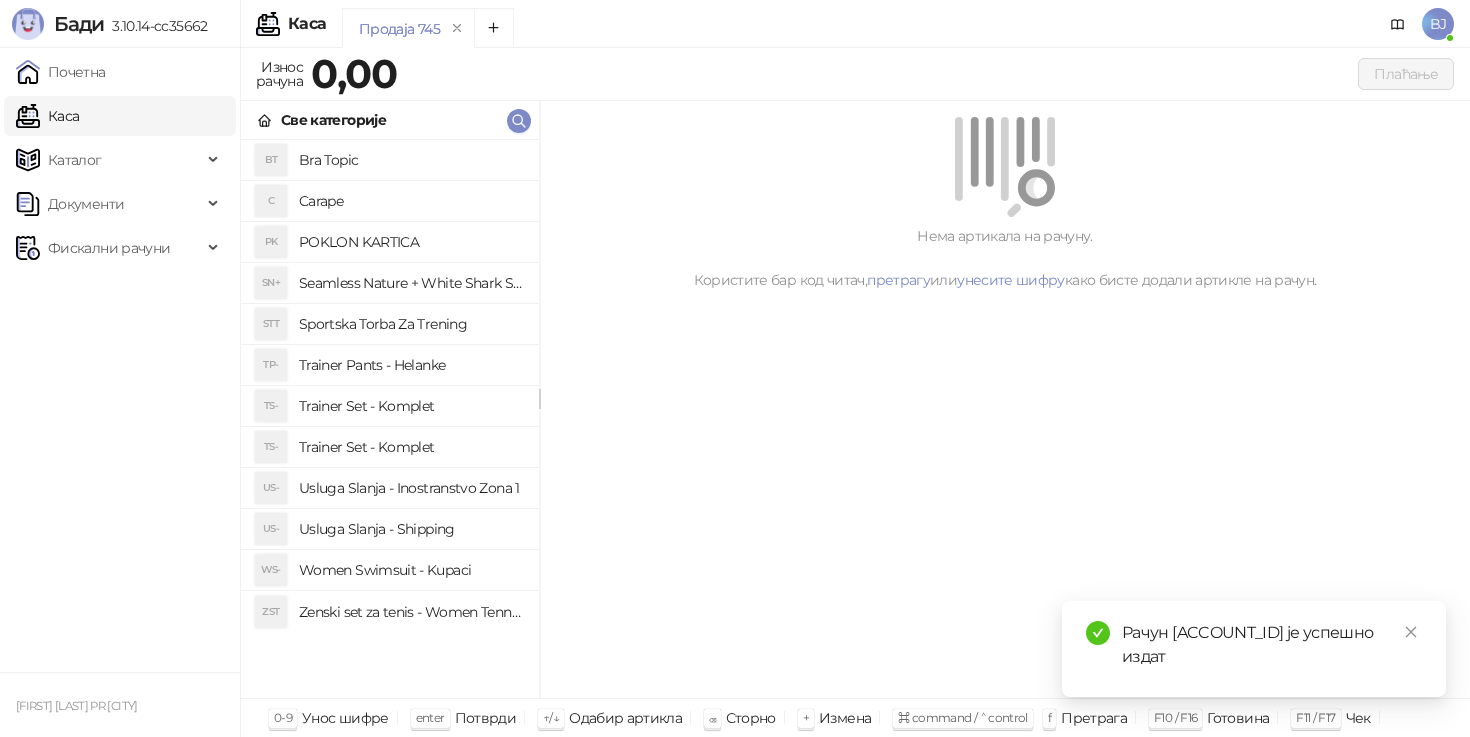 click on "Women Swimsuit - Kupaci" at bounding box center [411, 570] 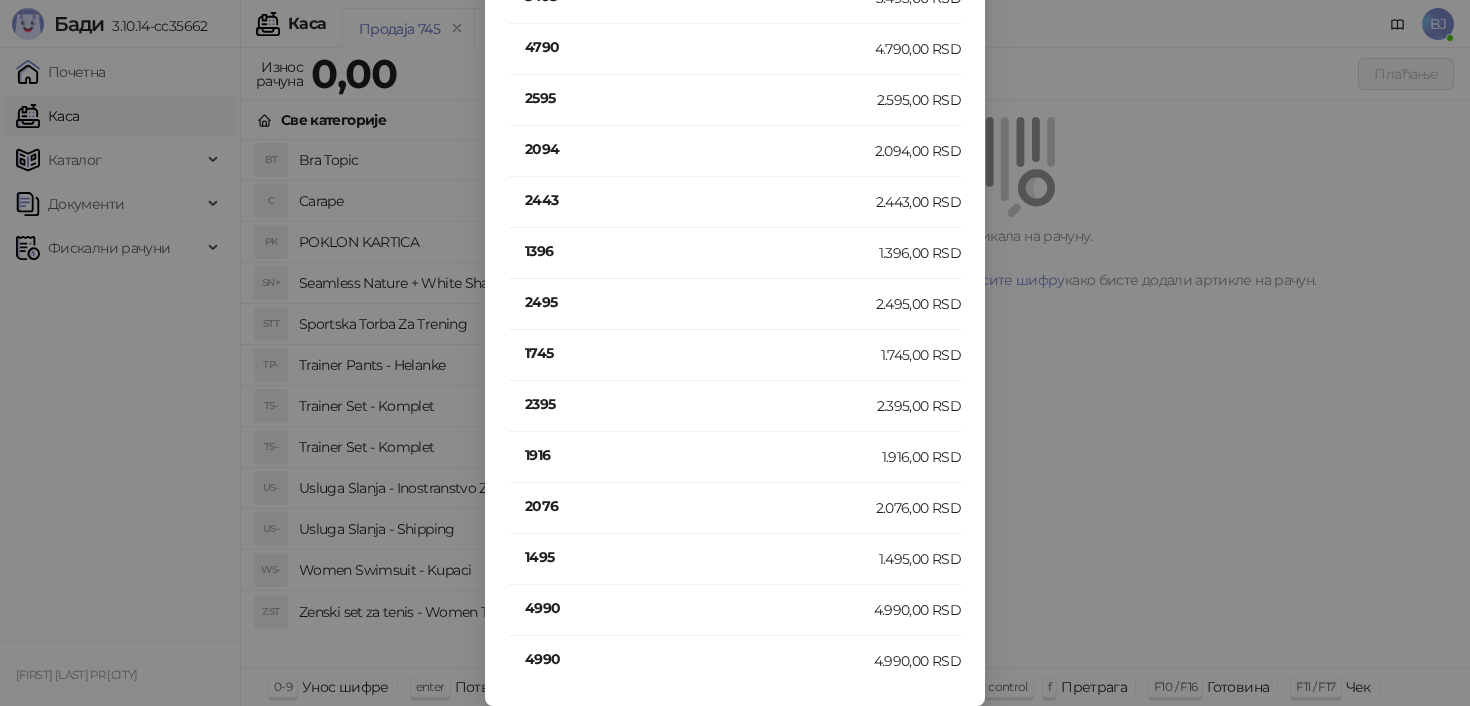 scroll, scrollTop: 138, scrollLeft: 0, axis: vertical 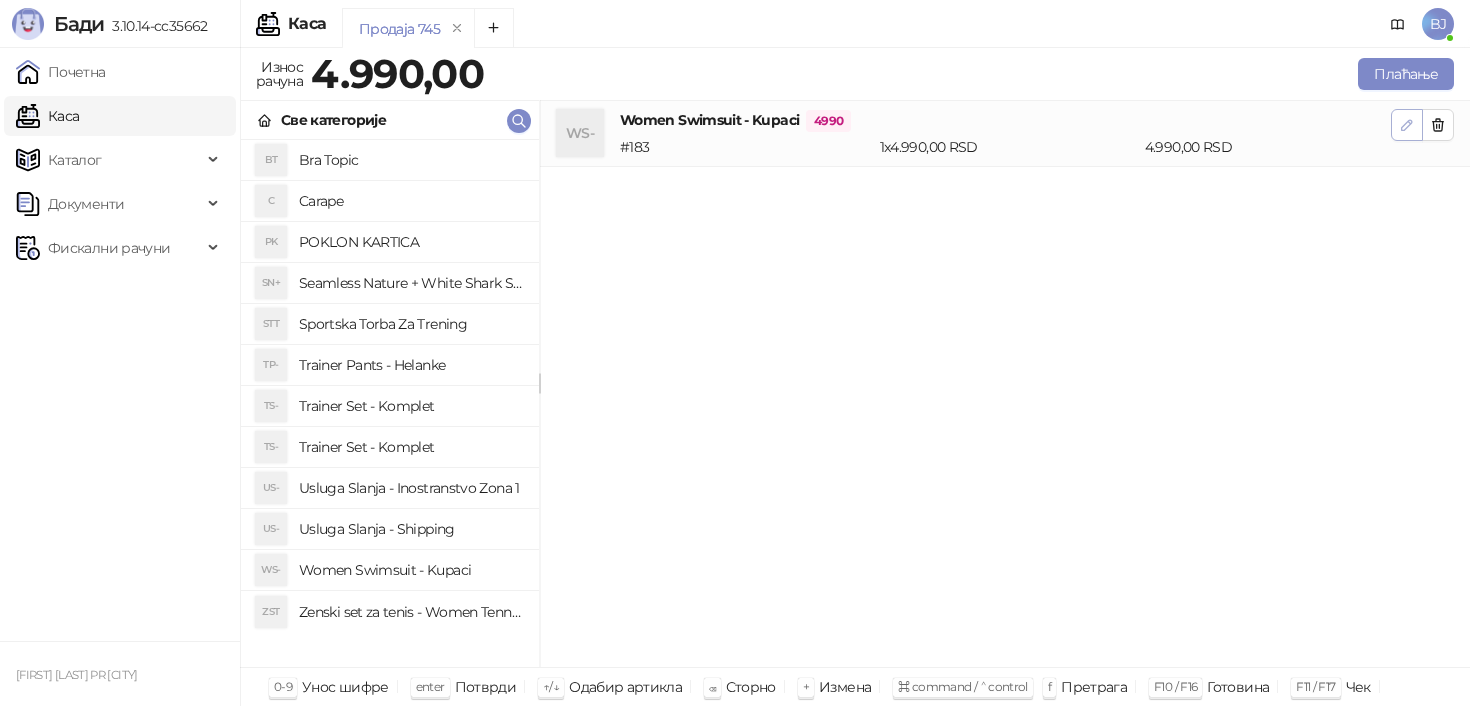 click 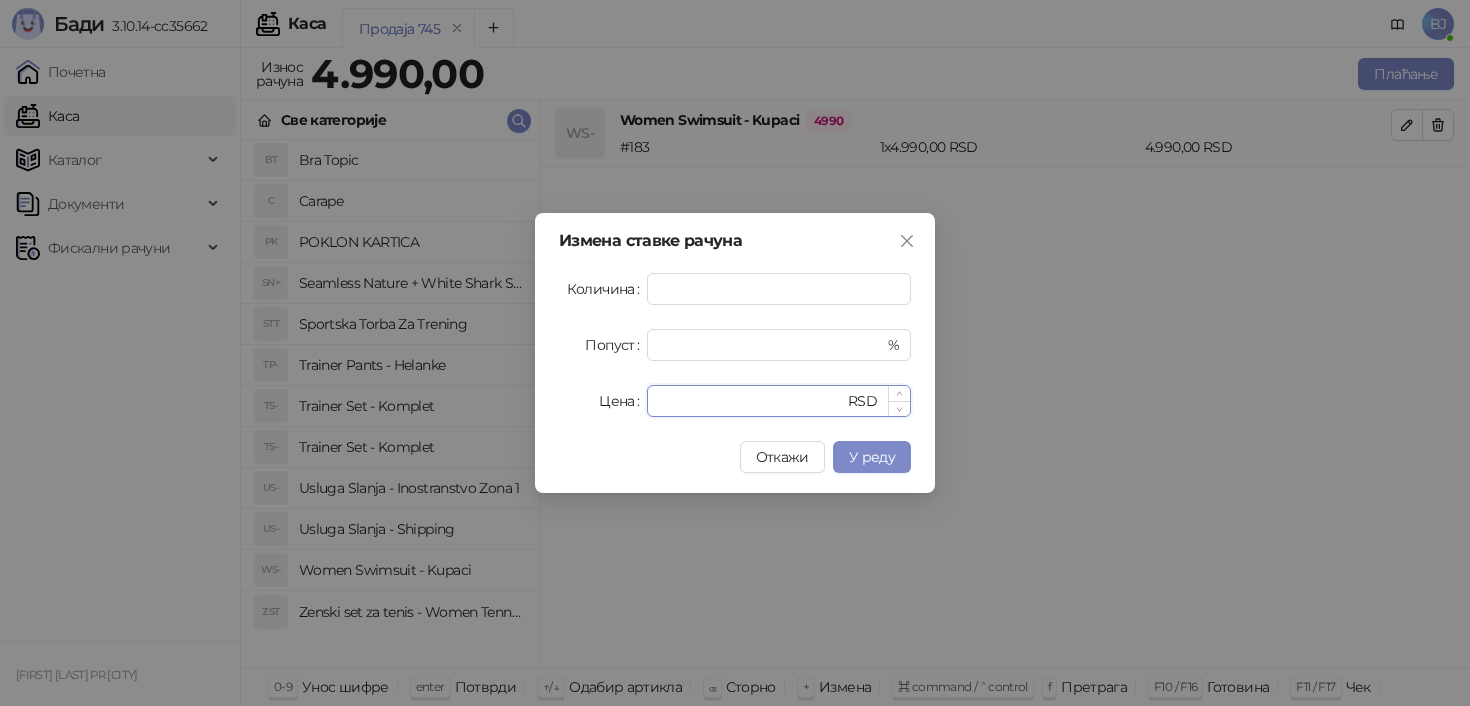 click on "****" at bounding box center [751, 401] 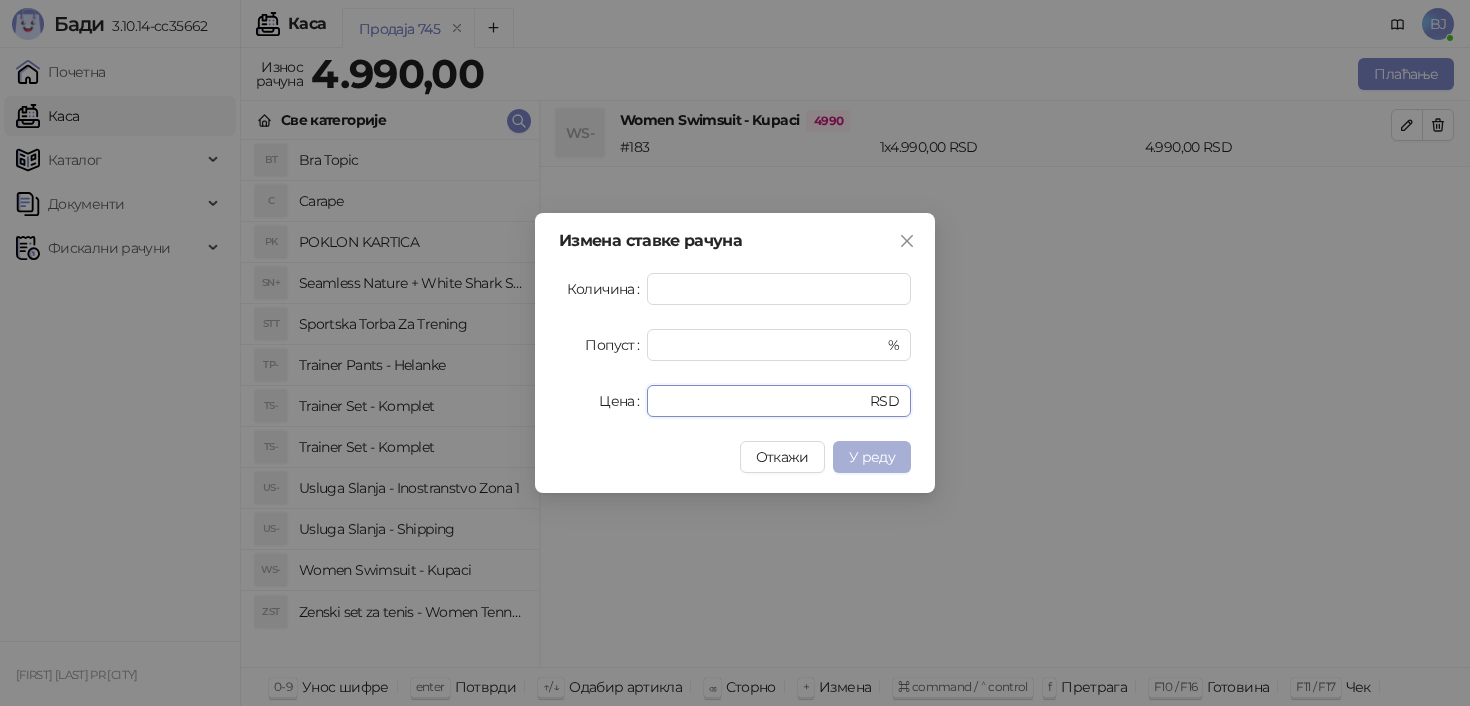 type on "****" 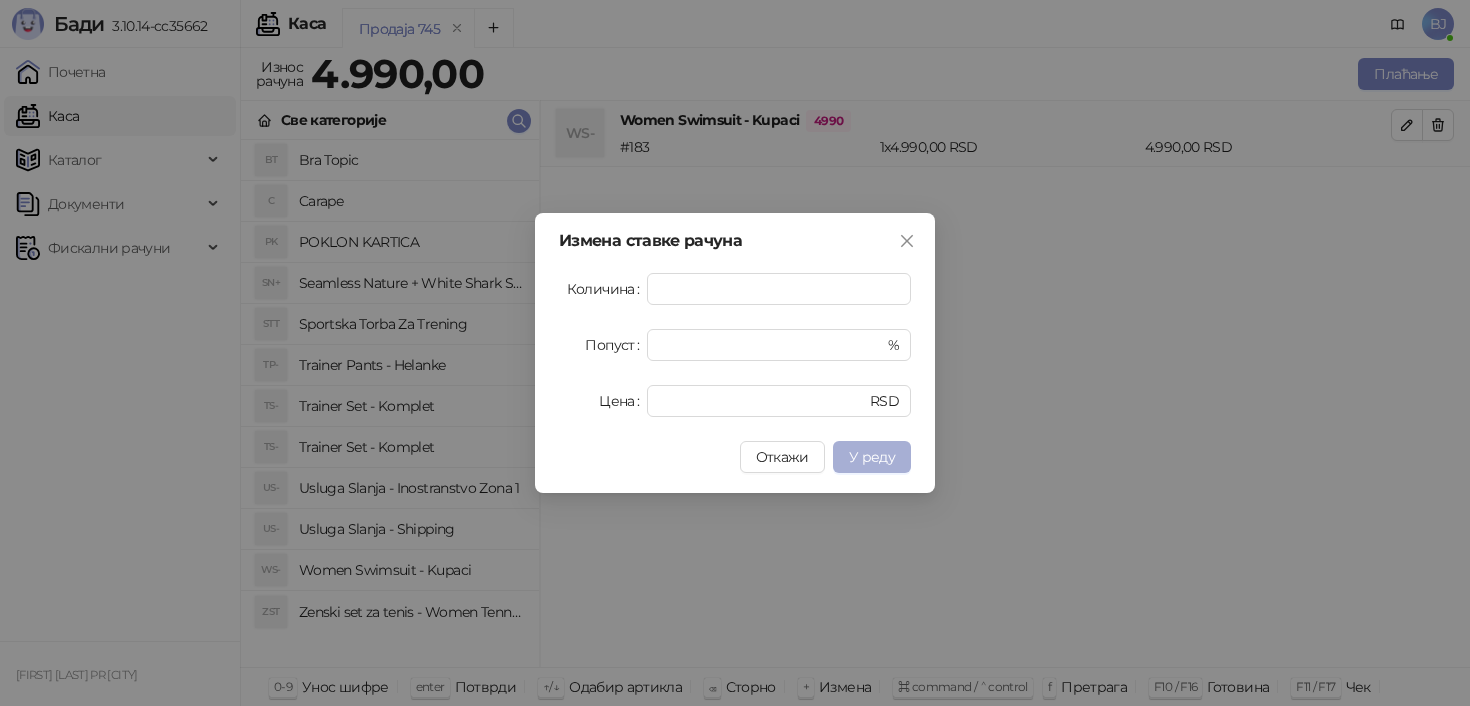 click on "У реду" at bounding box center (872, 457) 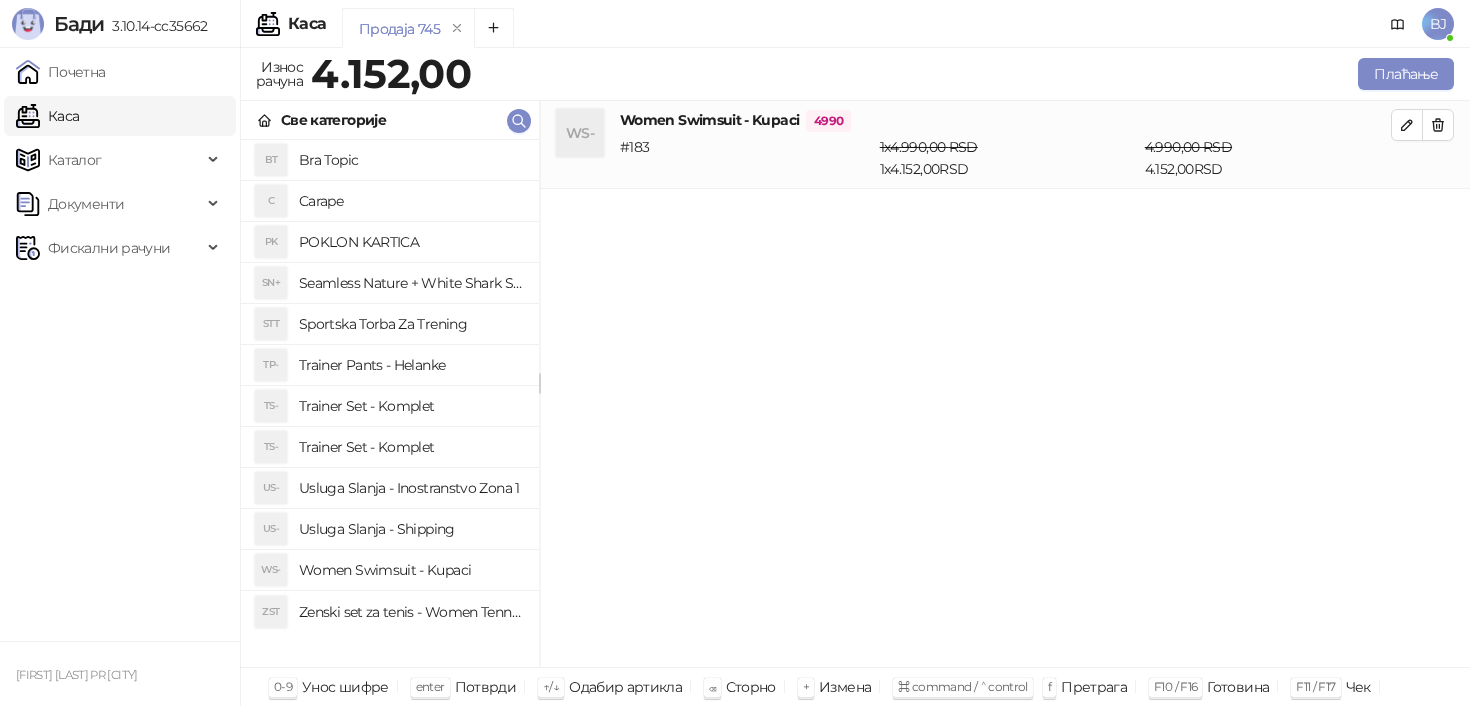 click on "Usluga Slanja - Shipping" at bounding box center (411, 529) 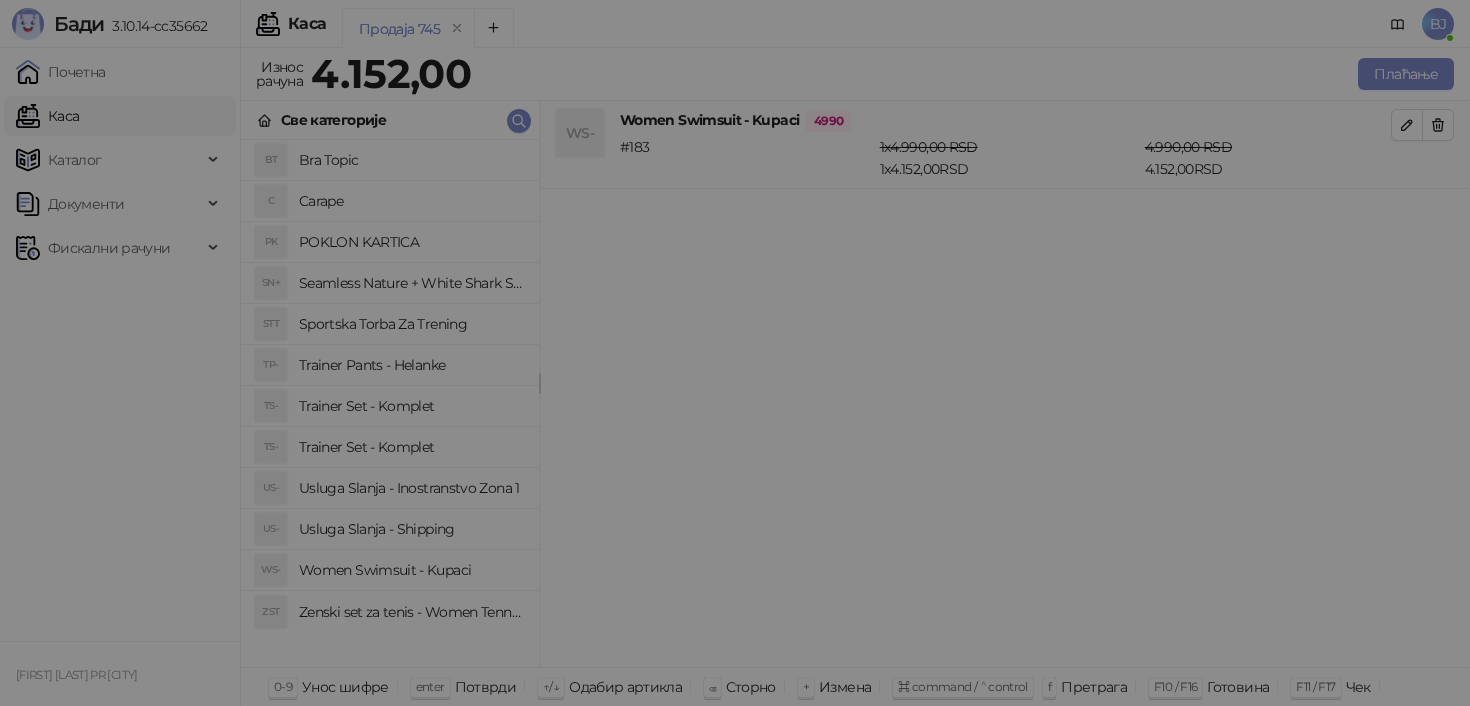 scroll, scrollTop: 0, scrollLeft: 0, axis: both 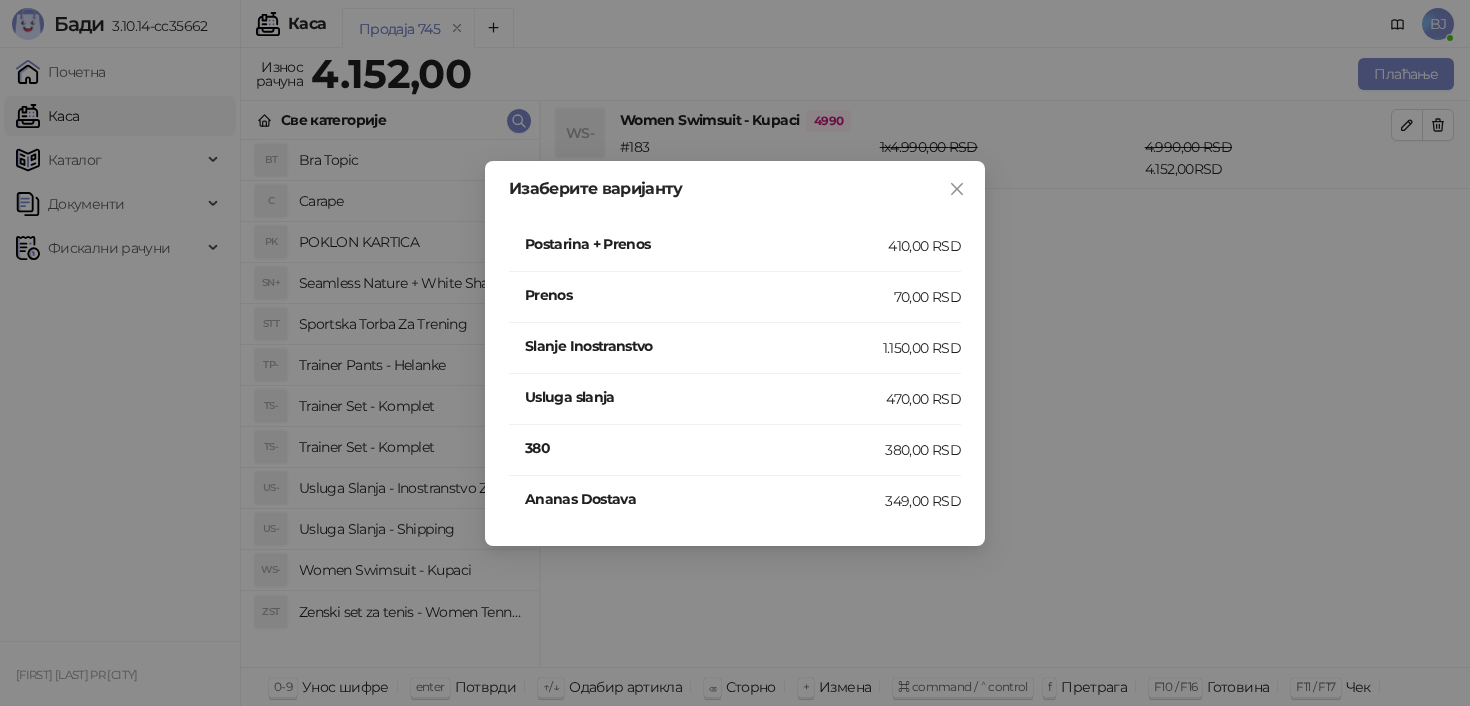 click on "410,00 RSD" at bounding box center (924, 246) 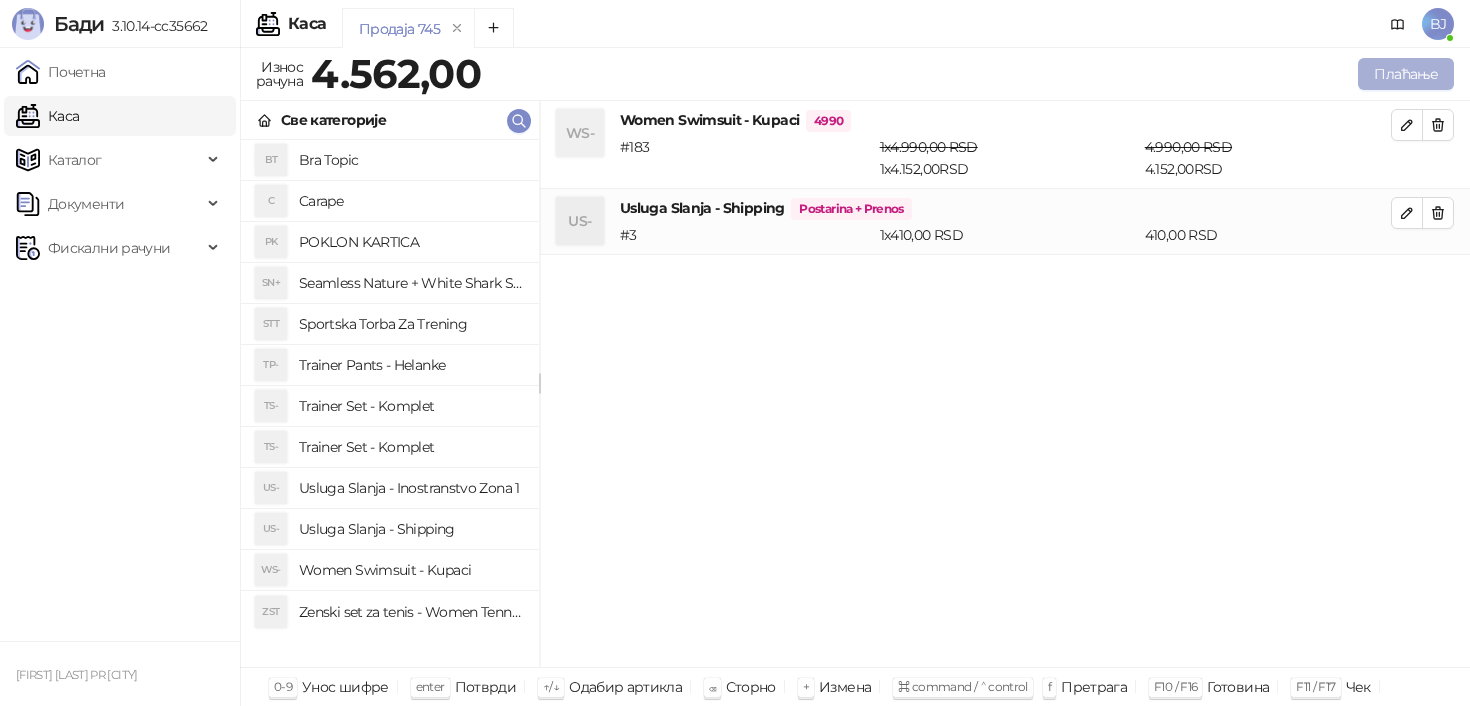 click on "Плаћање" at bounding box center (1406, 74) 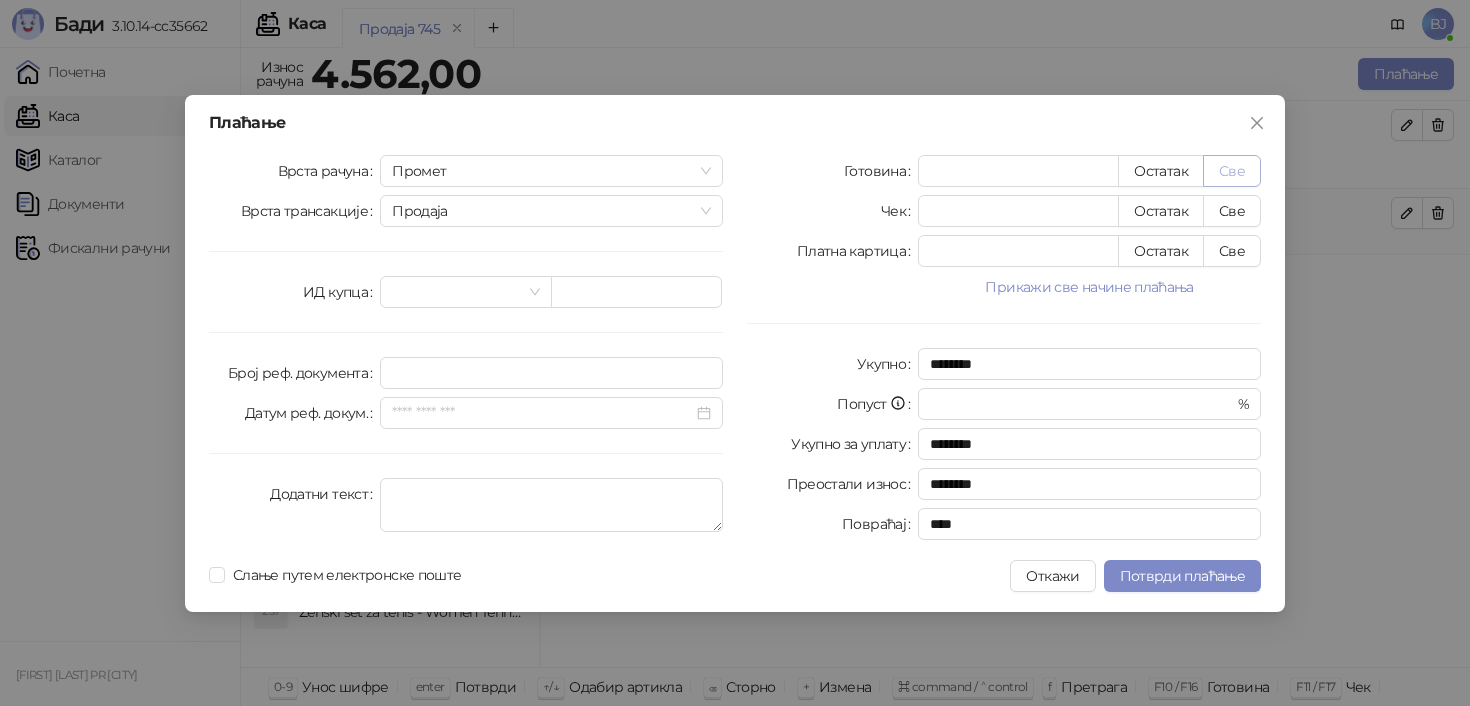 click on "Све" at bounding box center (1232, 171) 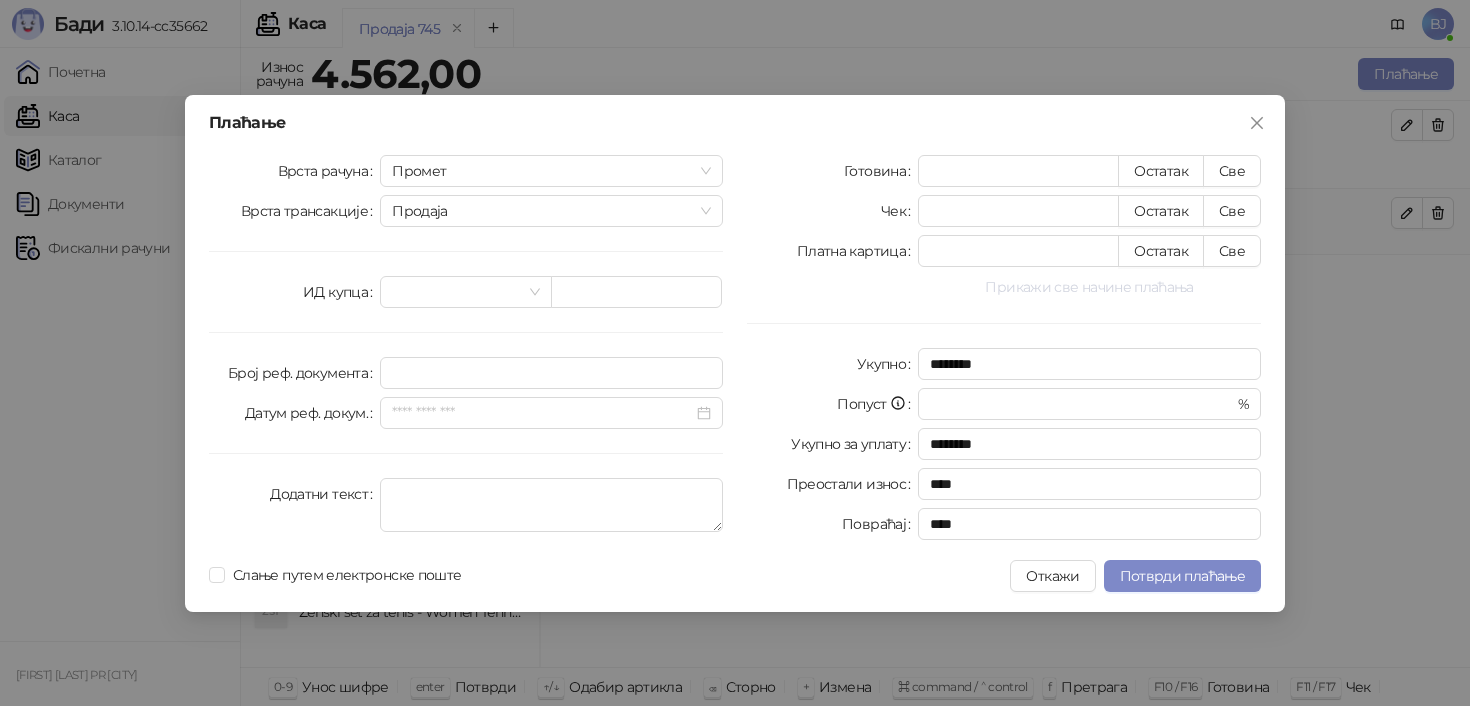 type 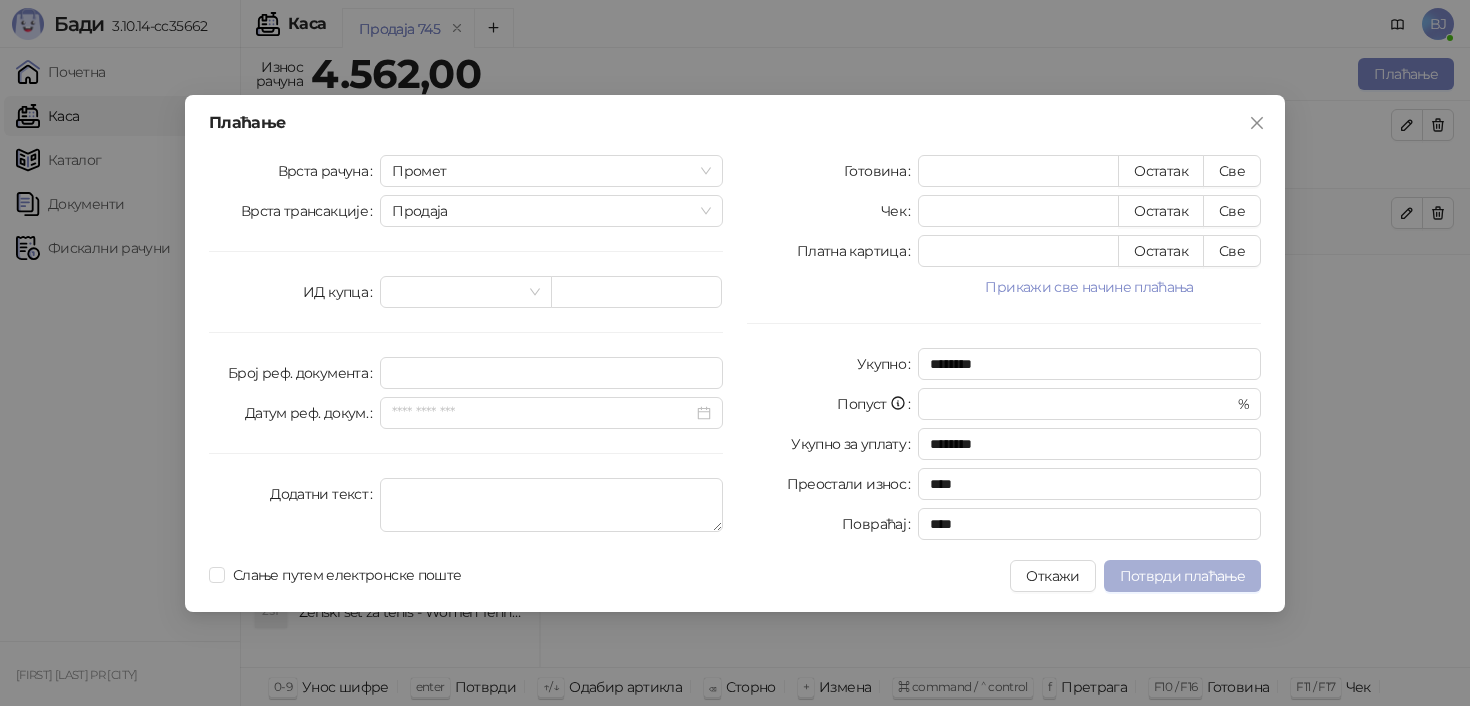 click on "Потврди плаћање" at bounding box center (1182, 576) 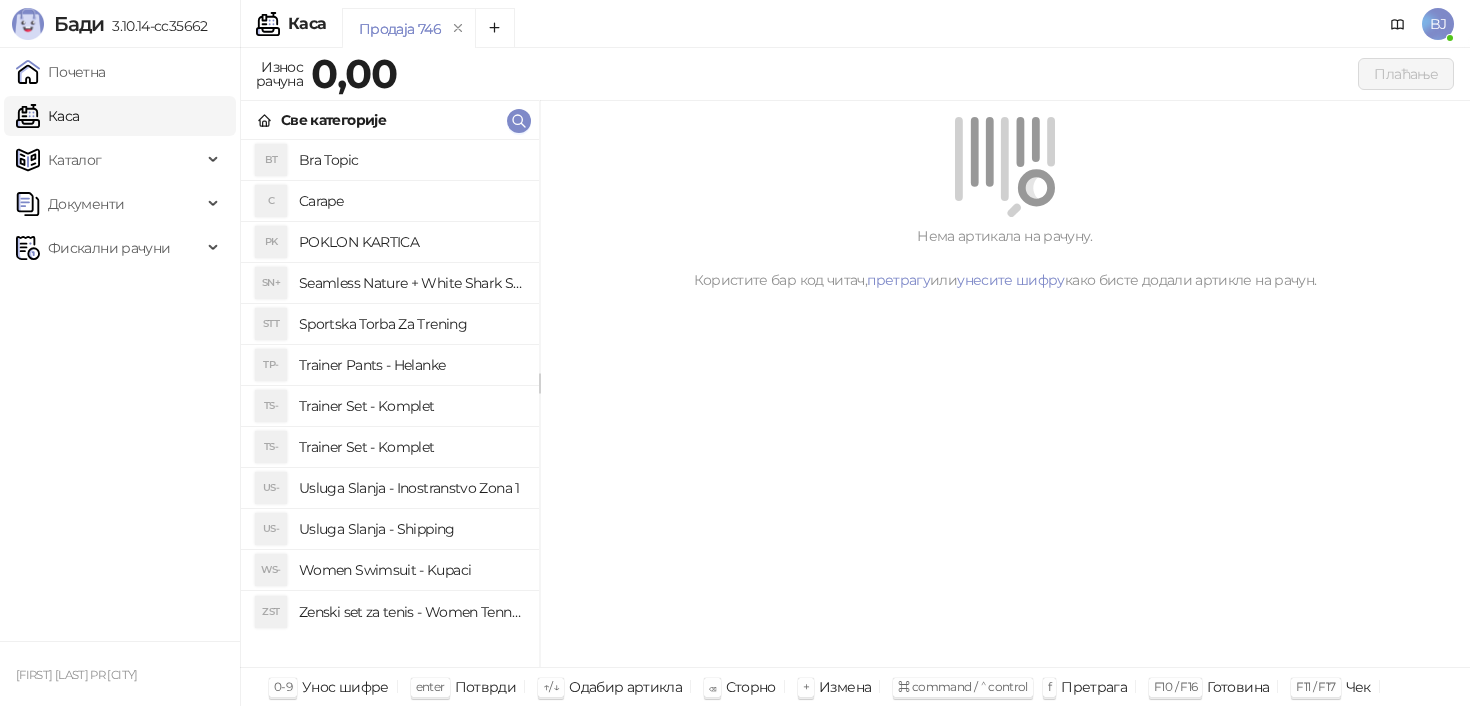 click on "Trainer Set - Komplet" at bounding box center [411, 447] 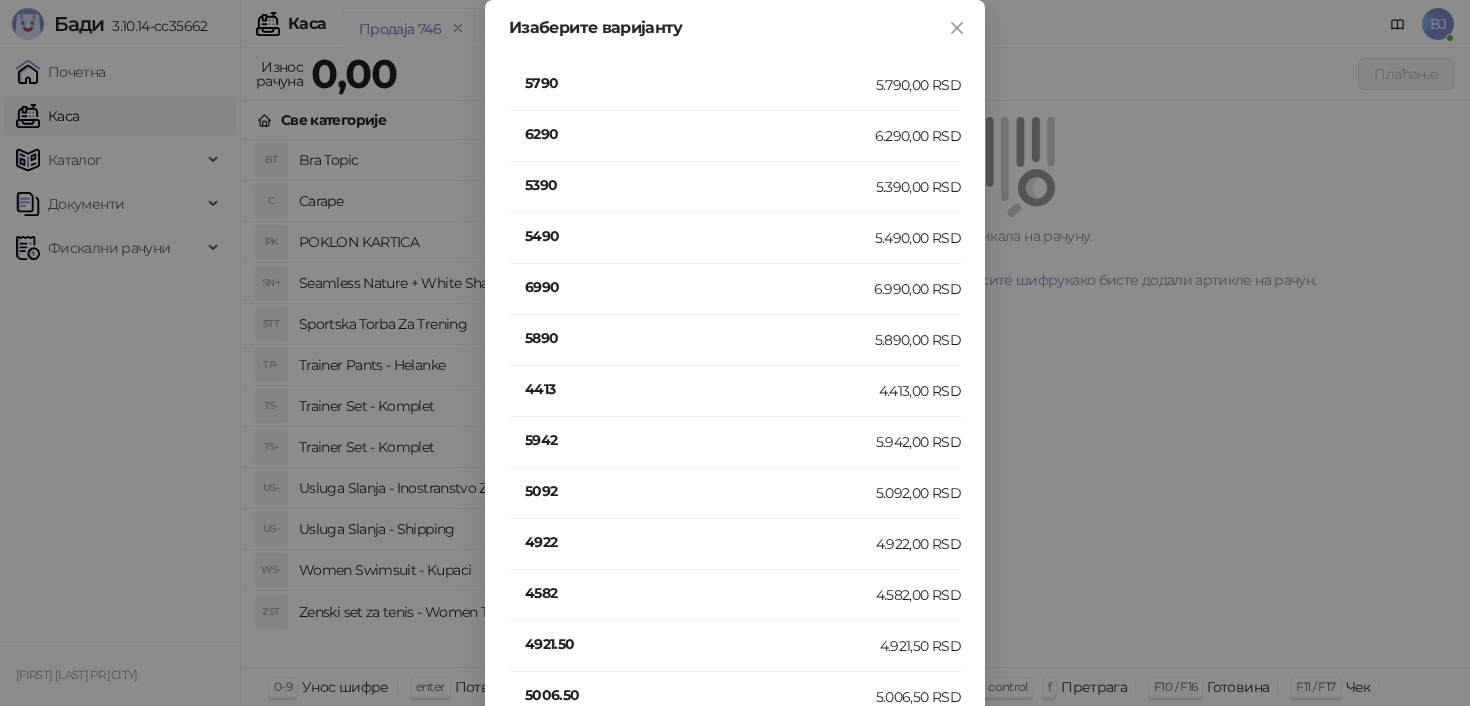 scroll, scrollTop: 393, scrollLeft: 0, axis: vertical 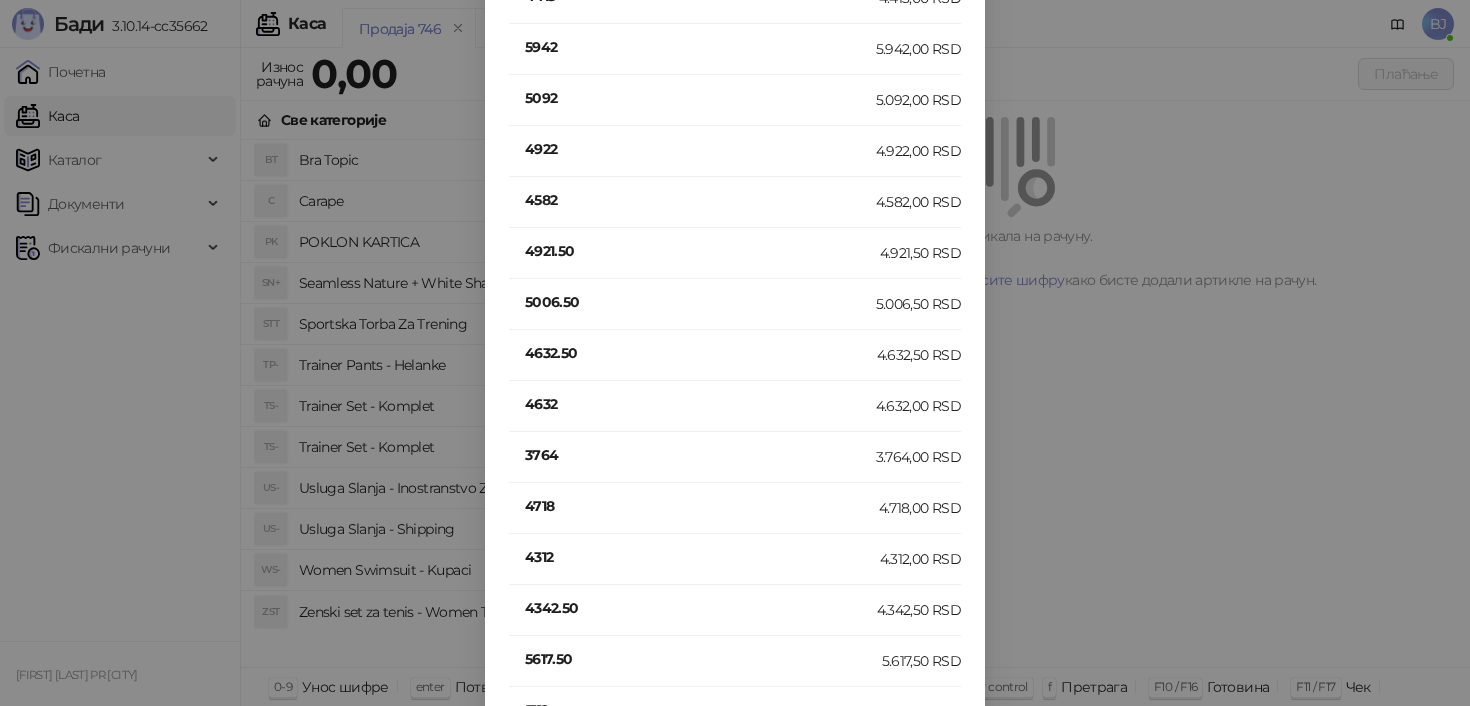 click on "4632" at bounding box center (700, 404) 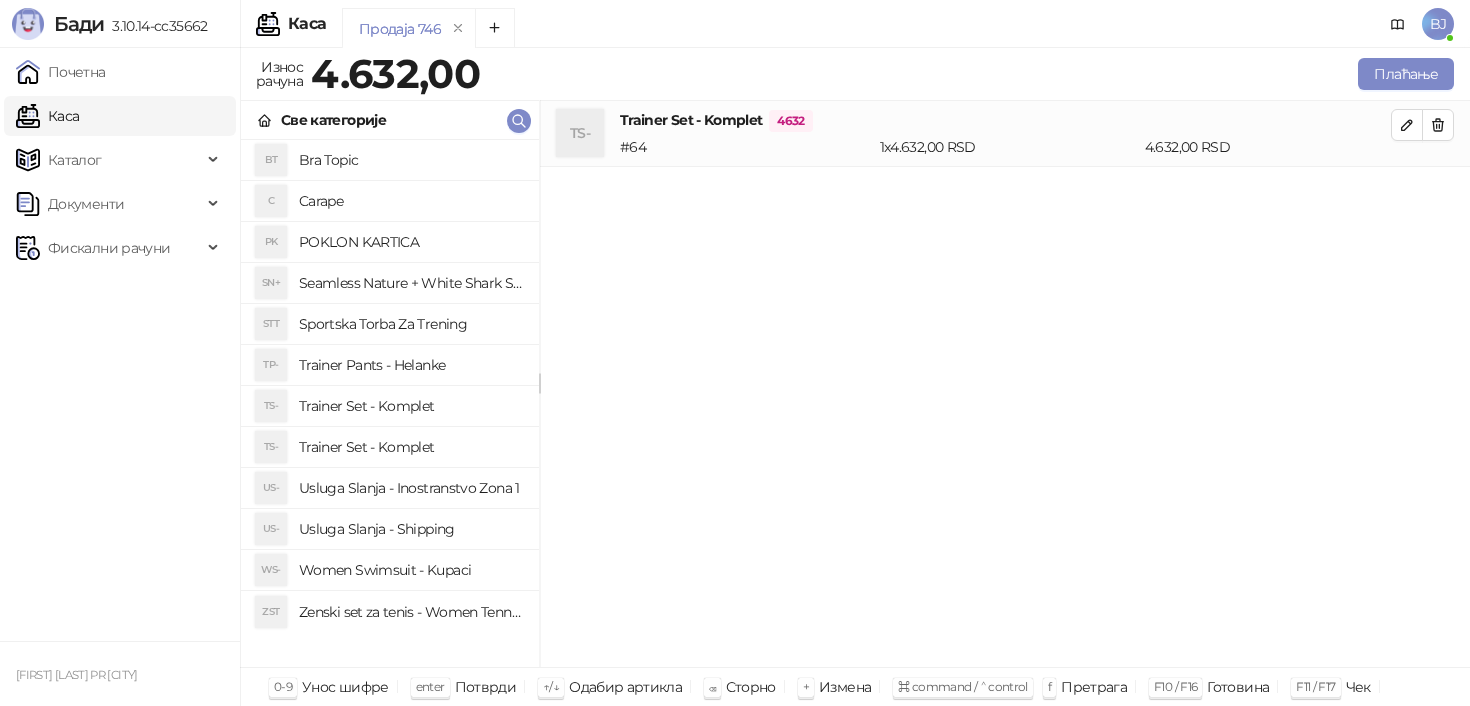 scroll, scrollTop: 0, scrollLeft: 0, axis: both 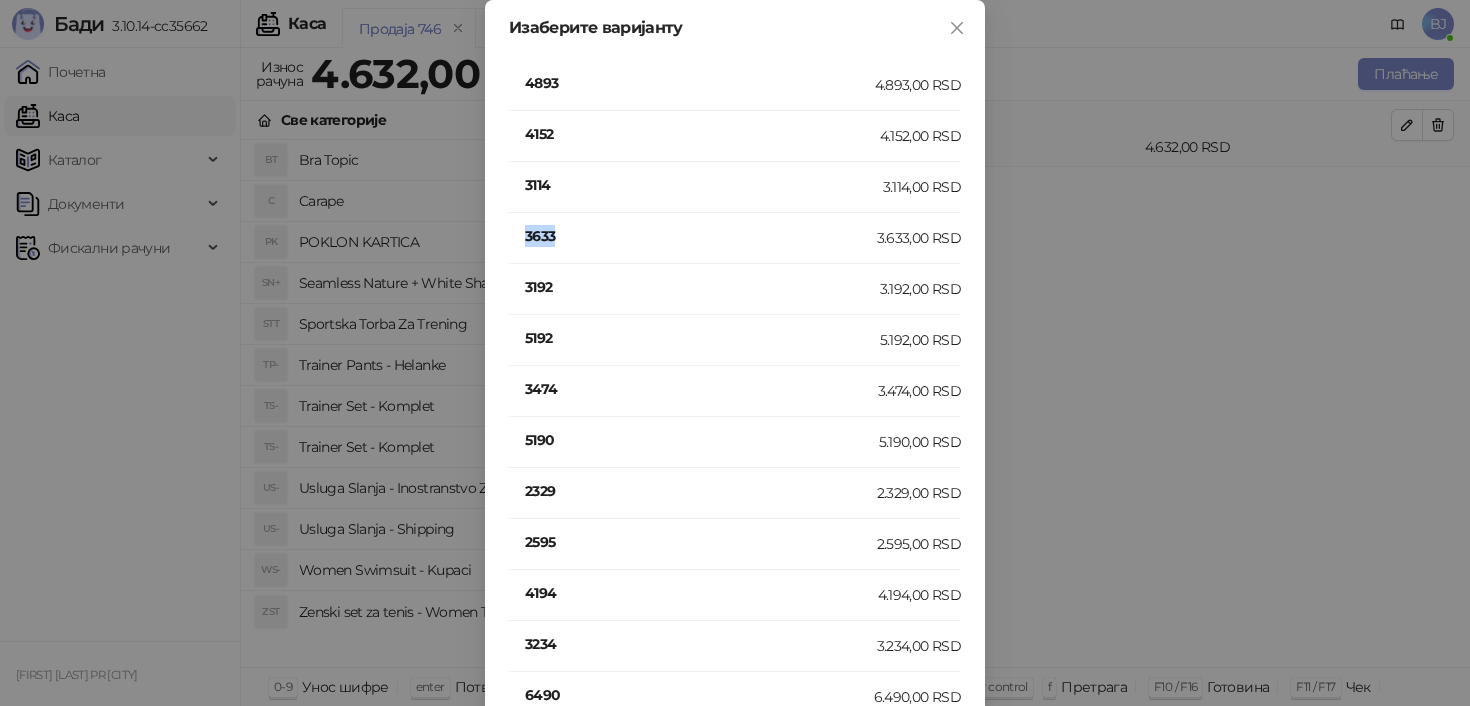click on "3633" at bounding box center [701, 236] 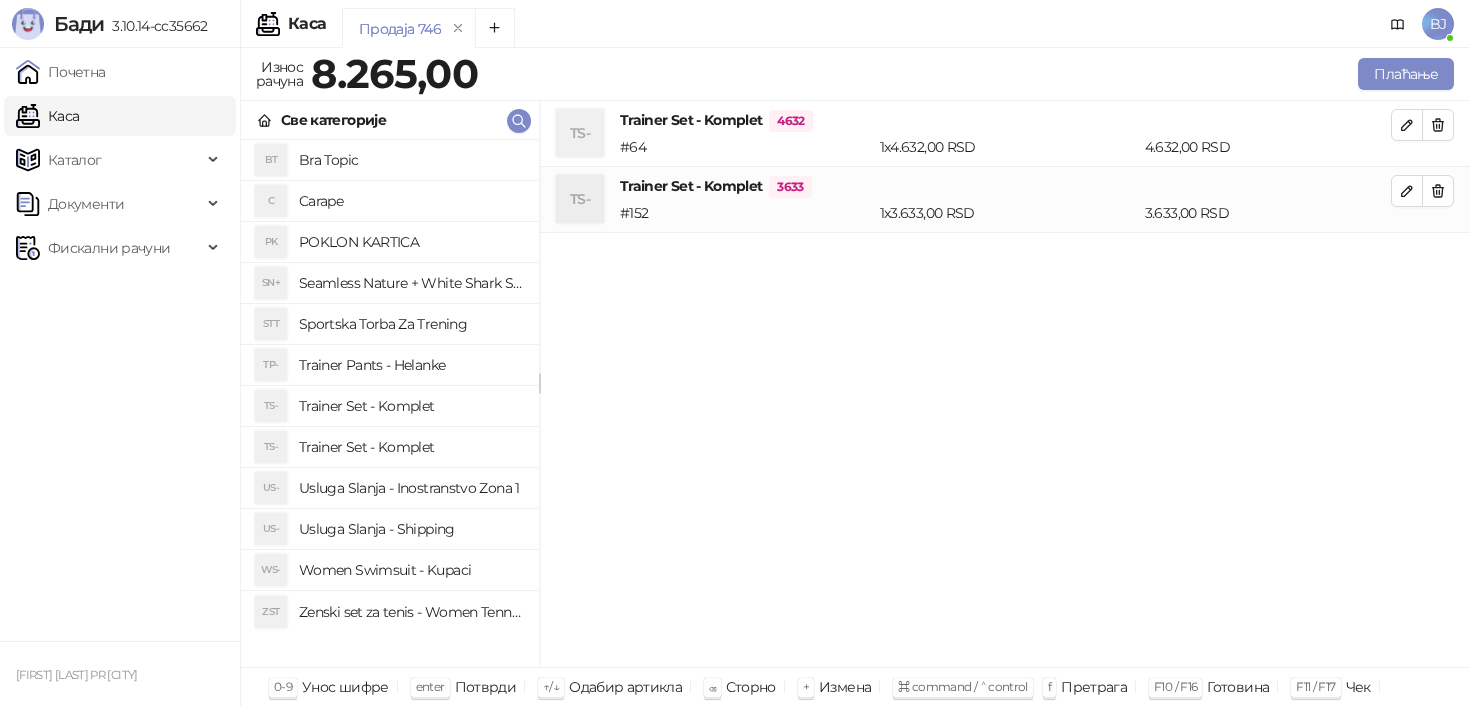 click on "Usluga Slanja - Shipping" at bounding box center (411, 529) 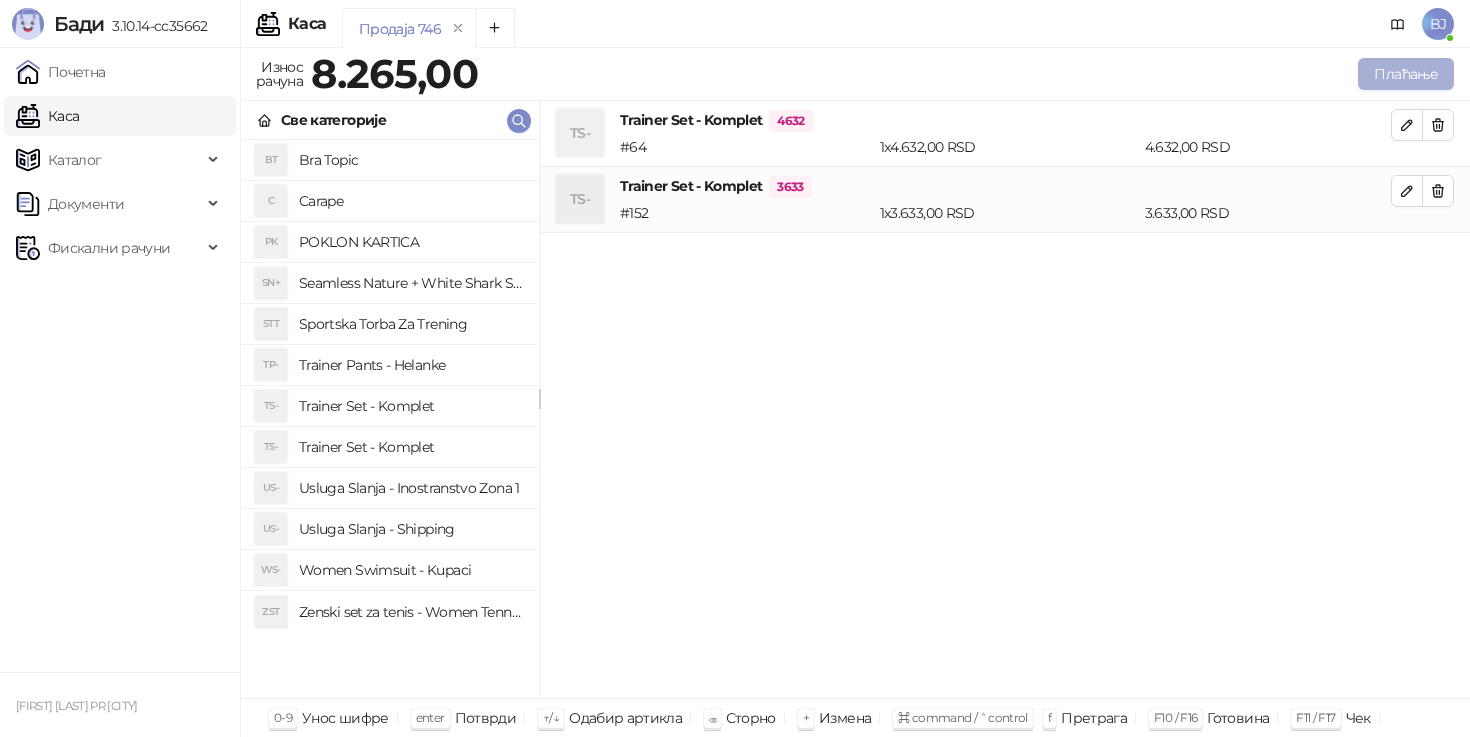 click on "Плаћање" at bounding box center (1406, 74) 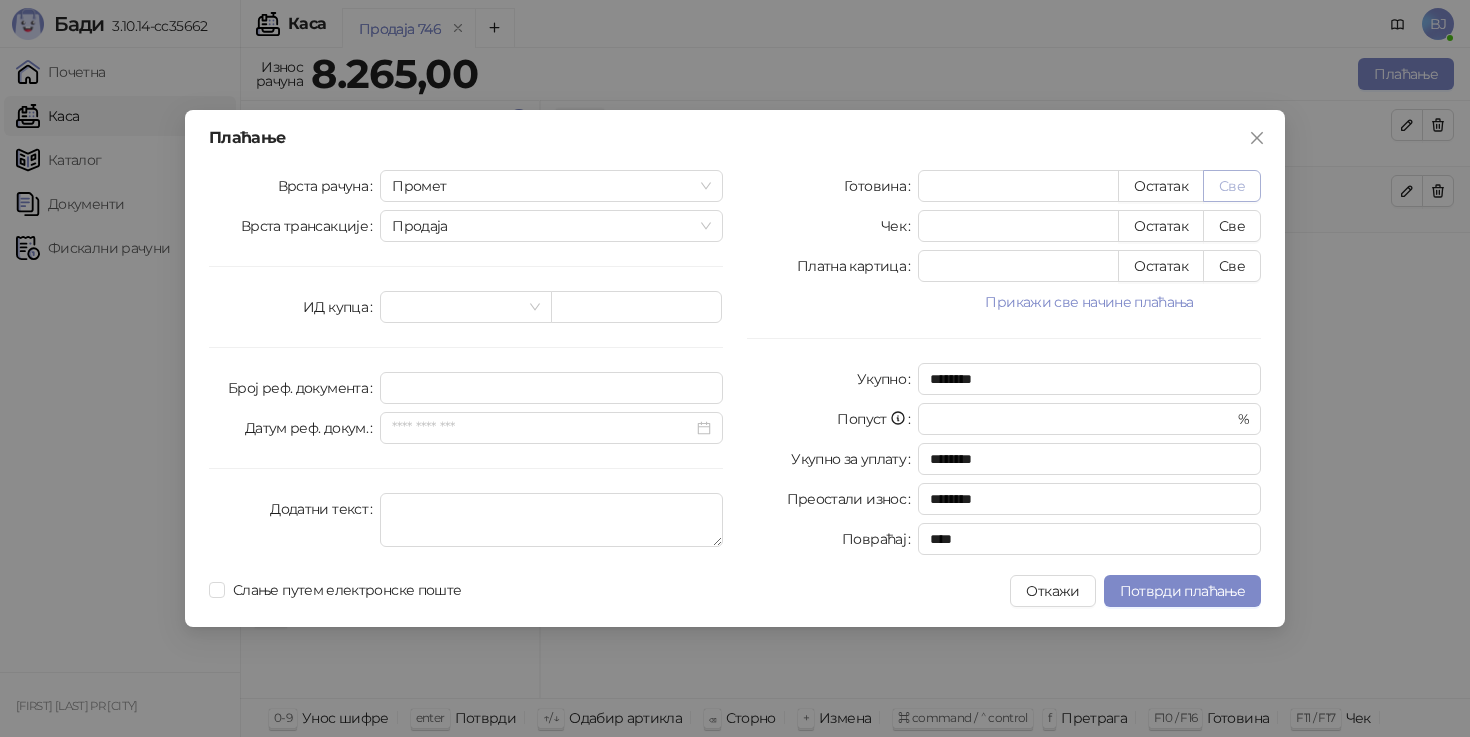 click on "Све" at bounding box center (1232, 186) 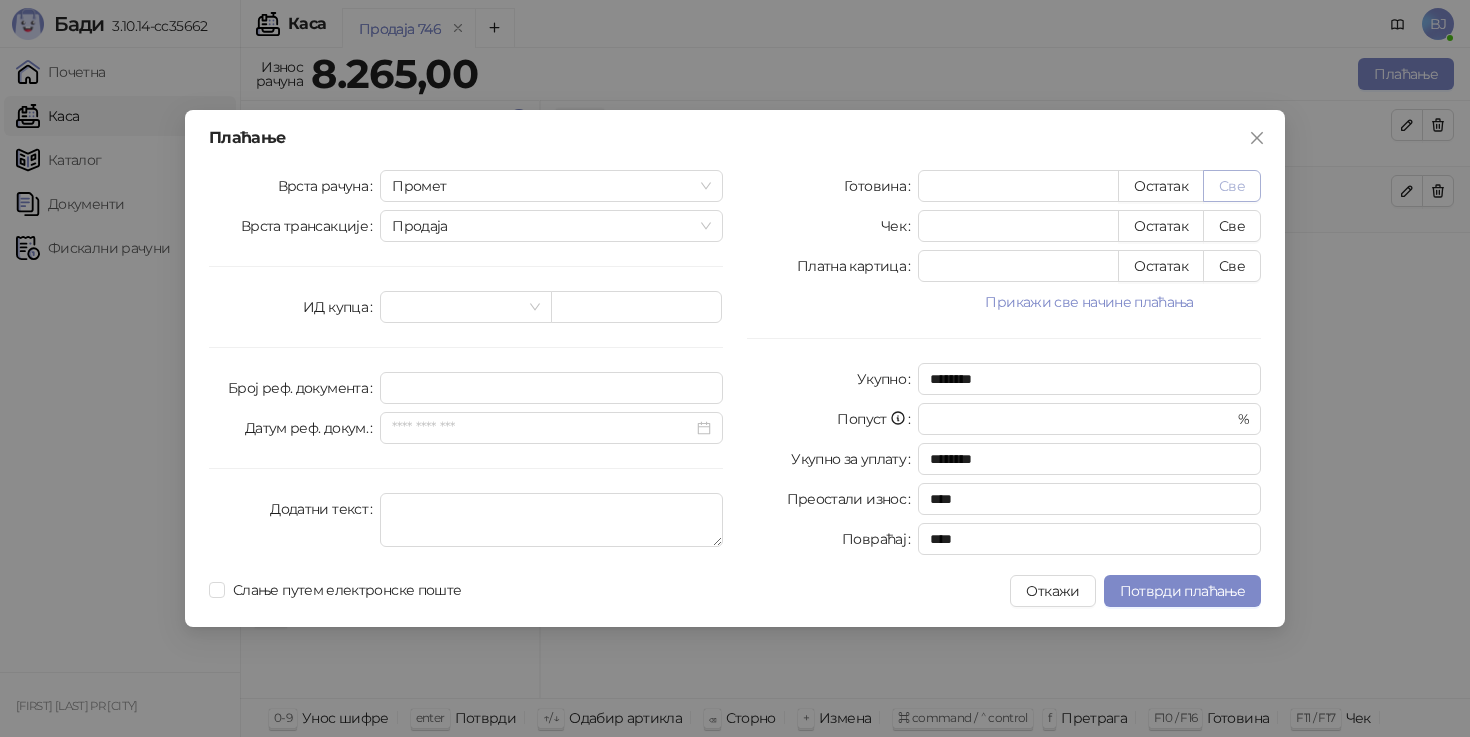type 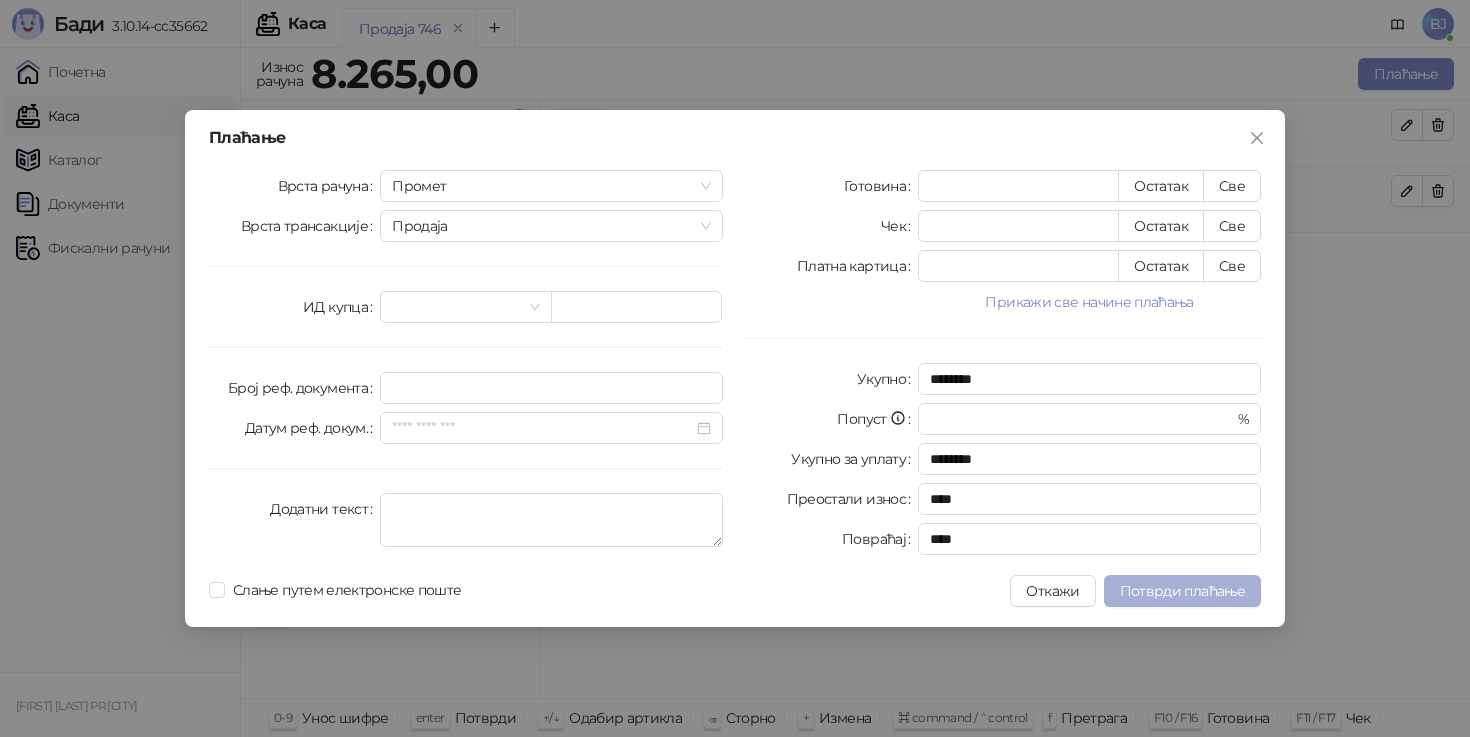 click on "Потврди плаћање" at bounding box center [1182, 591] 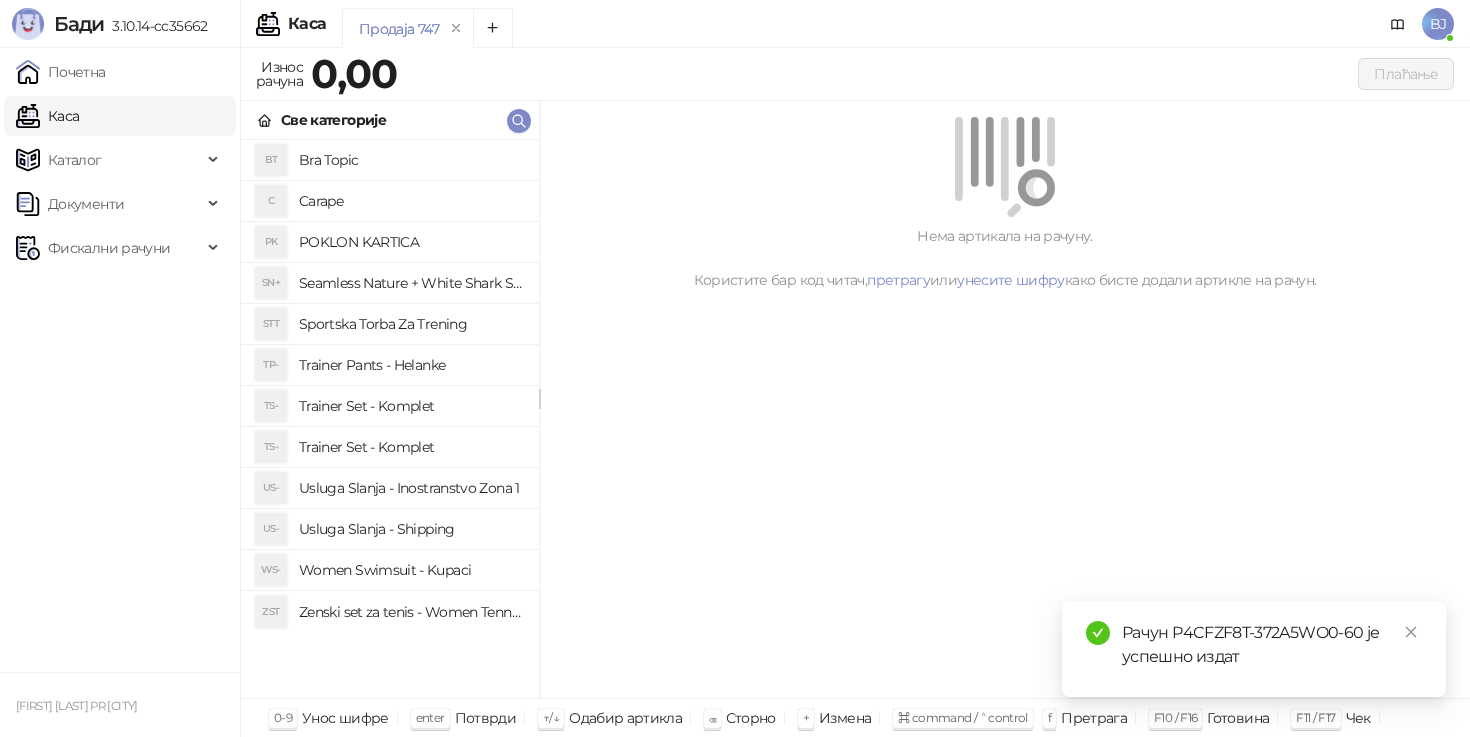 click on "Trainer Pants - Helanke" at bounding box center [411, 365] 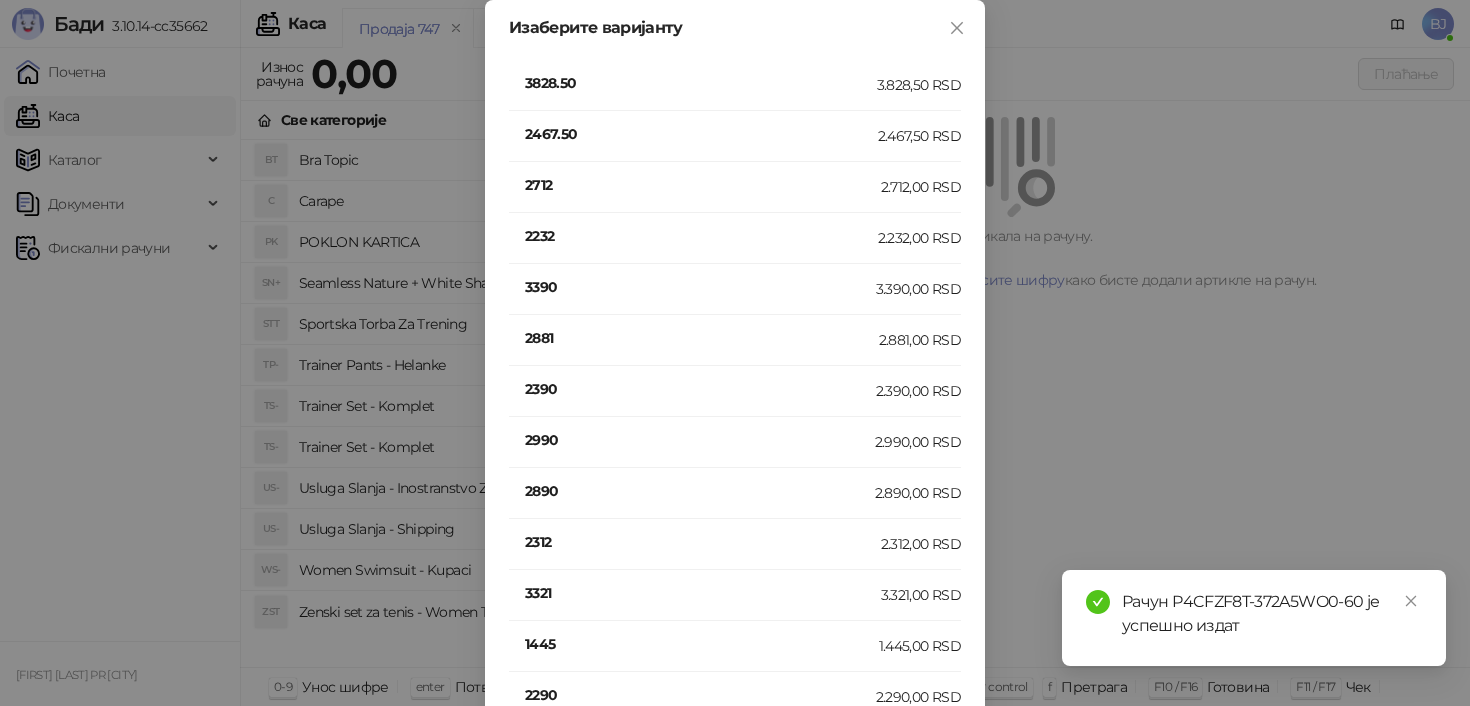 click on "2712" at bounding box center (703, 185) 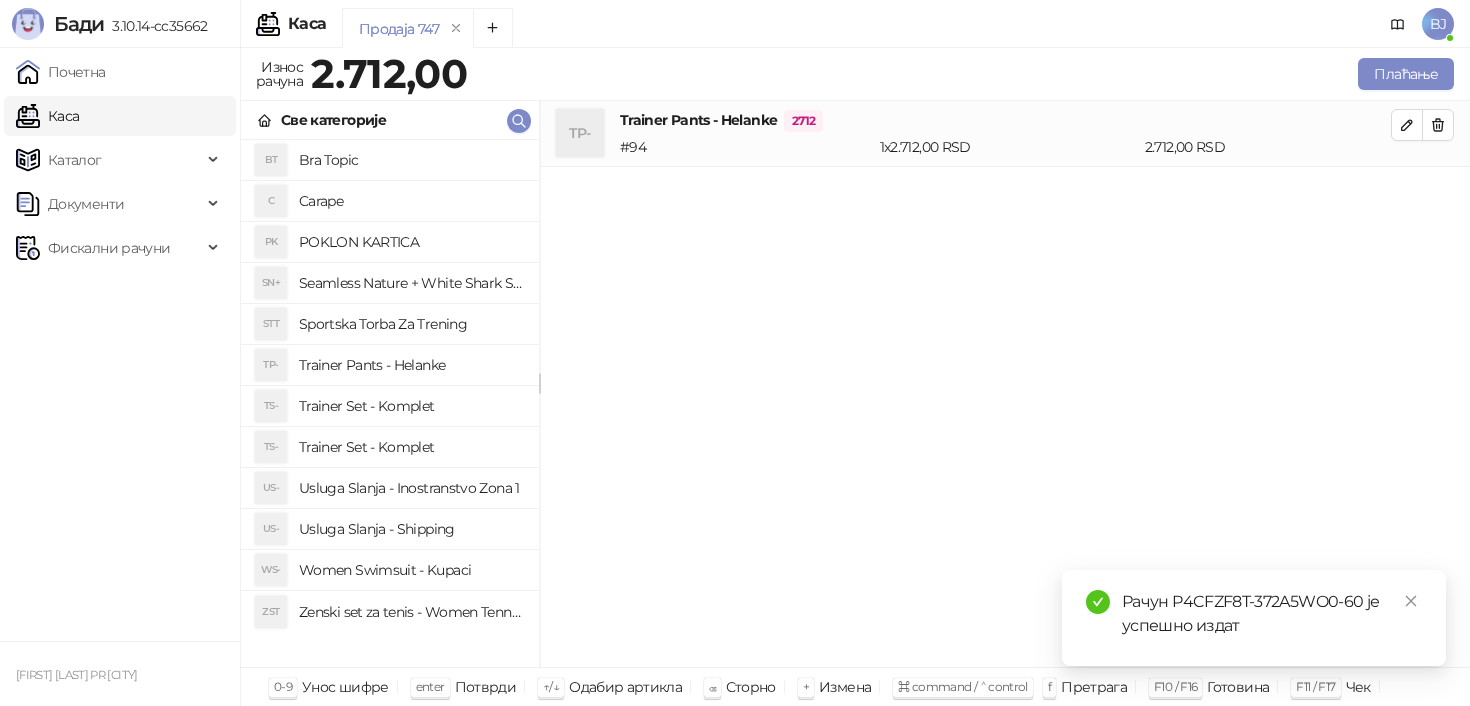 click on "Usluga Slanja - Shipping" at bounding box center [411, 529] 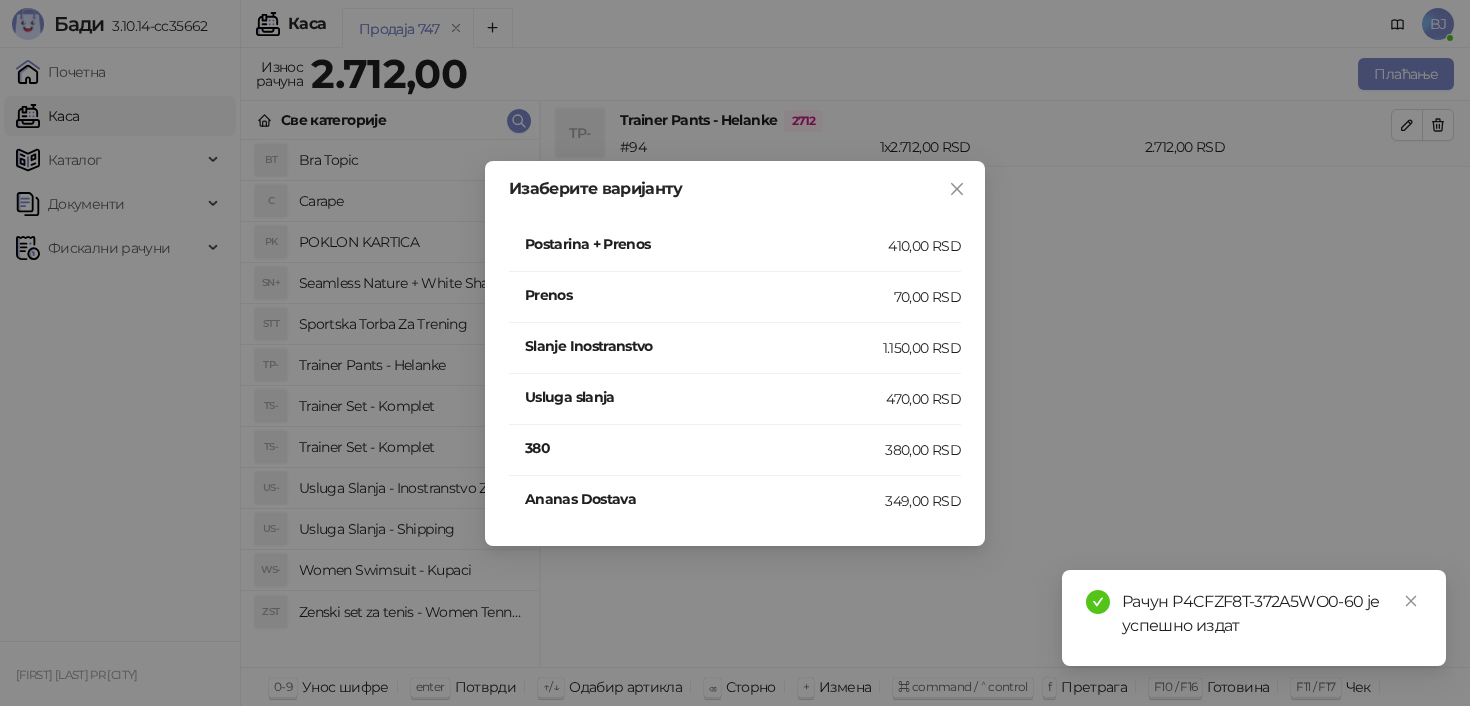 click on "Postarina + Prenos 410,00 RSD" at bounding box center (735, 246) 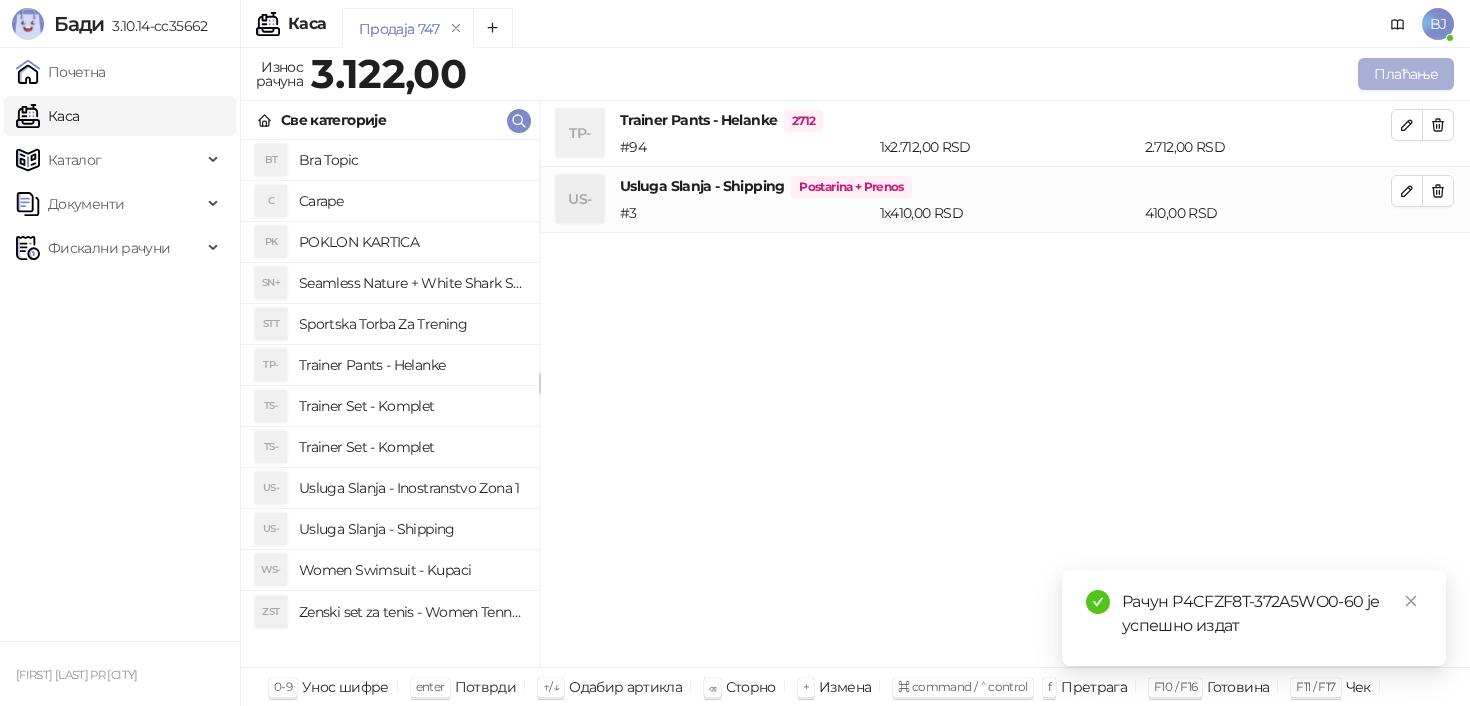 click on "Плаћање" at bounding box center (1406, 74) 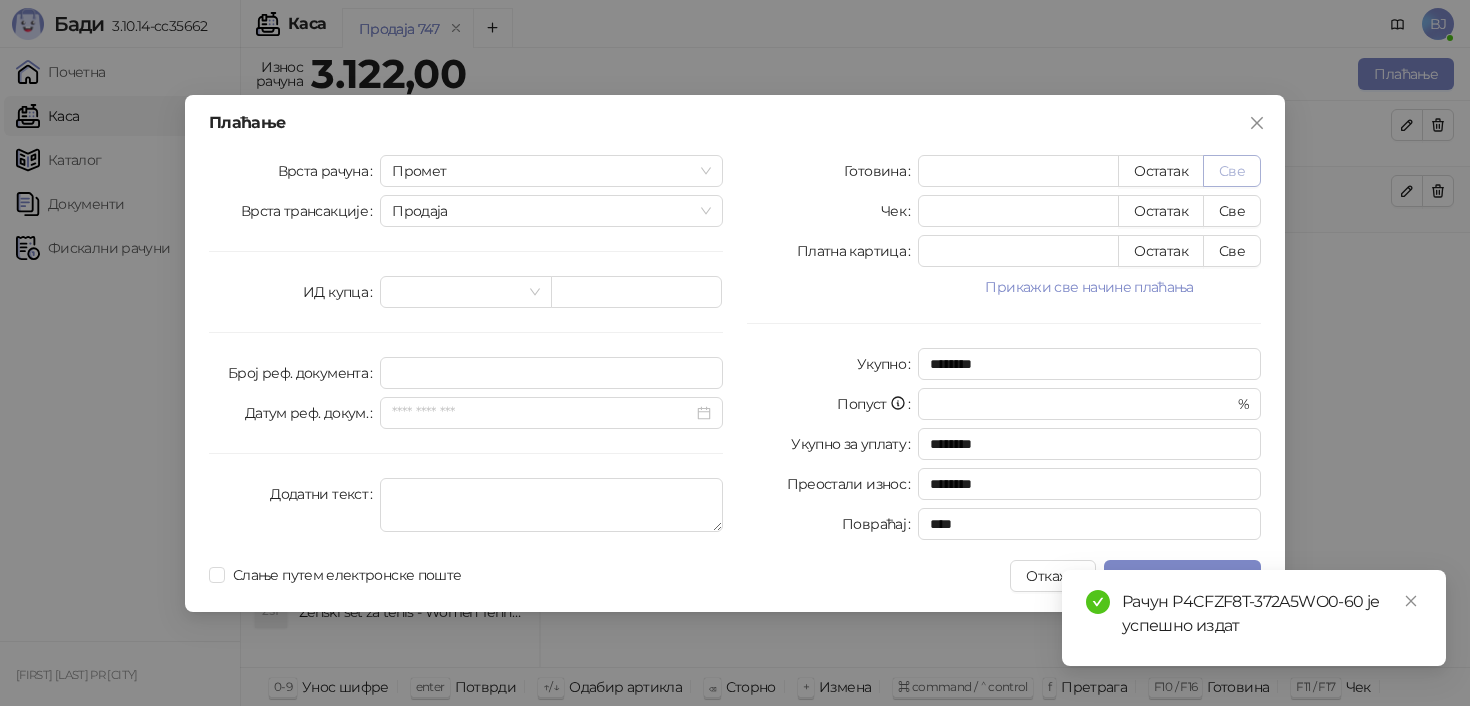 click on "Све" at bounding box center (1232, 171) 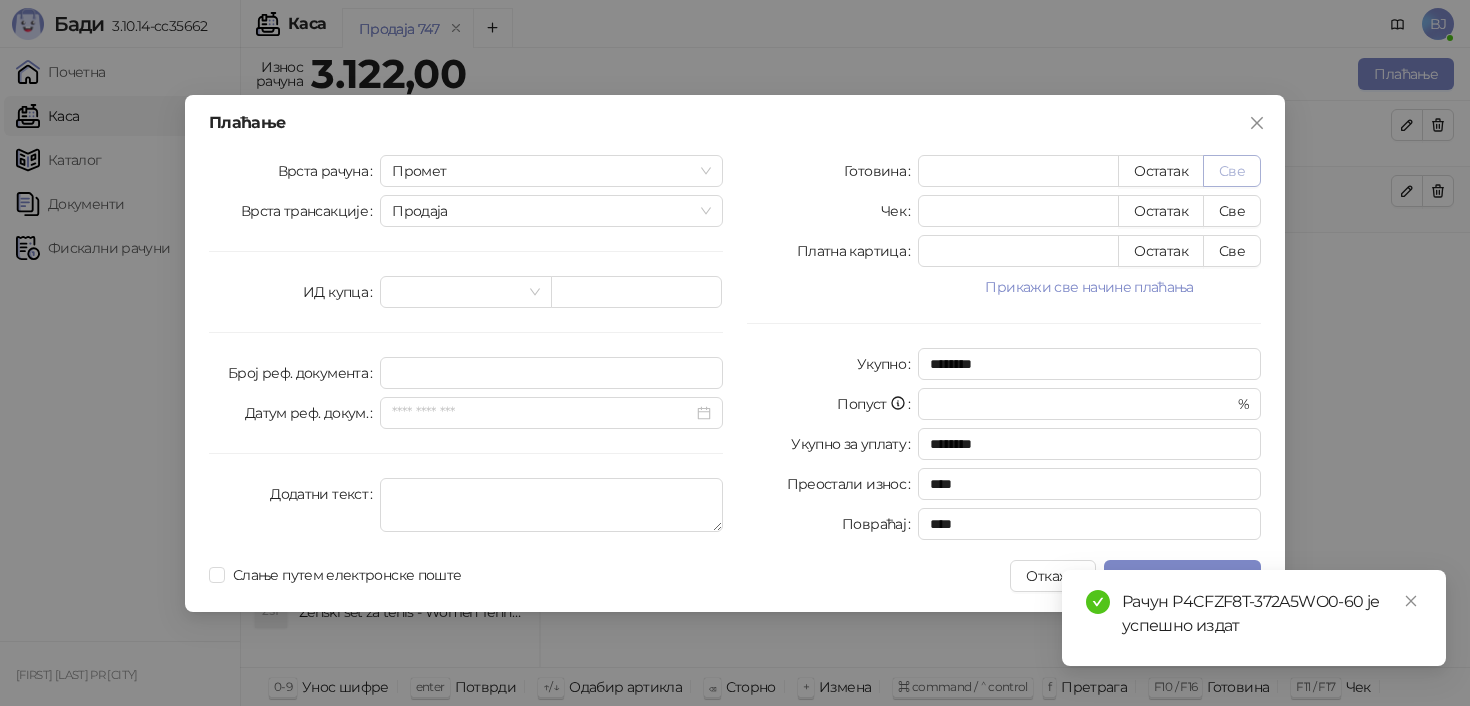 type 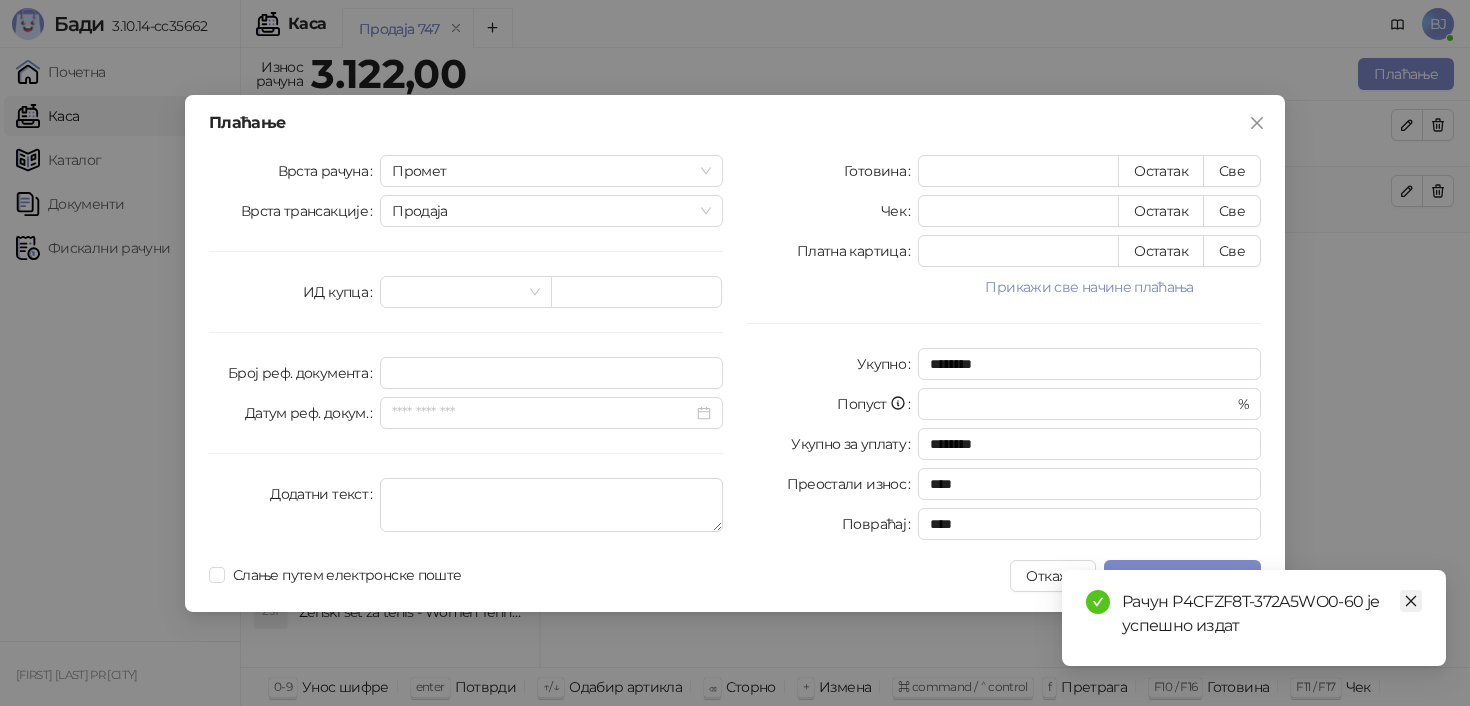 click 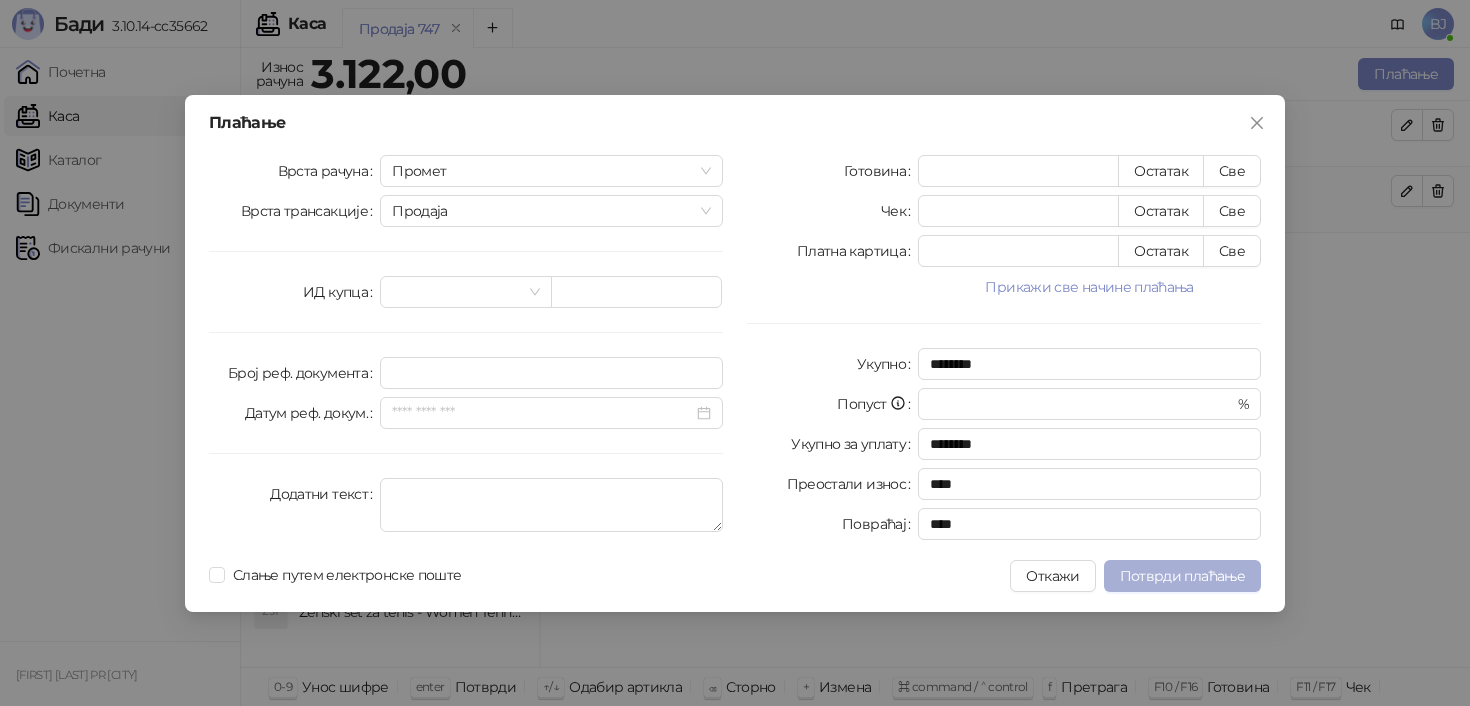 click on "Потврди плаћање" at bounding box center (1182, 576) 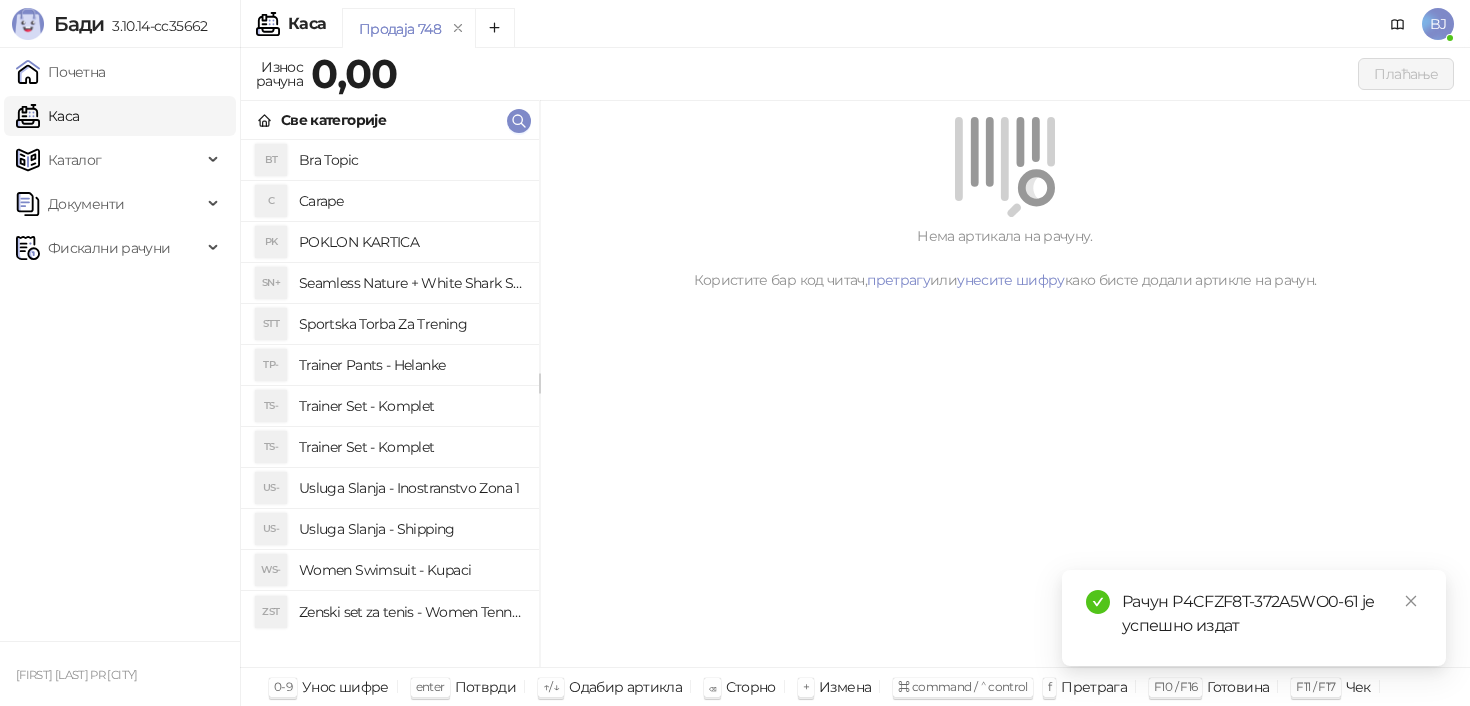 click on "Trainer Set - Komplet" at bounding box center (411, 447) 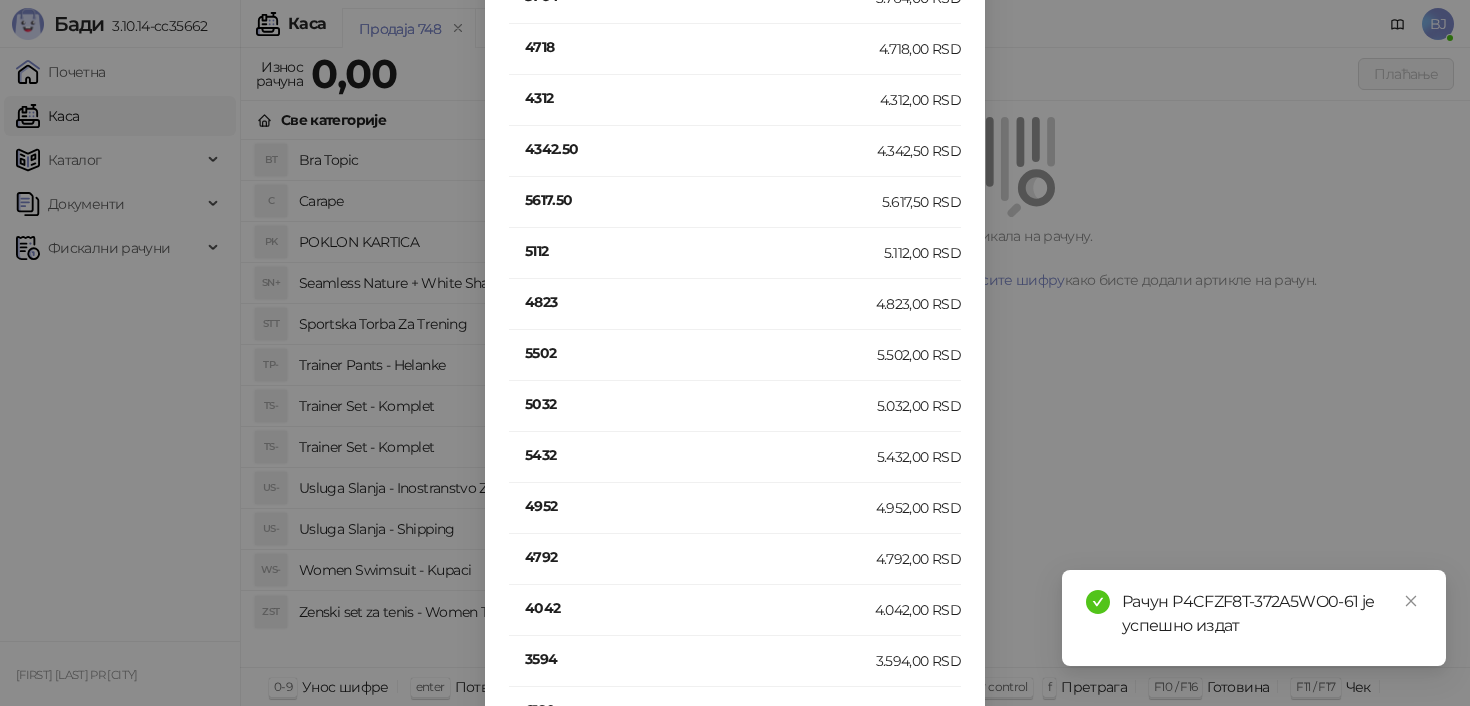scroll, scrollTop: 3147, scrollLeft: 0, axis: vertical 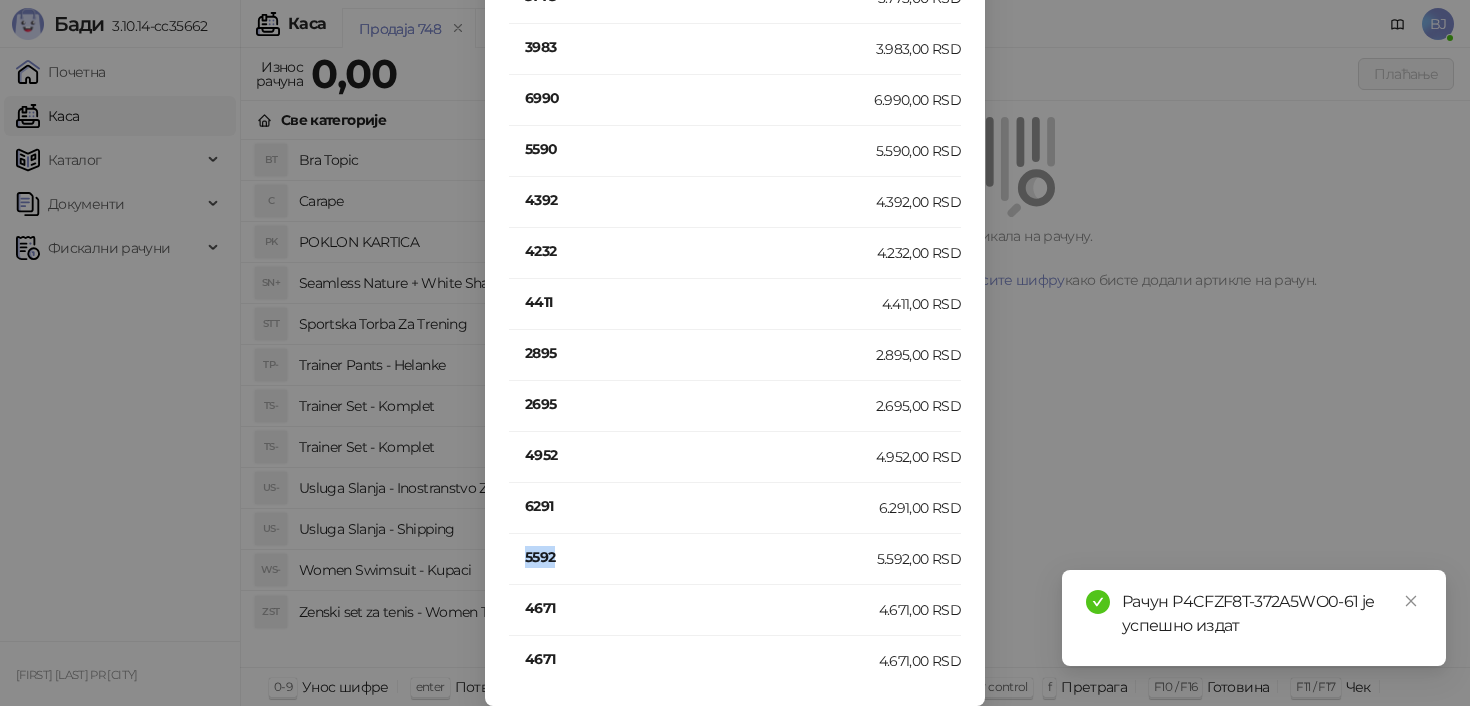 click on "5592" at bounding box center [701, 557] 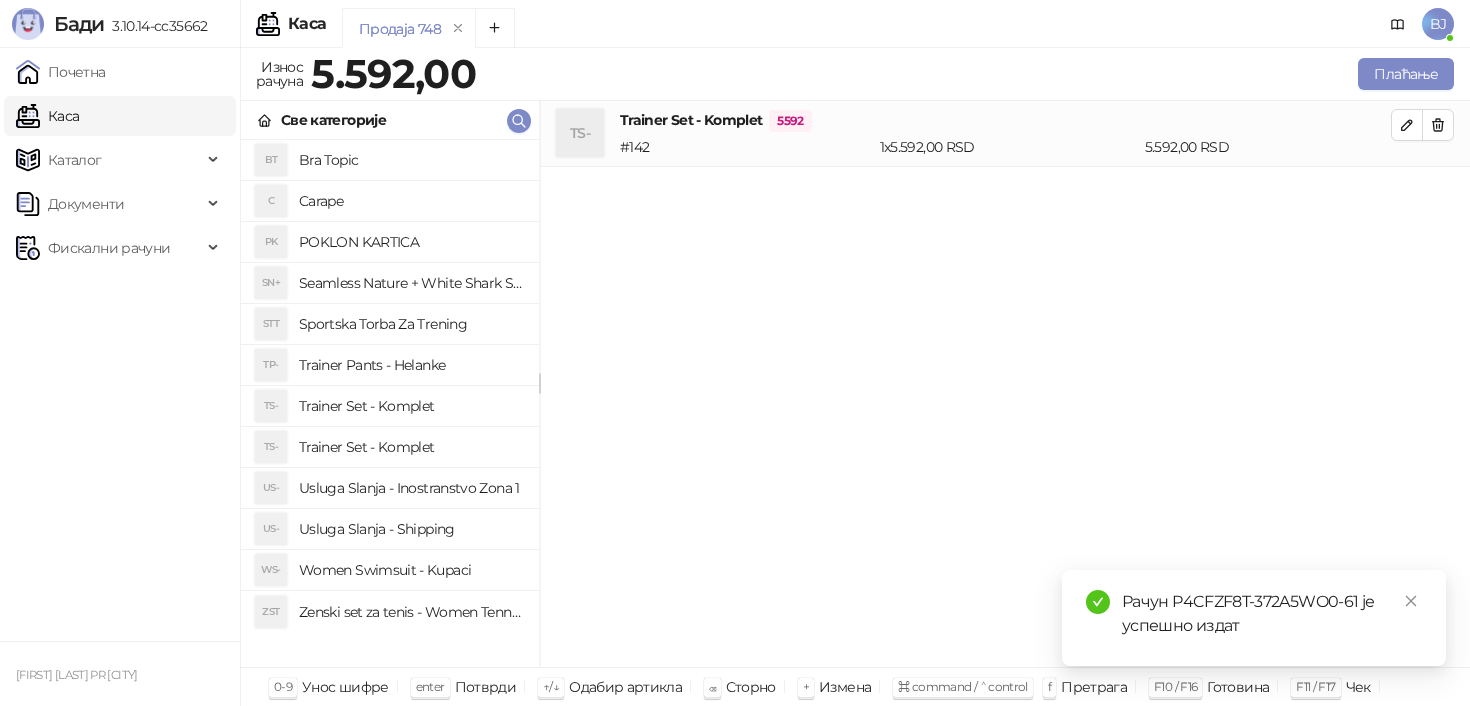 scroll, scrollTop: 0, scrollLeft: 0, axis: both 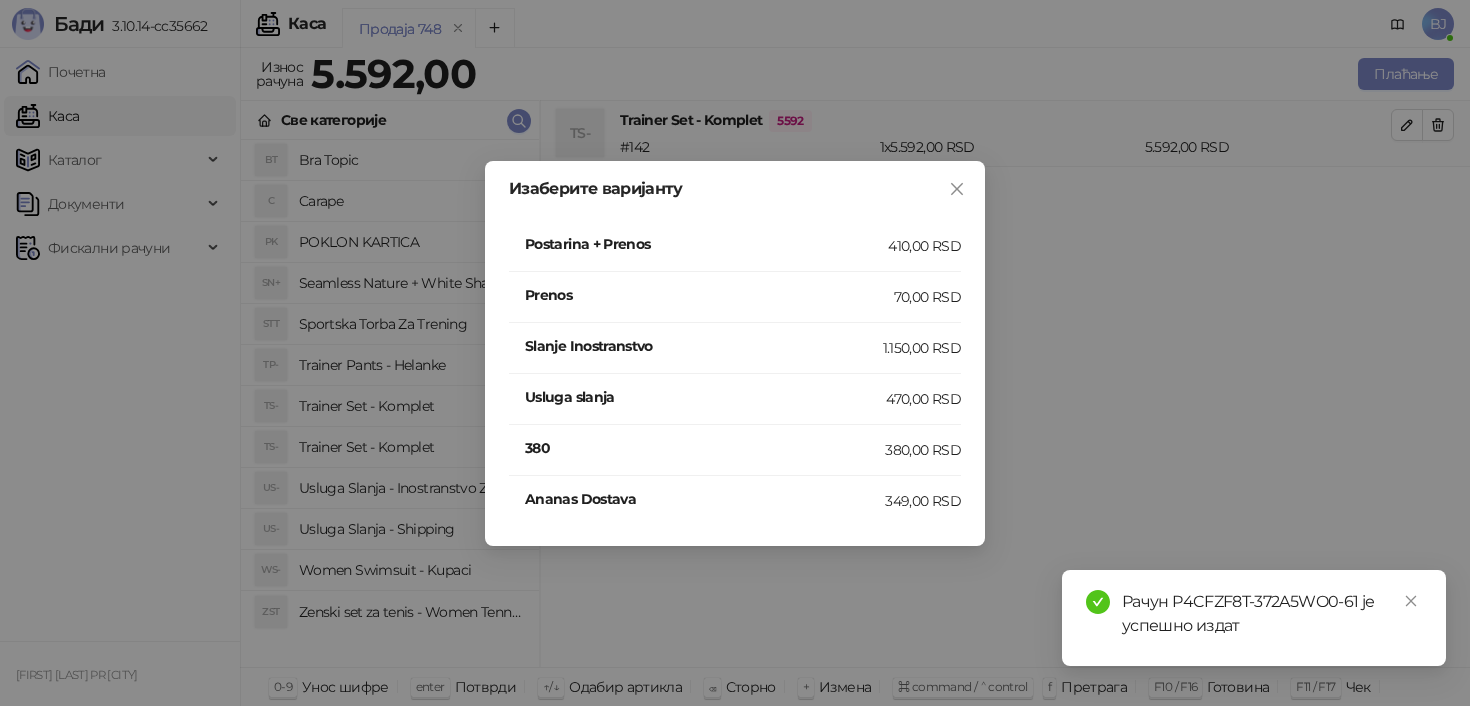 click on "Postarina + Prenos" at bounding box center [706, 244] 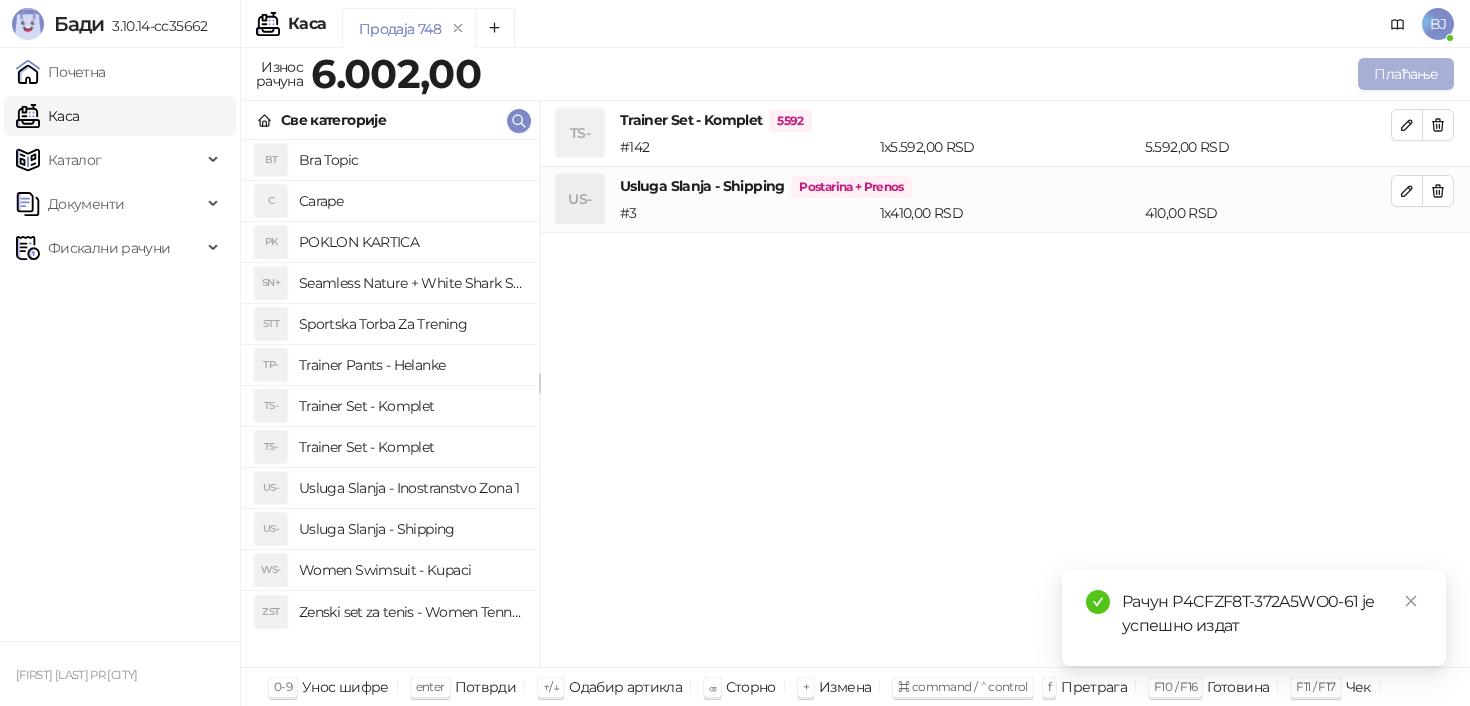 click on "Плаћање" at bounding box center [1406, 74] 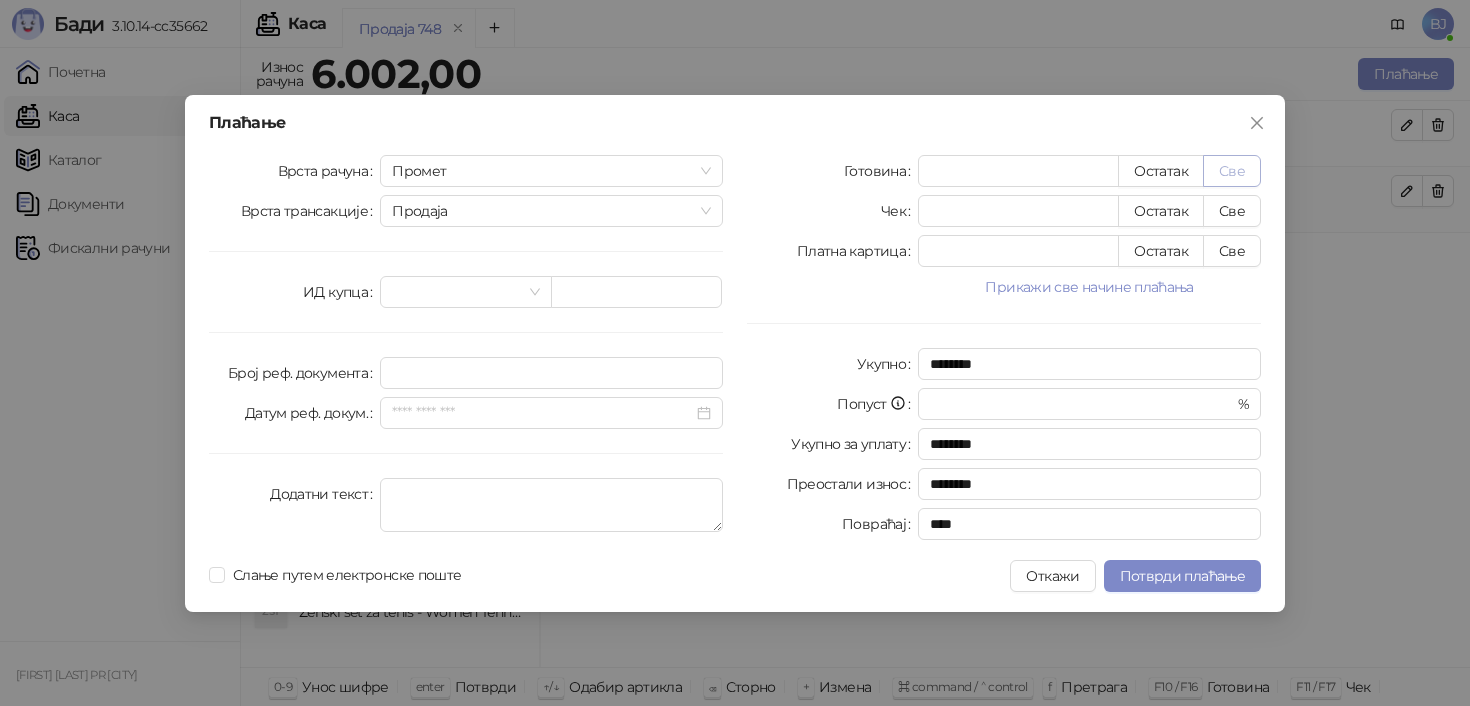 click on "Све" at bounding box center (1232, 171) 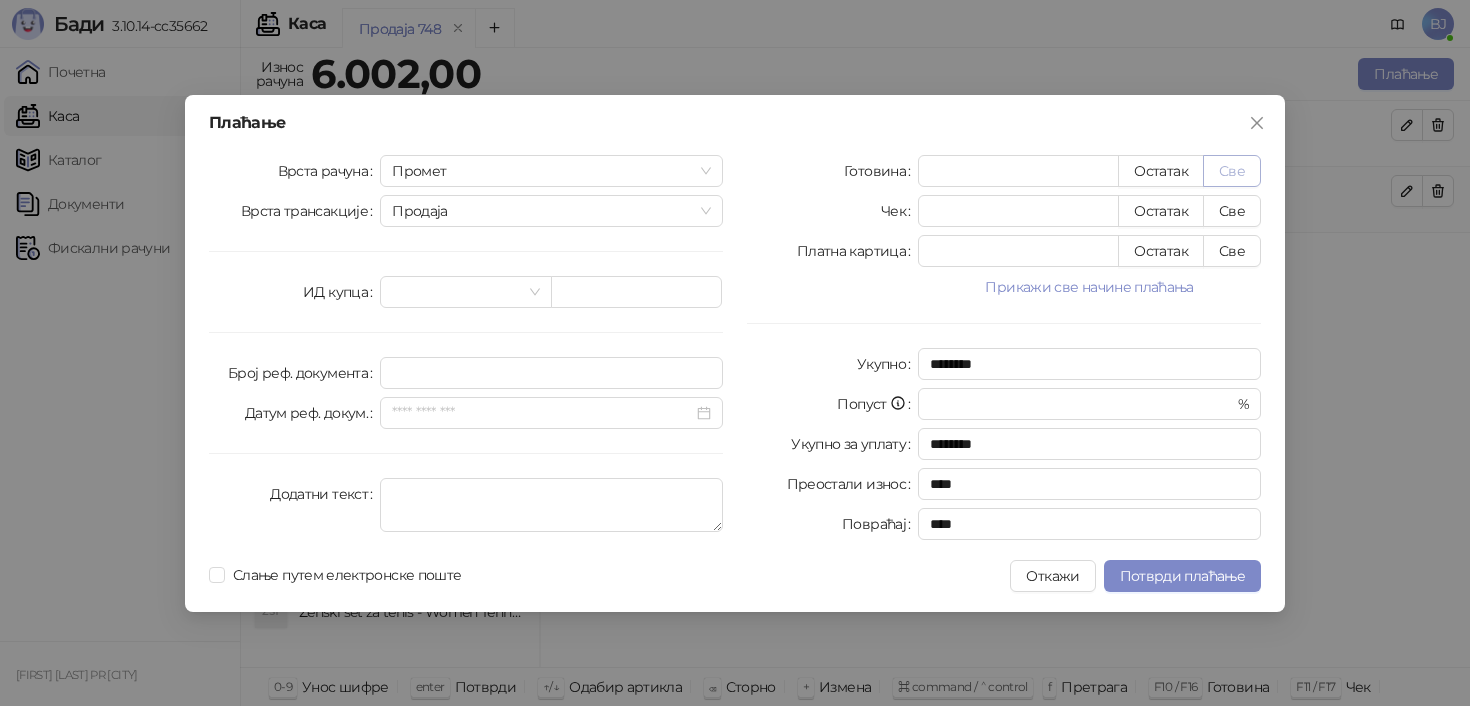 type 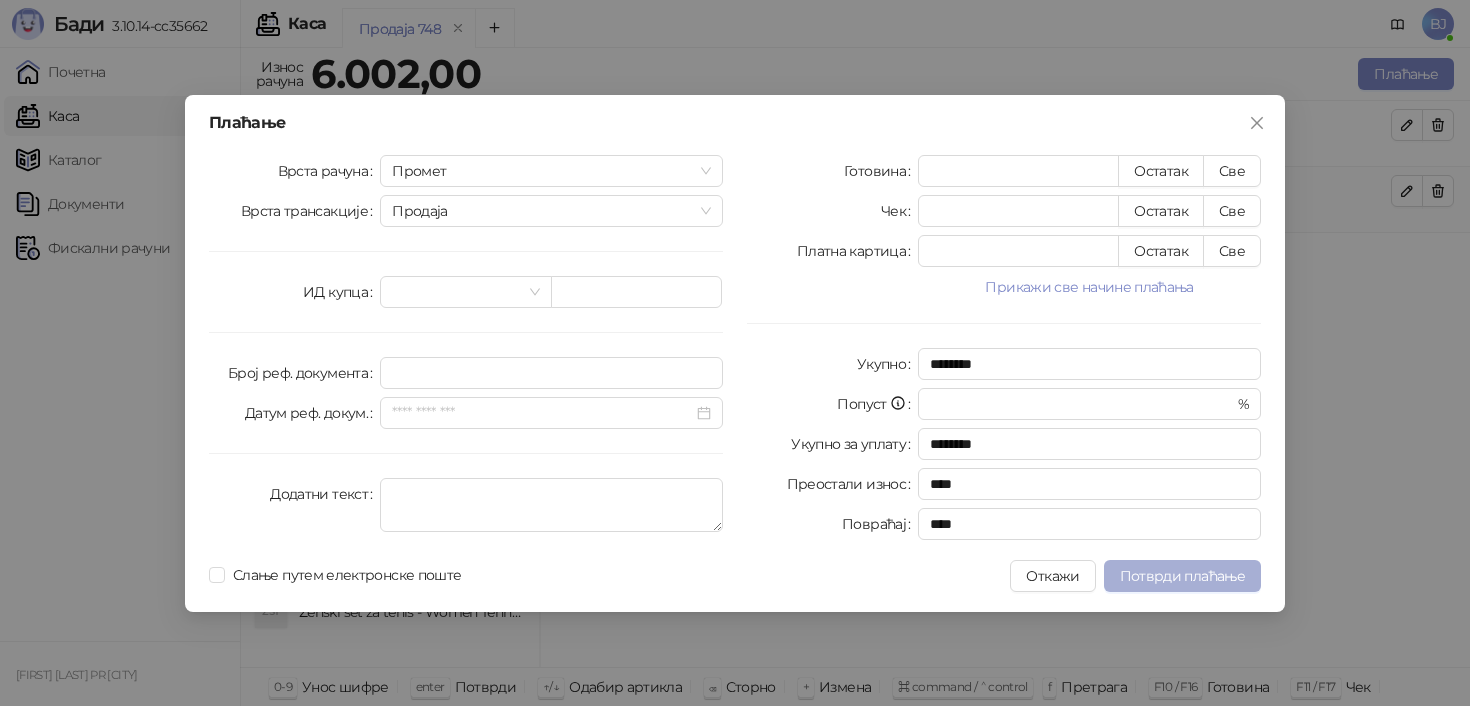 click on "Потврди плаћање" at bounding box center [1182, 576] 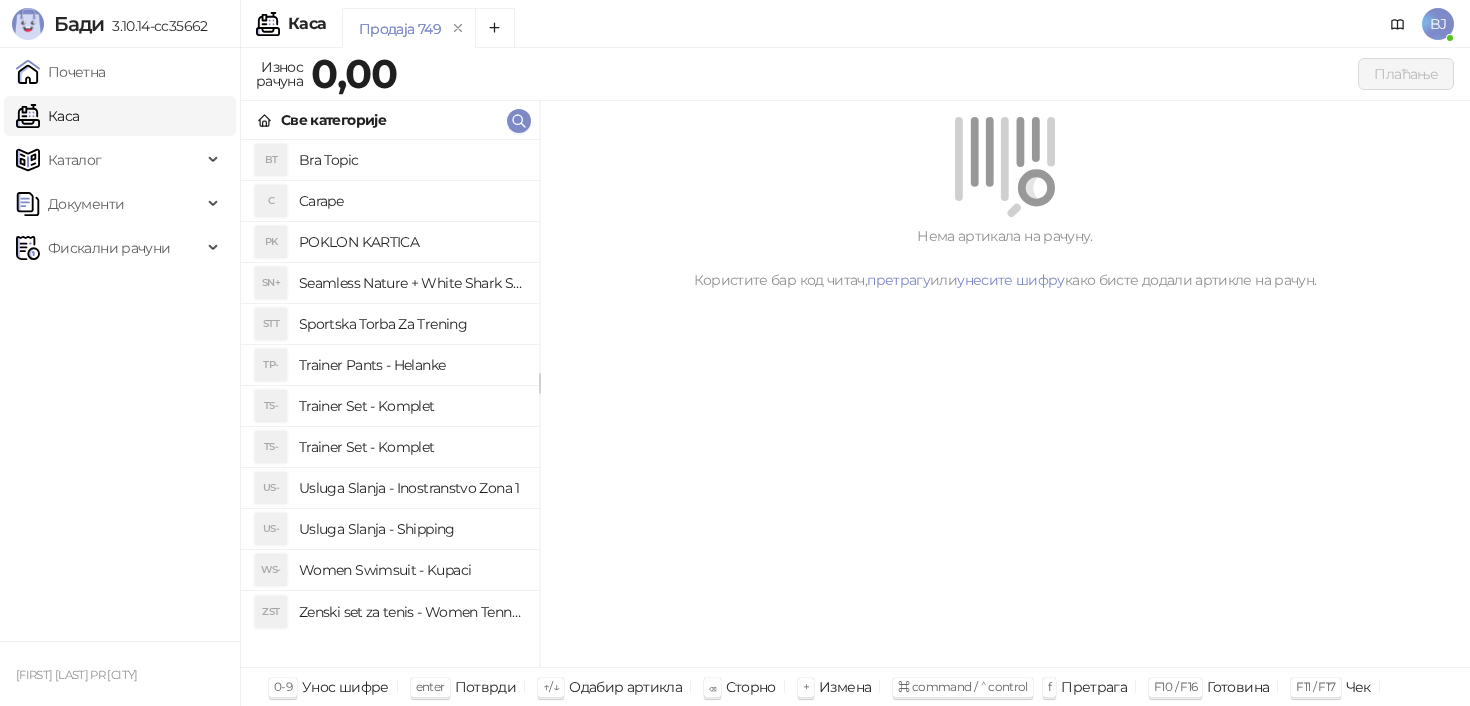 click on "Trainer Set - Komplet" at bounding box center (411, 447) 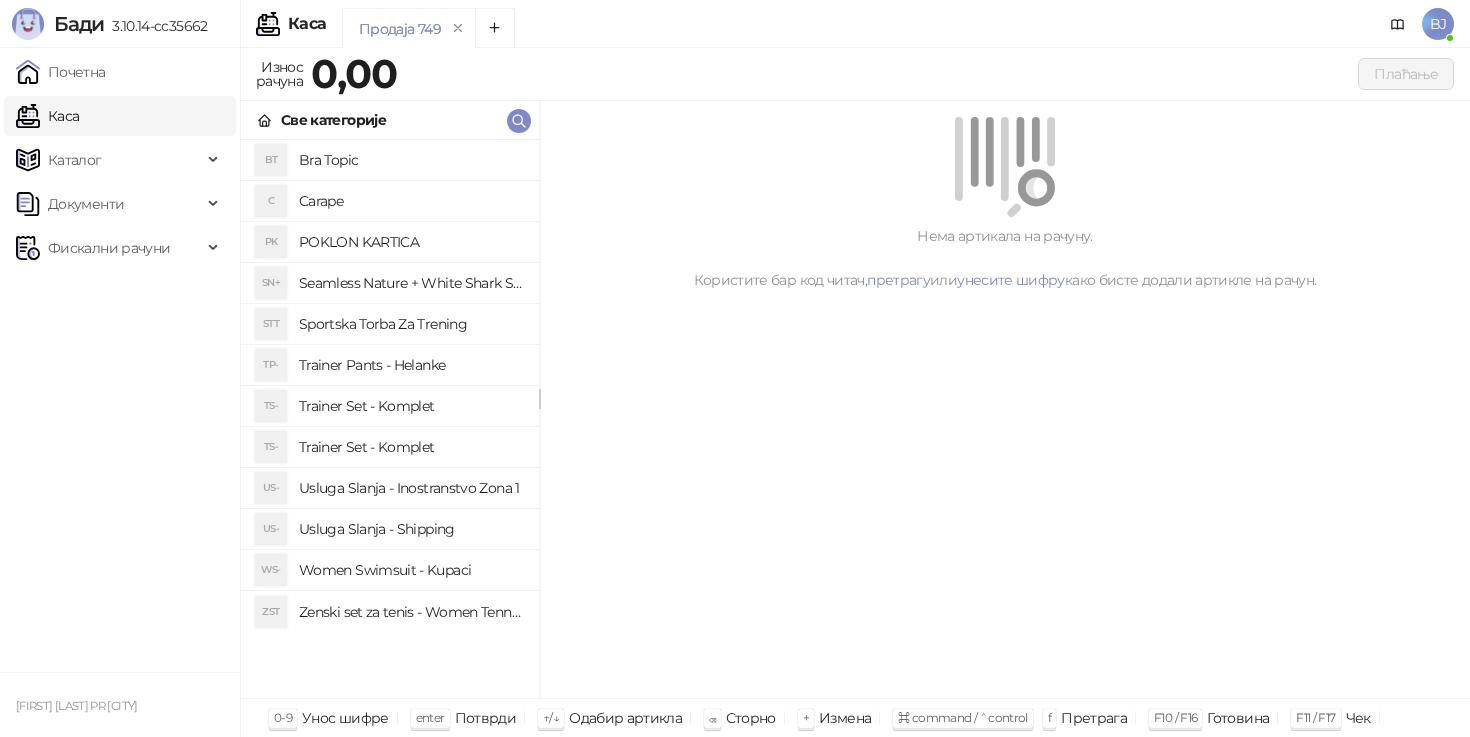 click on "Usluga Slanja - Shipping" at bounding box center (411, 529) 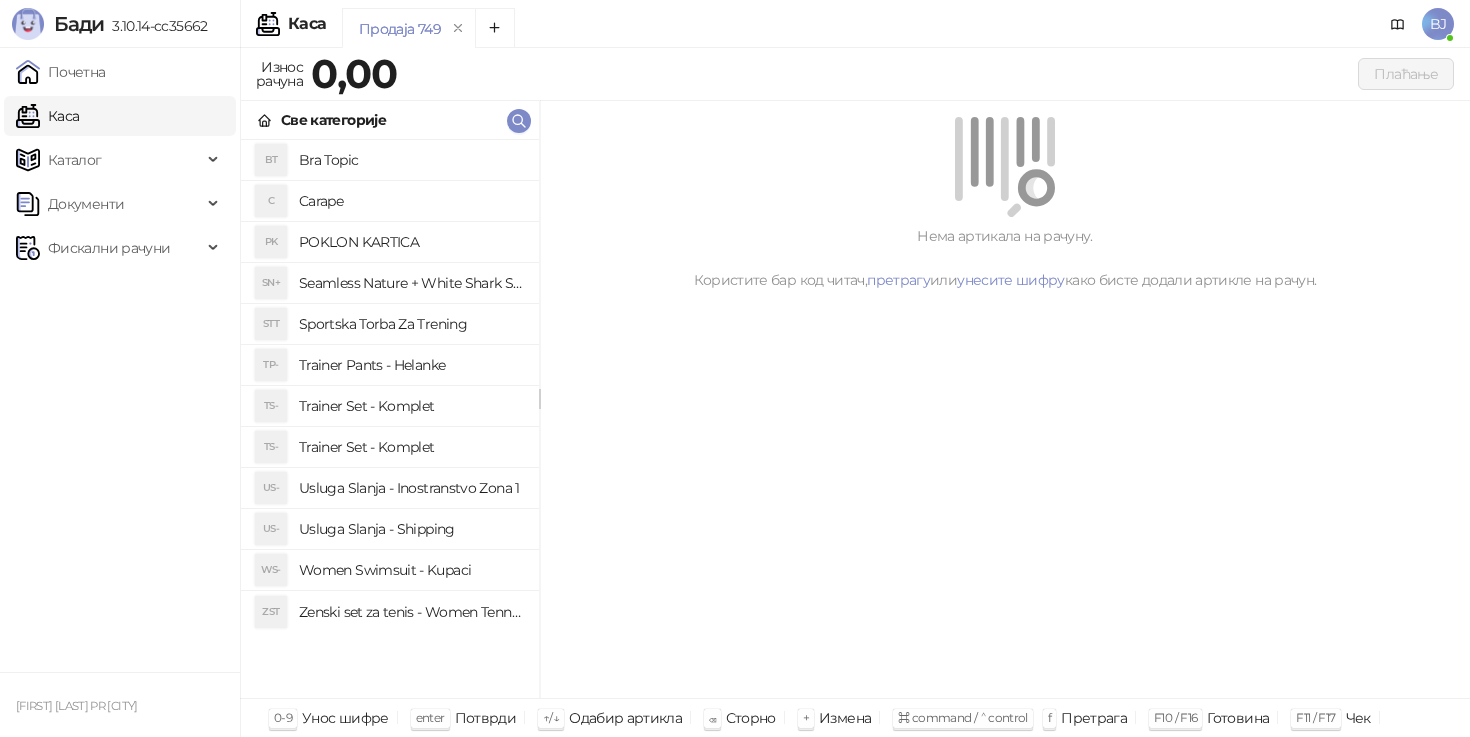 click on "Trainer Set - Komplet" at bounding box center [411, 406] 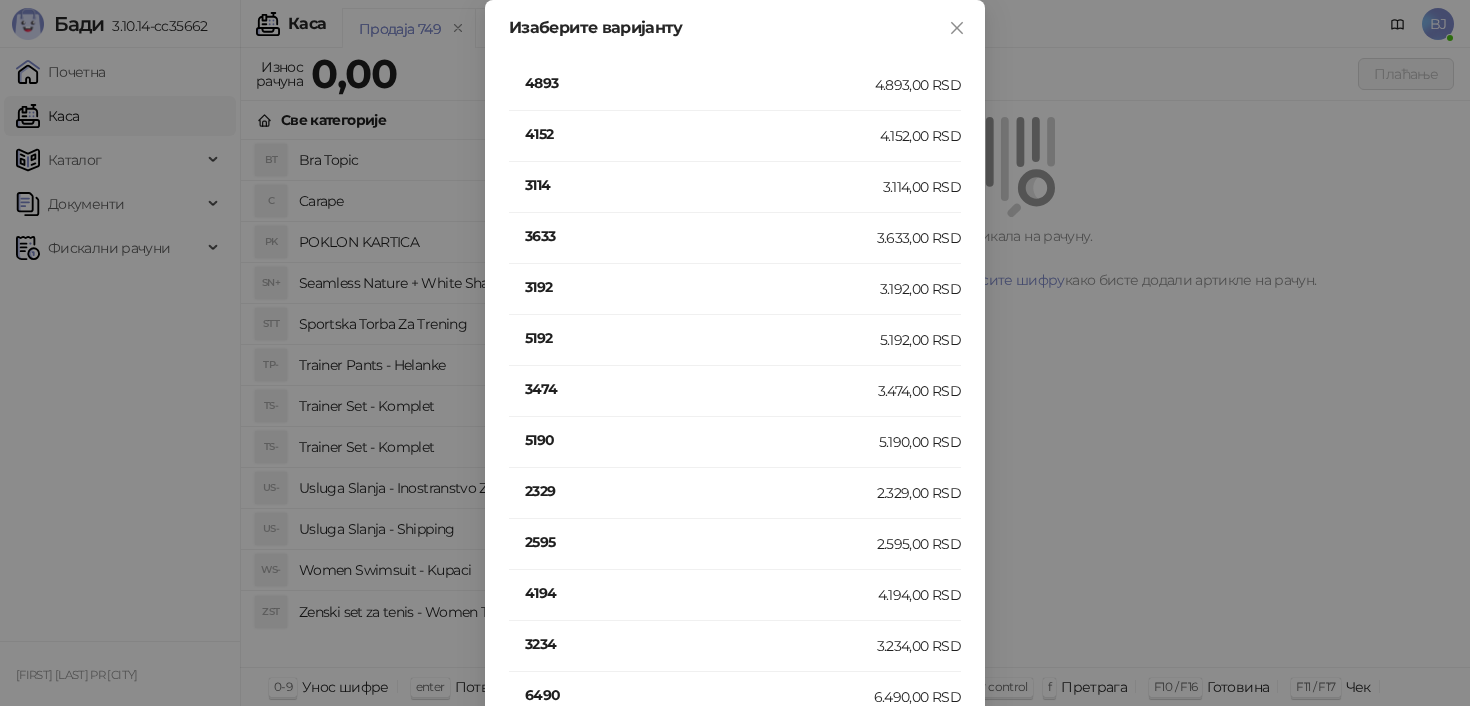click on "4152" at bounding box center [702, 134] 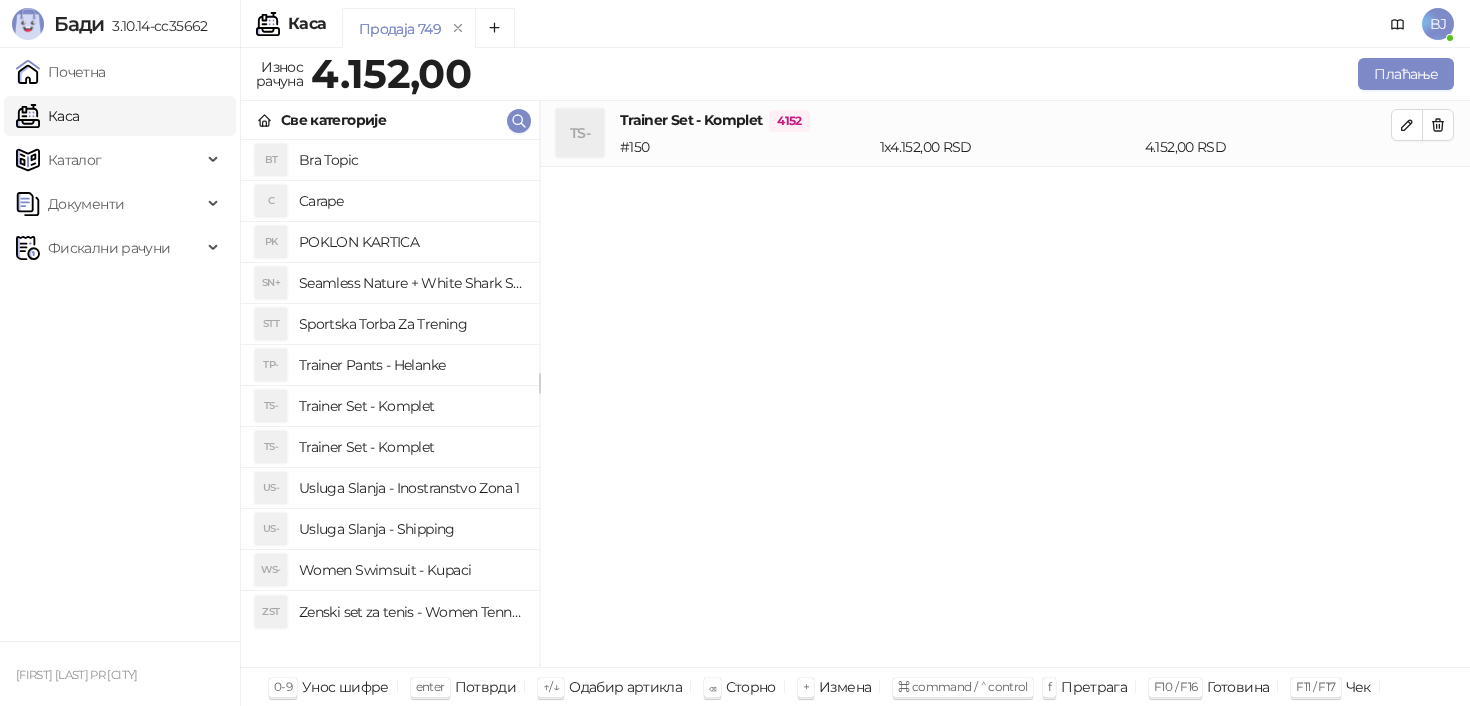 click on "Usluga Slanja - Shipping" at bounding box center (411, 529) 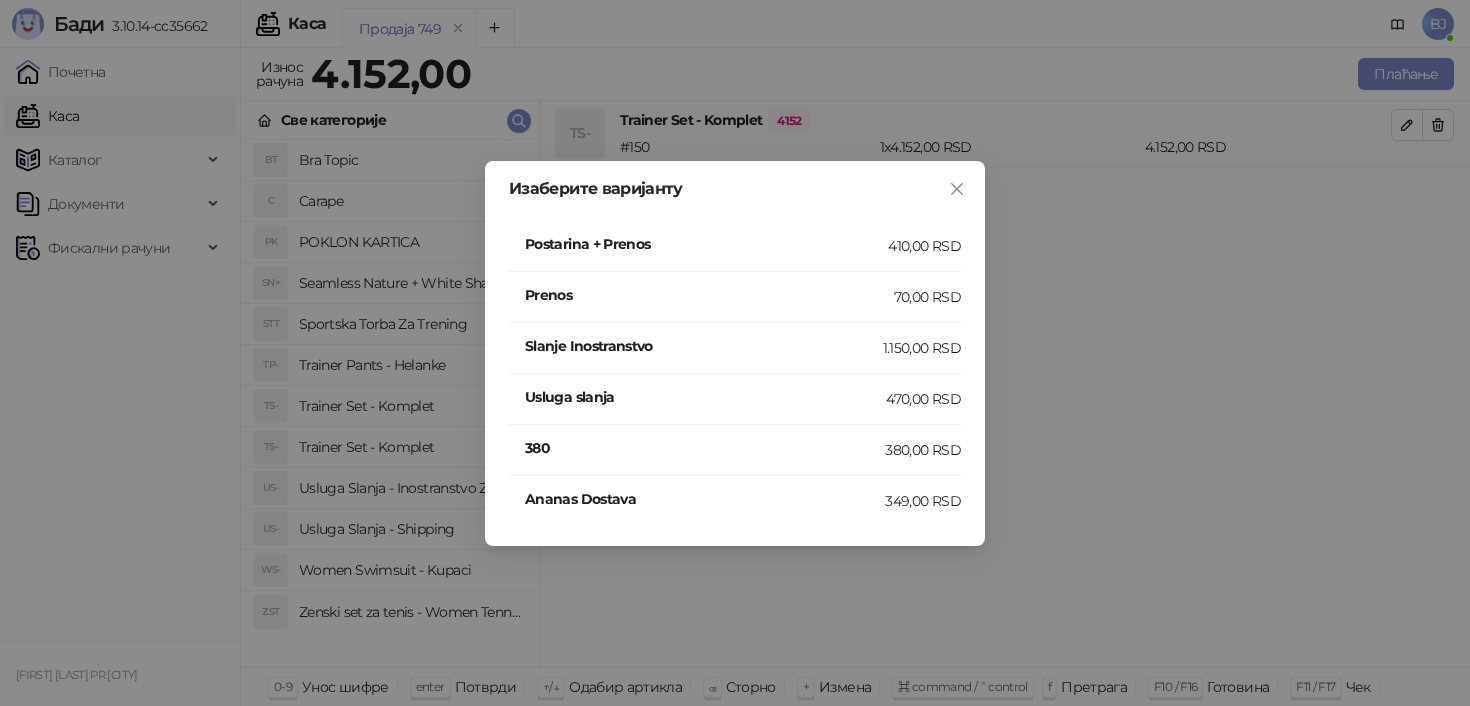 click on "Postarina + Prenos" at bounding box center (706, 244) 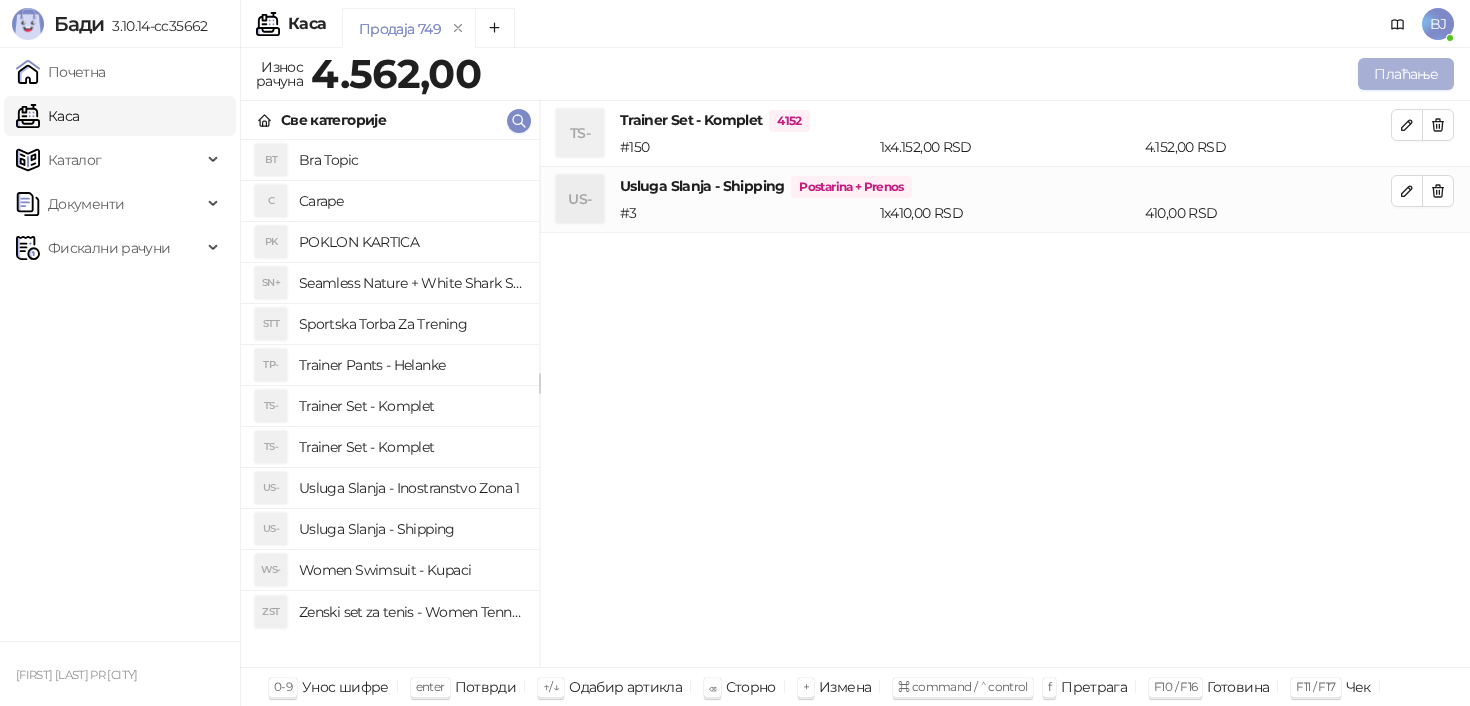 click on "Плаћање" at bounding box center [1406, 74] 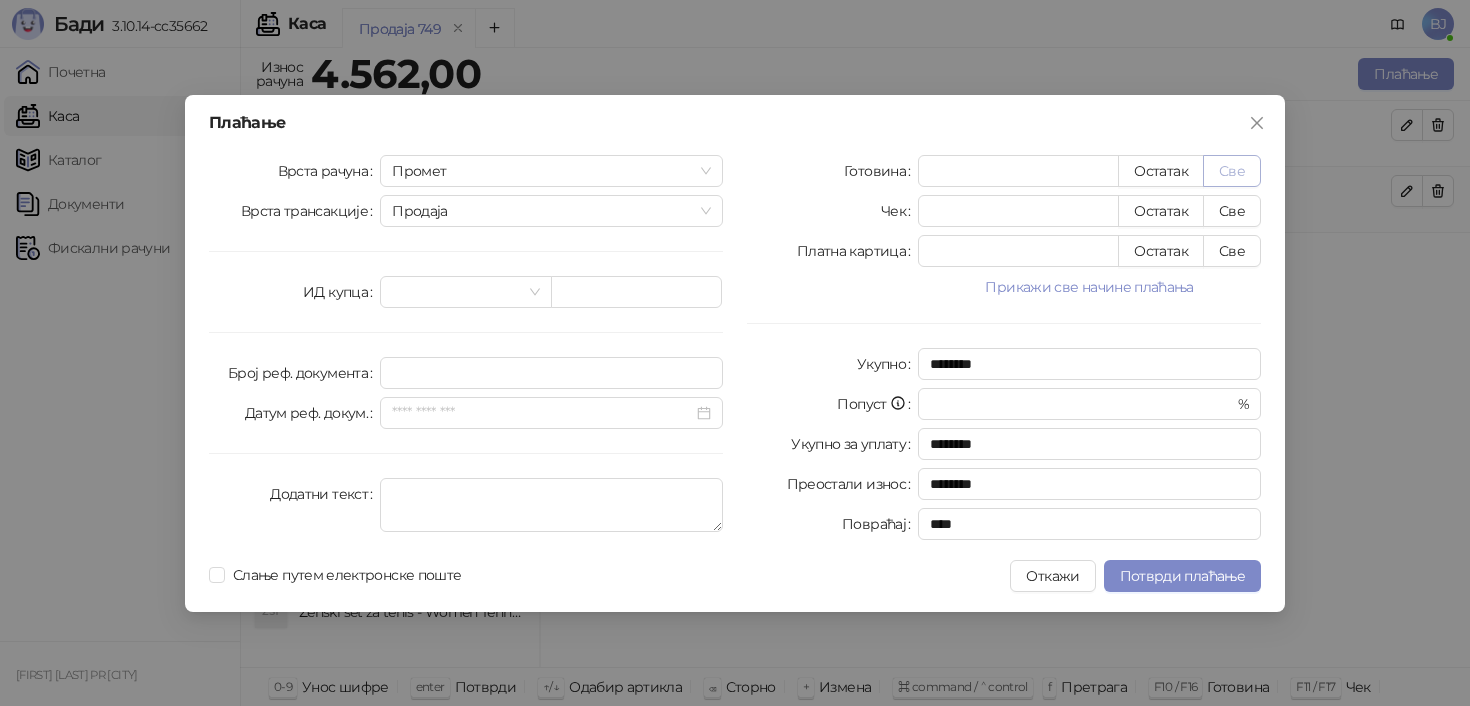 click on "Све" at bounding box center [1232, 171] 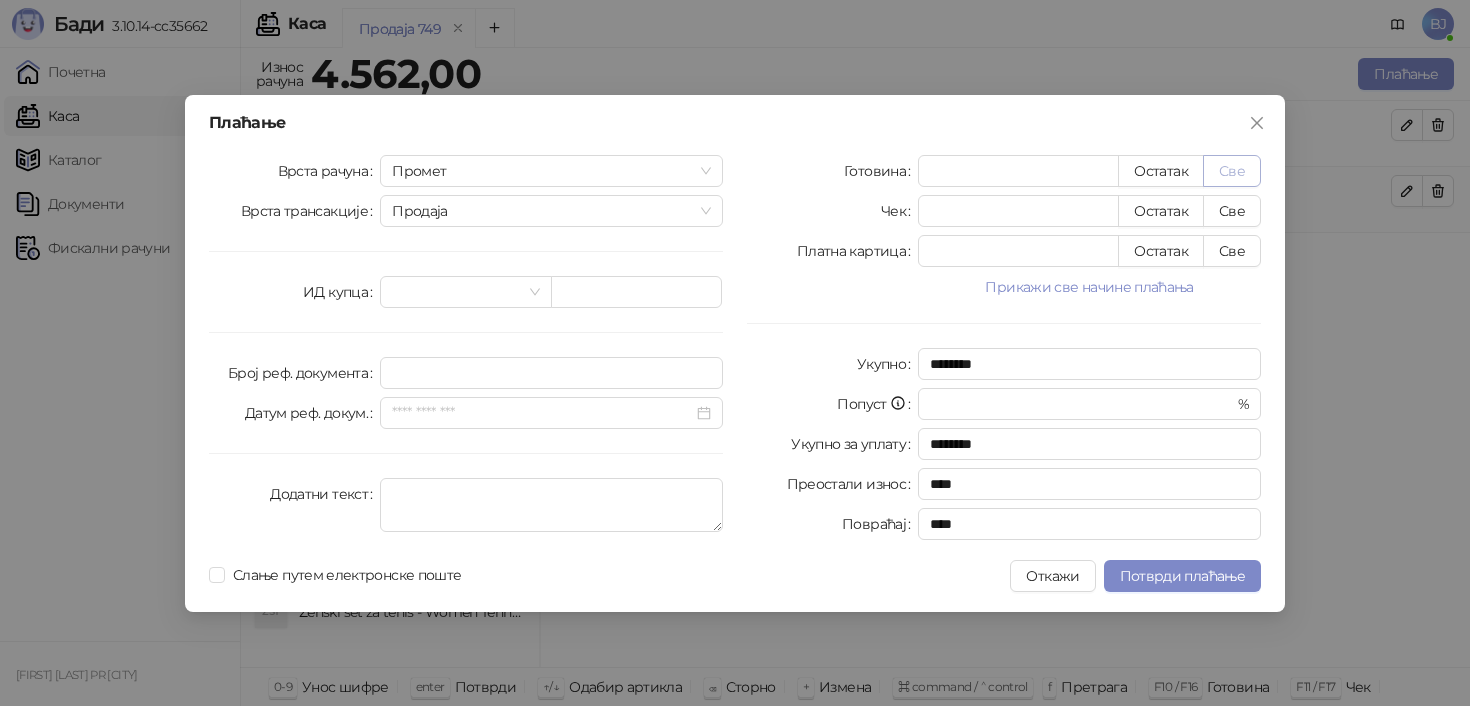 type 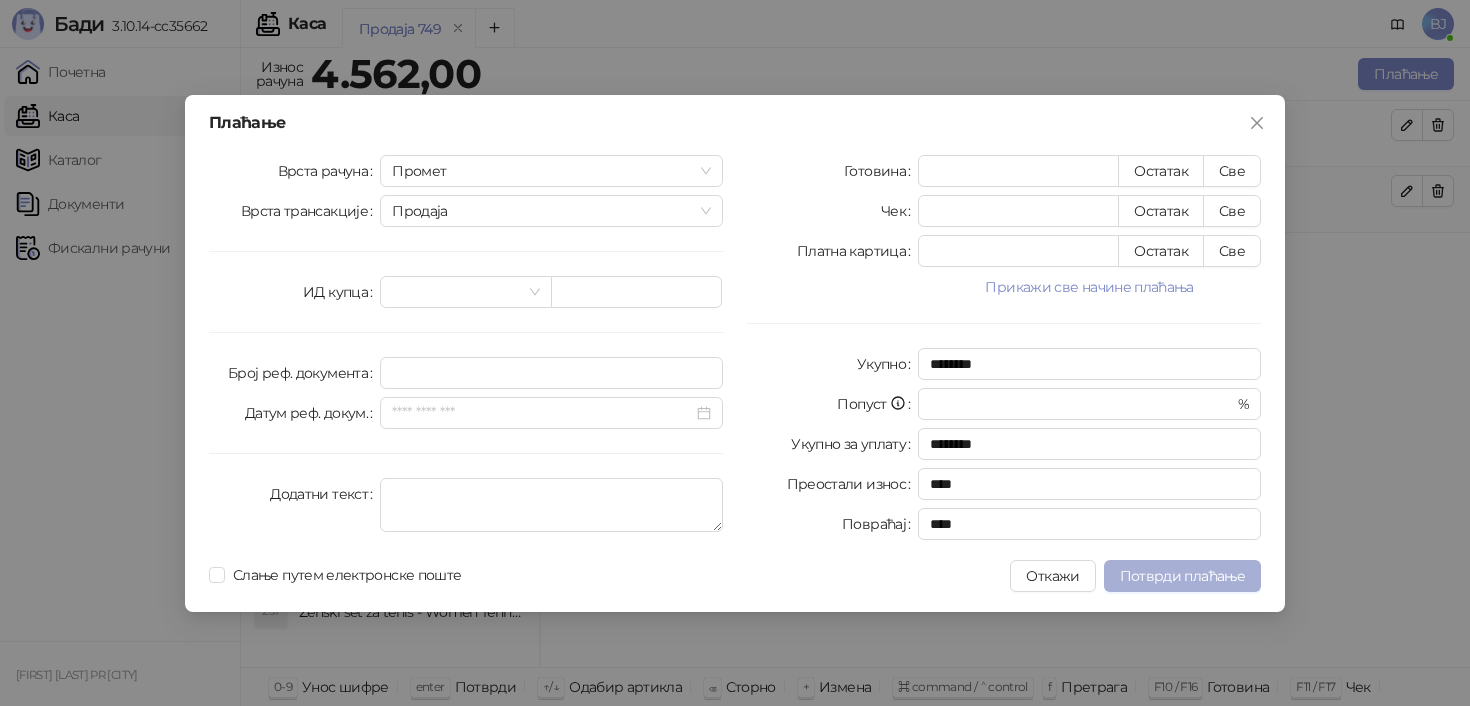click on "Потврди плаћање" at bounding box center [1182, 576] 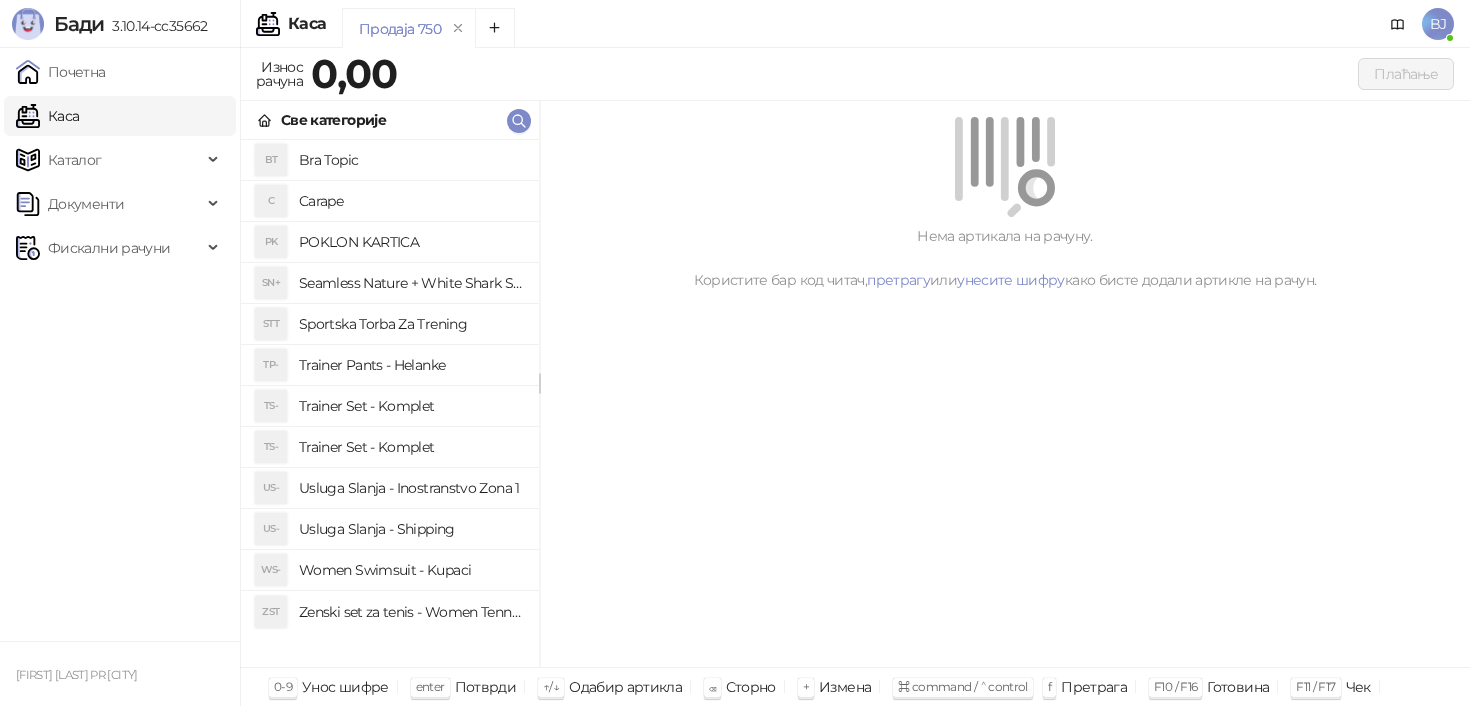 click on "Sportska Torba Za Trening" at bounding box center [411, 324] 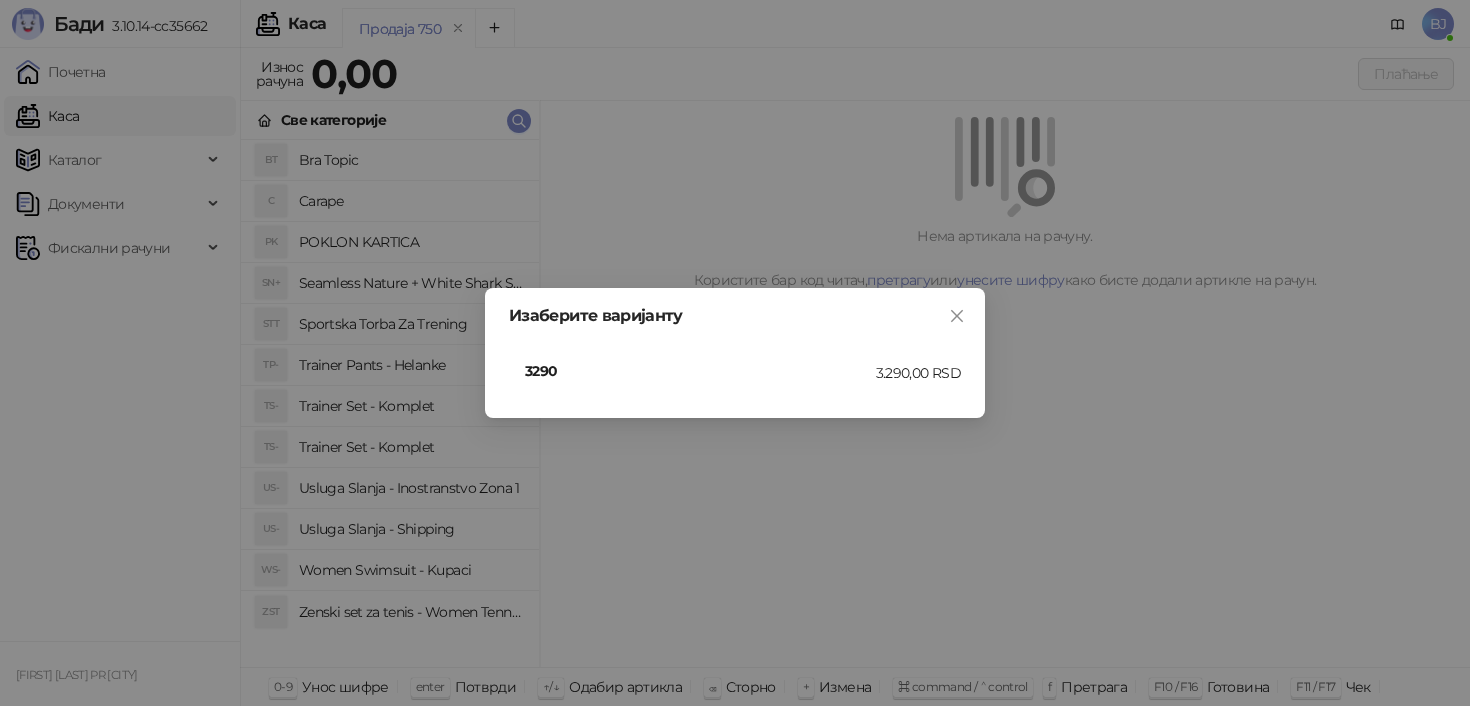 click on "3.290,00 RSD" at bounding box center [918, 373] 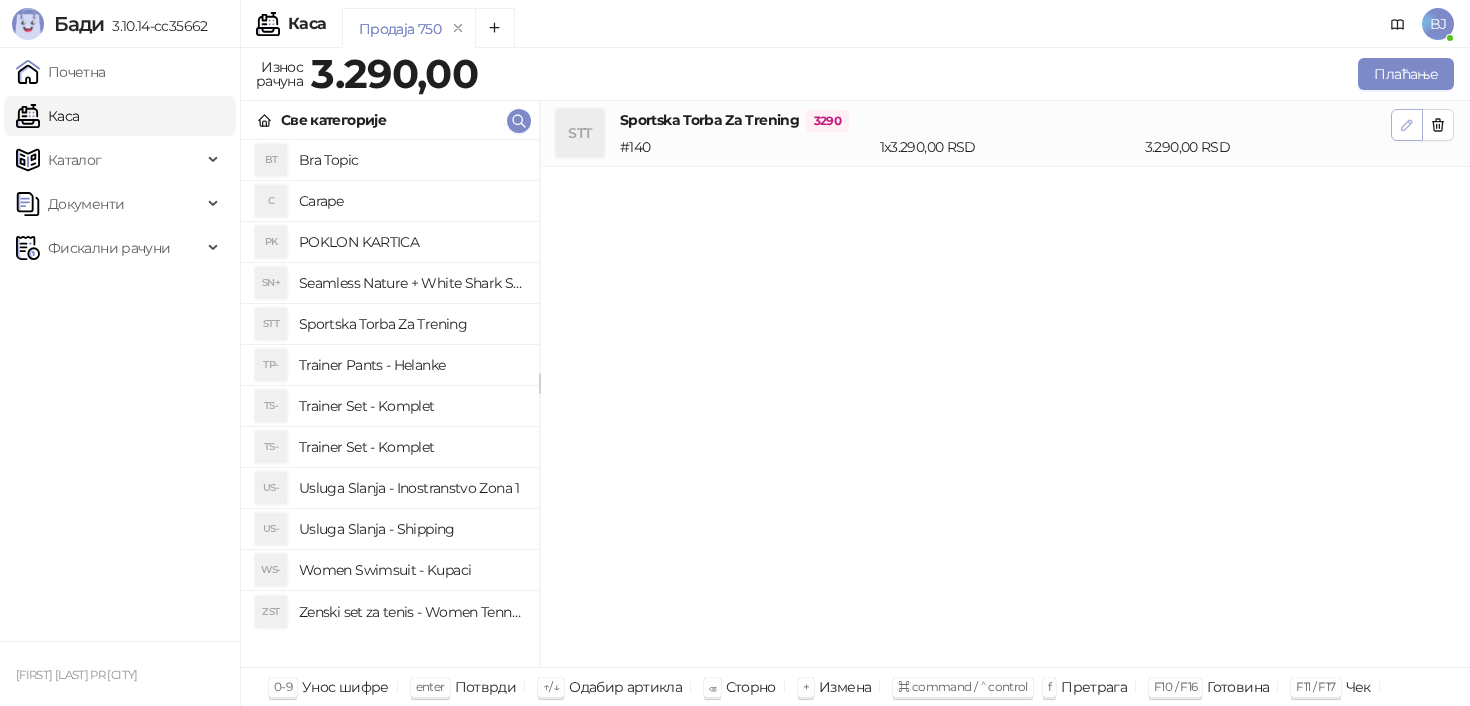 click at bounding box center [1407, 125] 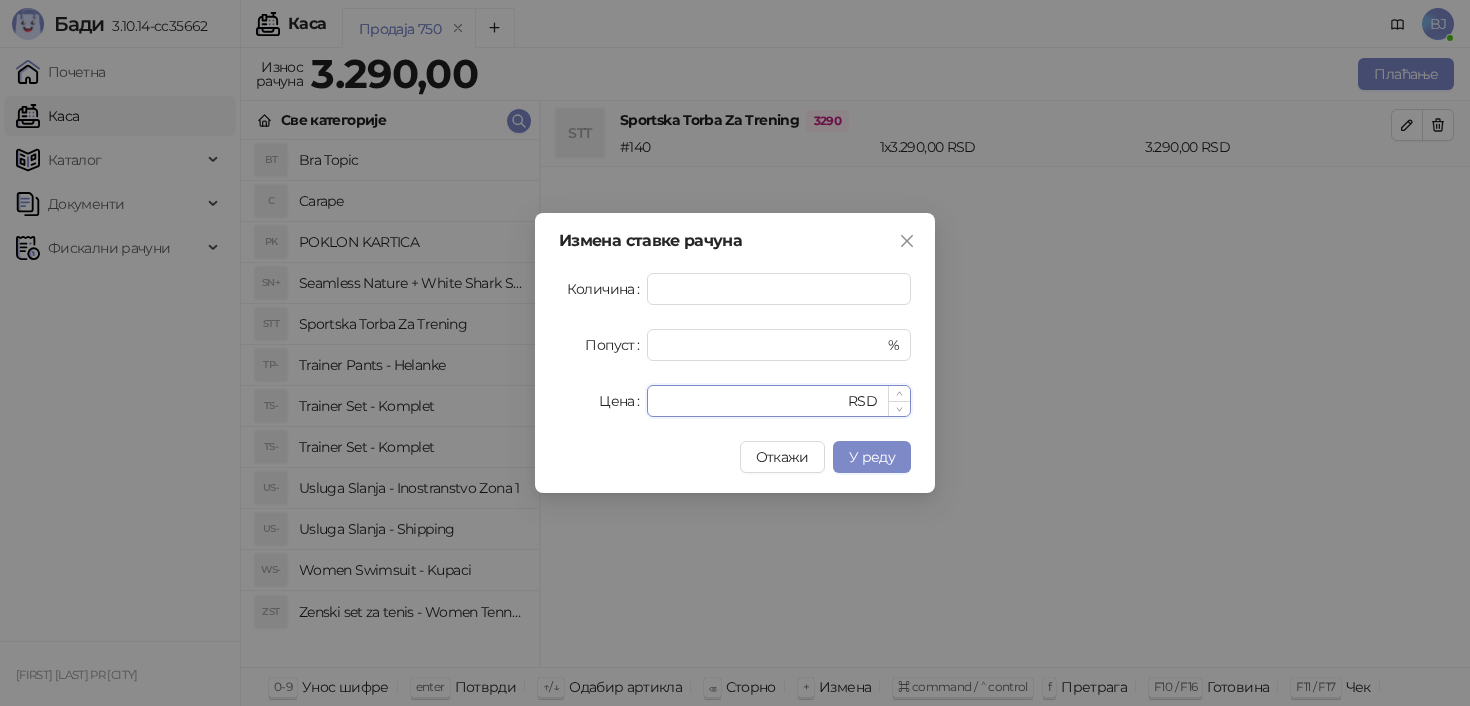 click on "****" at bounding box center [751, 401] 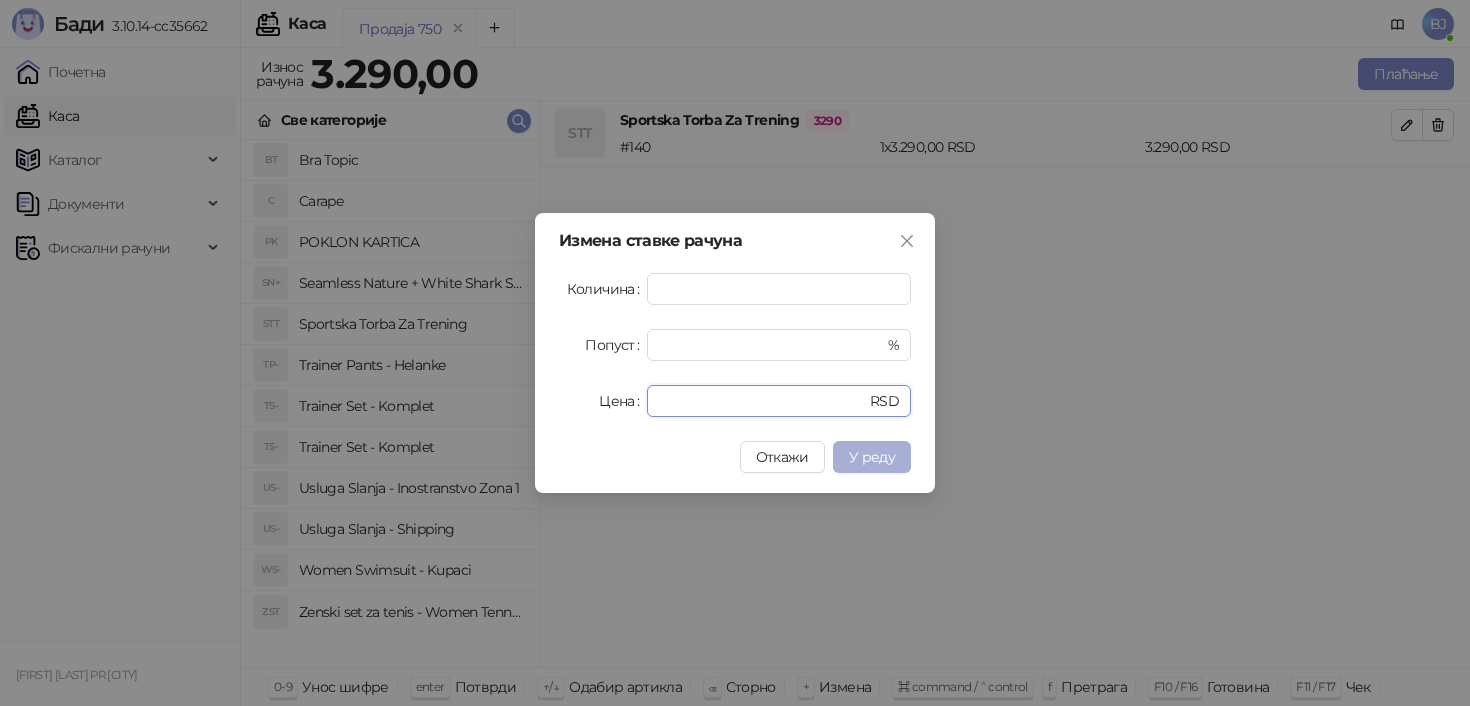 type on "****" 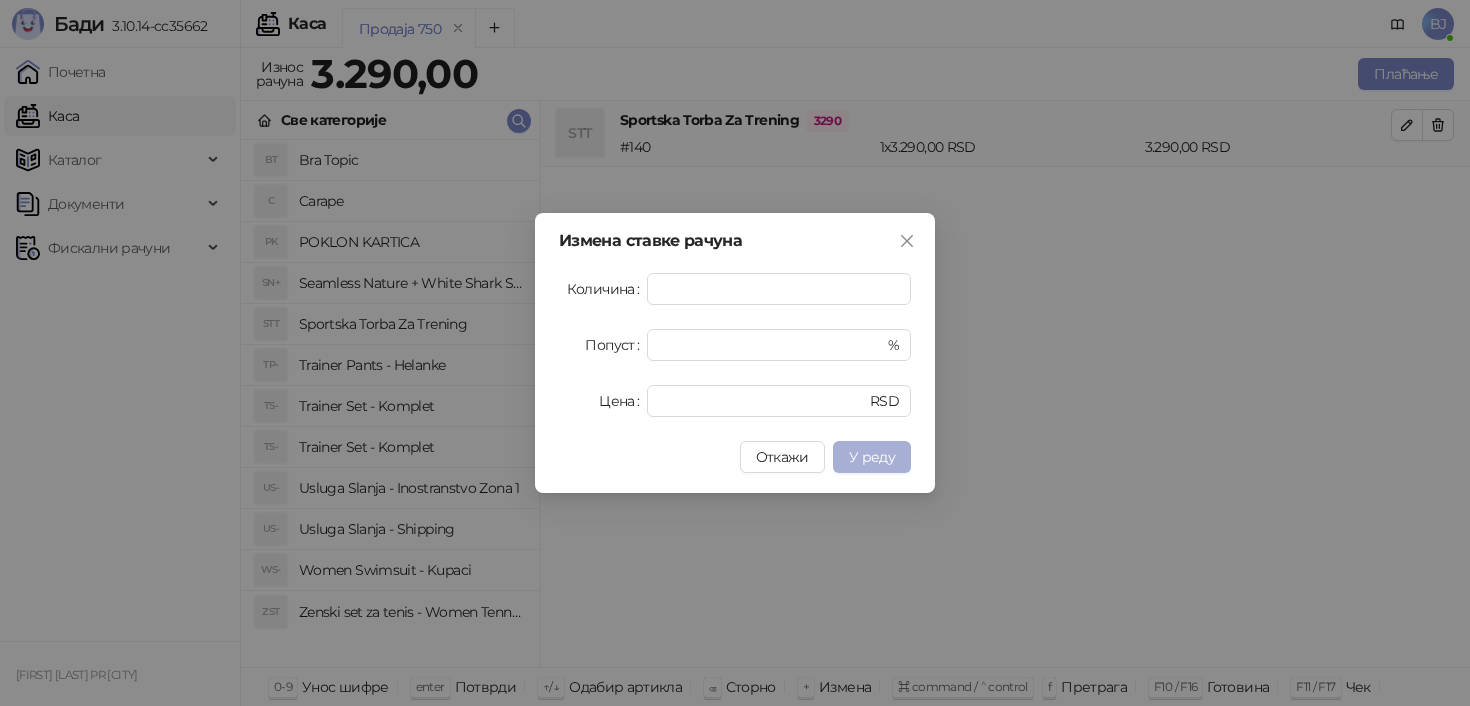 click on "У реду" at bounding box center [872, 457] 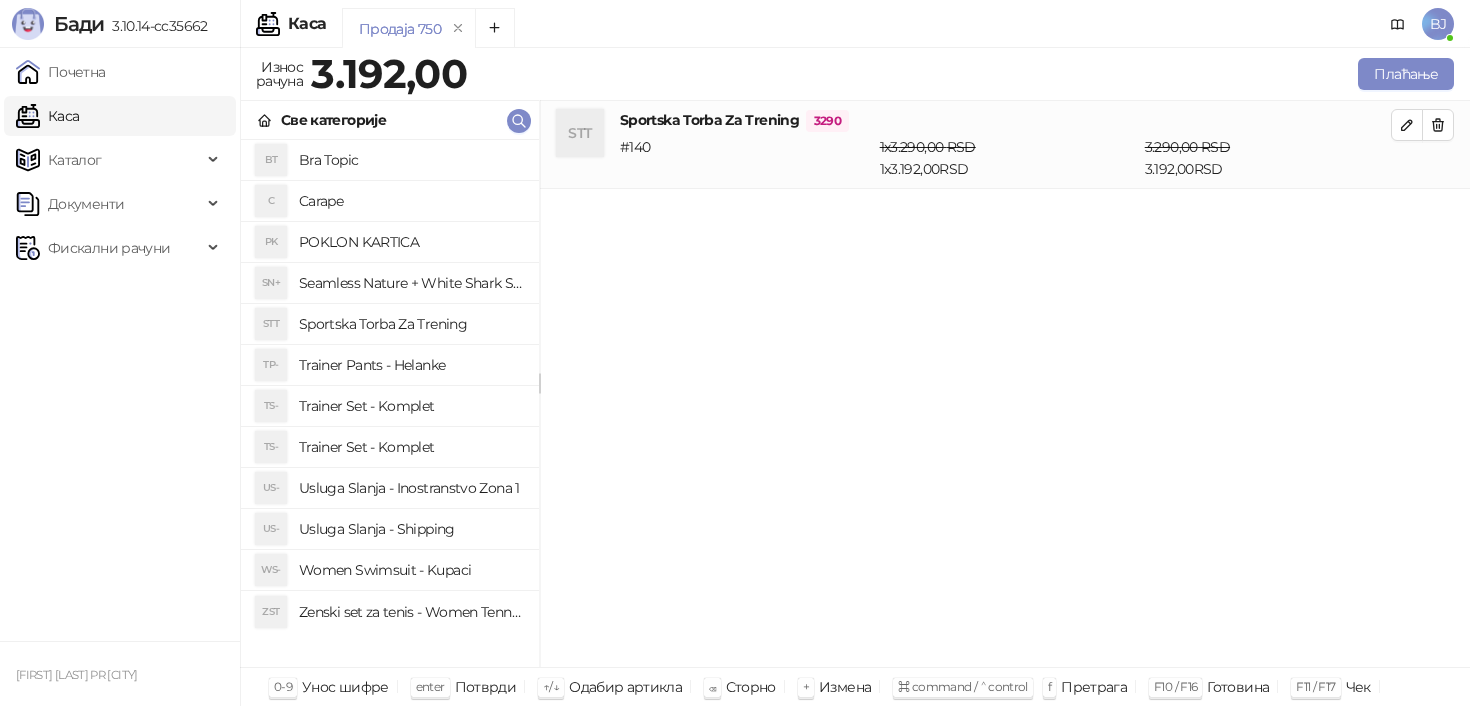 click on "Trainer Pants - Helanke" at bounding box center [411, 365] 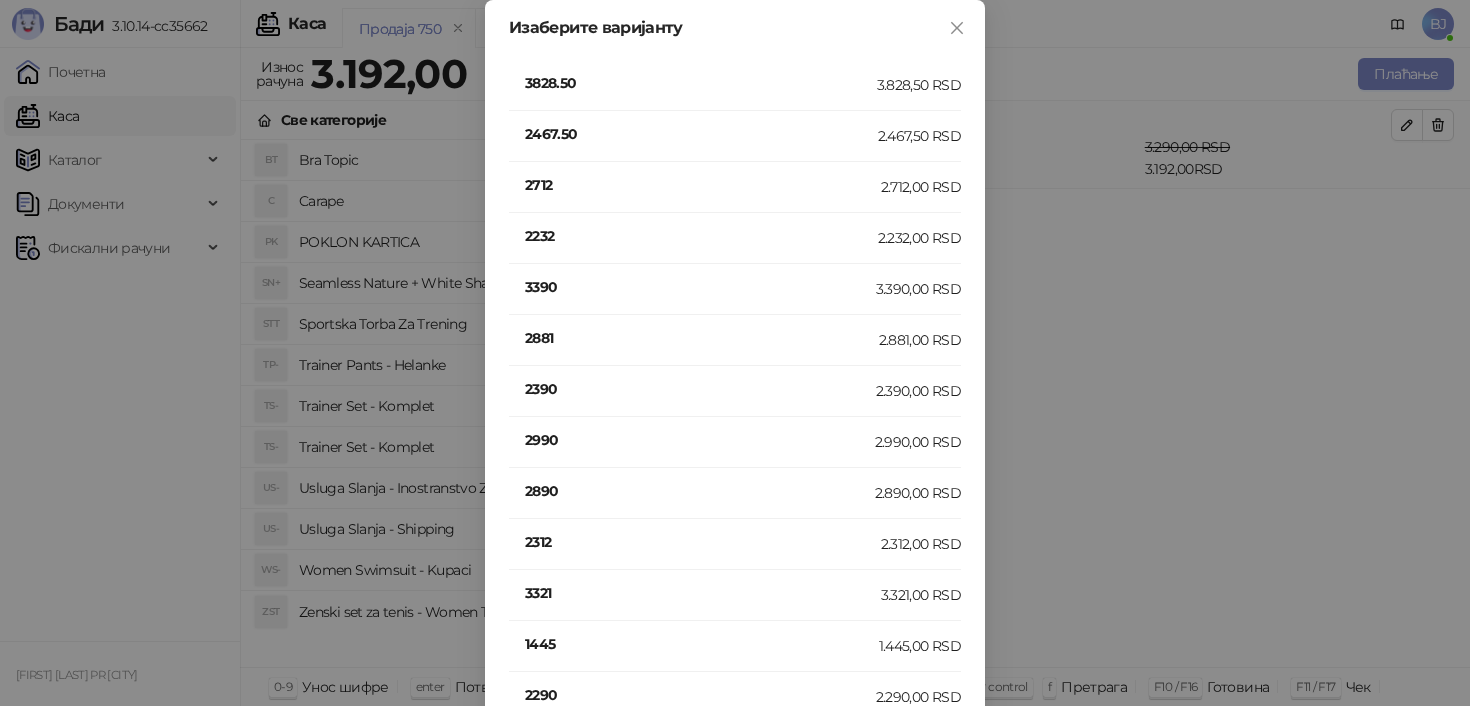 click on "2712" at bounding box center [703, 185] 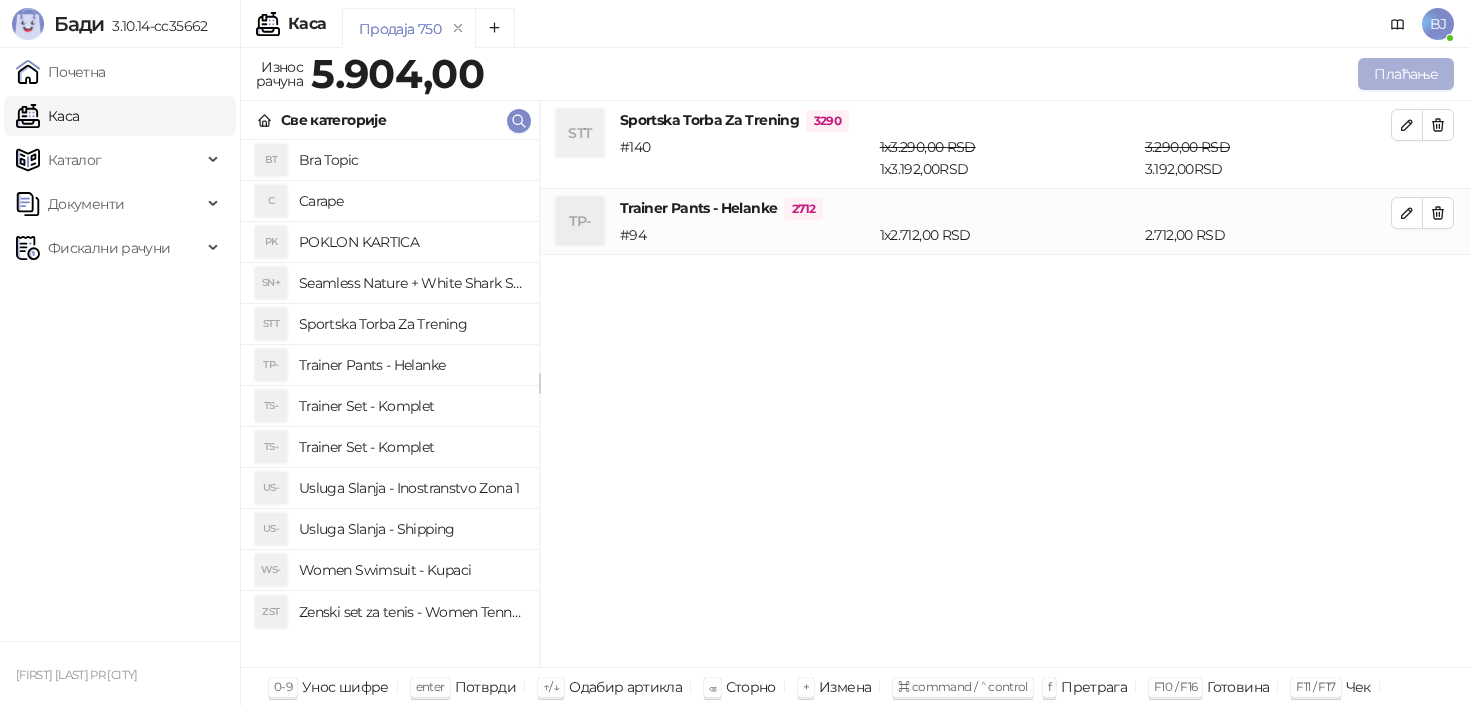 click on "Плаћање" at bounding box center [1406, 74] 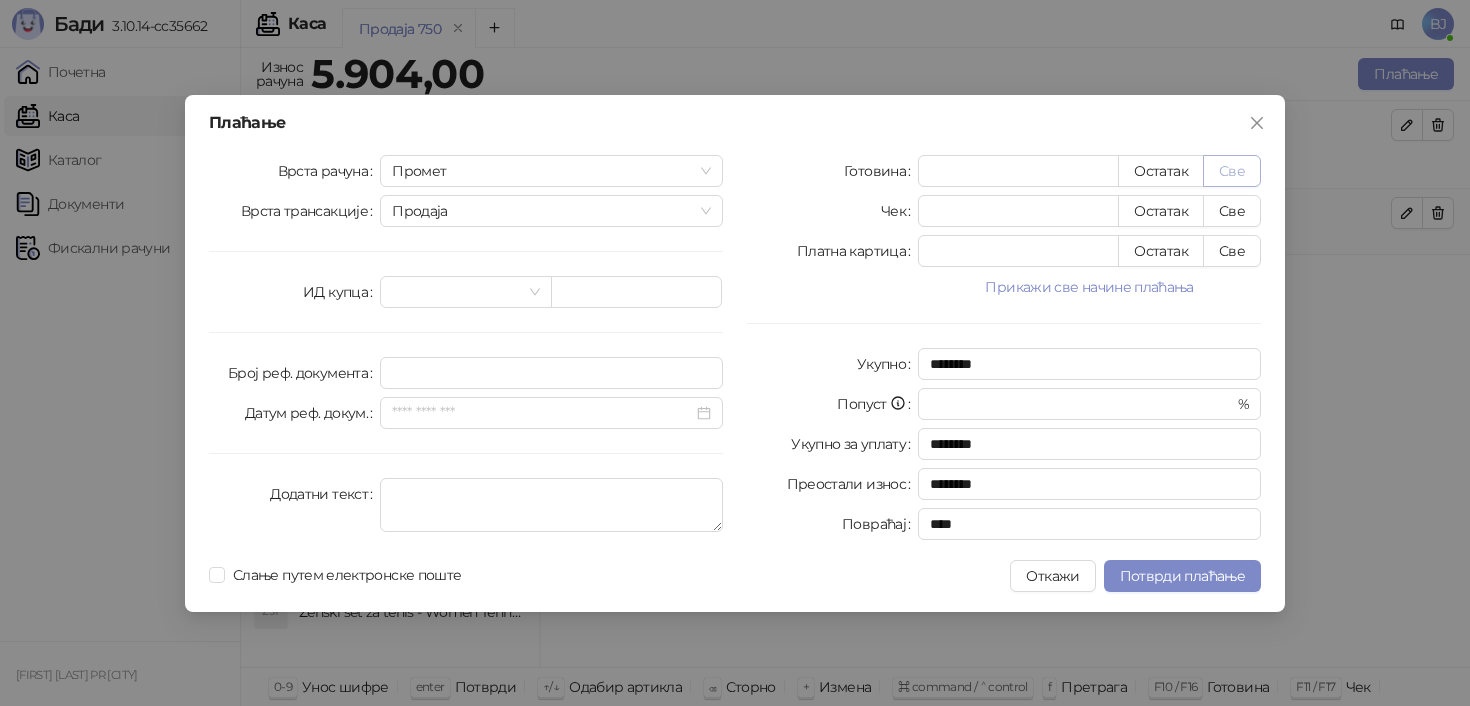 click on "Све" at bounding box center (1232, 171) 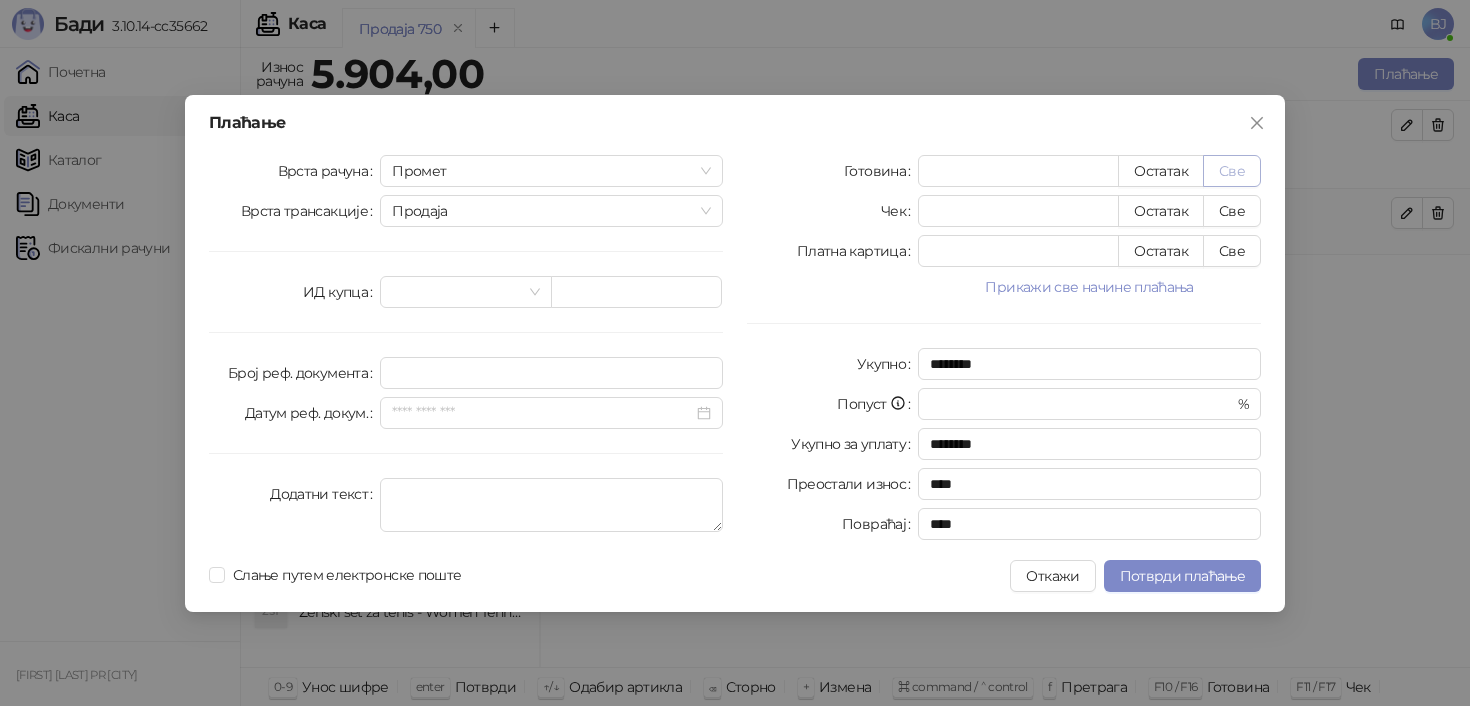 type 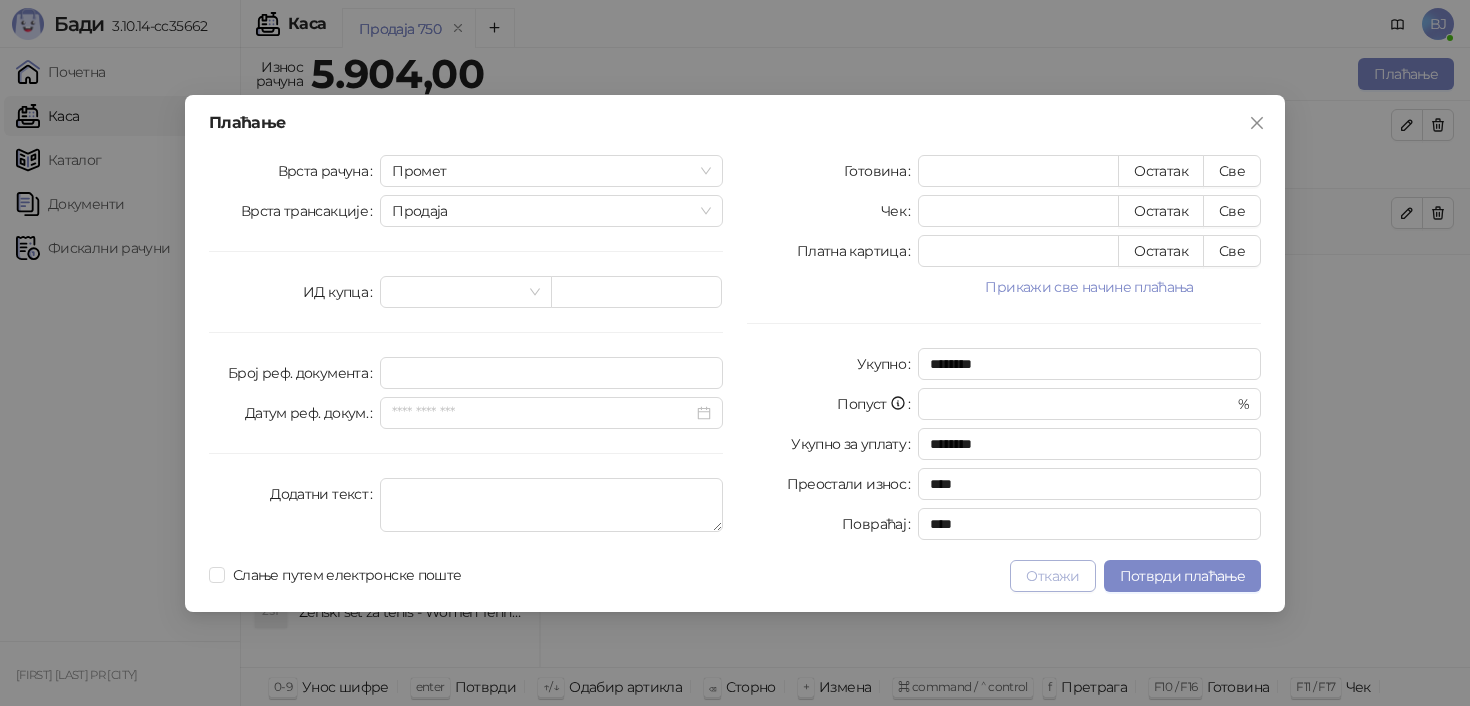 click on "Откажи" at bounding box center [1052, 576] 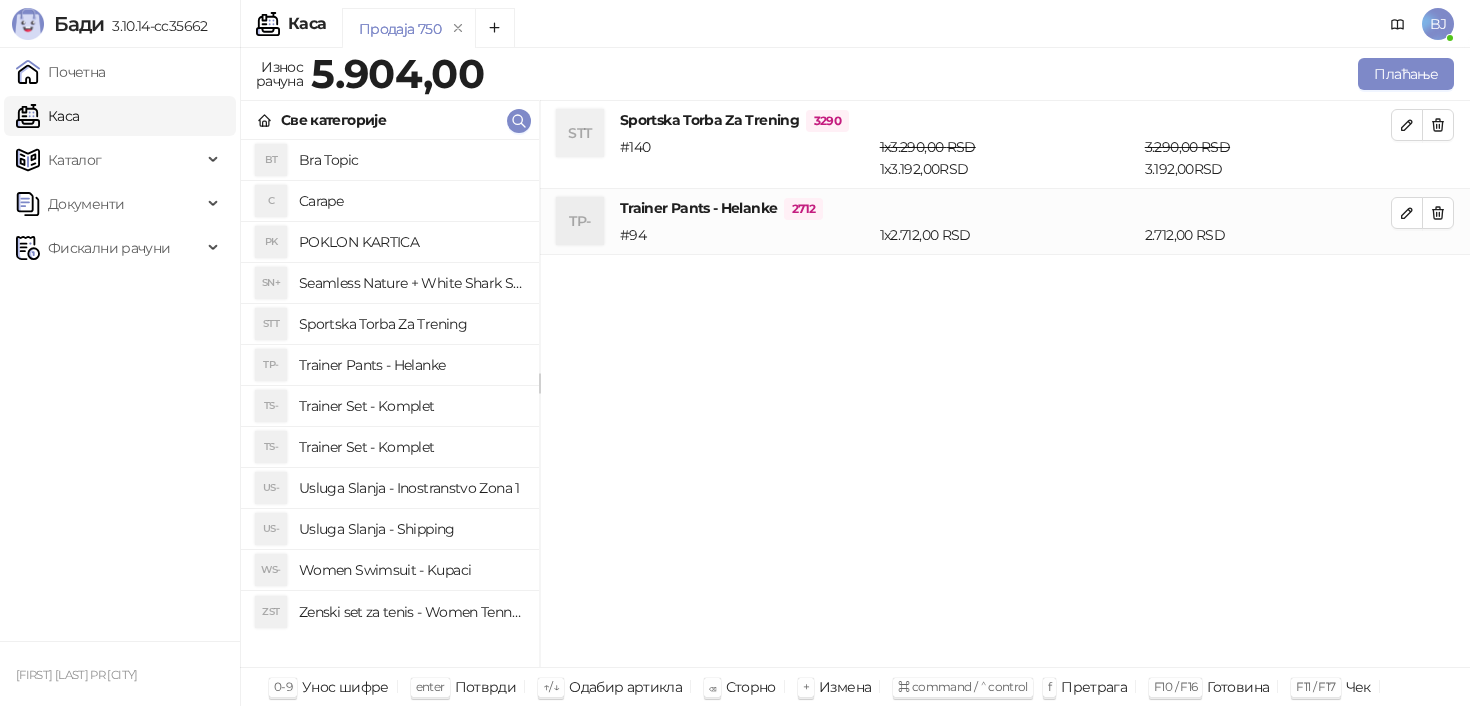 click on "Women Swimsuit - Kupaci" at bounding box center [411, 570] 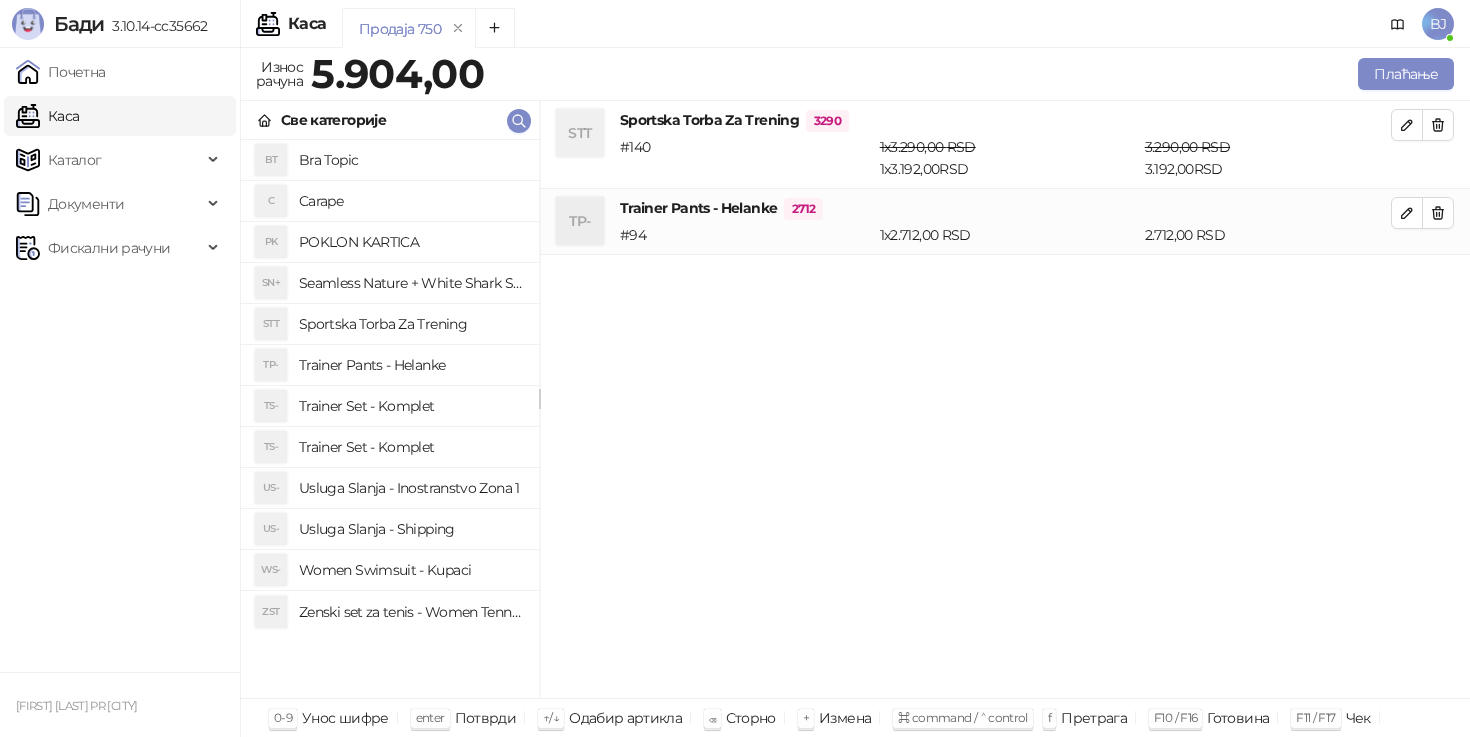 click on "Usluga Slanja - Shipping" at bounding box center [411, 529] 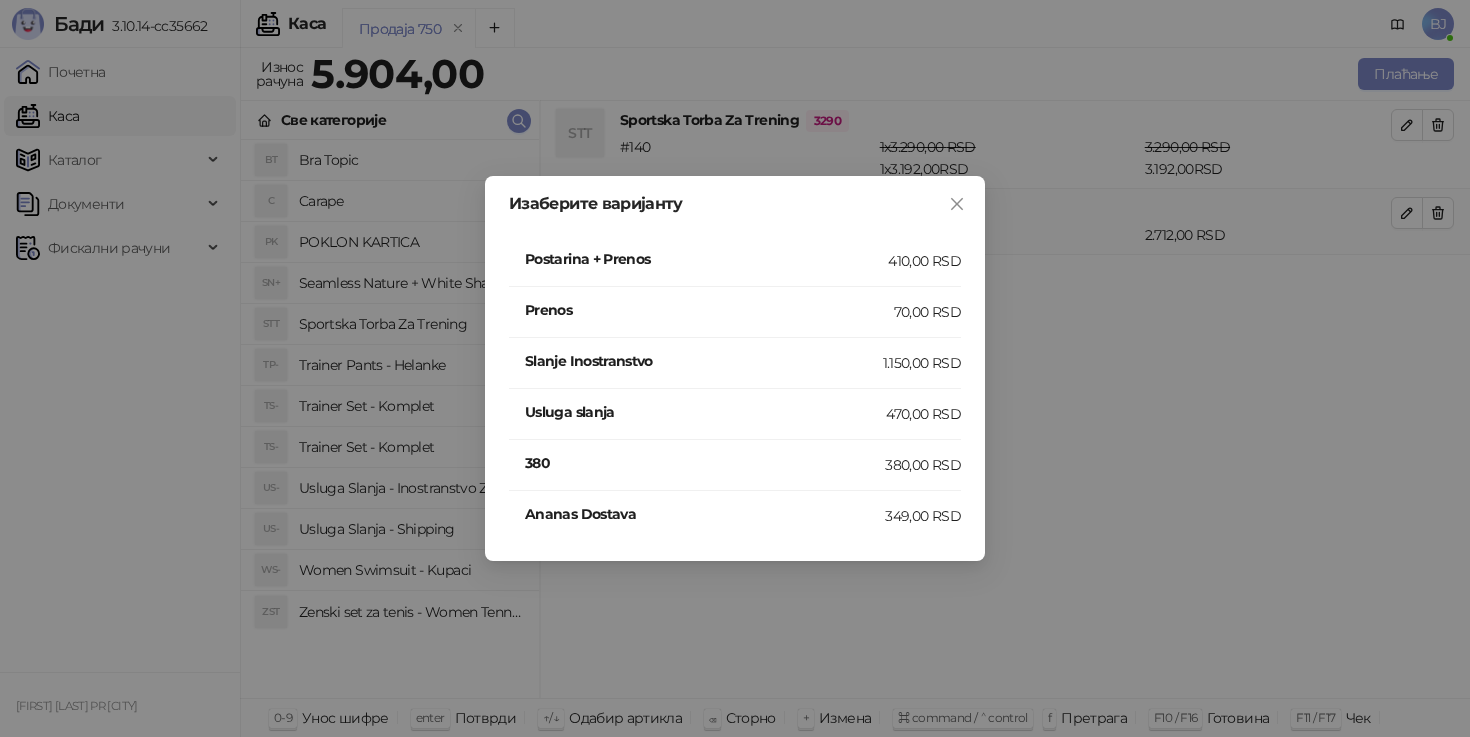click on "Postarina + Prenos" at bounding box center (706, 259) 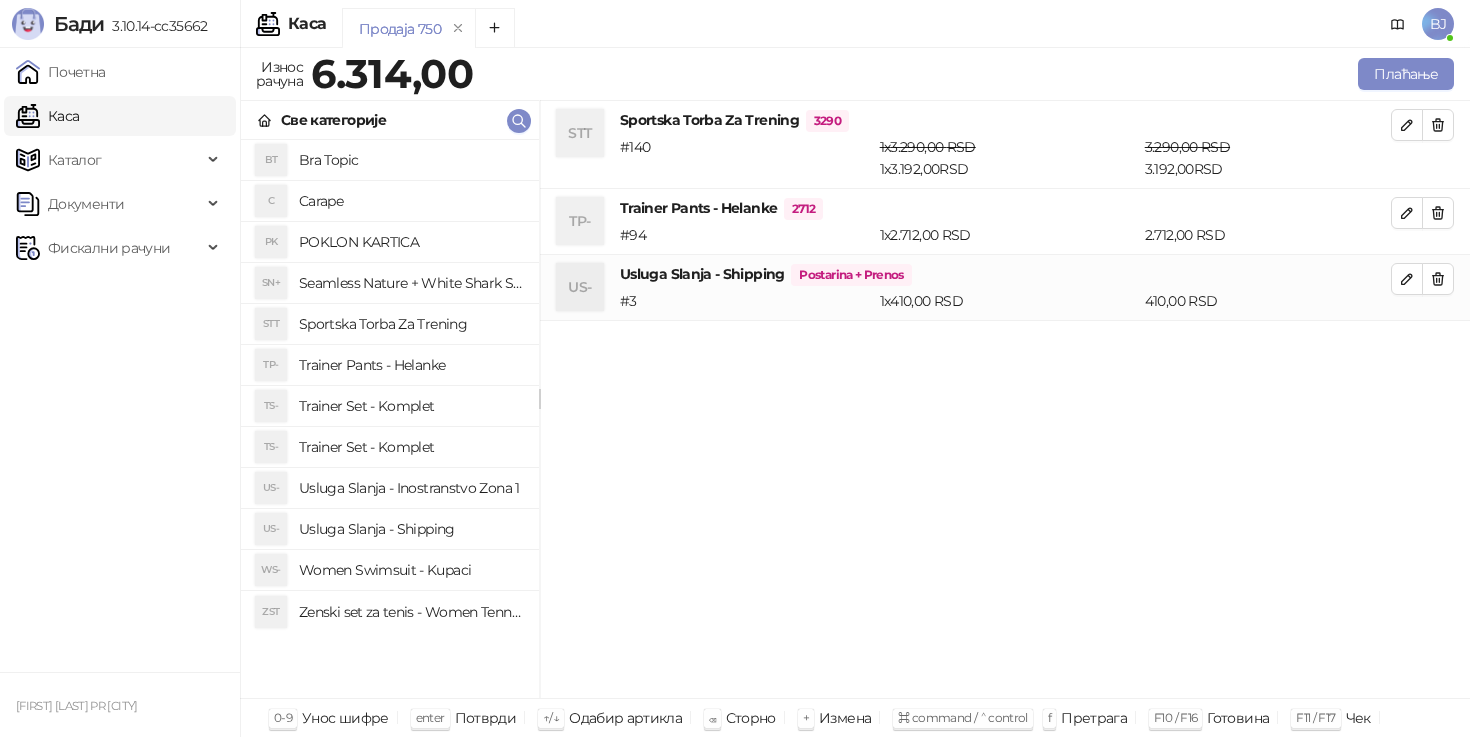 click on "Плаћање" at bounding box center [967, 74] 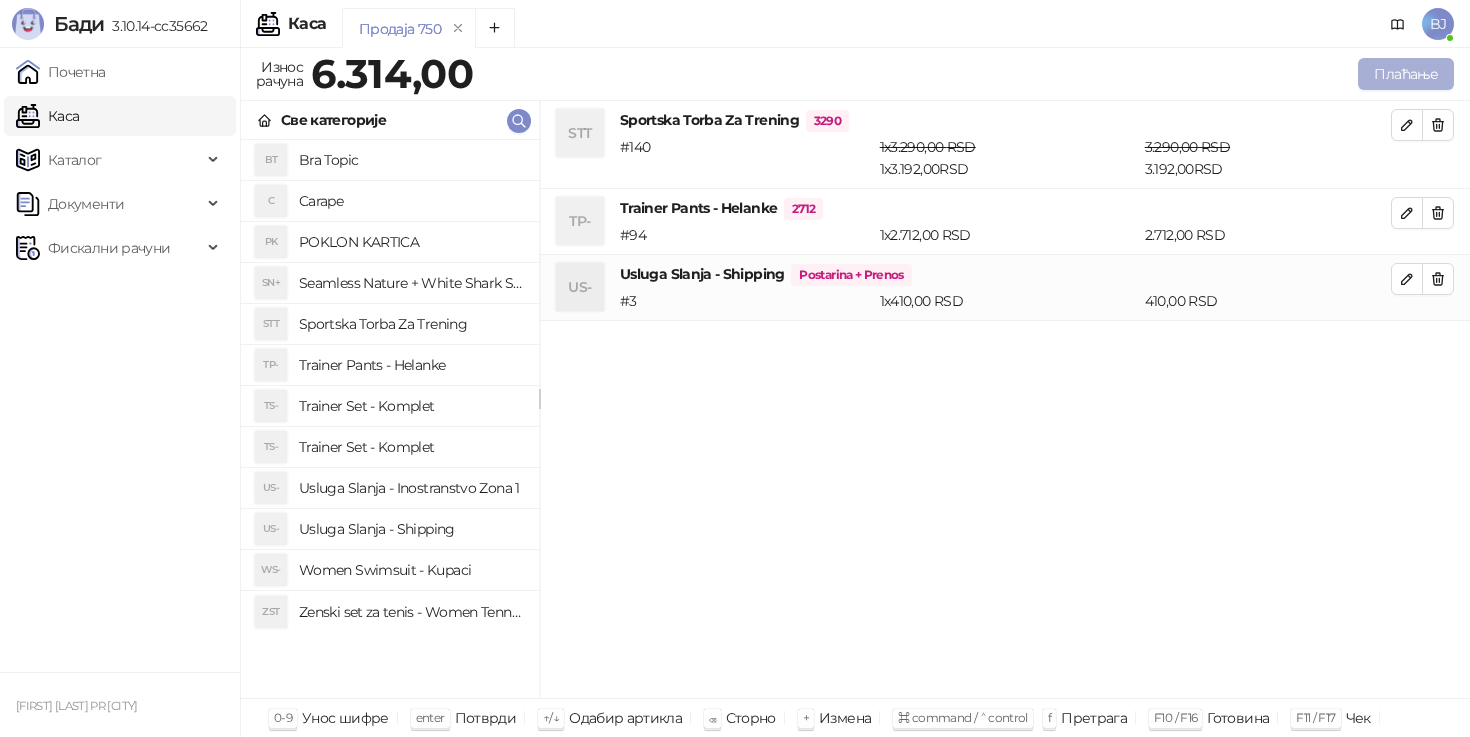 click on "Плаћање" at bounding box center [1406, 74] 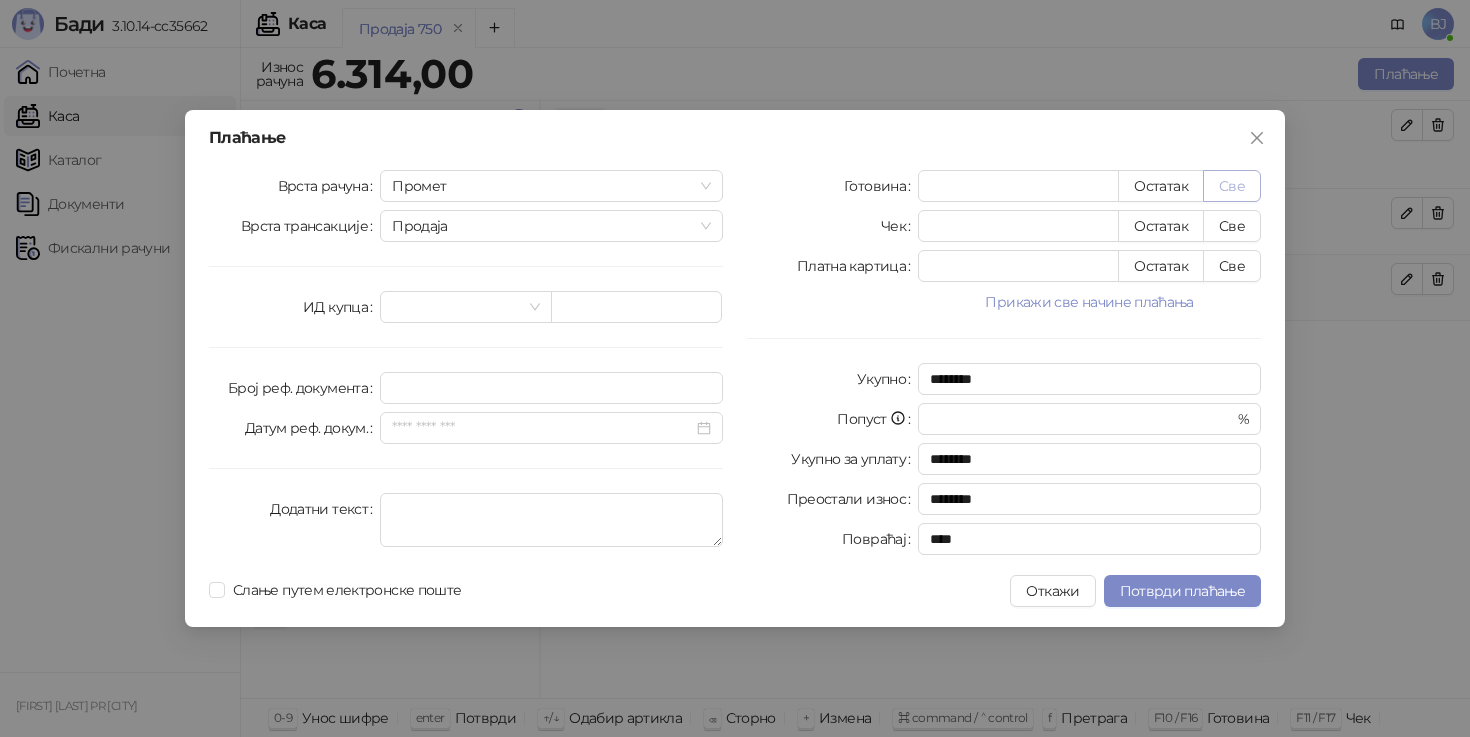 click on "Све" at bounding box center (1232, 186) 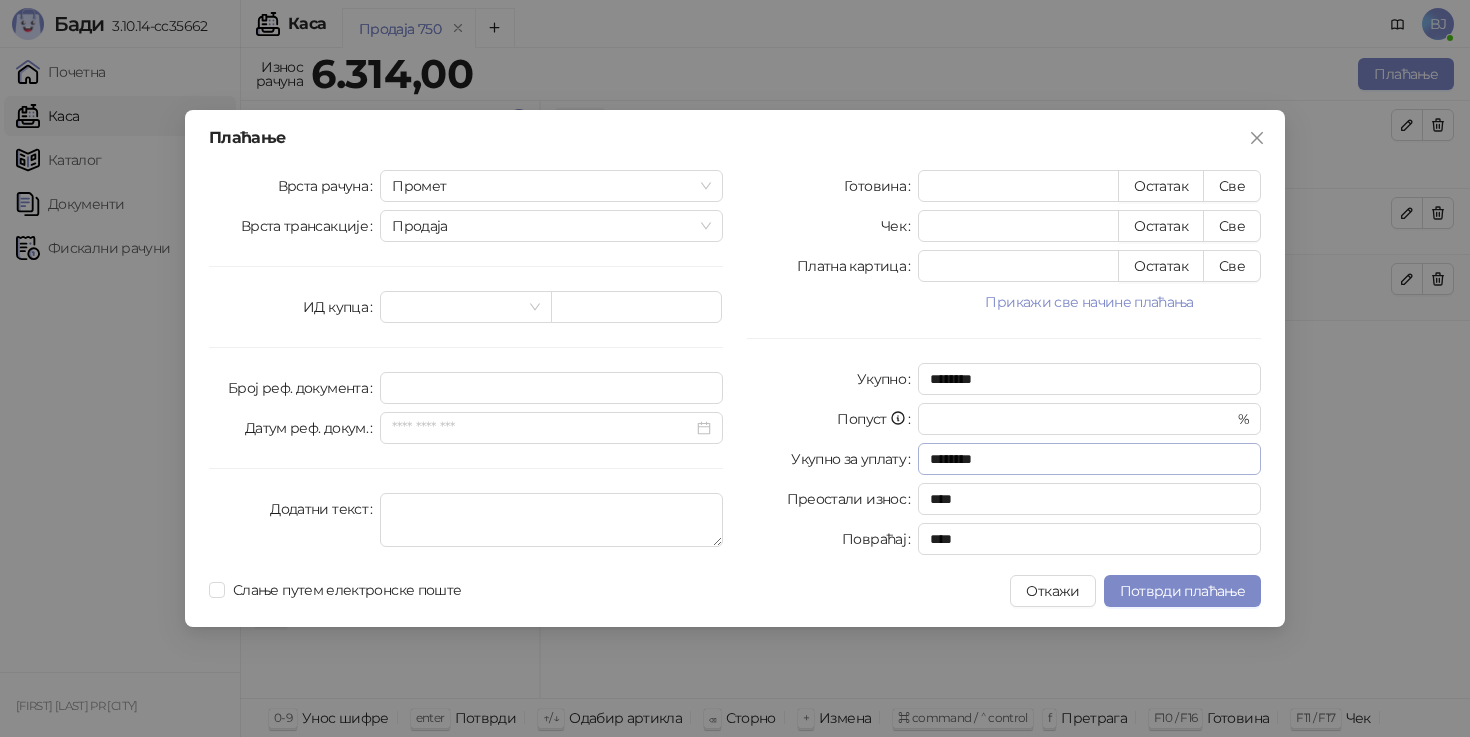 type 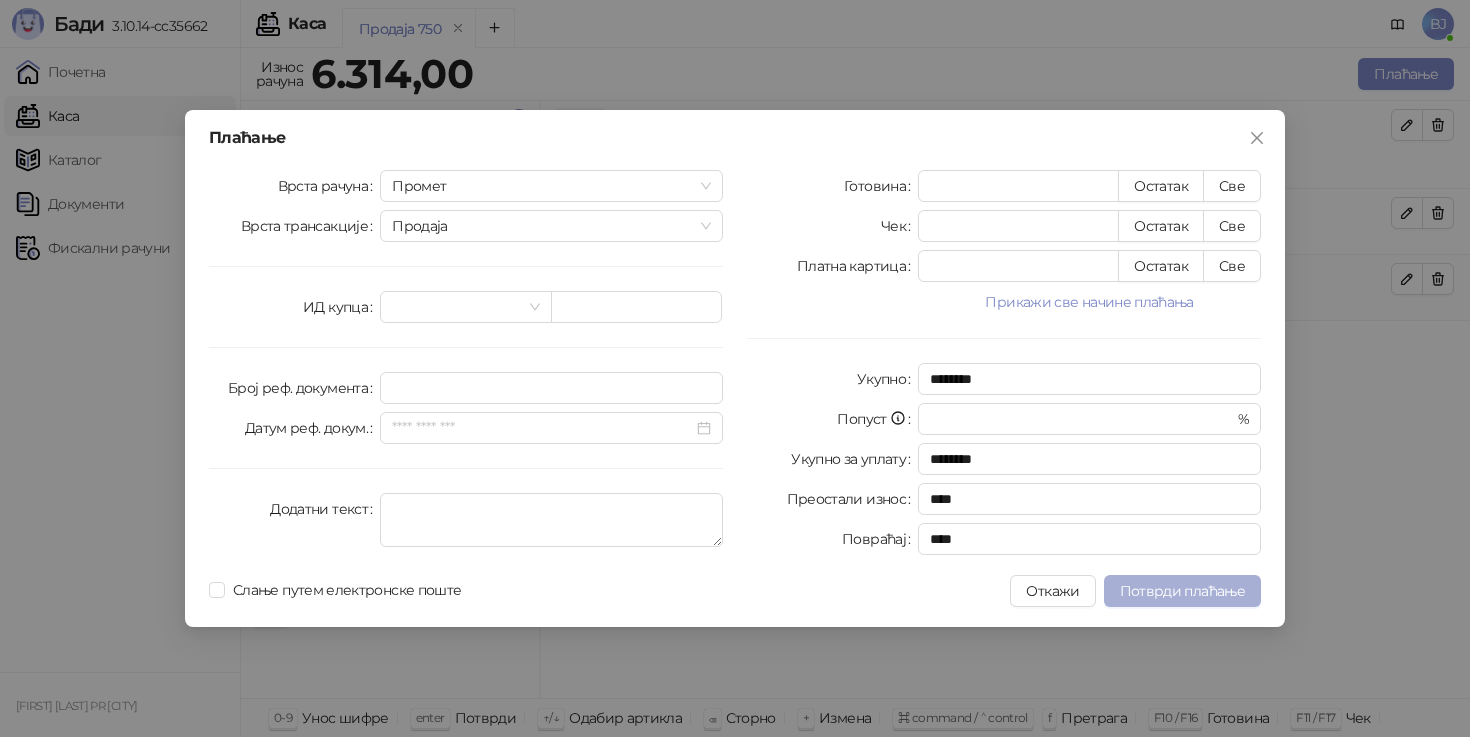 click on "Потврди плаћање" at bounding box center (1182, 591) 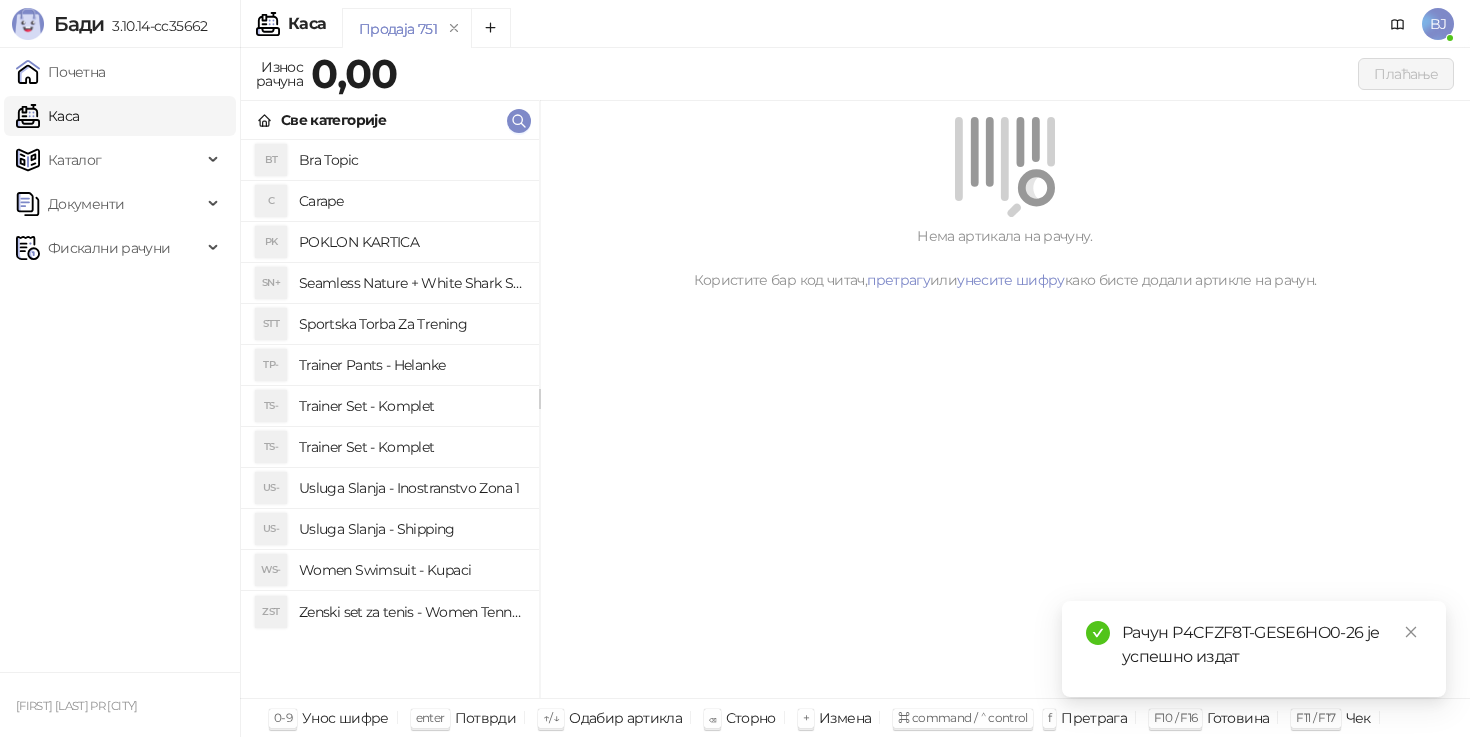 click on "Trainer Set - Komplet" at bounding box center [411, 406] 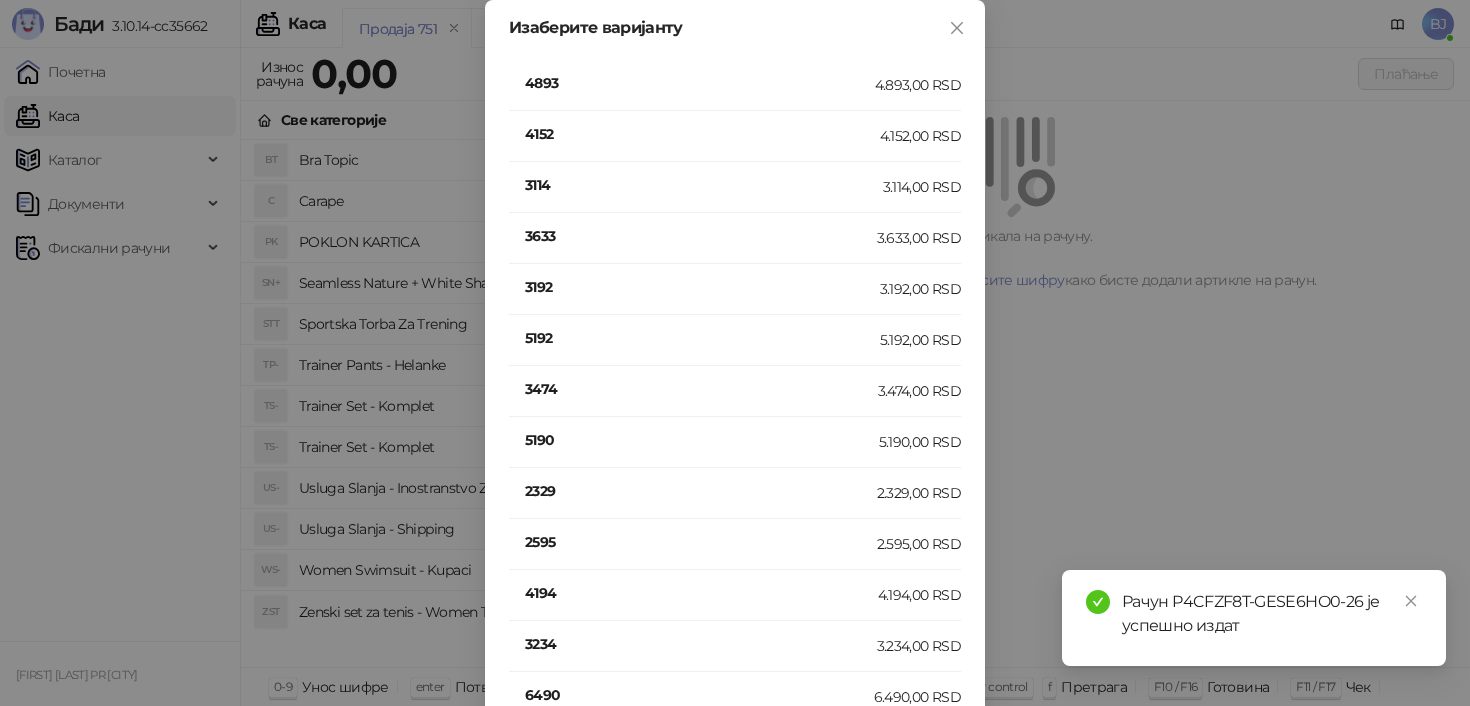 click on "4152" at bounding box center [702, 134] 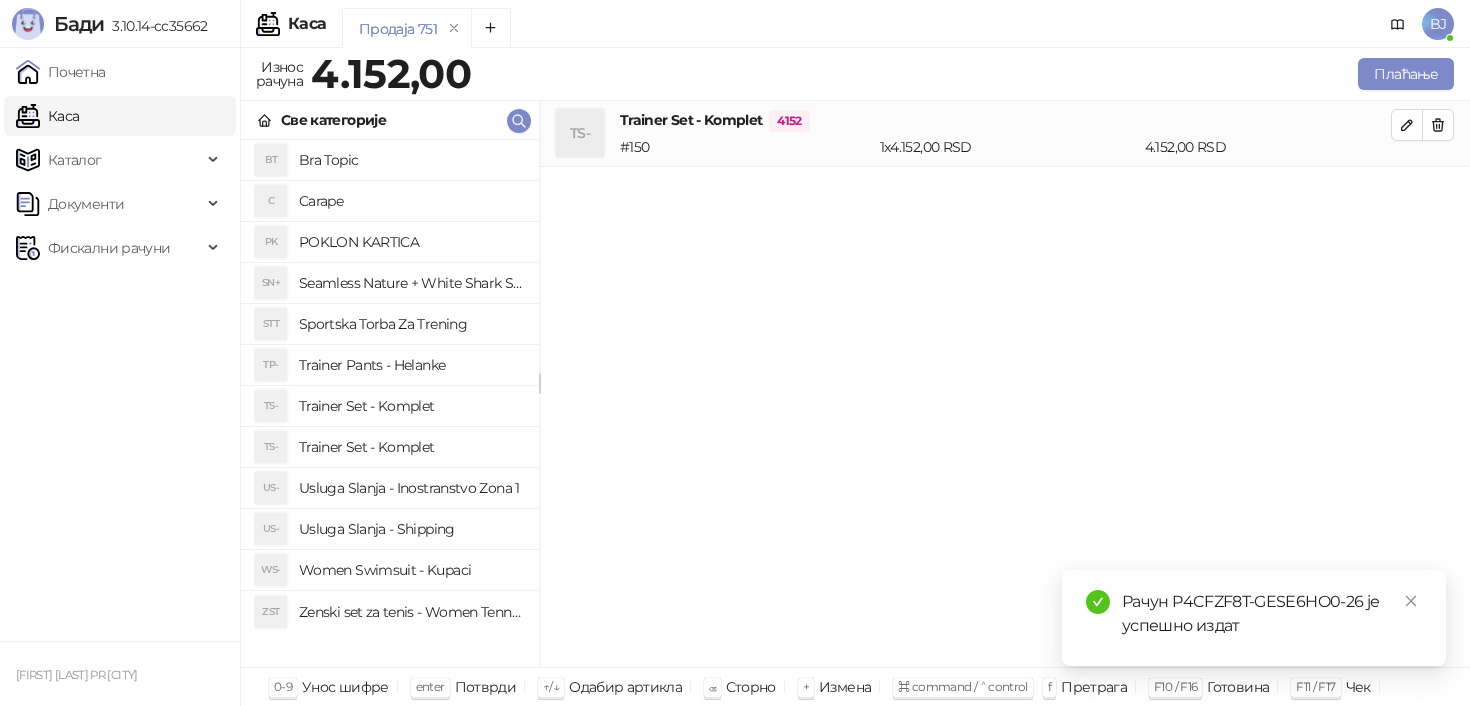 click on "Usluga Slanja - Shipping" at bounding box center [411, 529] 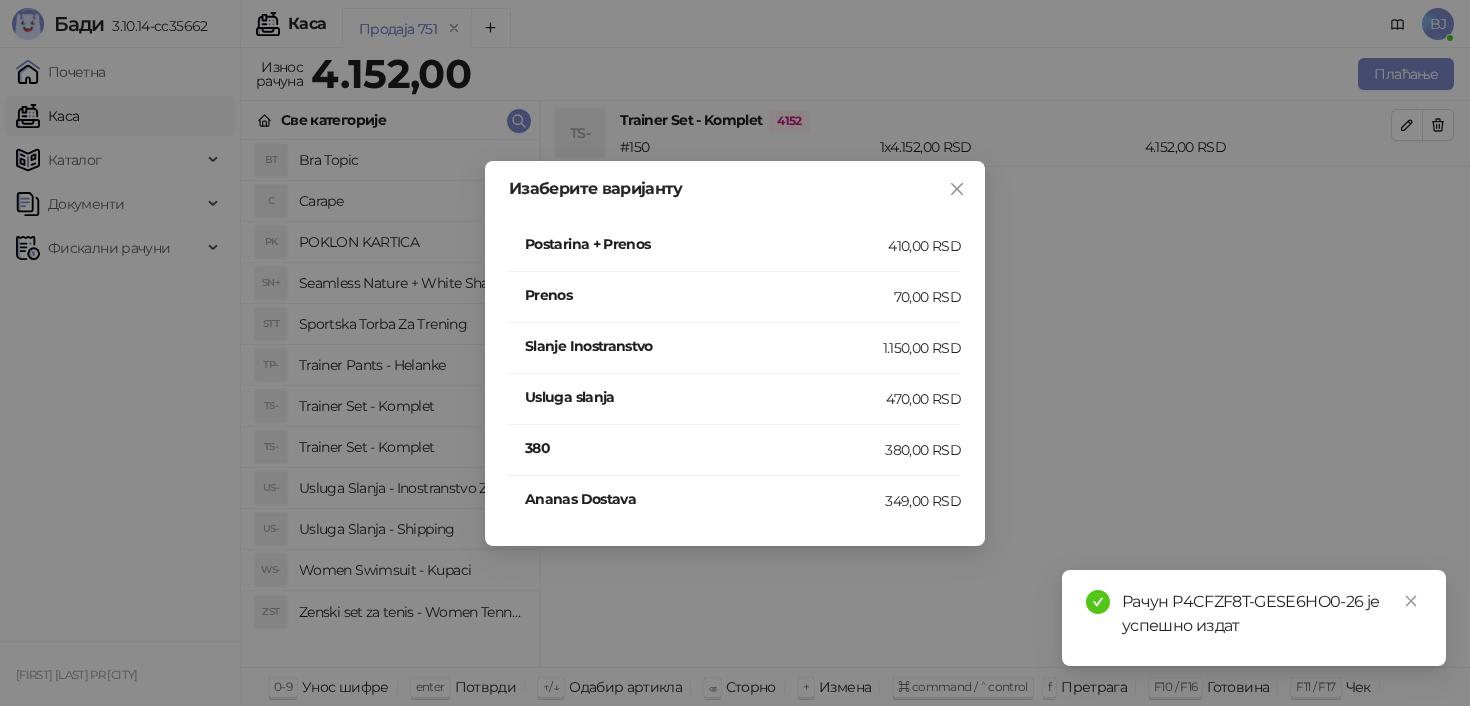 click on "Postarina + Prenos 410,00 RSD" at bounding box center (735, 246) 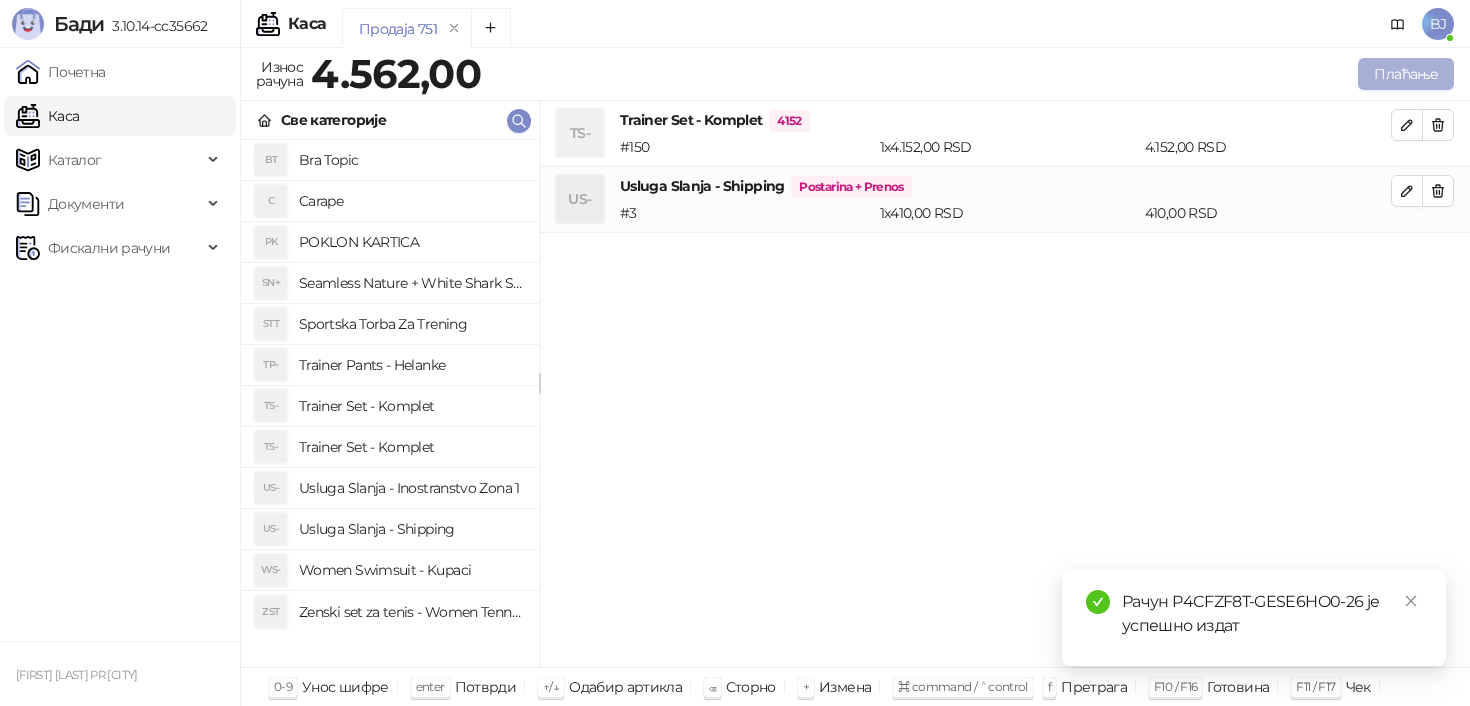 click on "Плаћање" at bounding box center [1406, 74] 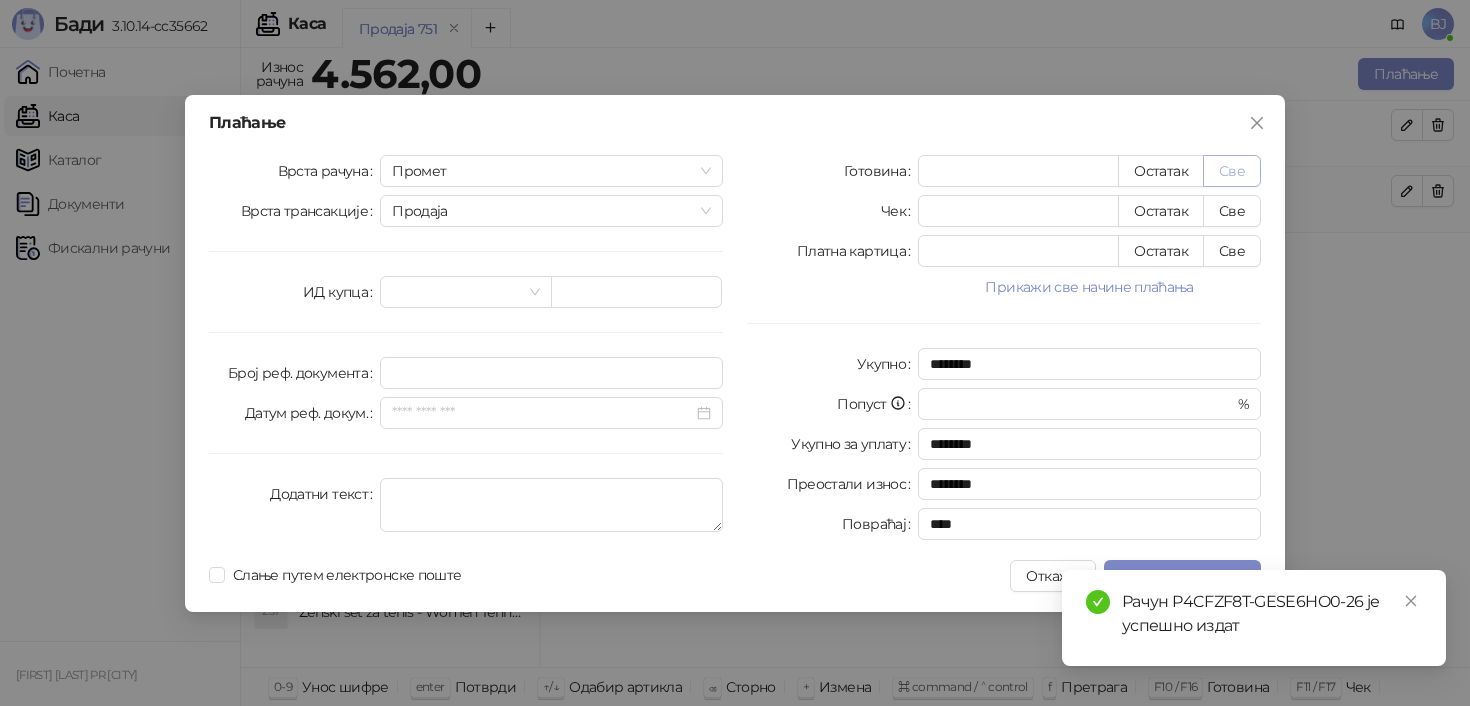 click on "Све" at bounding box center (1232, 171) 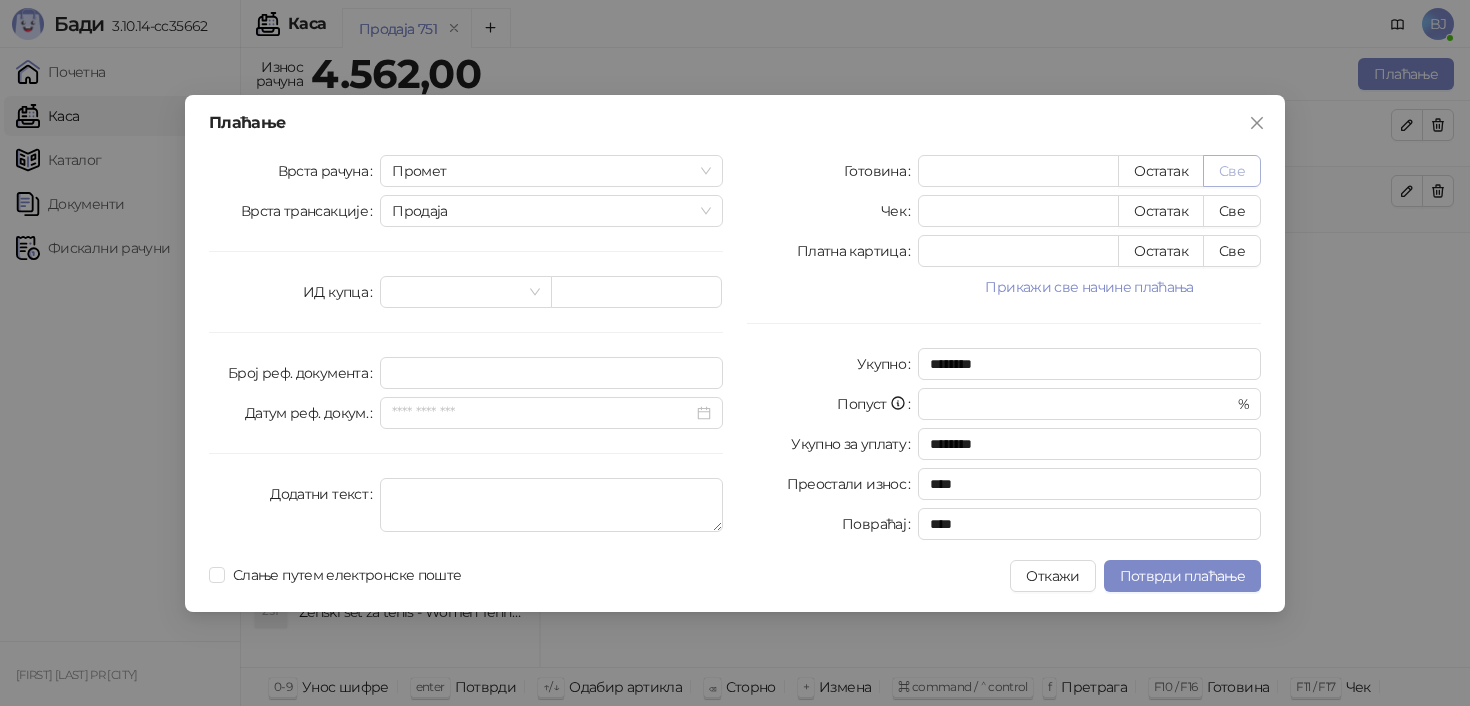 type 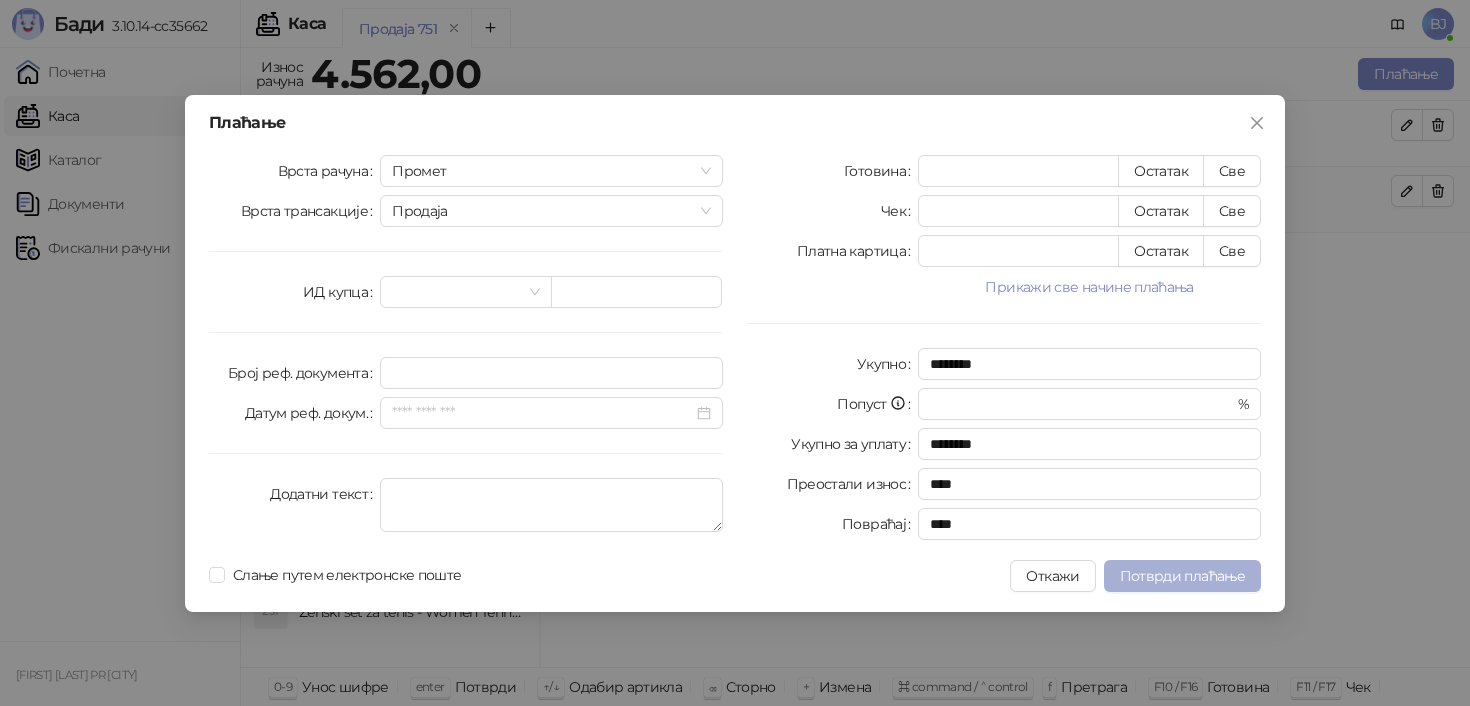 click on "Потврди плаћање" at bounding box center (1182, 576) 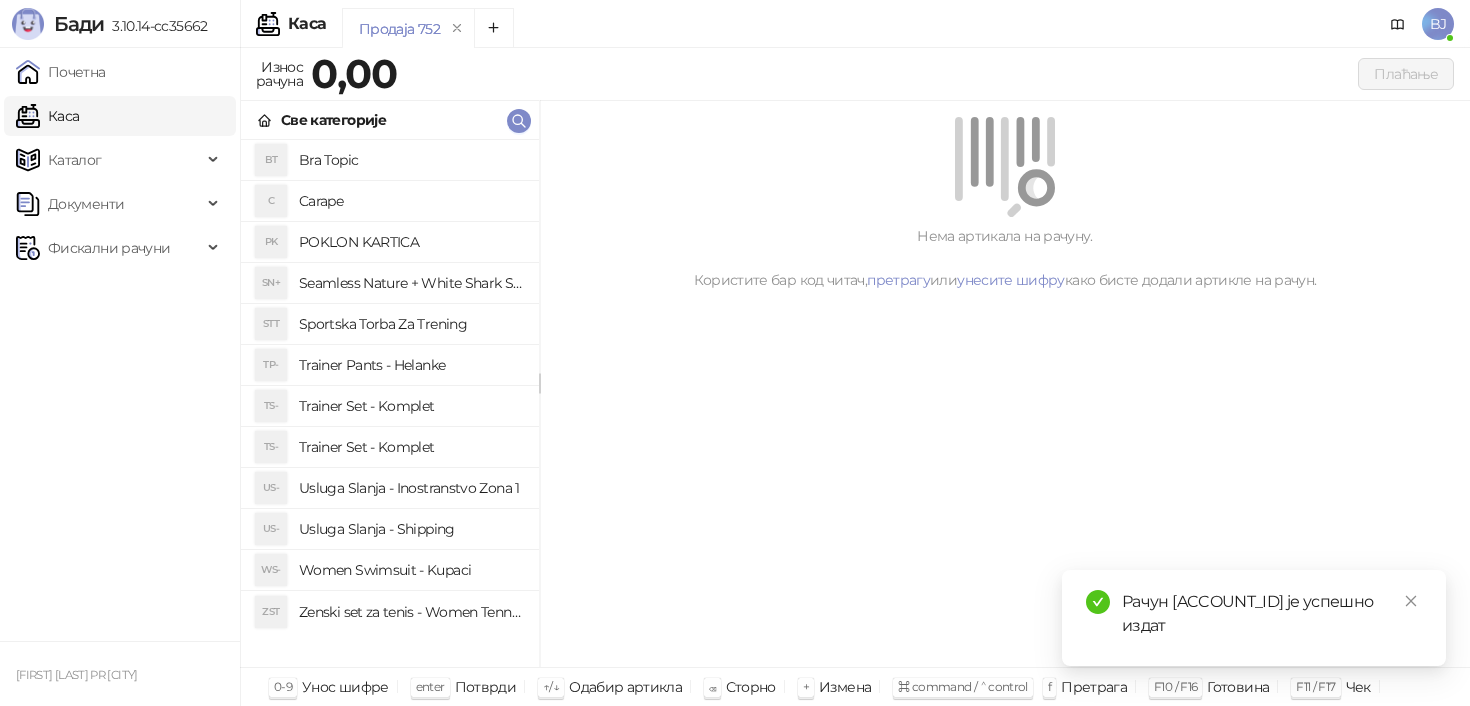 click on "Trainer Set - Komplet" at bounding box center [411, 406] 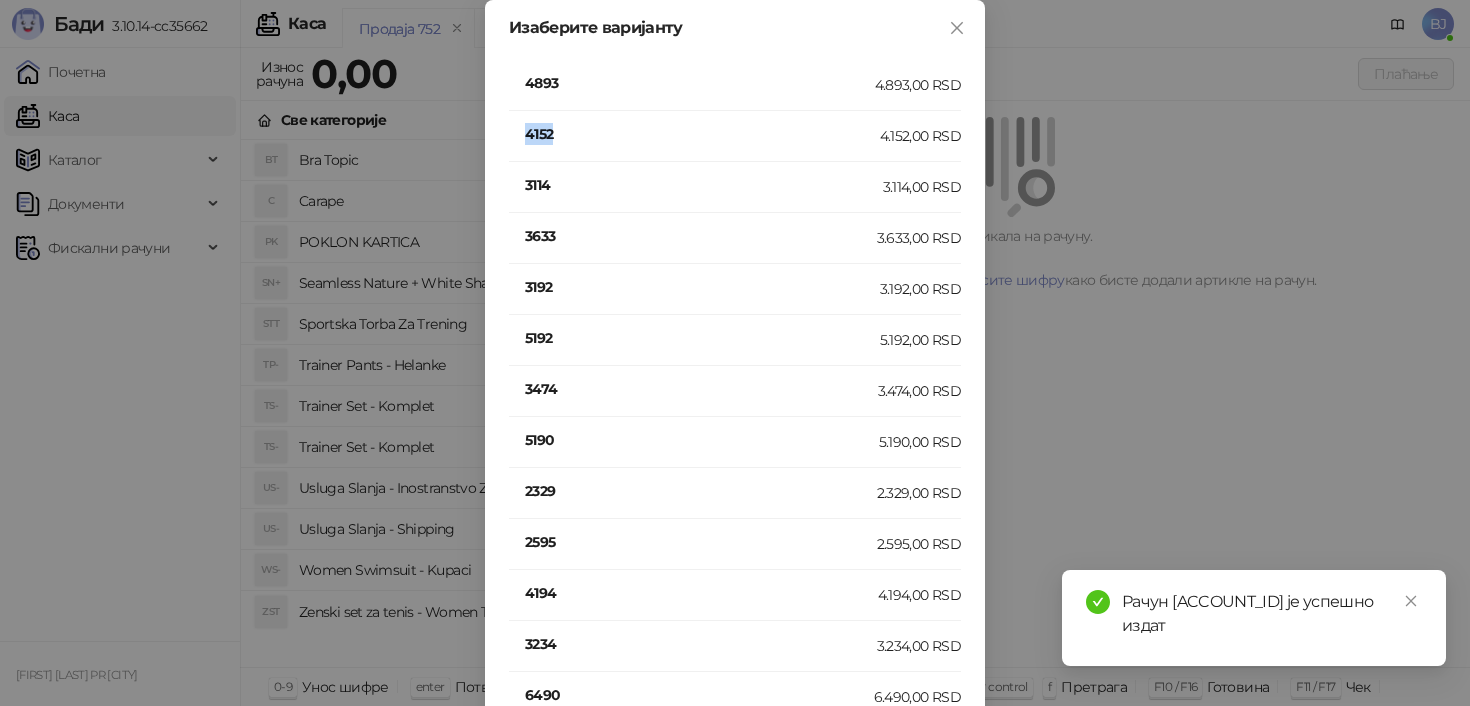 click on "4152" at bounding box center [702, 134] 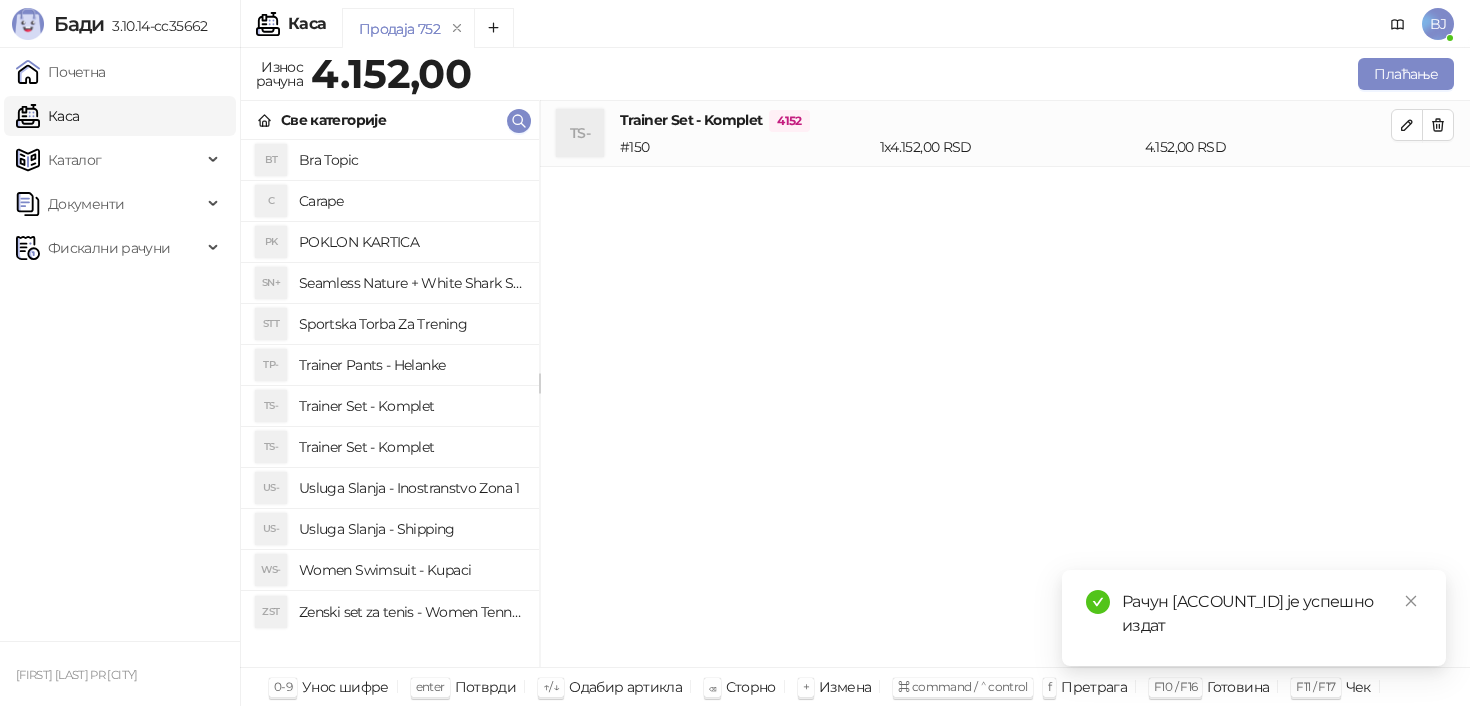 click on "Women Swimsuit - Kupaci" at bounding box center [411, 570] 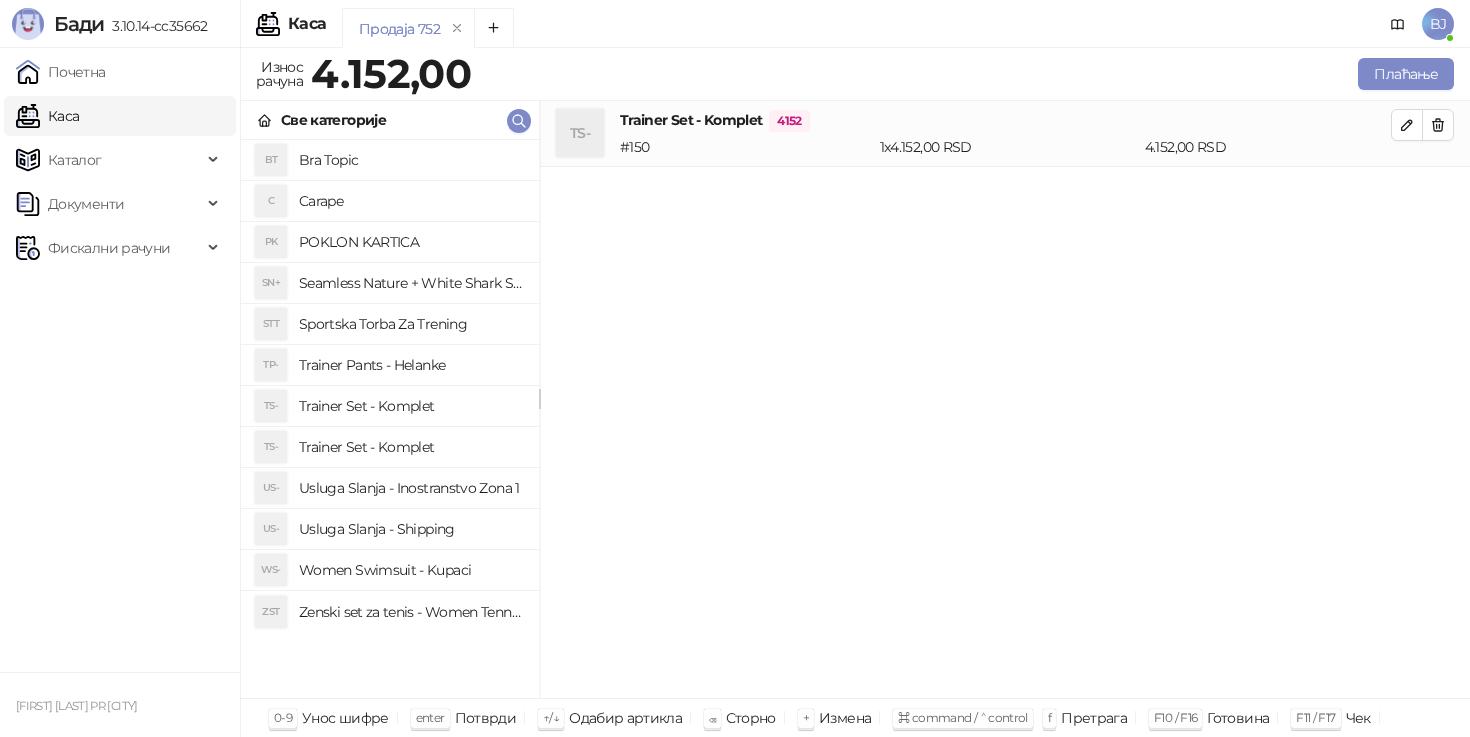 click on "Usluga Slanja - Shipping" at bounding box center [411, 529] 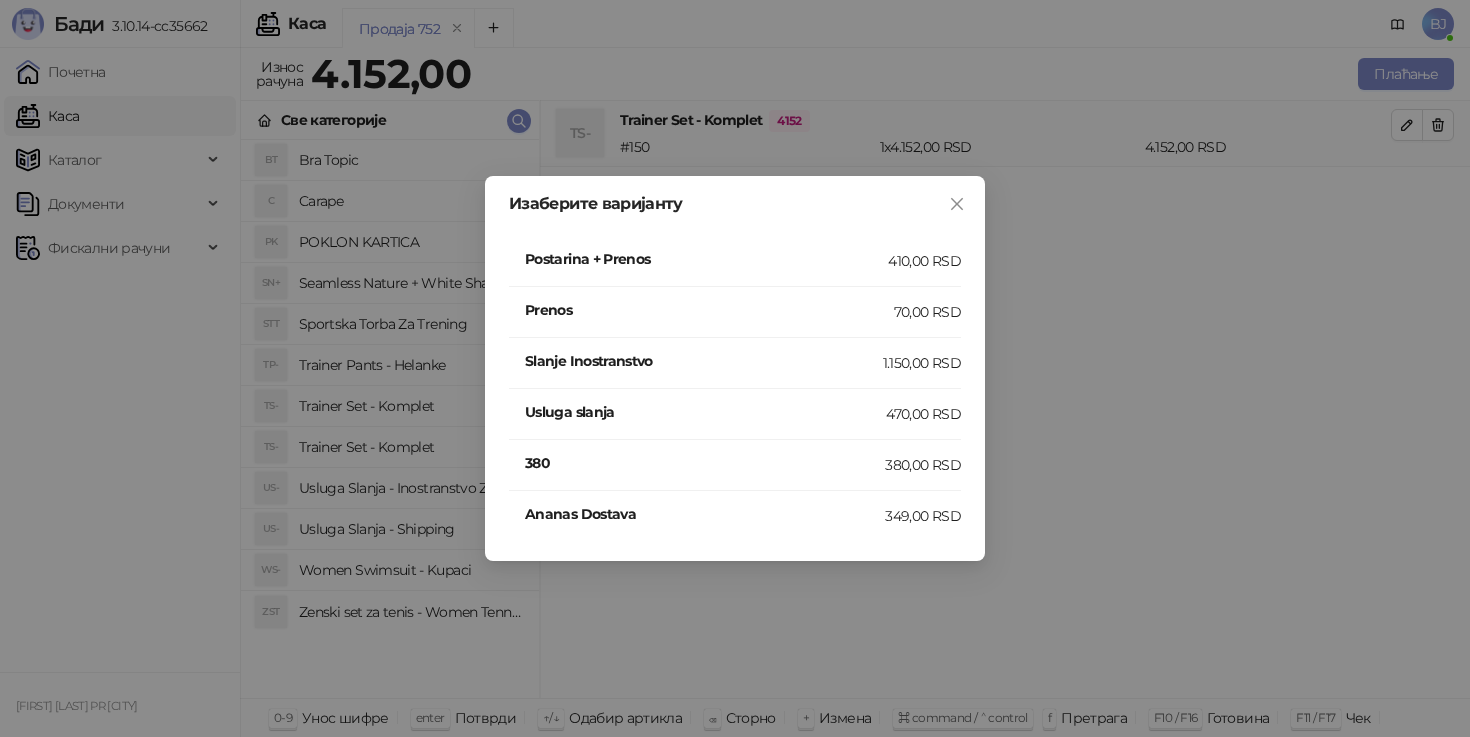 click on "Postarina + Prenos" at bounding box center [706, 259] 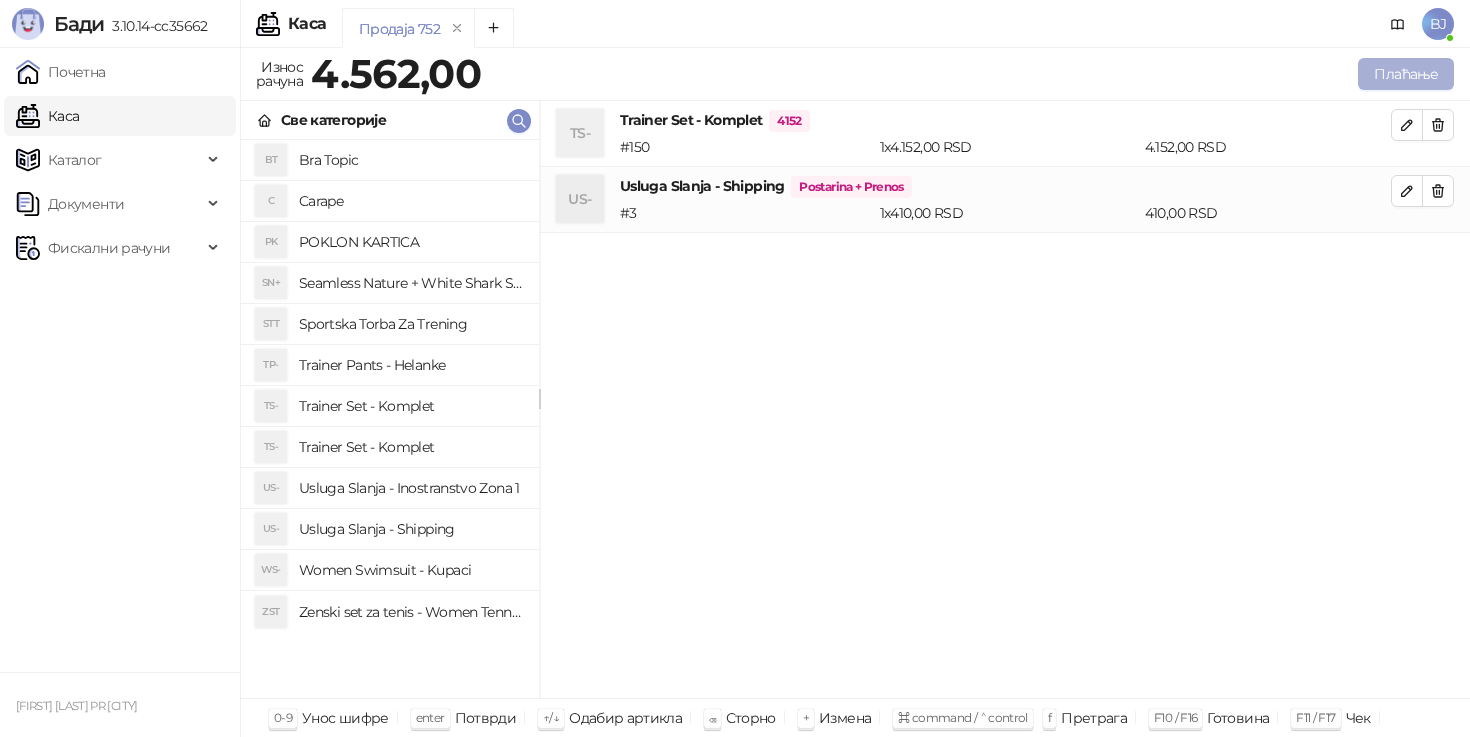 click on "Плаћање" at bounding box center (1406, 74) 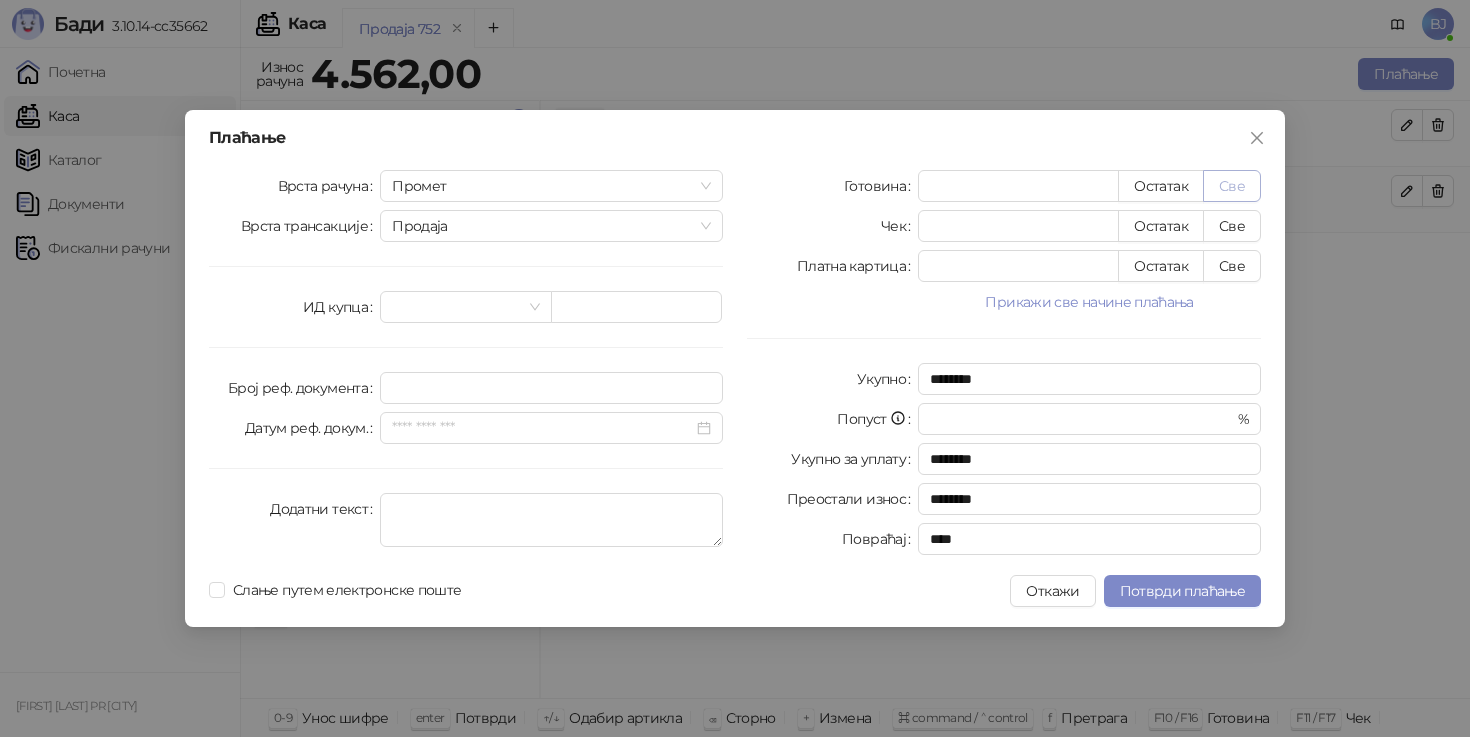 click on "Све" at bounding box center (1232, 186) 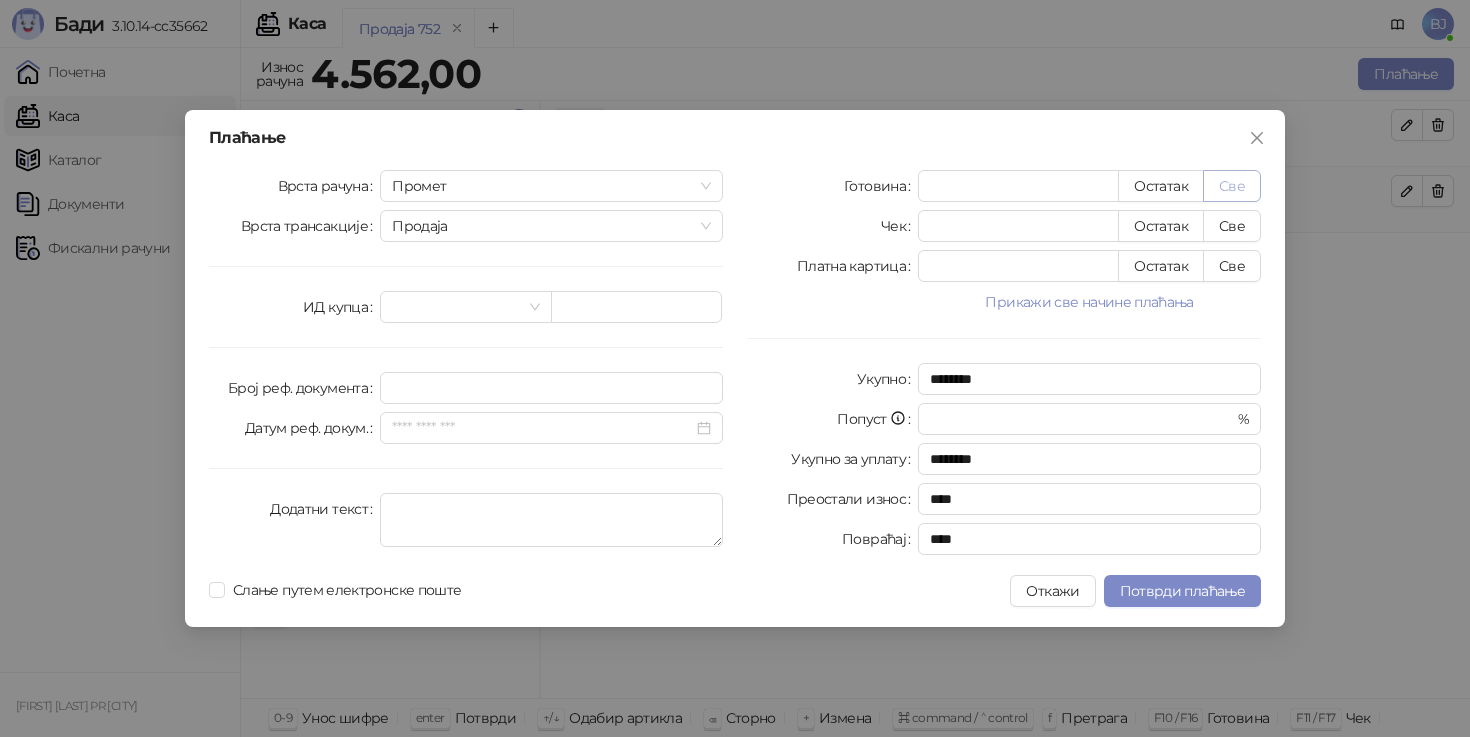 type 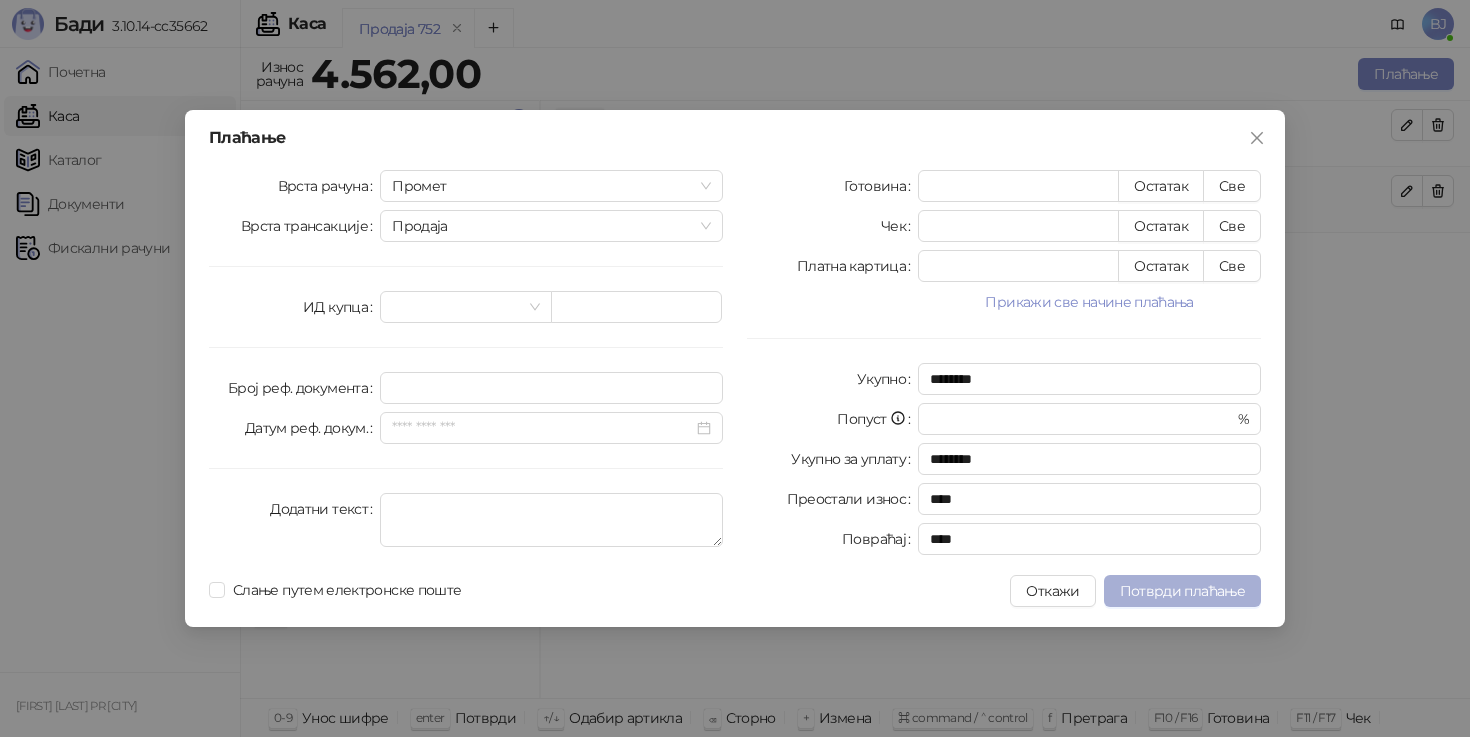 click on "Потврди плаћање" at bounding box center [1182, 591] 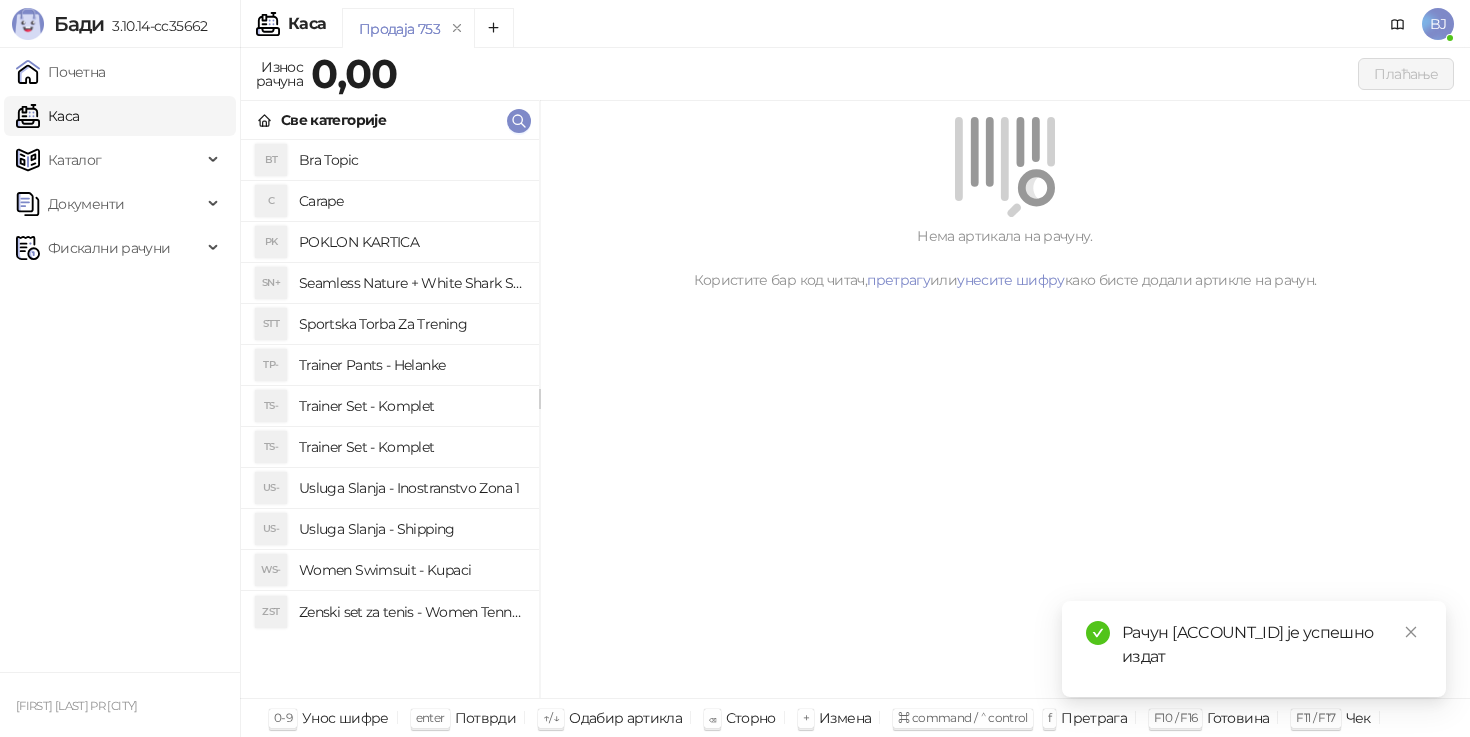 click on "Trainer Pants - Helanke" at bounding box center (411, 365) 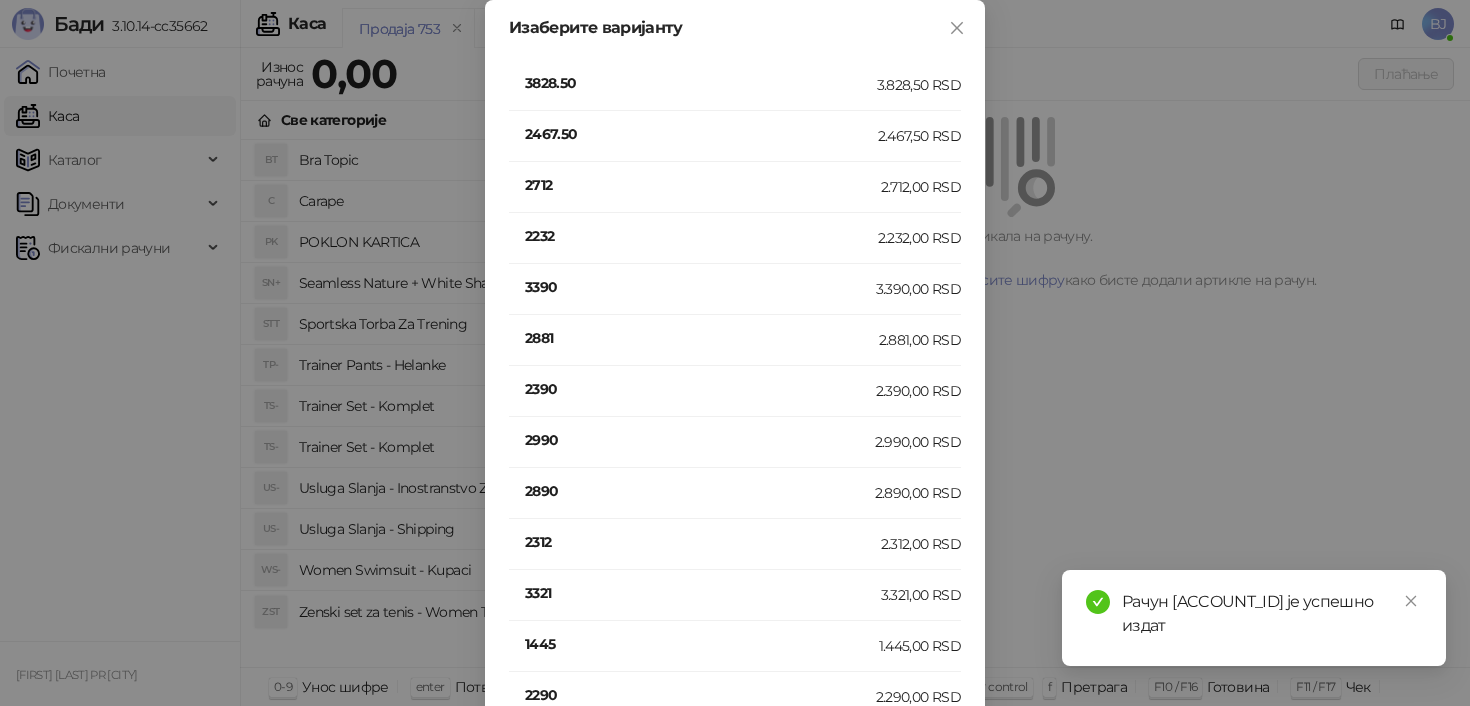 scroll, scrollTop: 444, scrollLeft: 0, axis: vertical 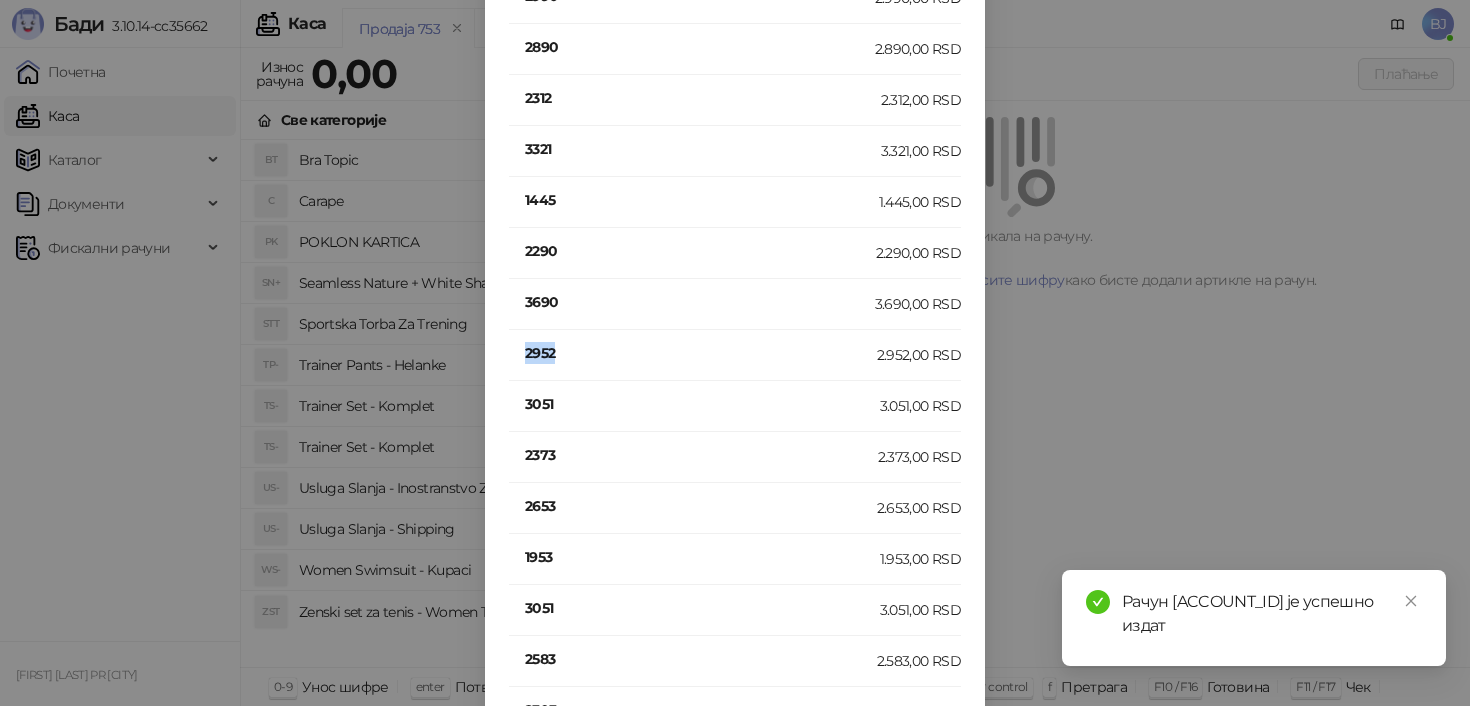 click on "2952" at bounding box center [701, 355] 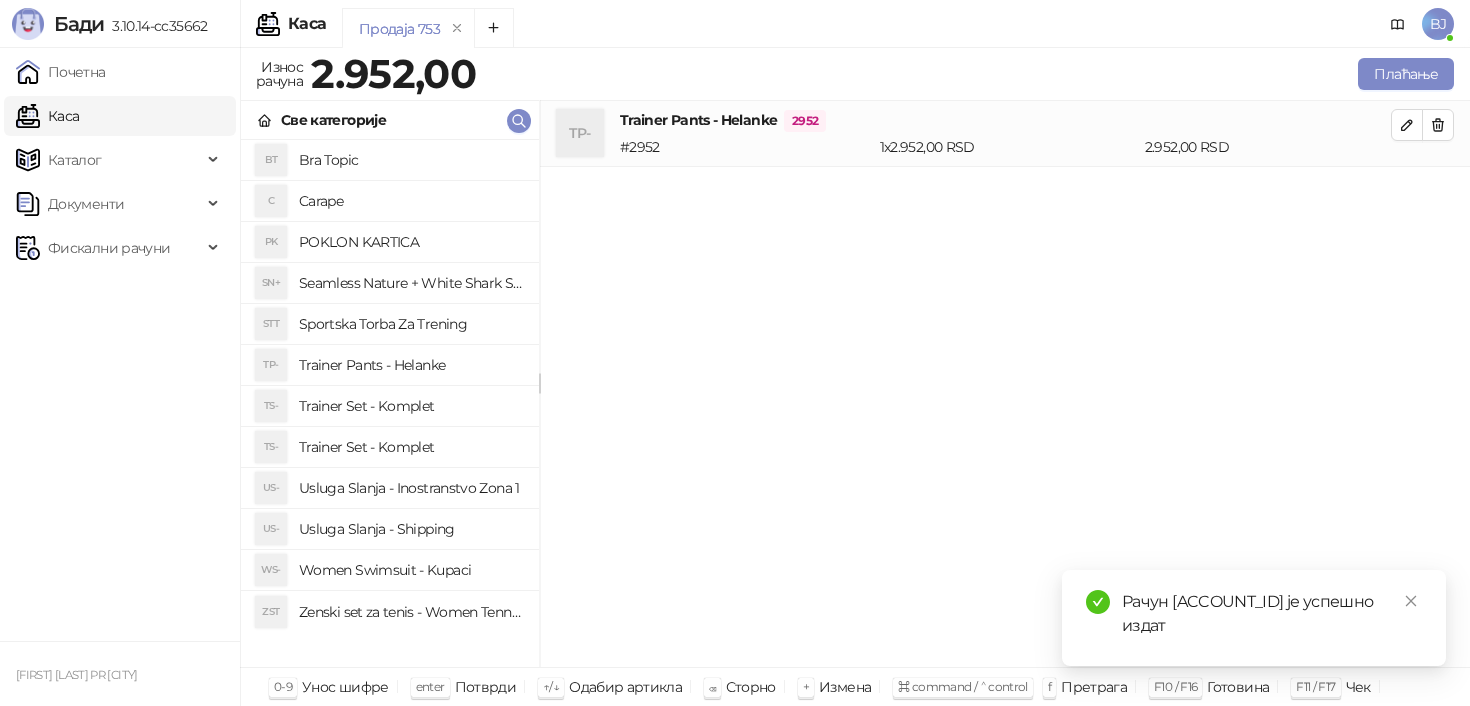 scroll, scrollTop: 0, scrollLeft: 0, axis: both 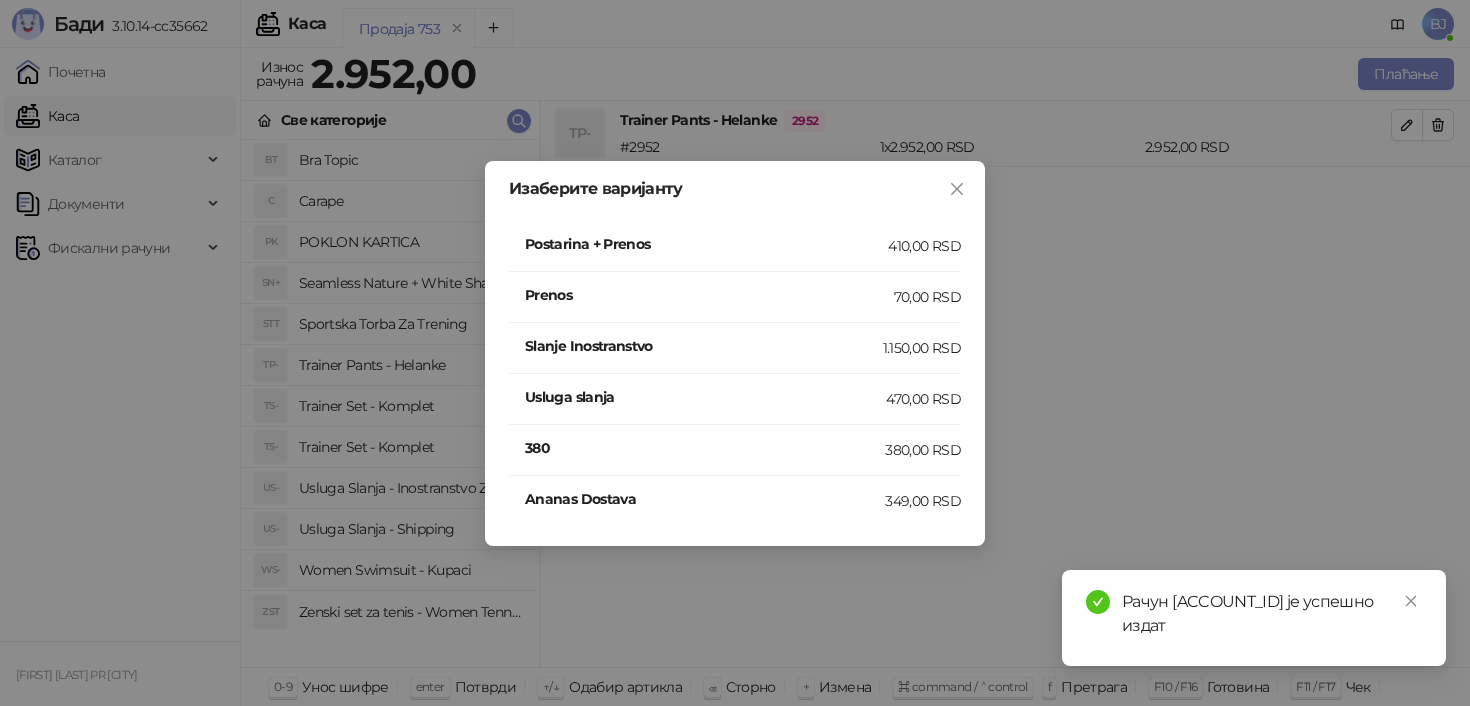 click on "Postarina + Prenos" at bounding box center (706, 246) 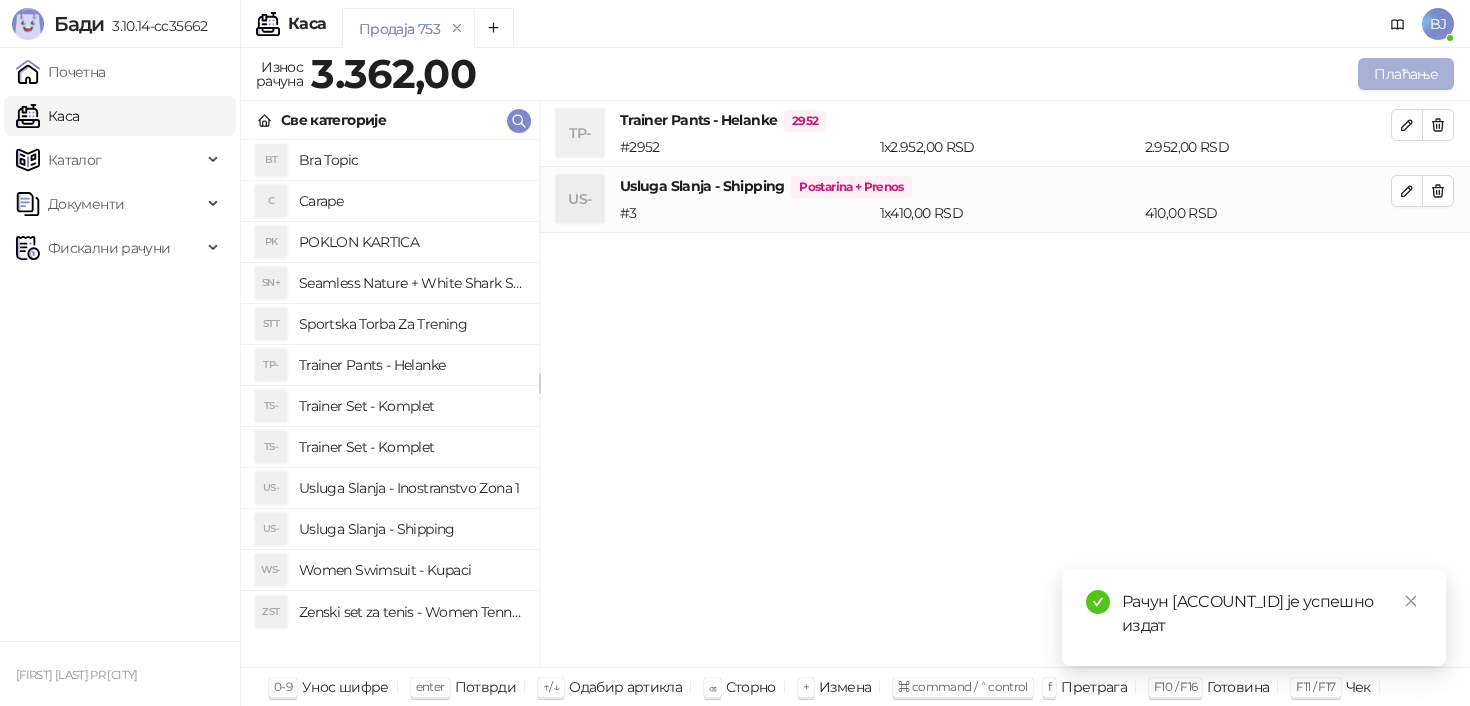 click on "Плаћање" at bounding box center (1406, 74) 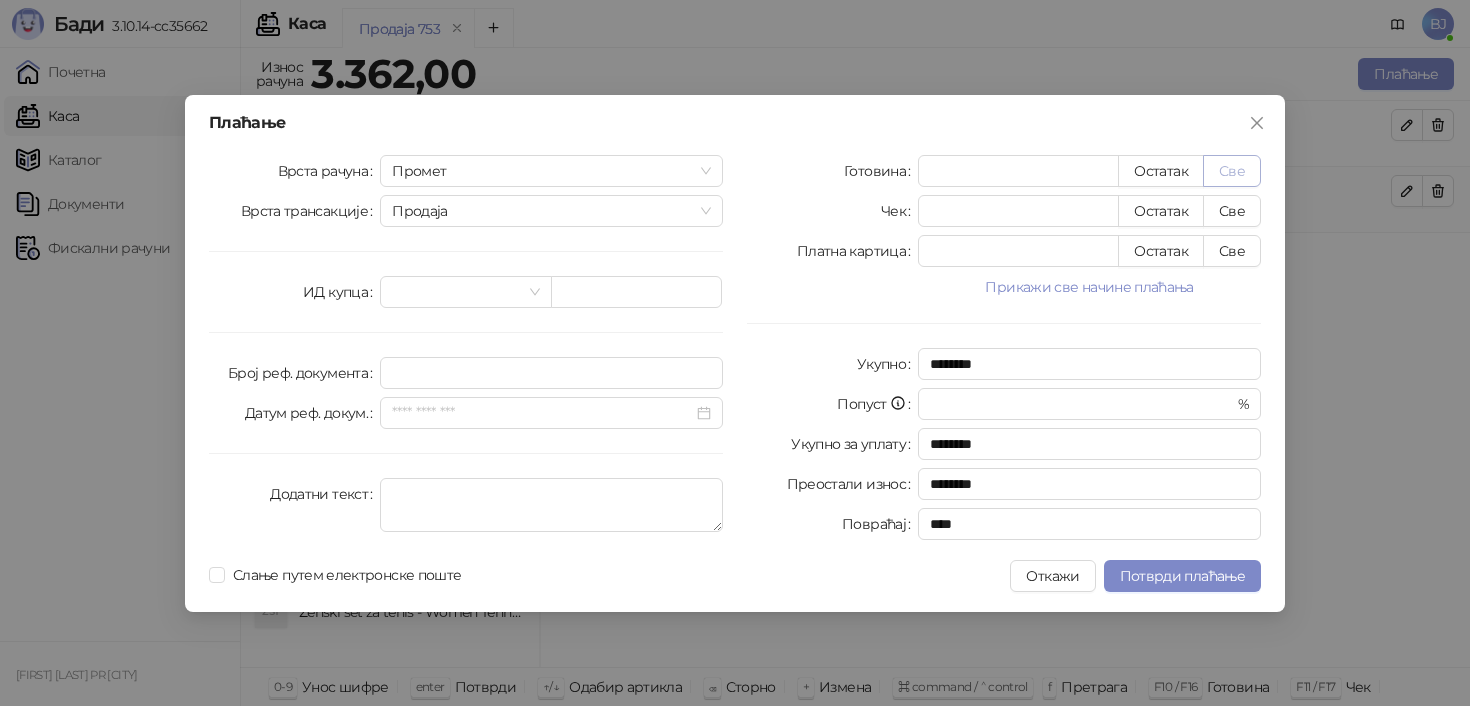 click on "Све" at bounding box center [1232, 171] 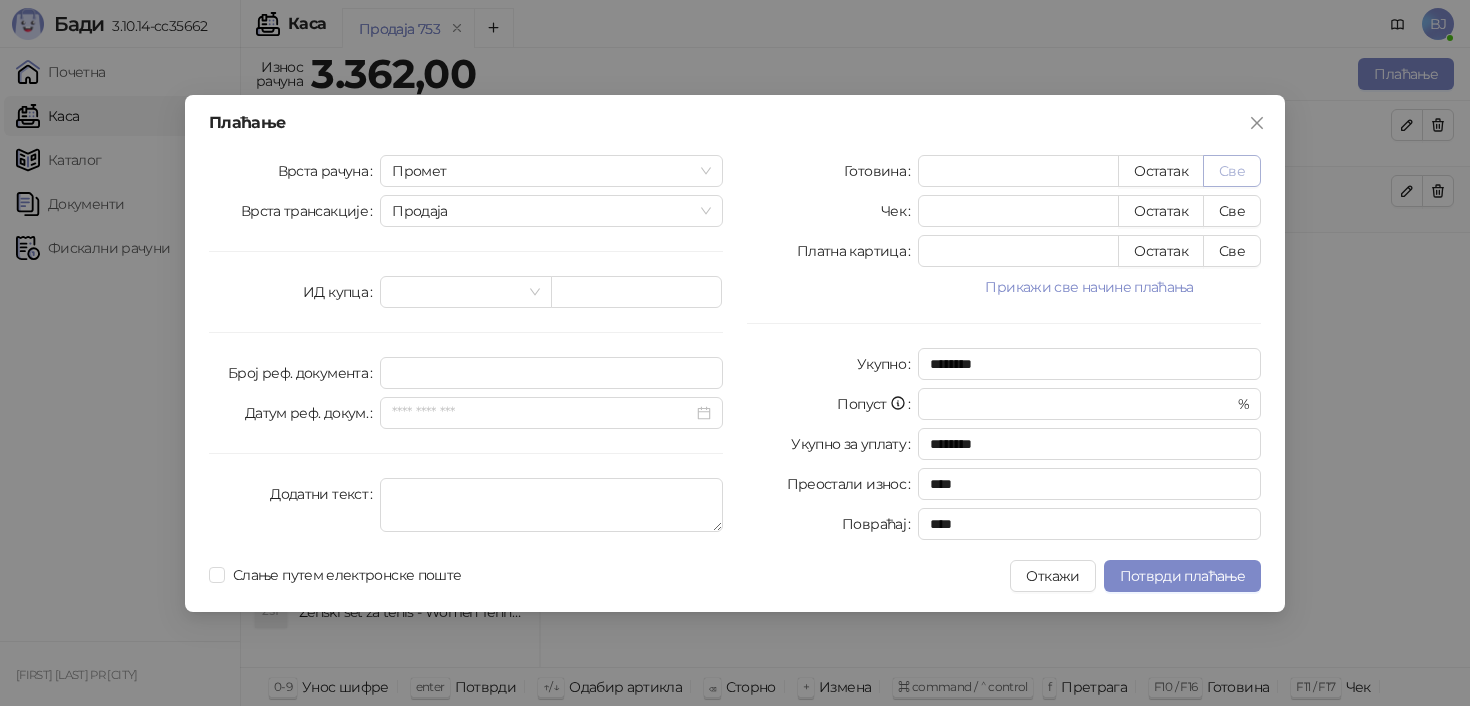 type 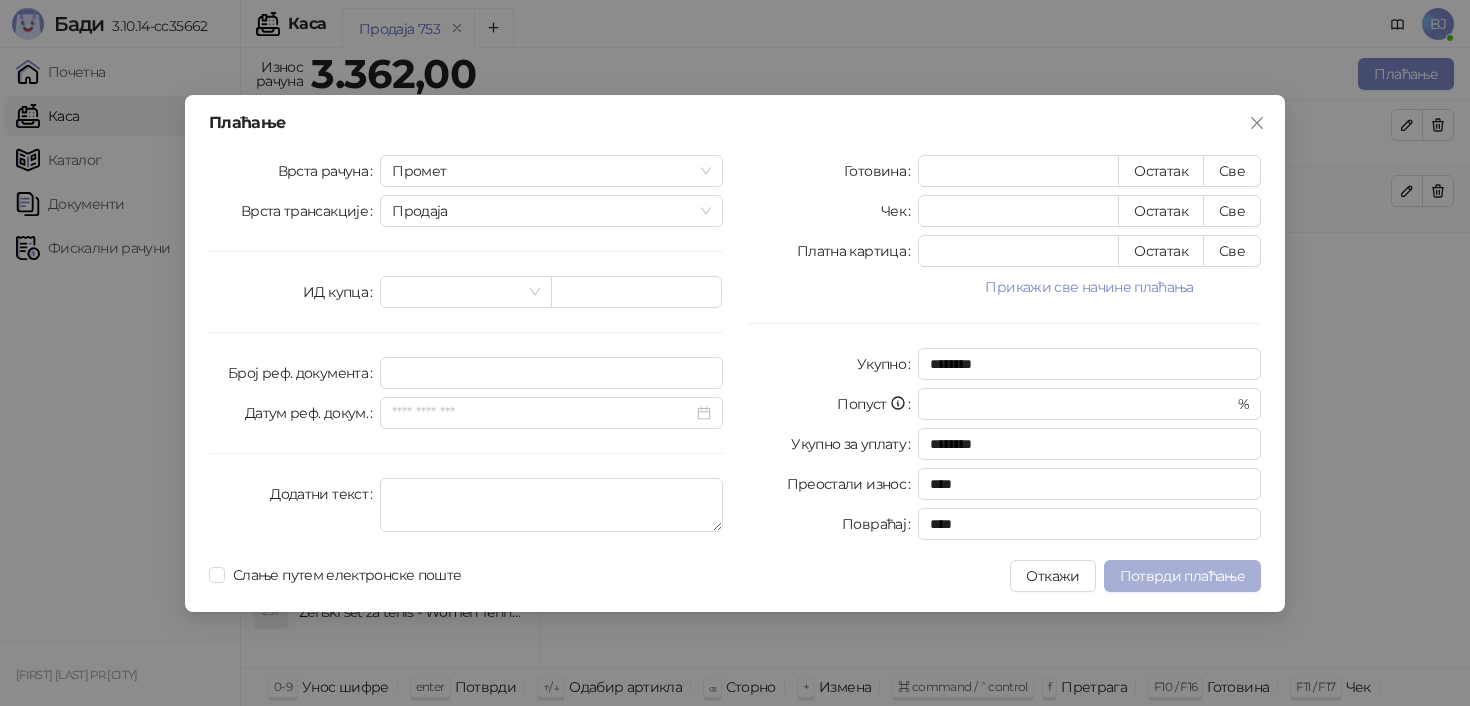 click on "Потврди плаћање" at bounding box center (1182, 576) 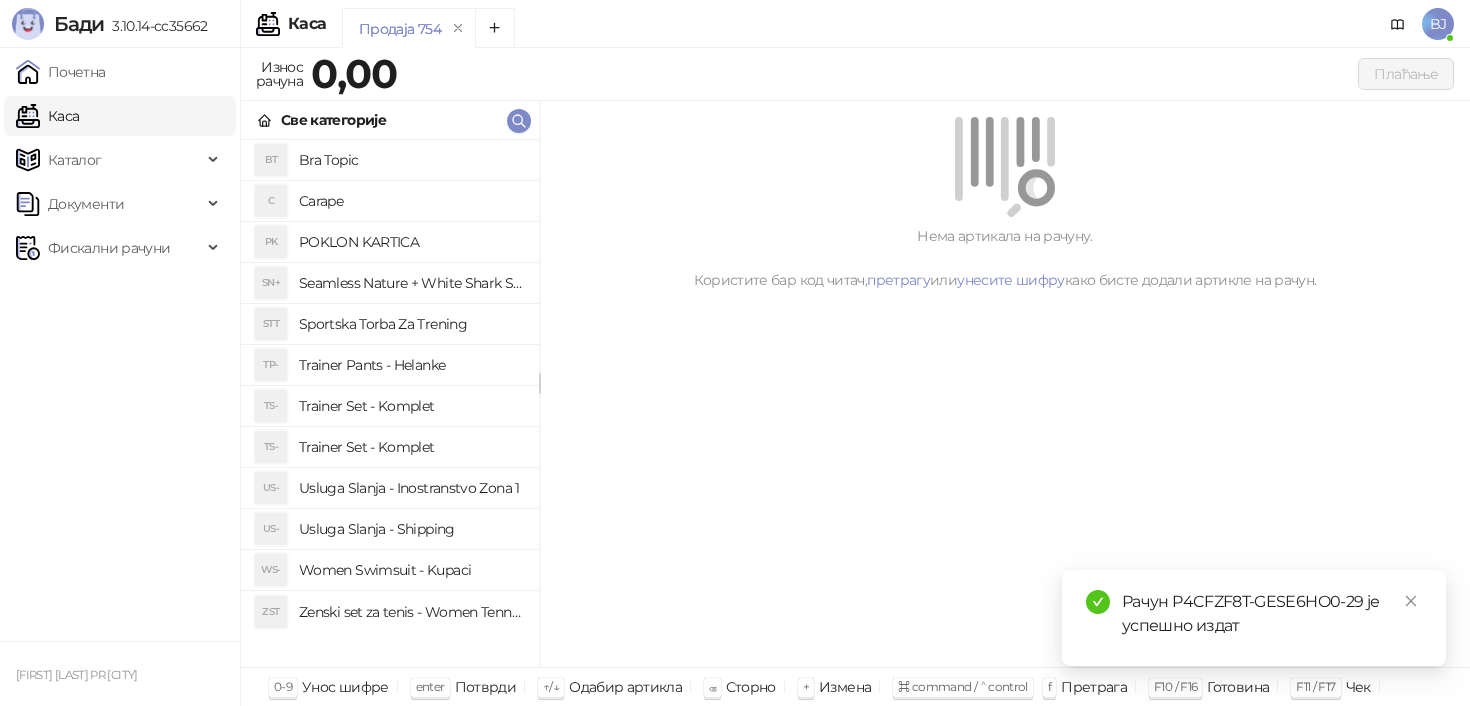 click on "Trainer Pants - Helanke" at bounding box center [411, 365] 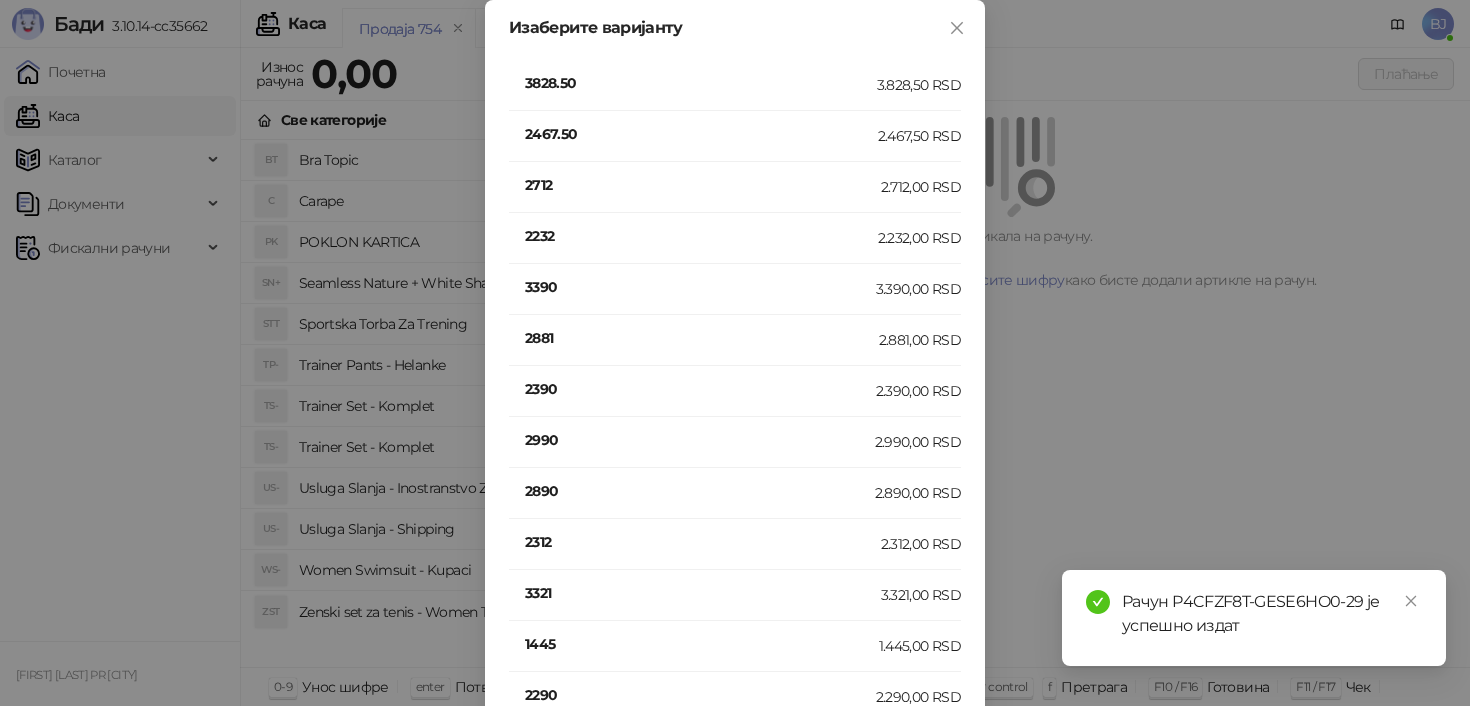click on "2712" at bounding box center (703, 185) 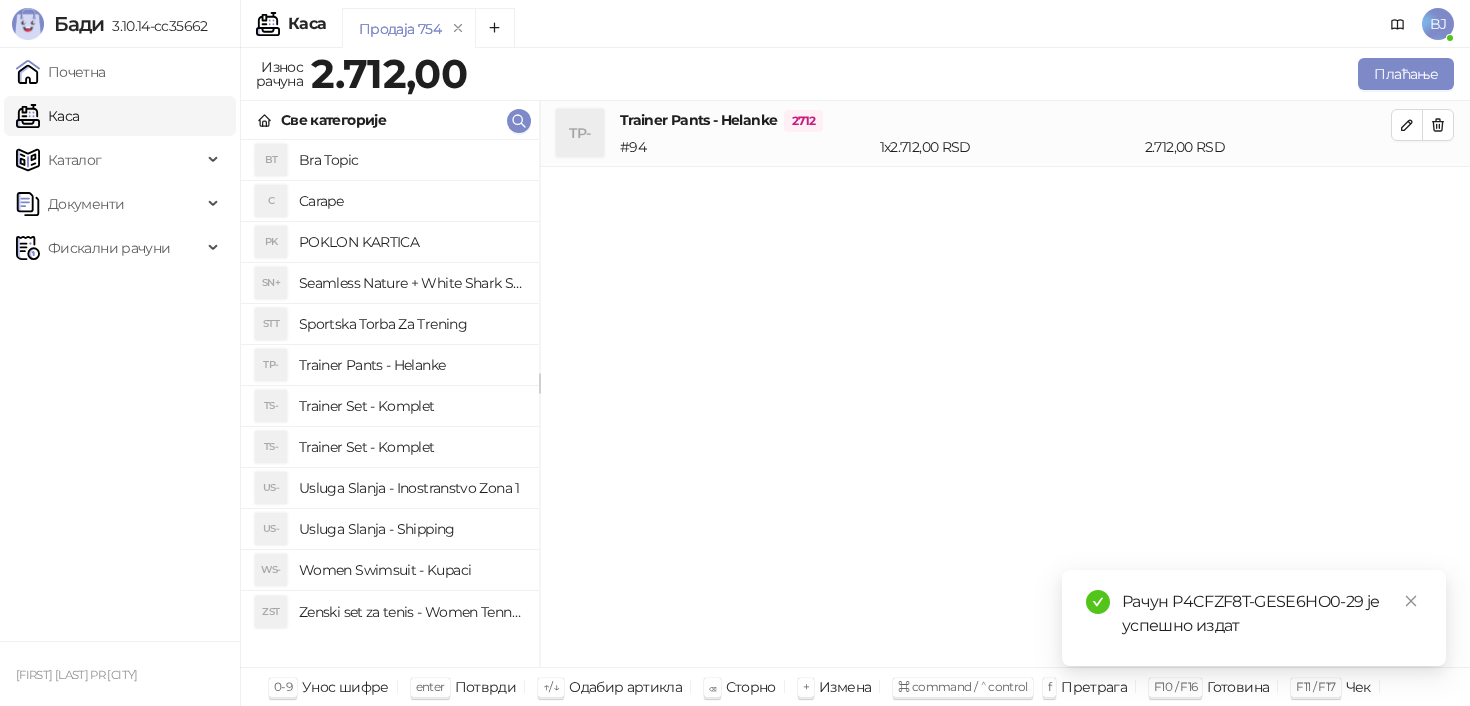 click on "Usluga Slanja - Shipping" at bounding box center (411, 529) 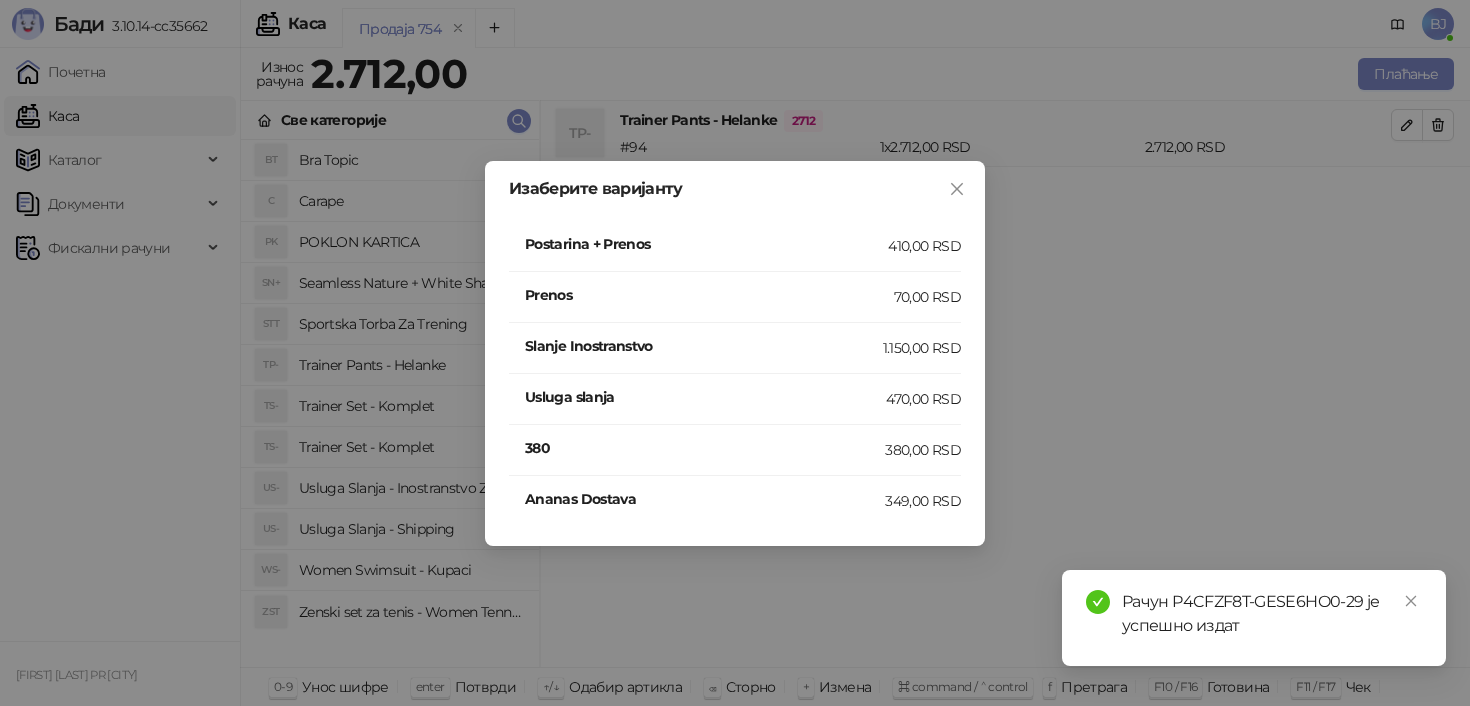 click on "410,00 RSD" at bounding box center (924, 246) 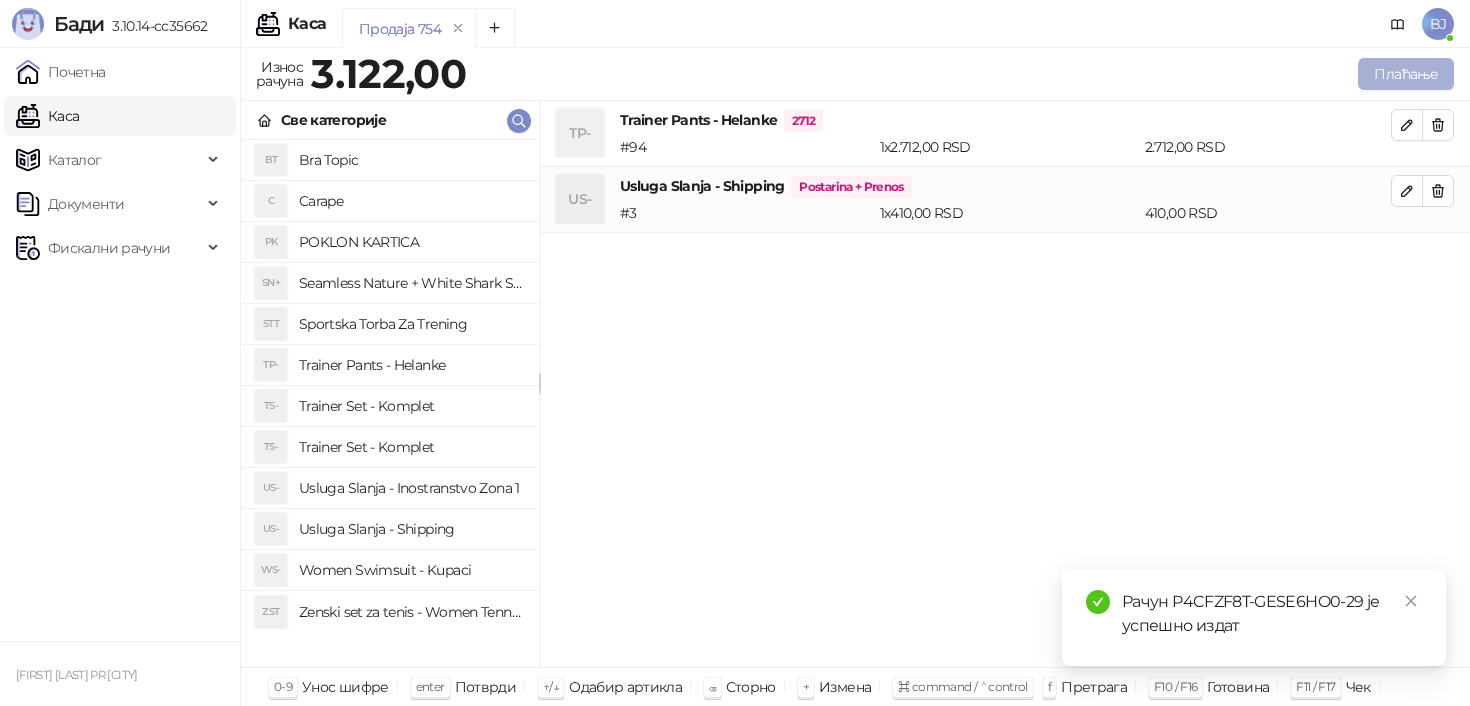 click on "Плаћање" at bounding box center [1406, 74] 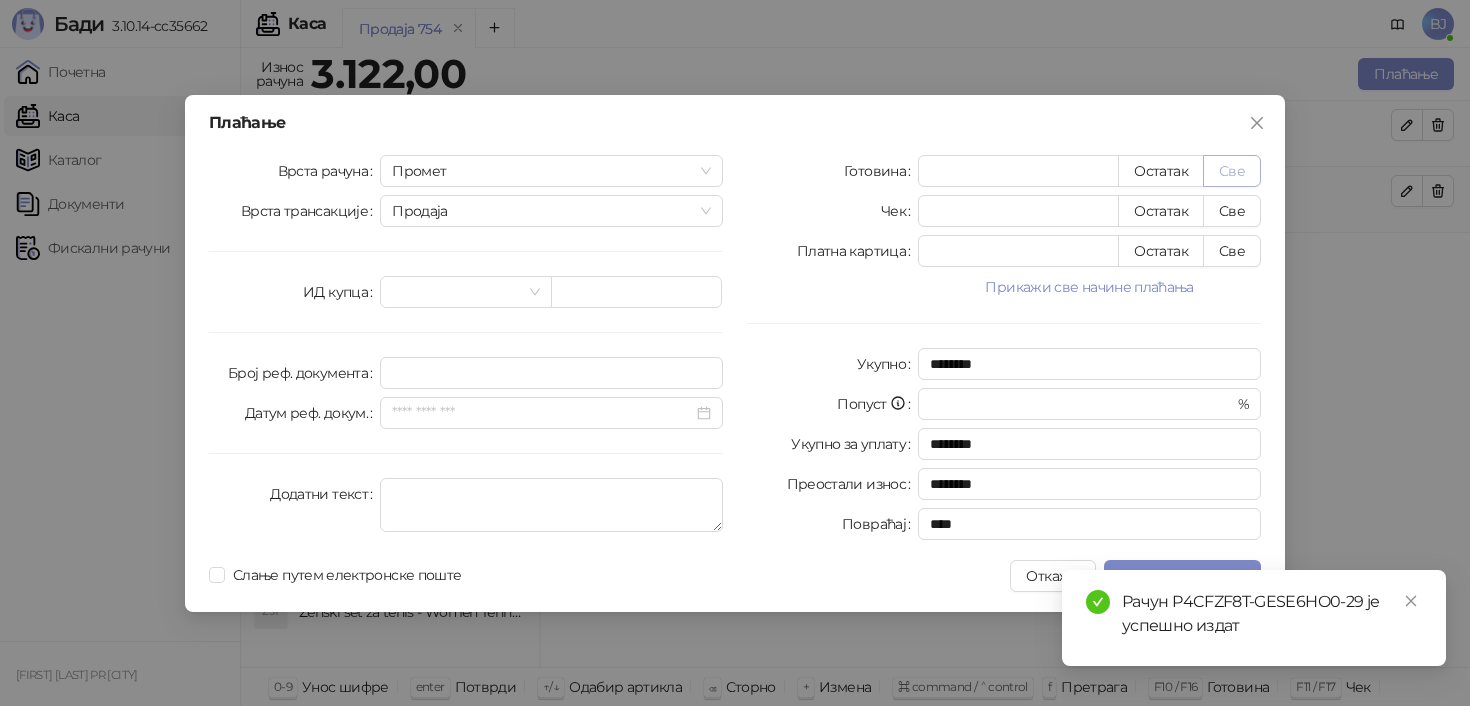 click on "Све" at bounding box center [1232, 171] 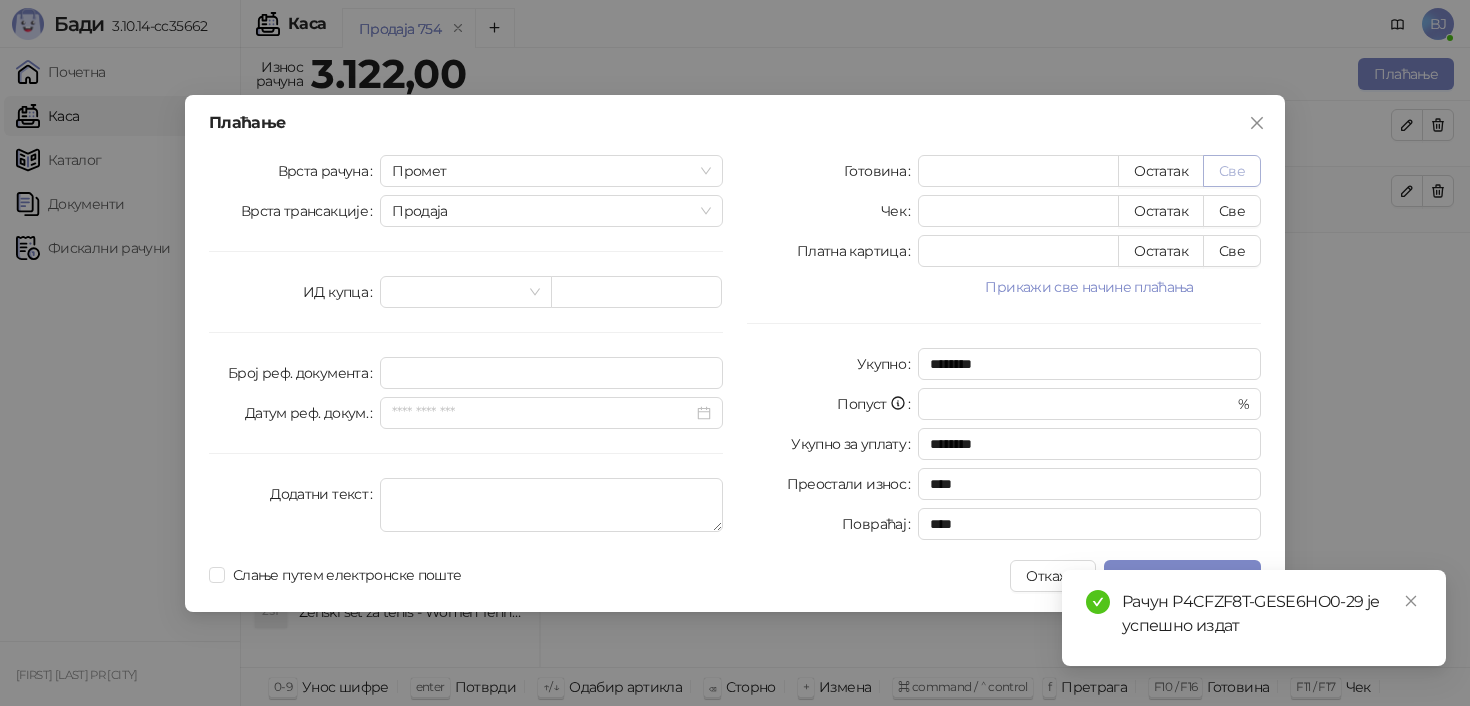 type 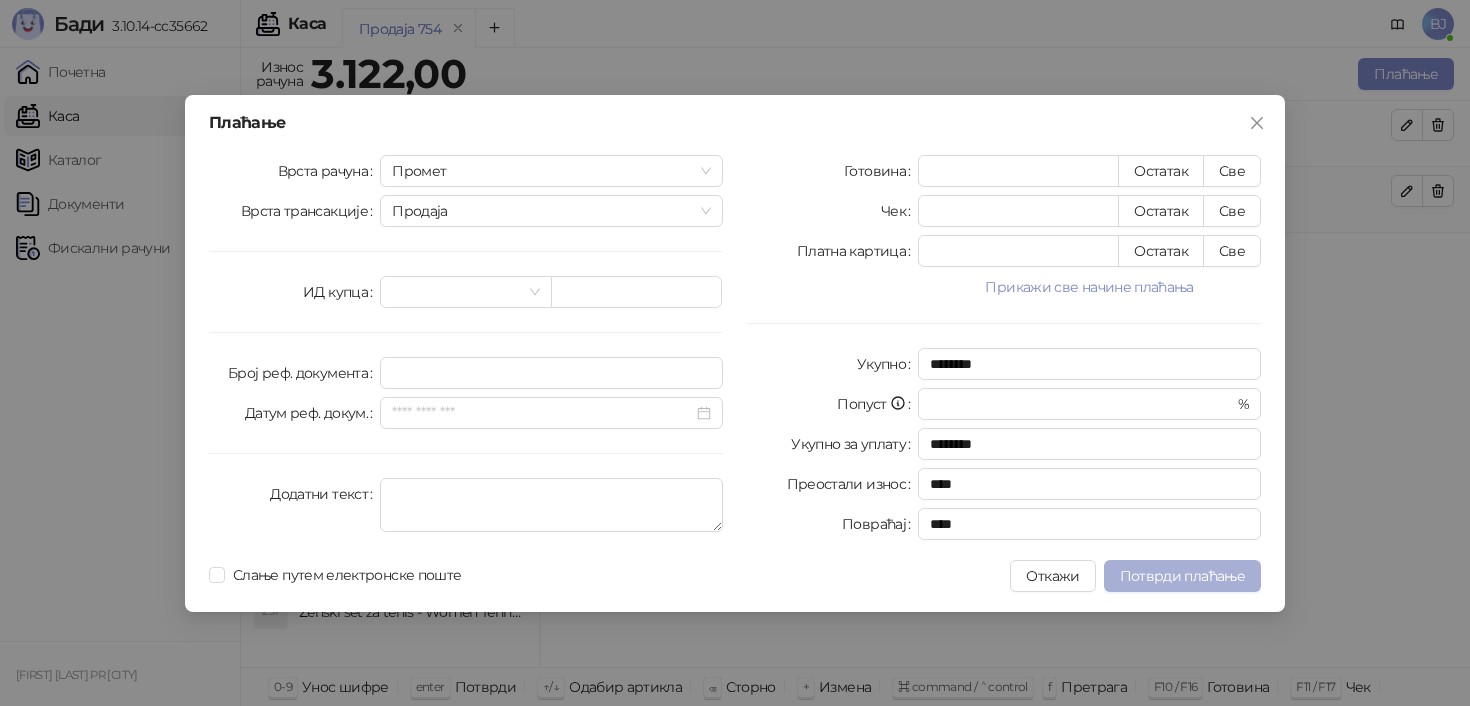 click on "Потврди плаћање" at bounding box center [1182, 576] 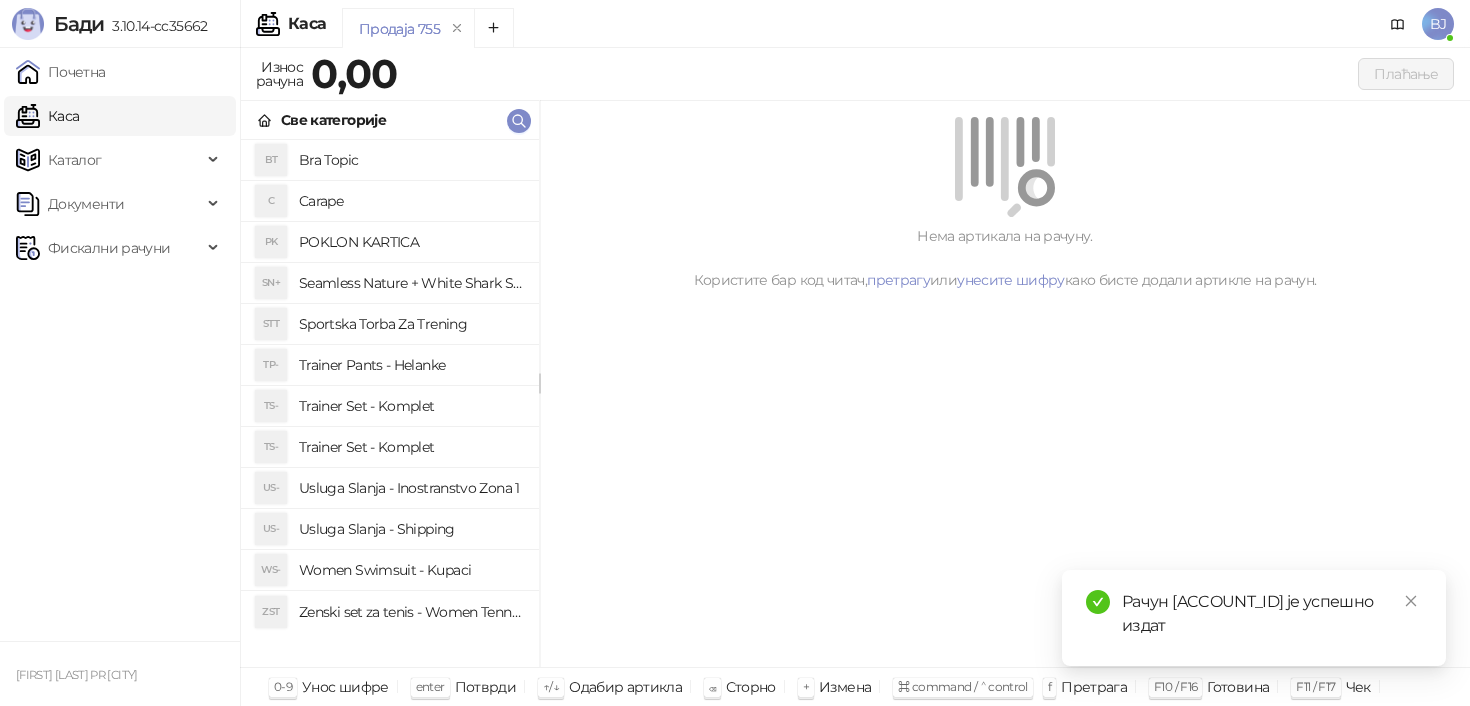 click on "Zenski set za tenis - Women Tennis Set" at bounding box center (411, 612) 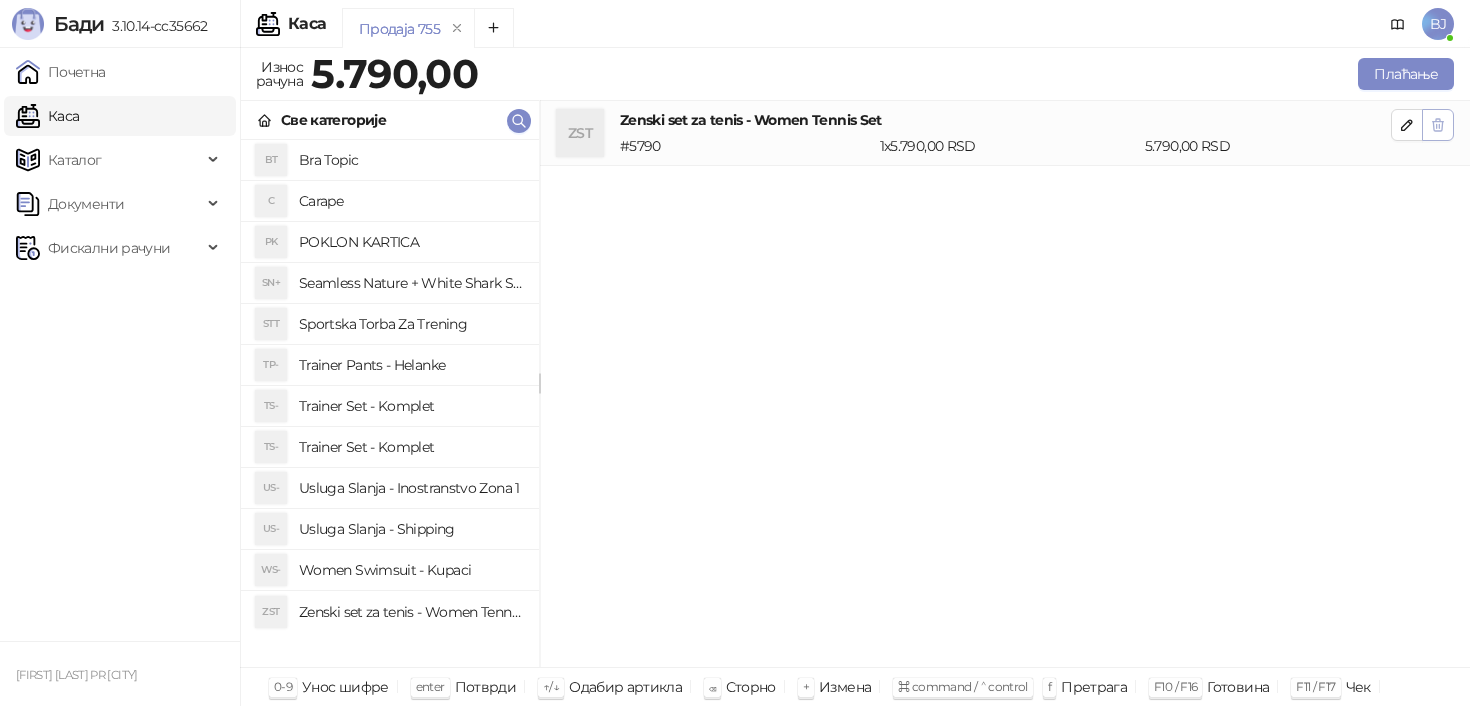 click at bounding box center (1438, 125) 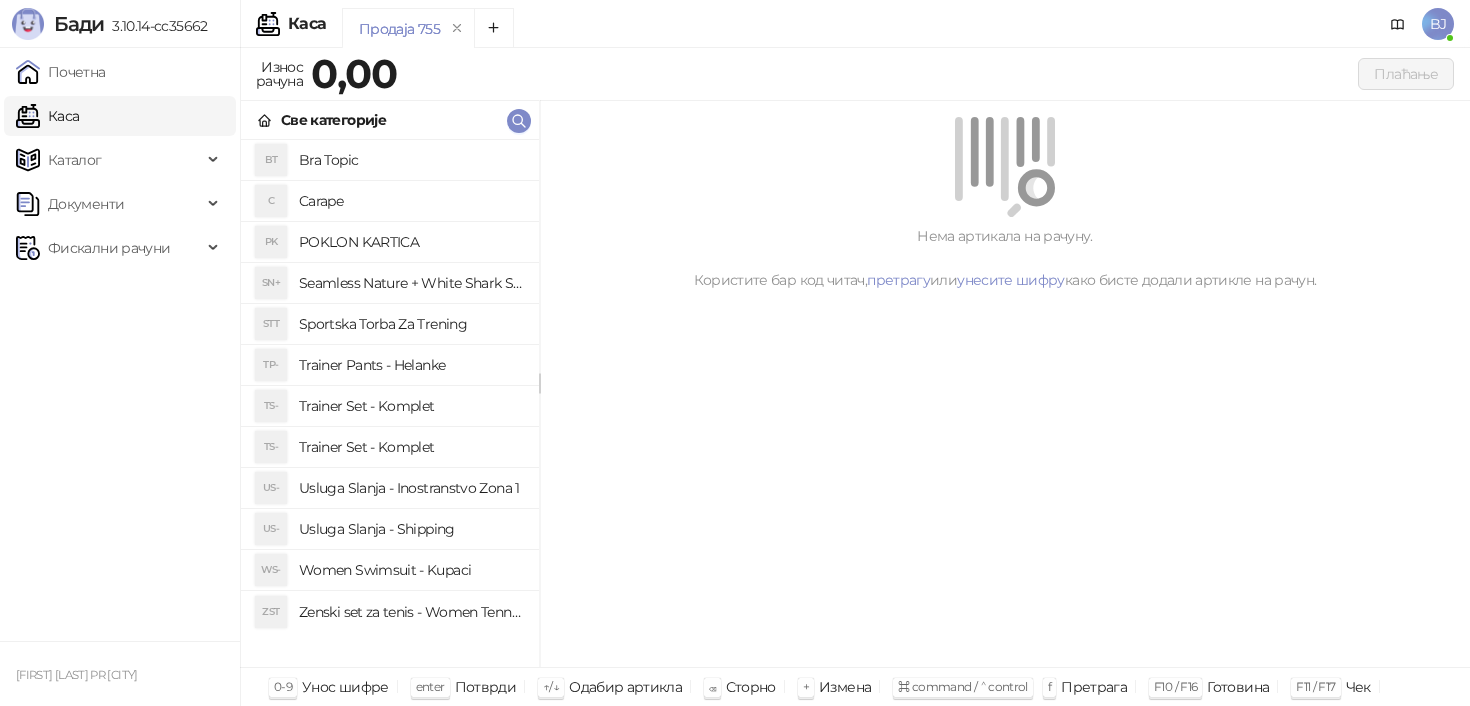 click on "Women Swimsuit - Kupaci" at bounding box center [411, 570] 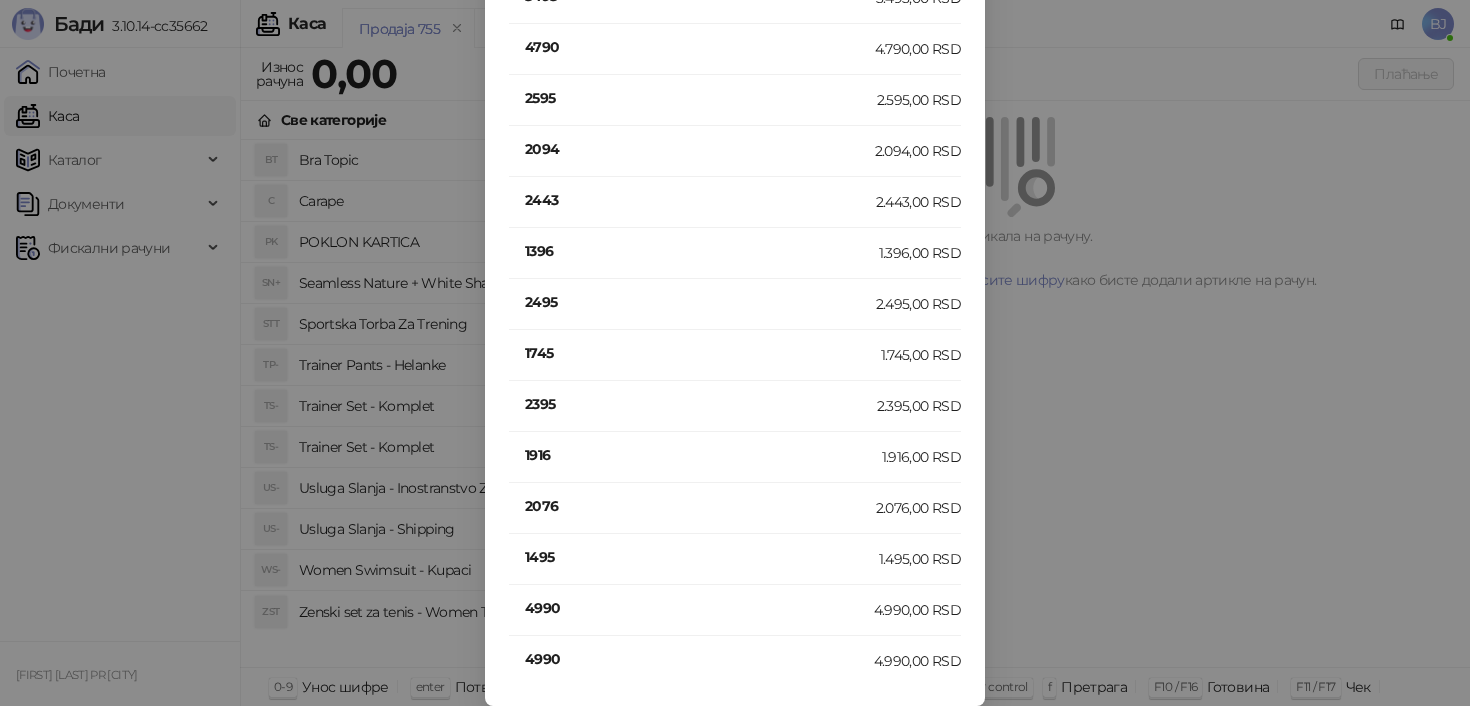 scroll, scrollTop: 138, scrollLeft: 0, axis: vertical 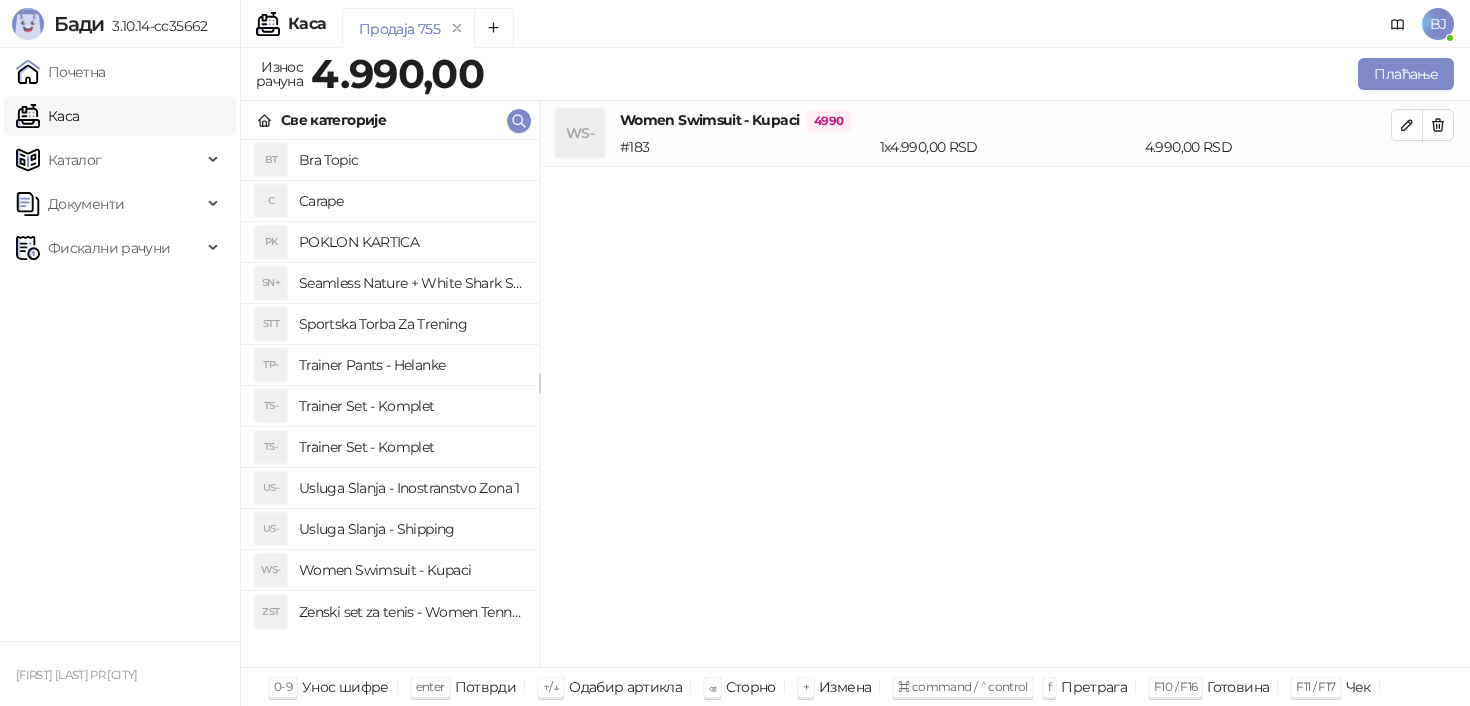 click on "Usluga Slanja - Shipping" at bounding box center (411, 529) 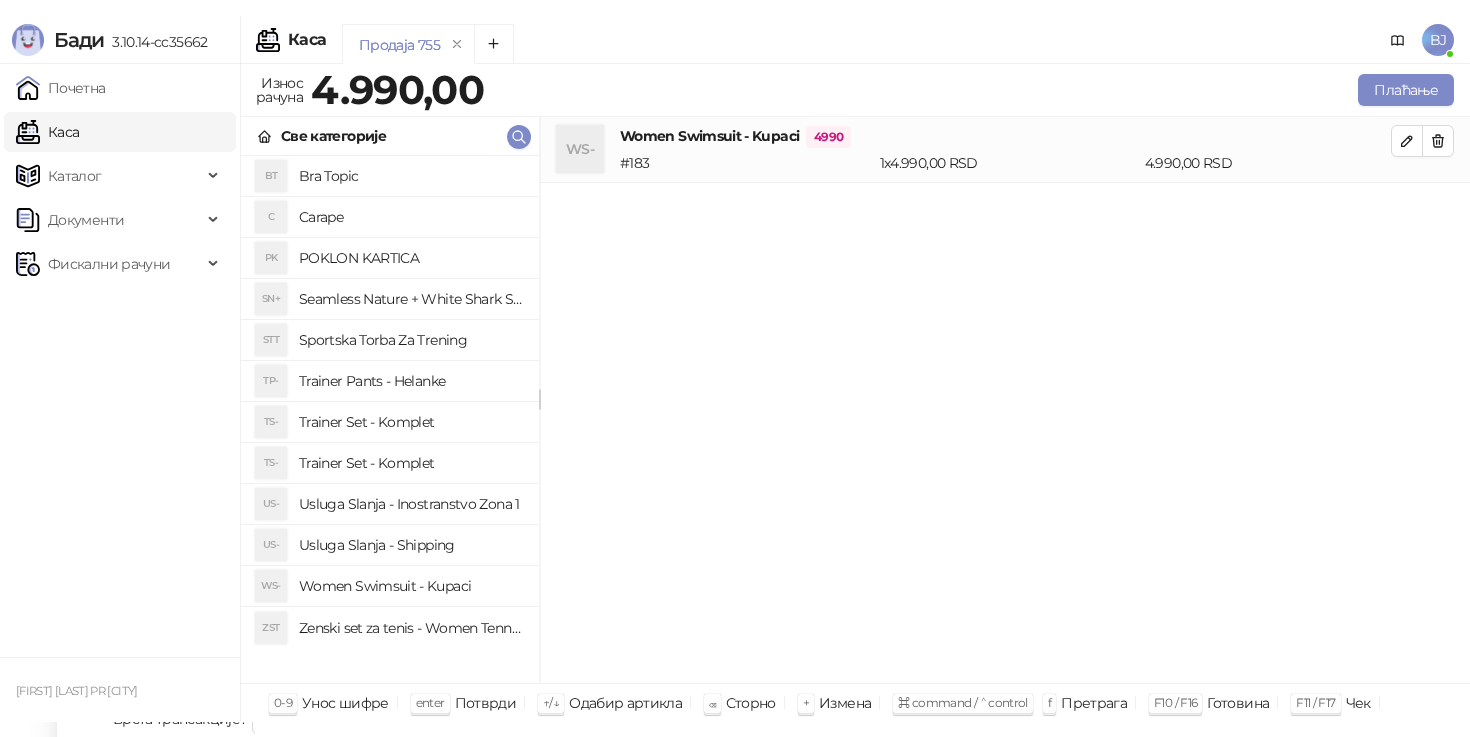 scroll, scrollTop: 0, scrollLeft: 0, axis: both 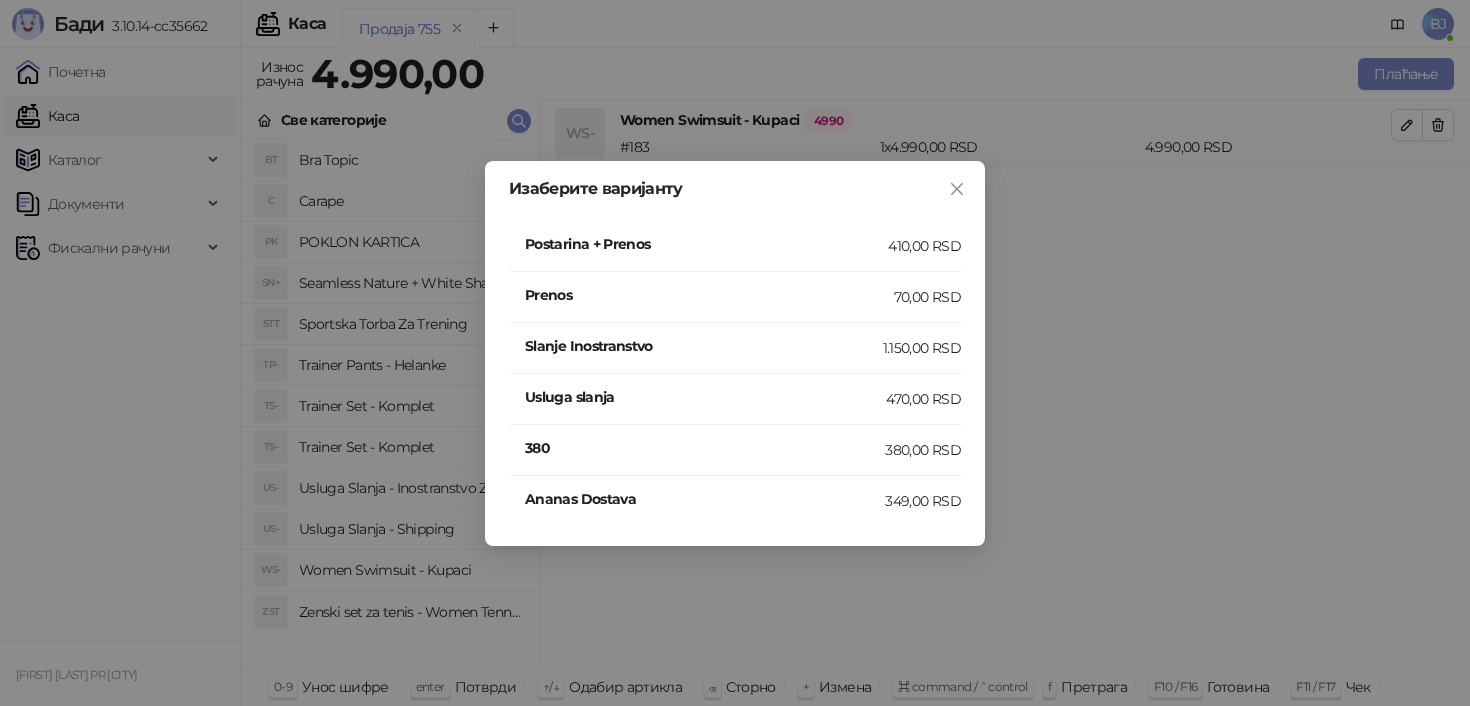click on "Postarina + Prenos" at bounding box center [706, 244] 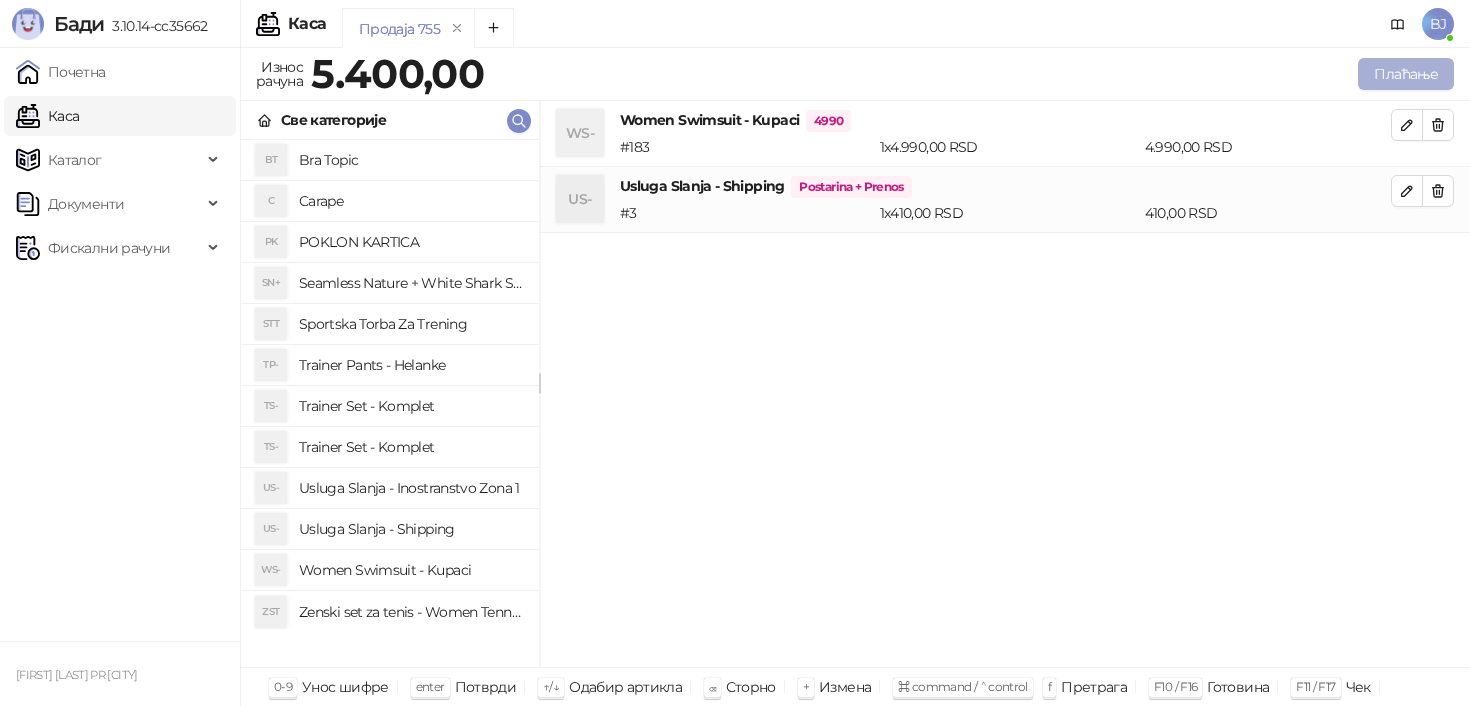 click on "Плаћање" at bounding box center (1406, 74) 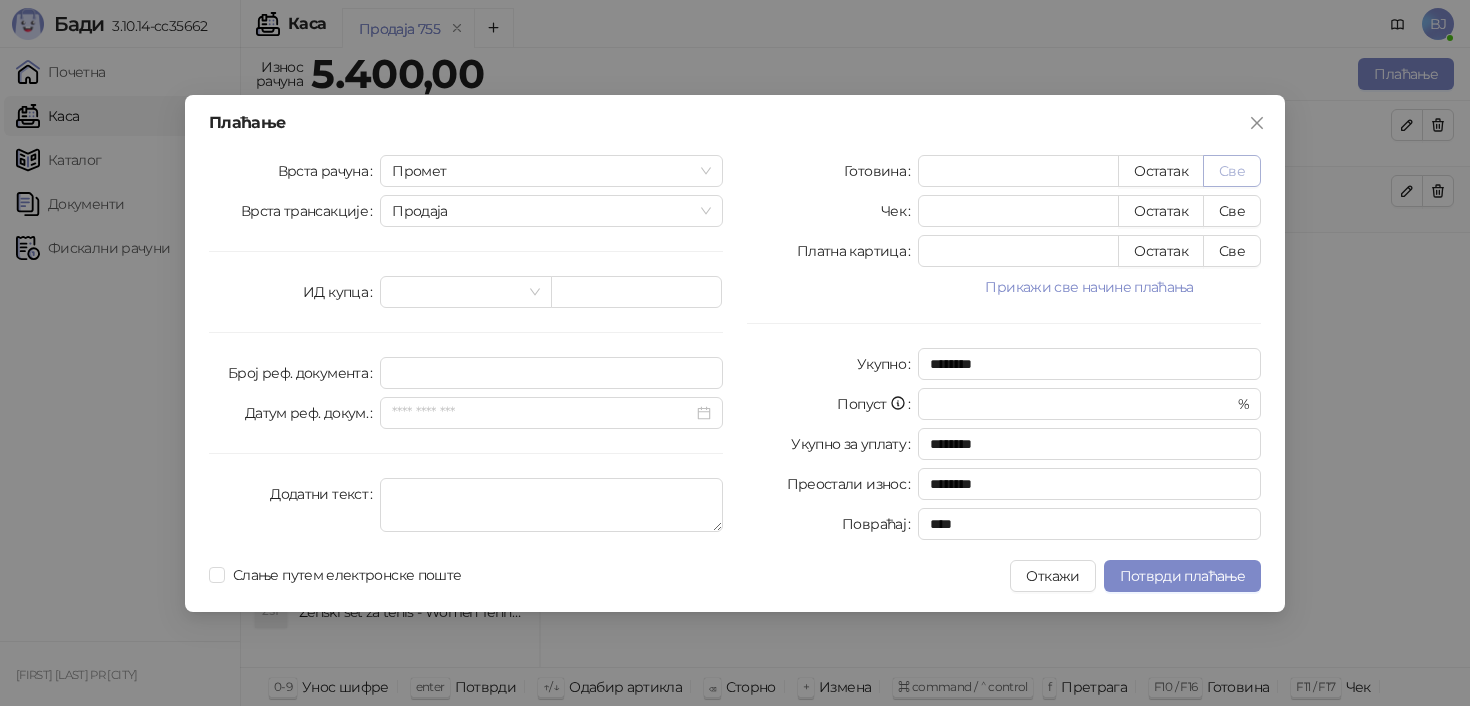 click on "Све" at bounding box center (1232, 171) 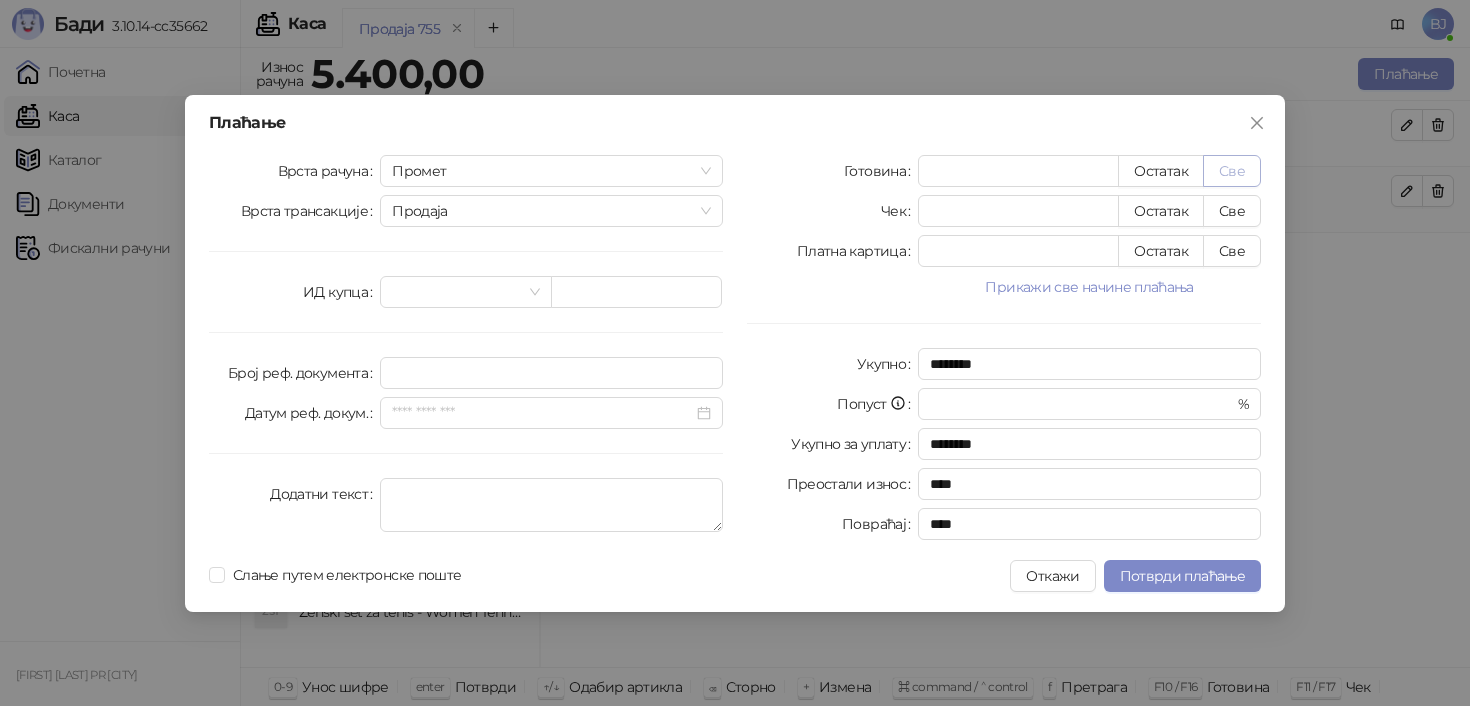 type 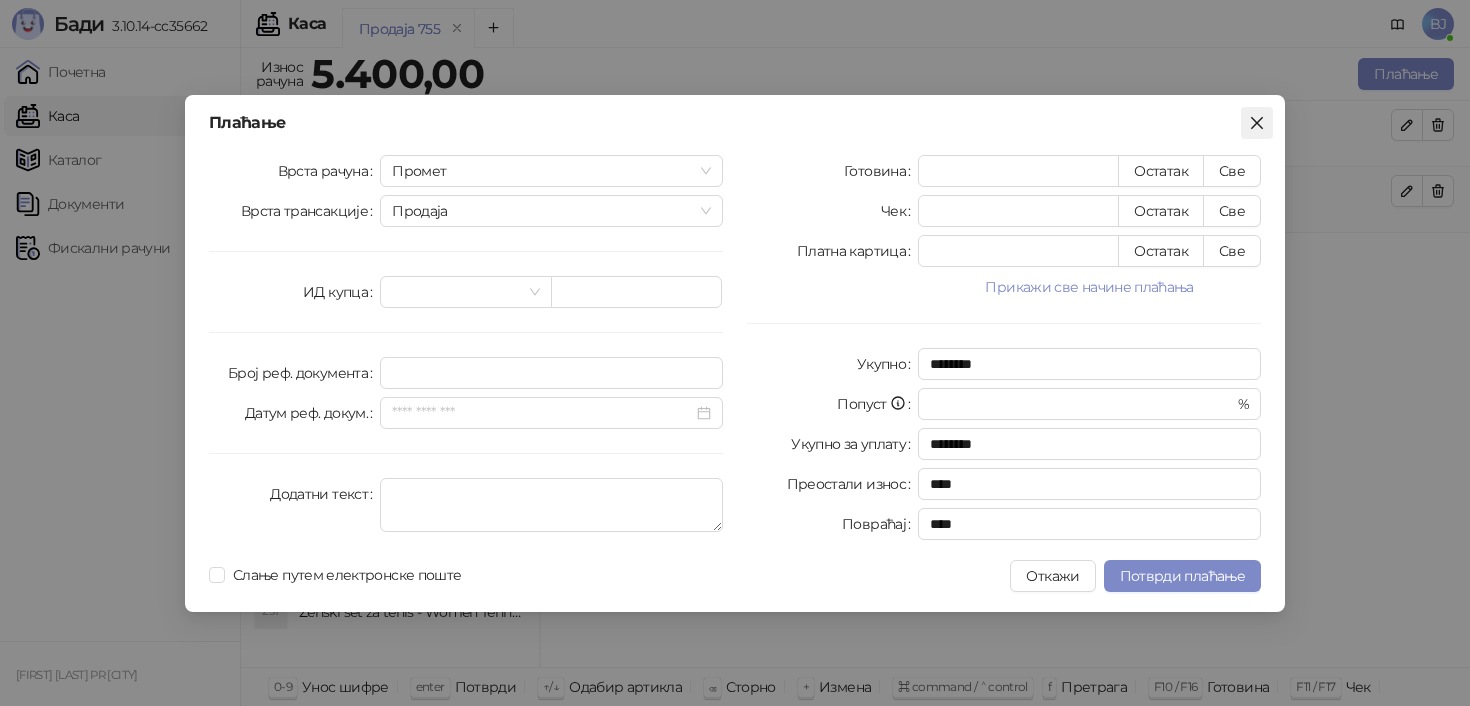 click 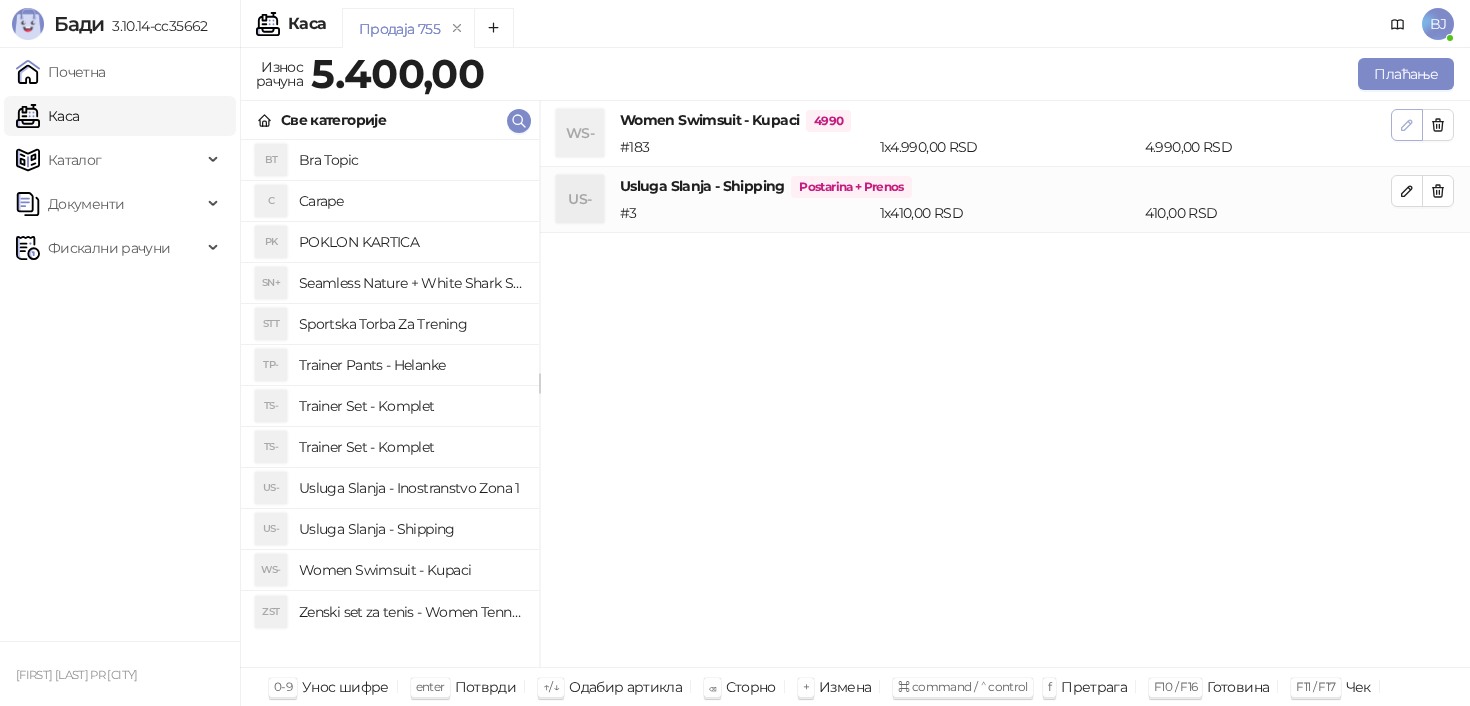 click 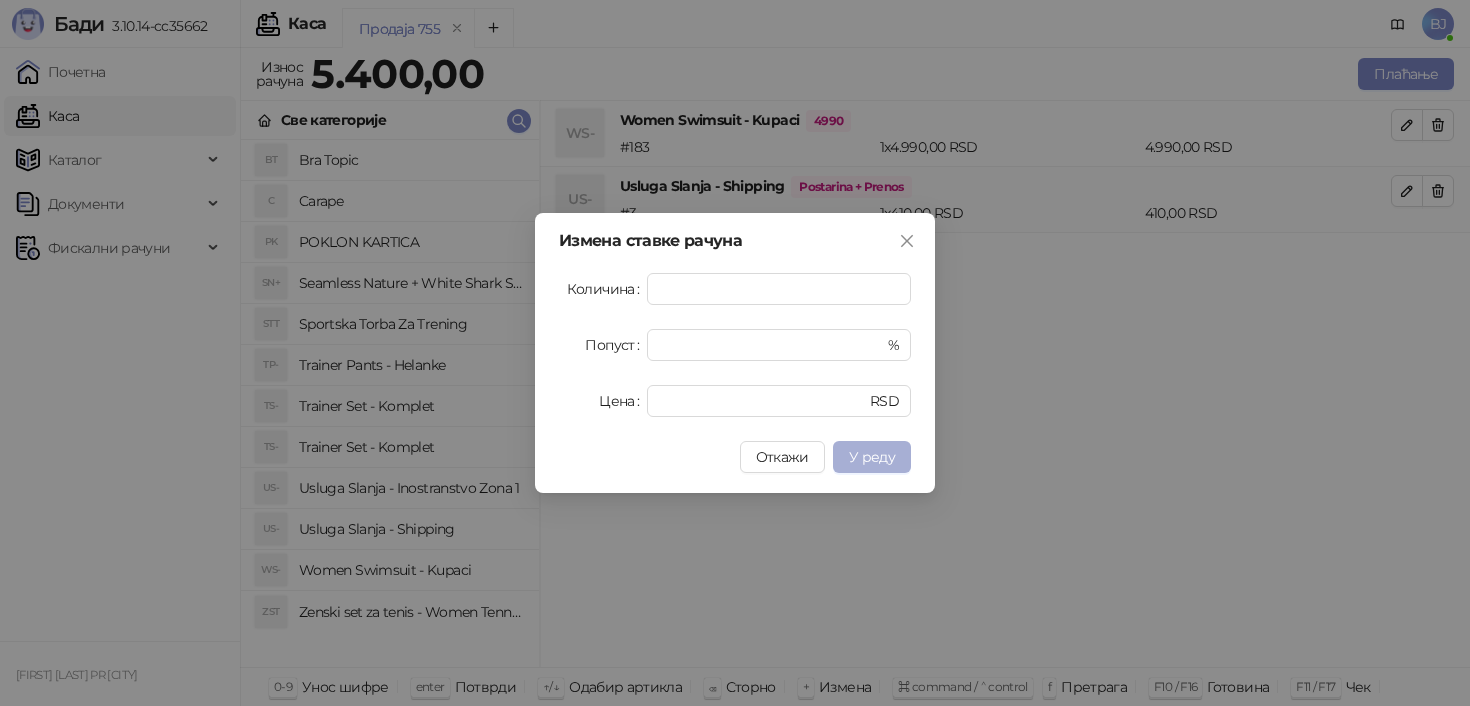 type on "*" 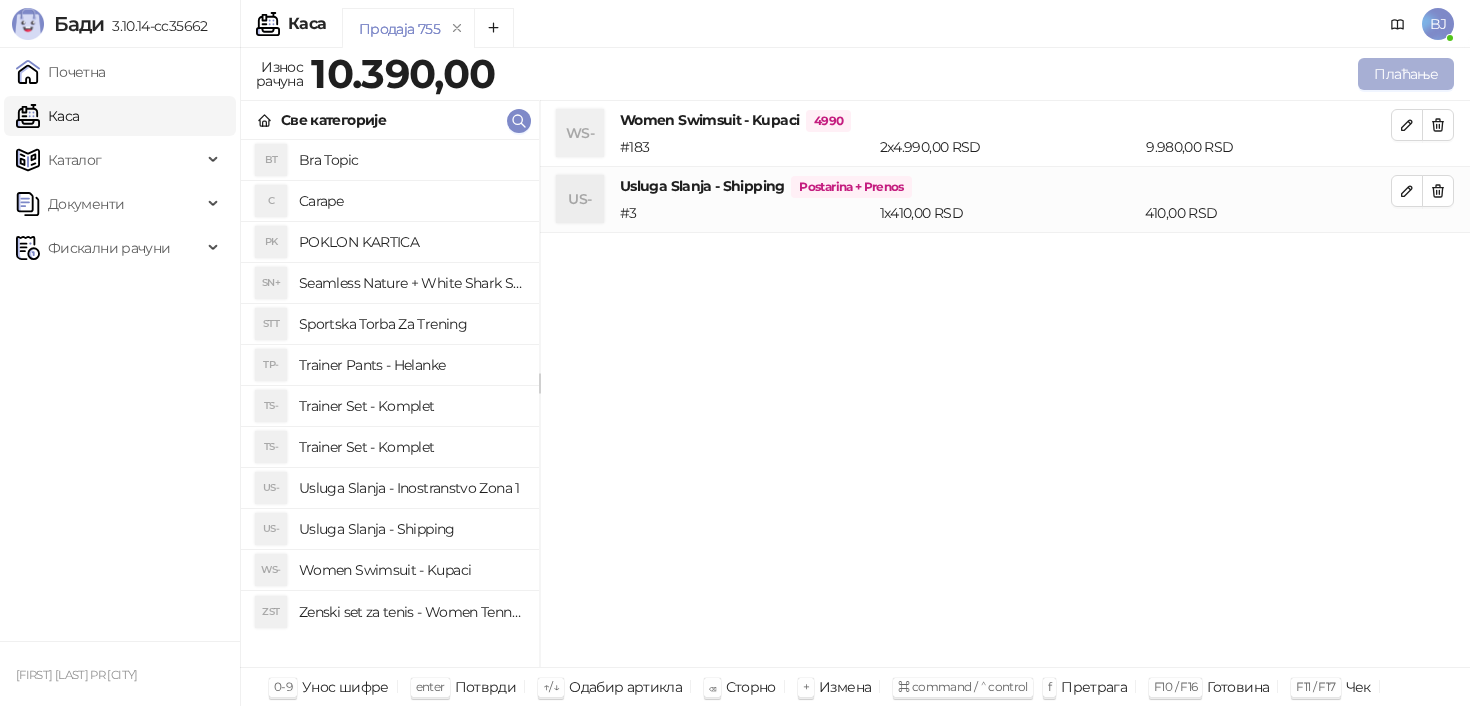 click on "Плаћање" at bounding box center (1406, 74) 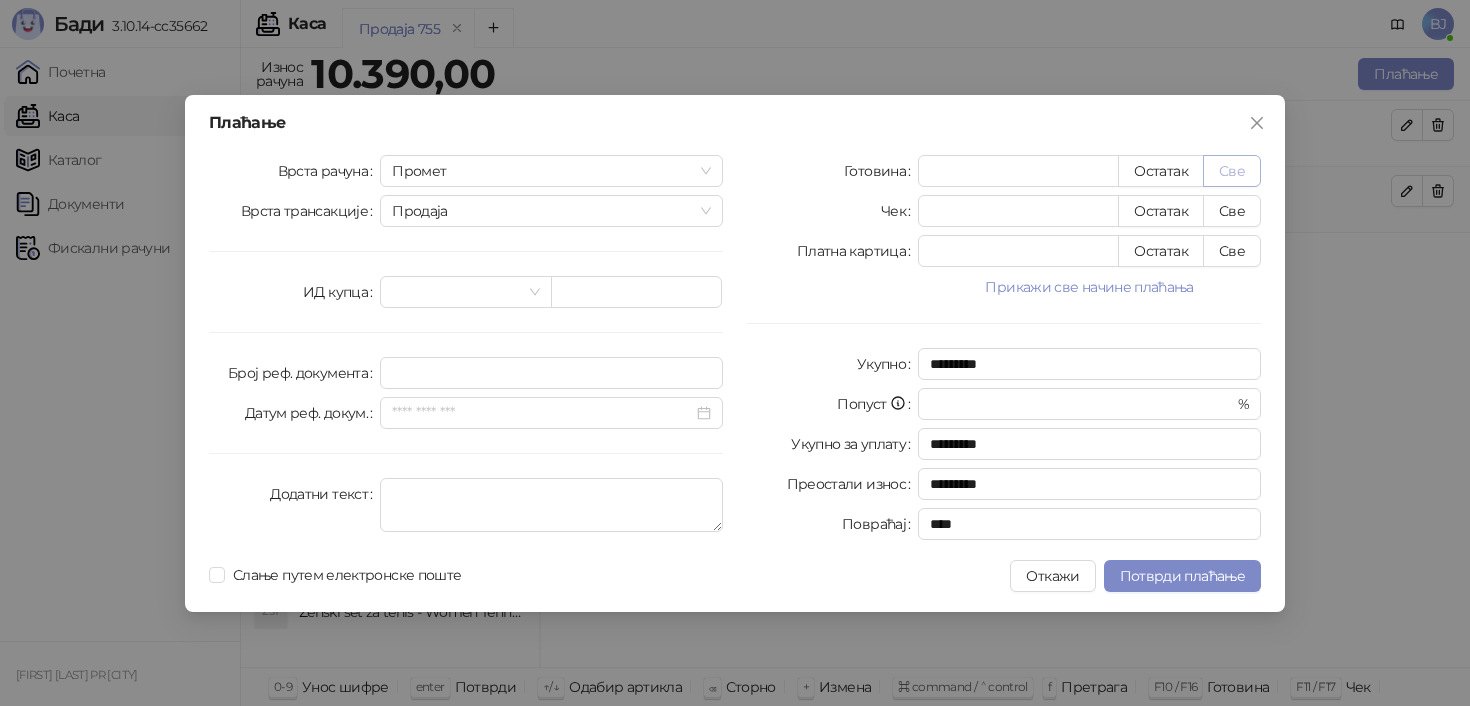 click on "Све" at bounding box center [1232, 171] 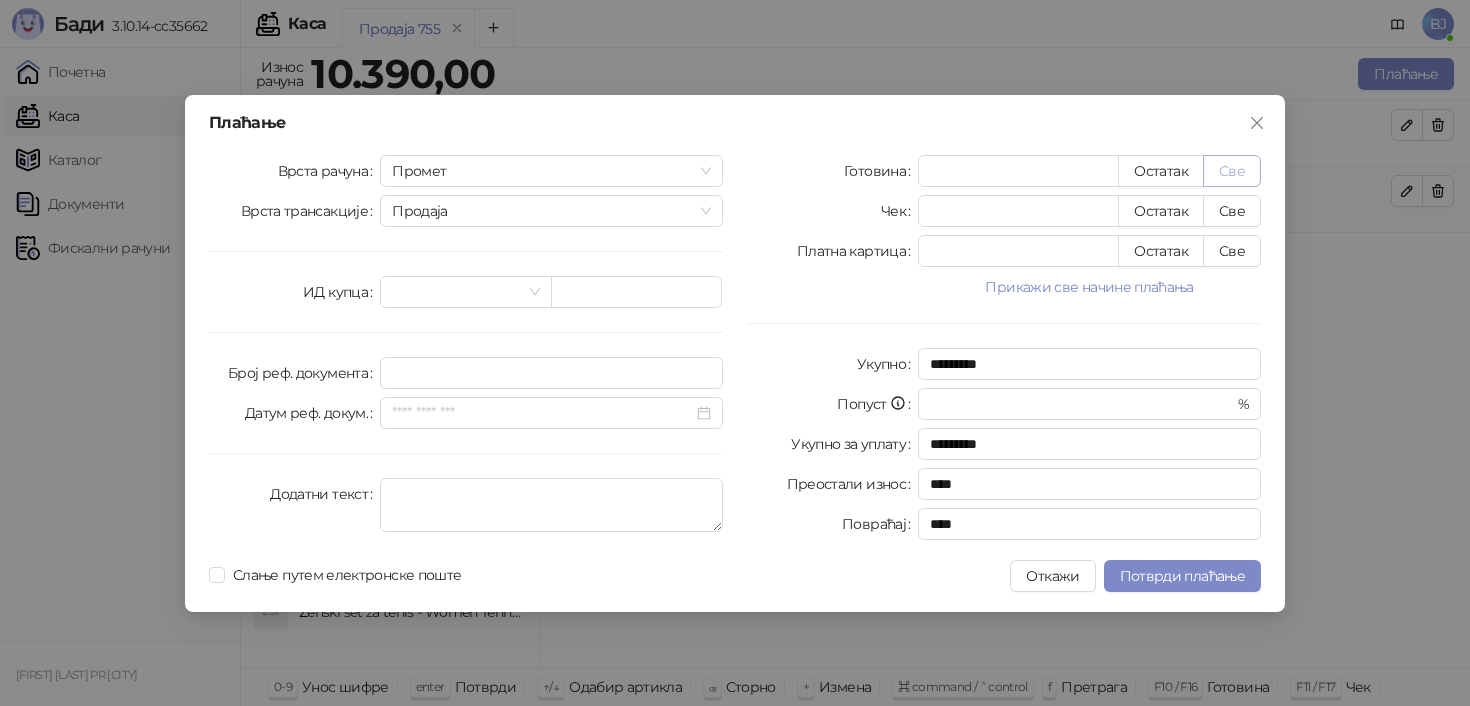 type 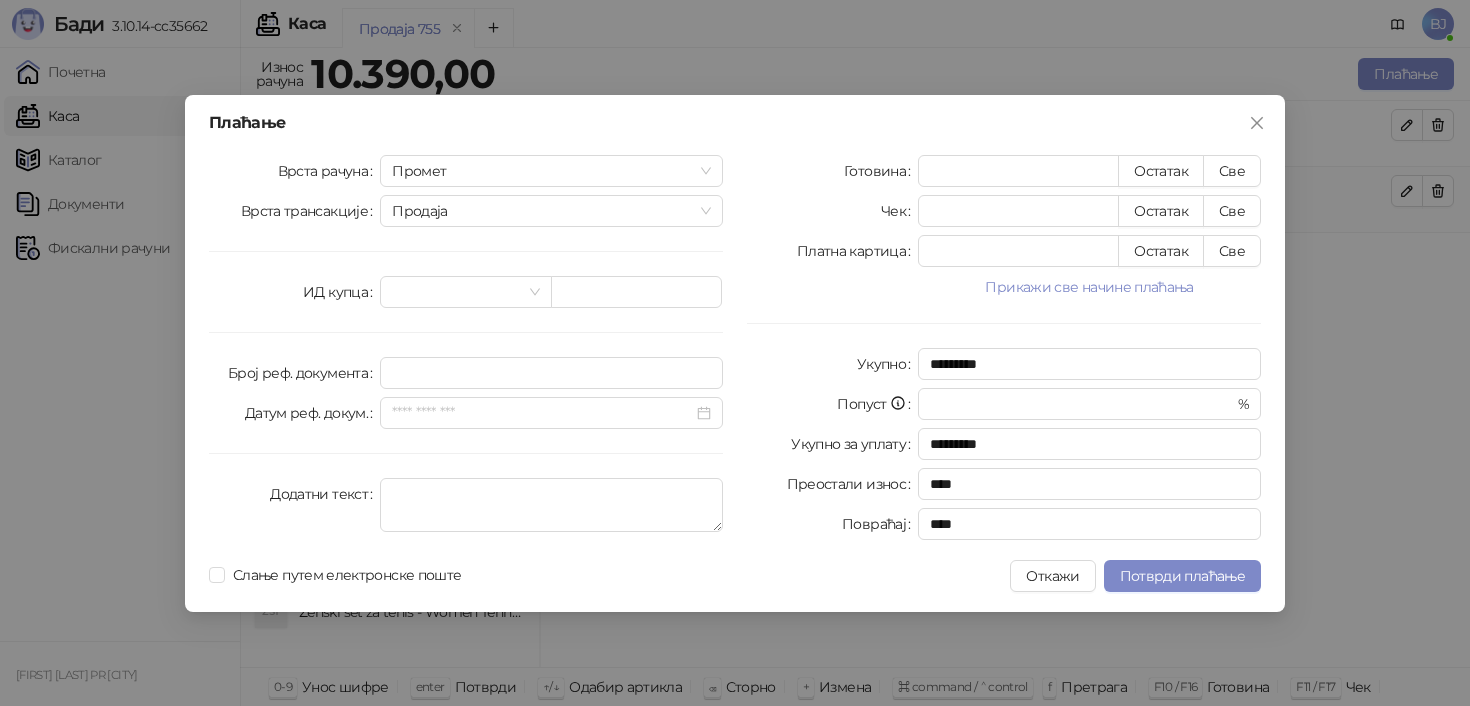 click on "Плаћање Врста рачуна Промет Врста трансакције Продаја ИД купца Број реф. документа Датум реф. докум. Додатни текст Готовина ***** Остатак Све Чек * Остатак Све Платна картица * Остатак Све Прикажи све начине плаћања Пренос на рачун * Остатак Све Ваучер * Остатак Све Инстант плаћање * Остатак Све Друго безготовинско * Остатак Све Укупно ********* Попуст   * % Укупно за уплату ********* Преостали износ **** Повраћај **** Слање путем електронске поште Откажи Потврди плаћање" at bounding box center (735, 353) 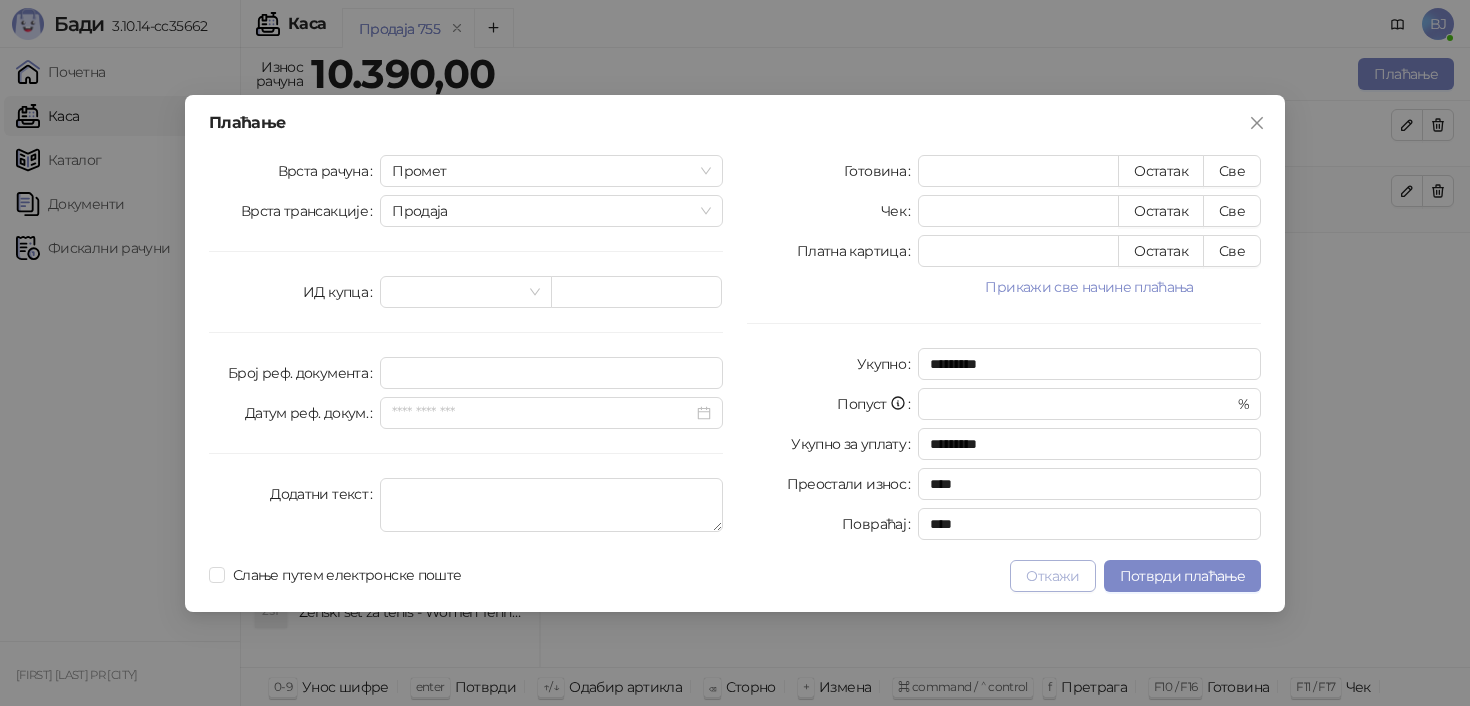click on "Откажи" at bounding box center [1052, 576] 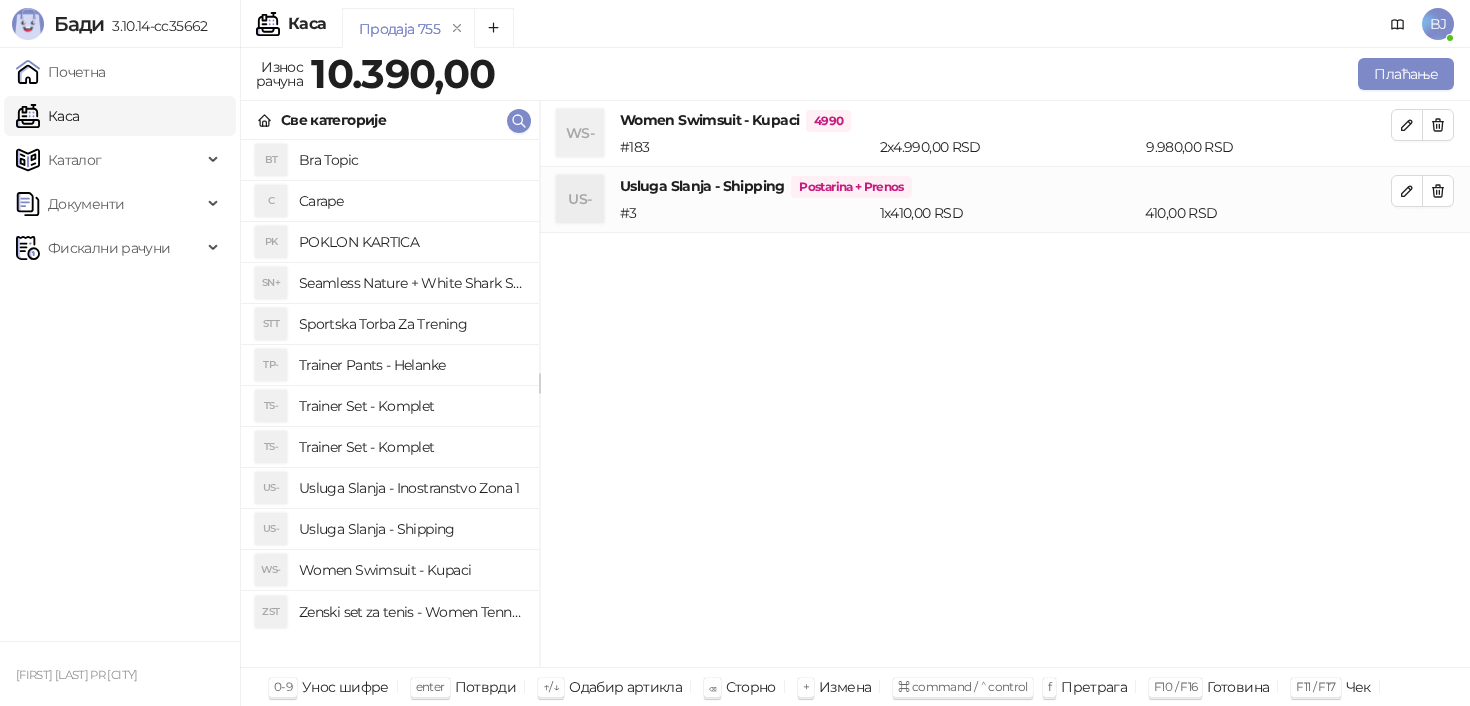 click 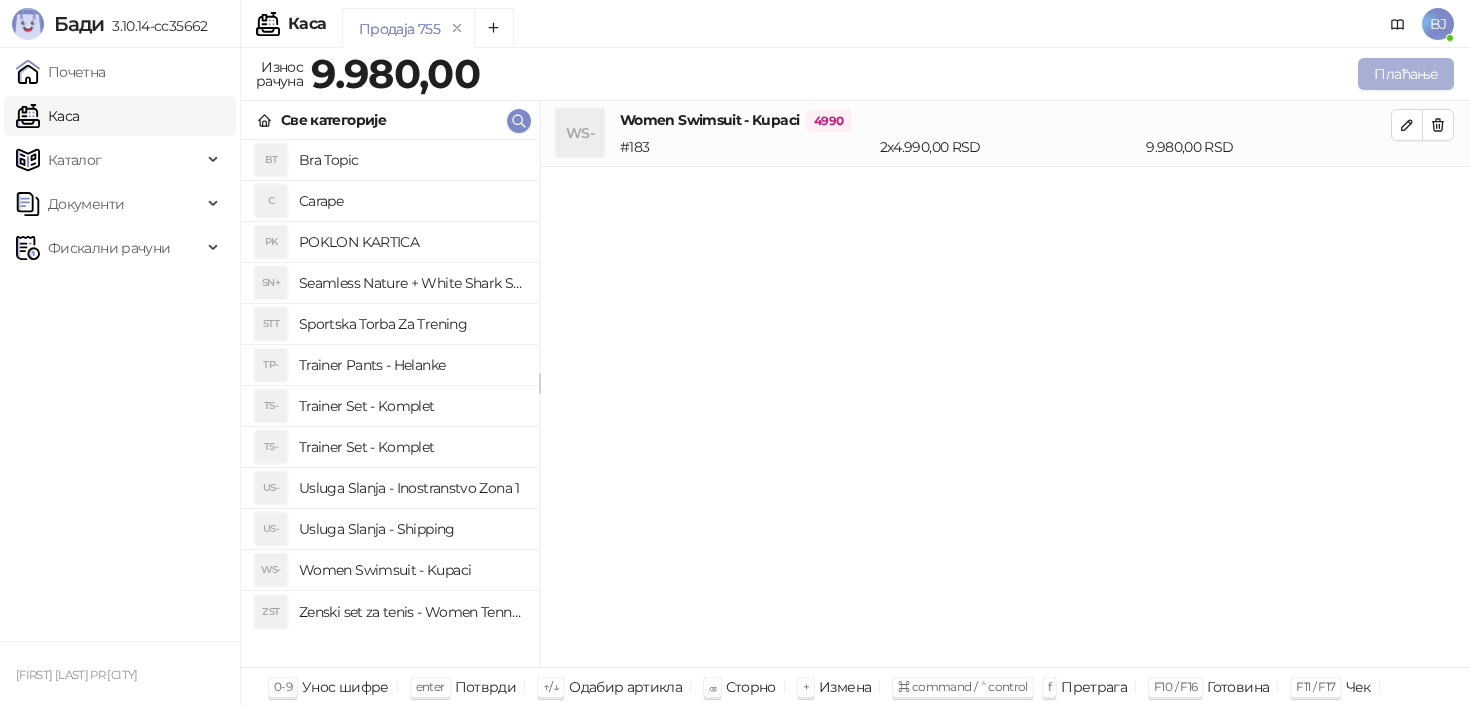 click on "Плаћање" at bounding box center (1406, 74) 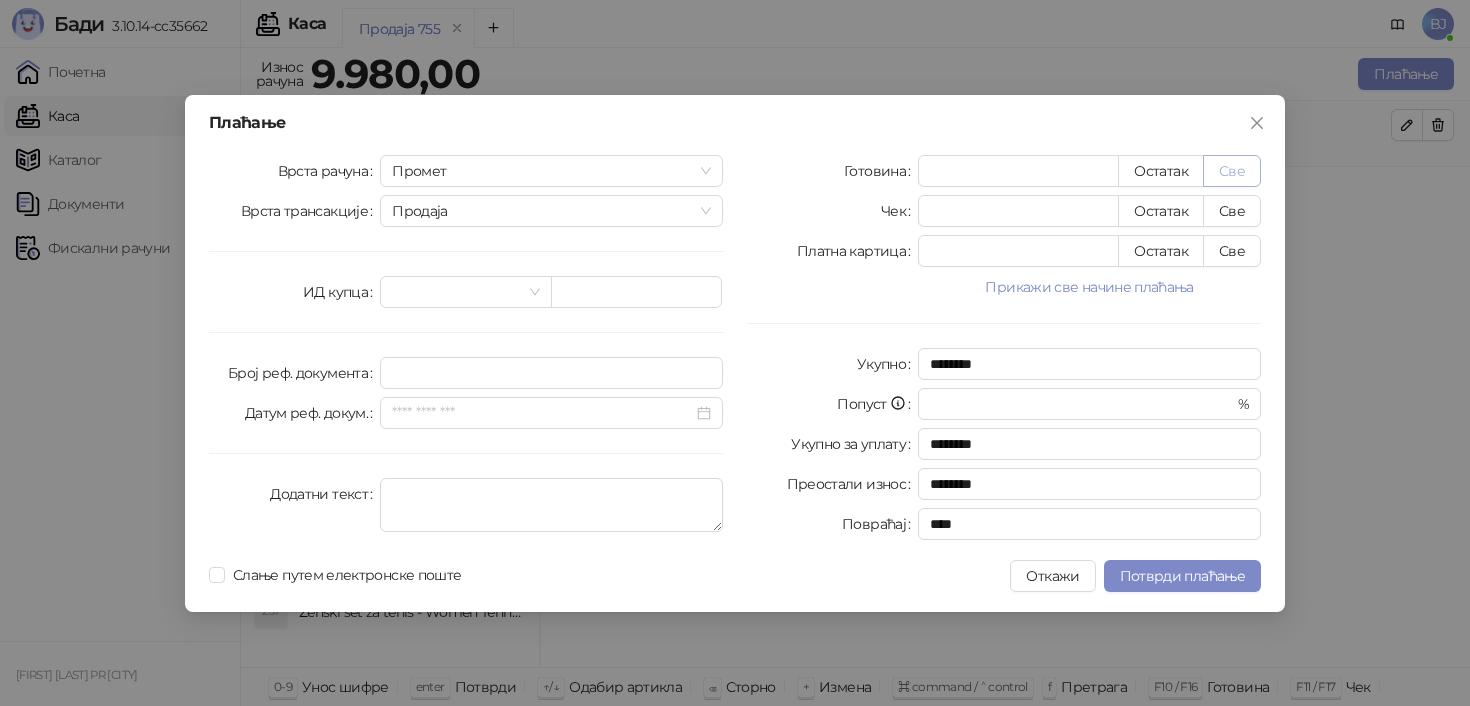 click on "Све" at bounding box center [1232, 171] 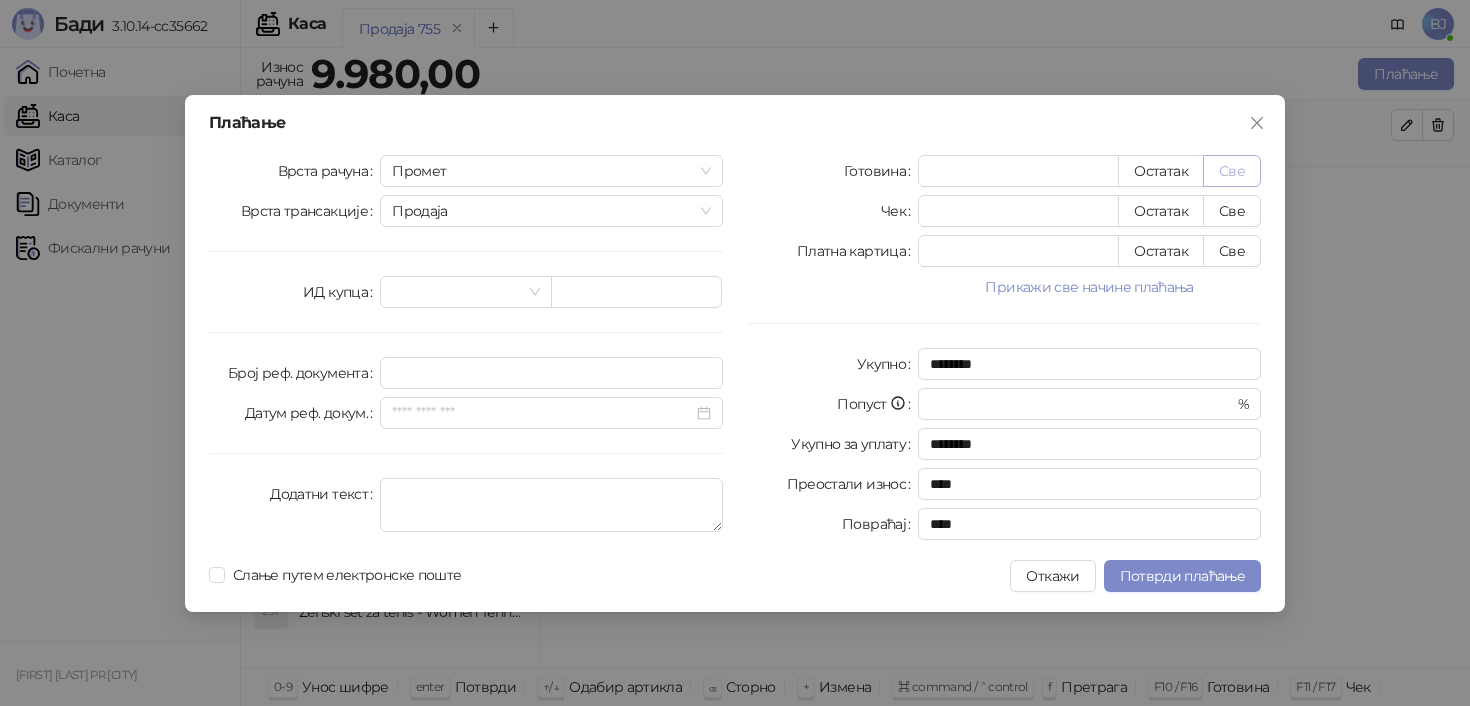 type 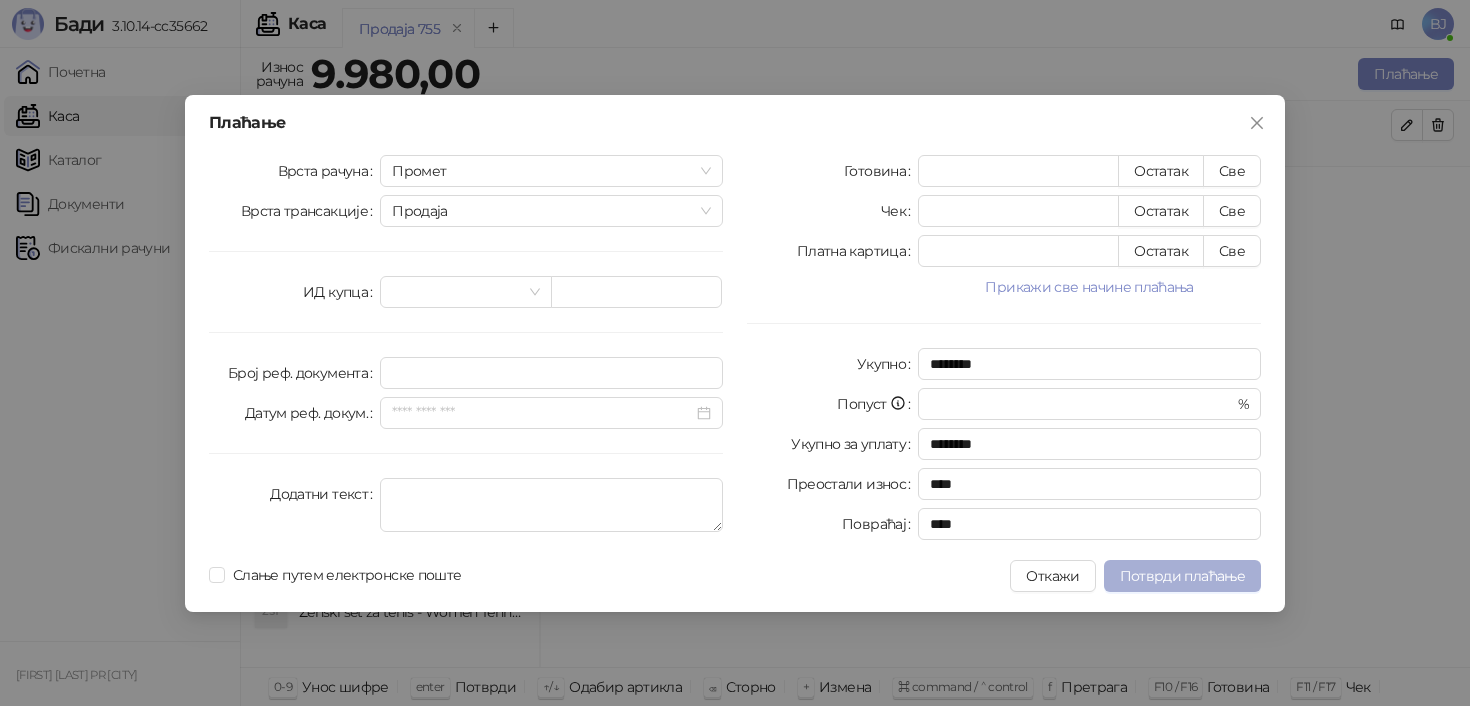 click on "Потврди плаћање" at bounding box center [1182, 576] 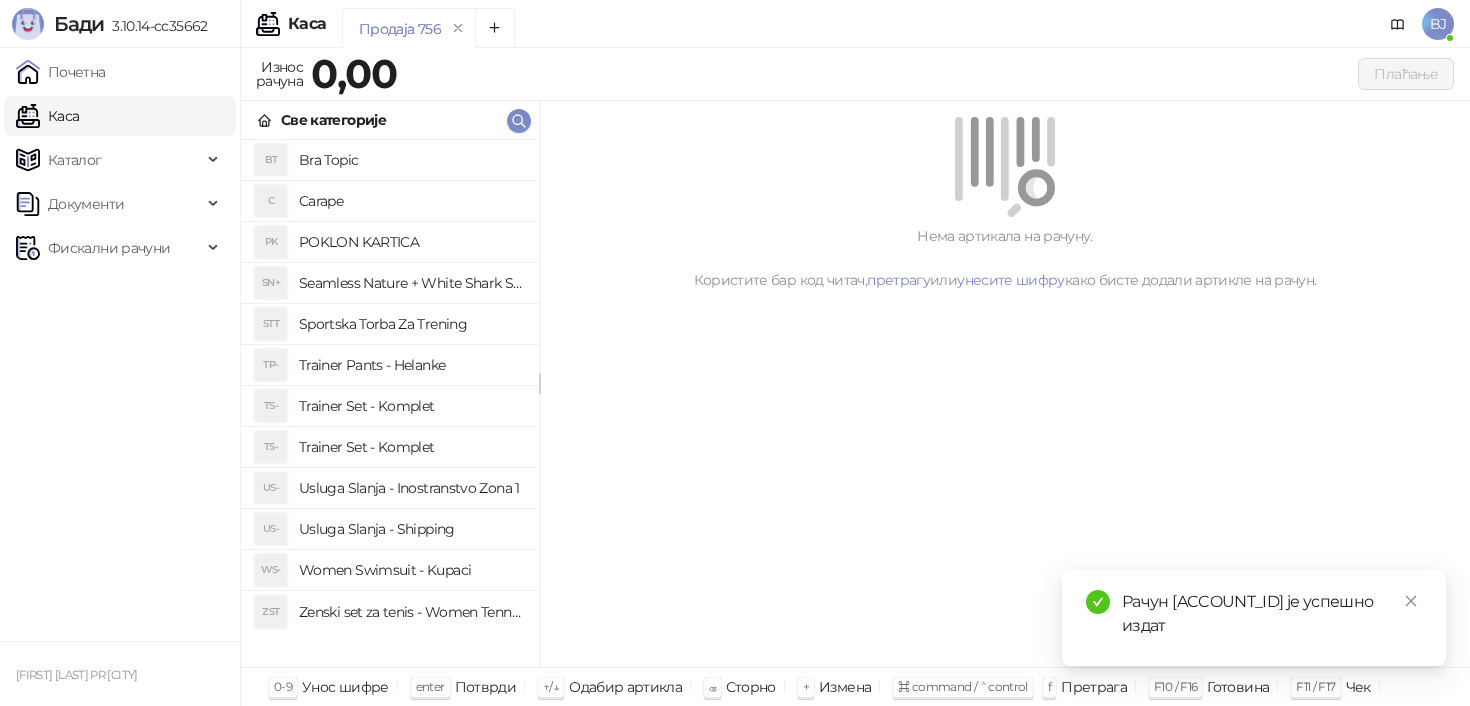 click on "Trainer Set - Komplet" at bounding box center [411, 406] 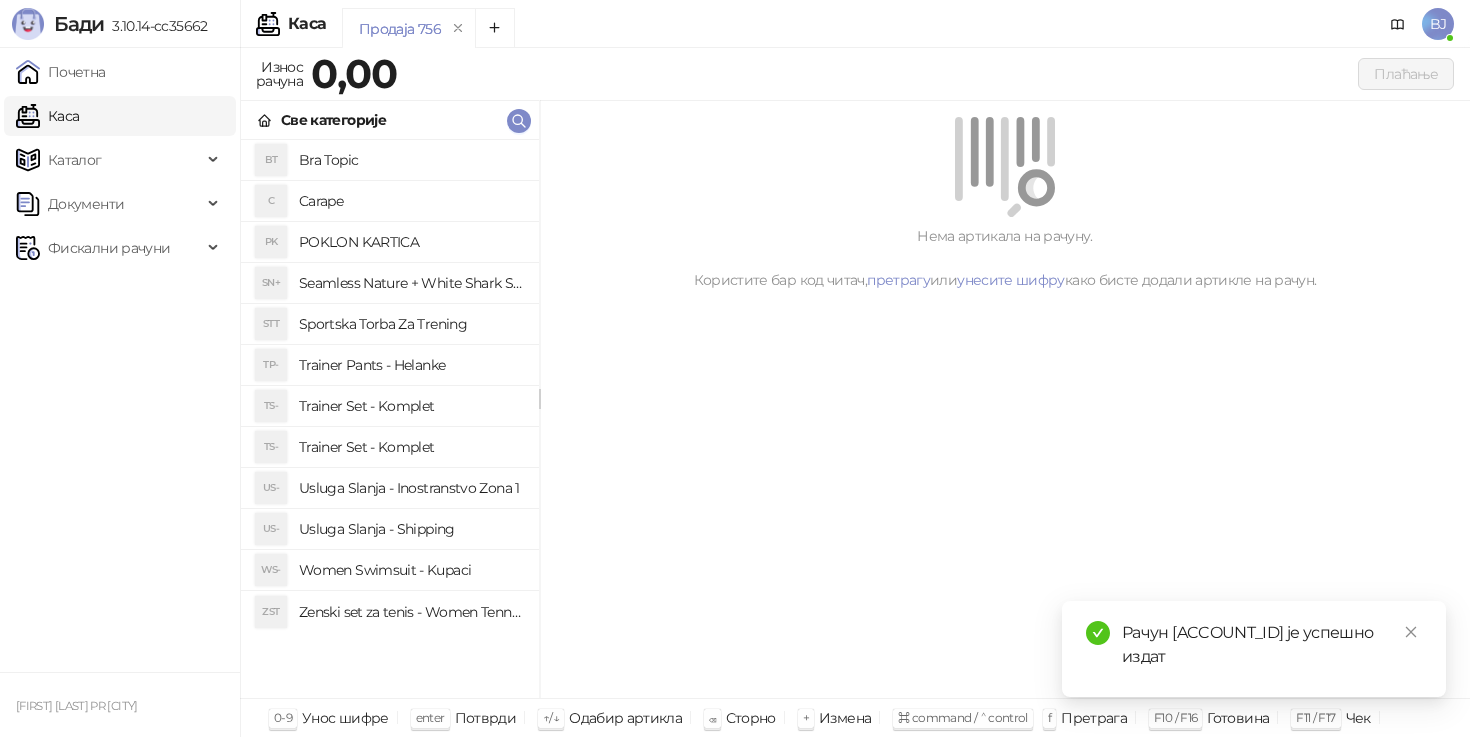 click on "Trainer Set - Komplet" at bounding box center [411, 447] 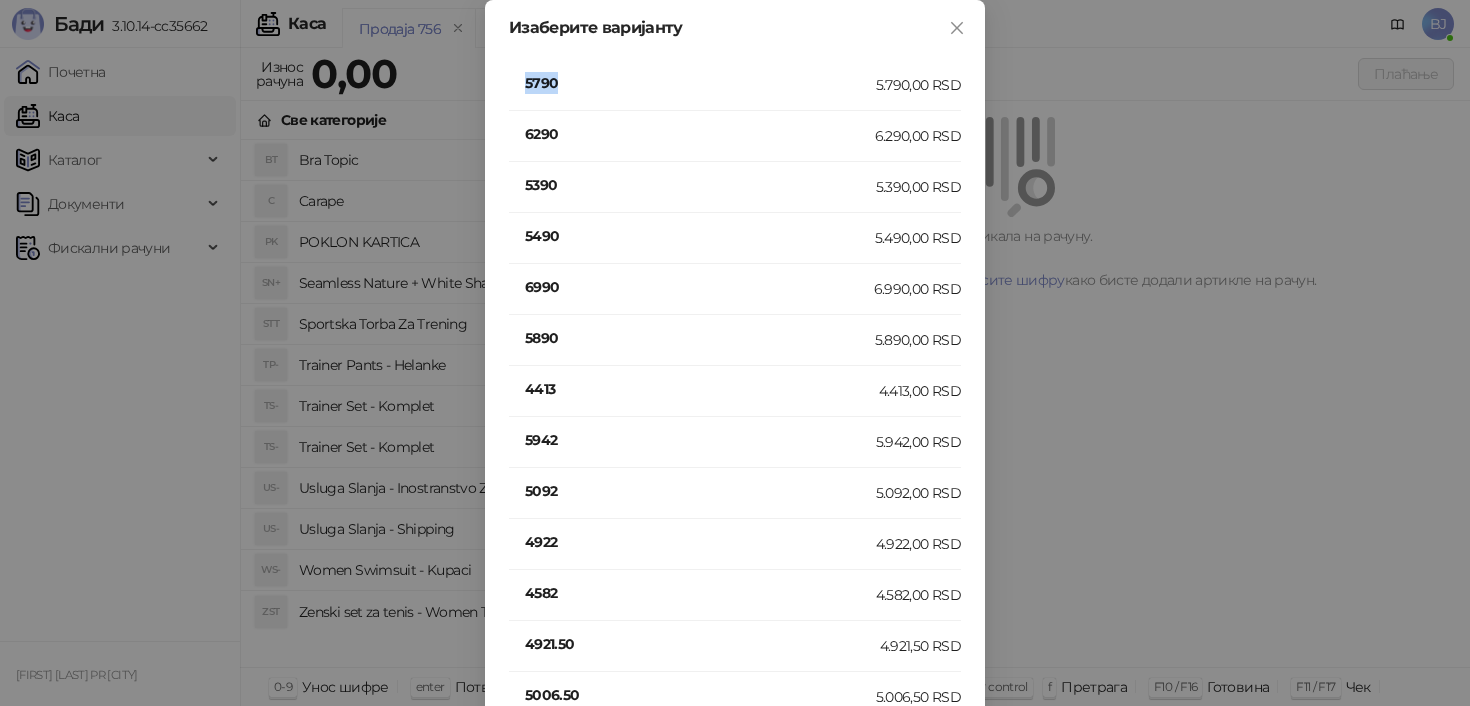 click on "5790" at bounding box center (700, 83) 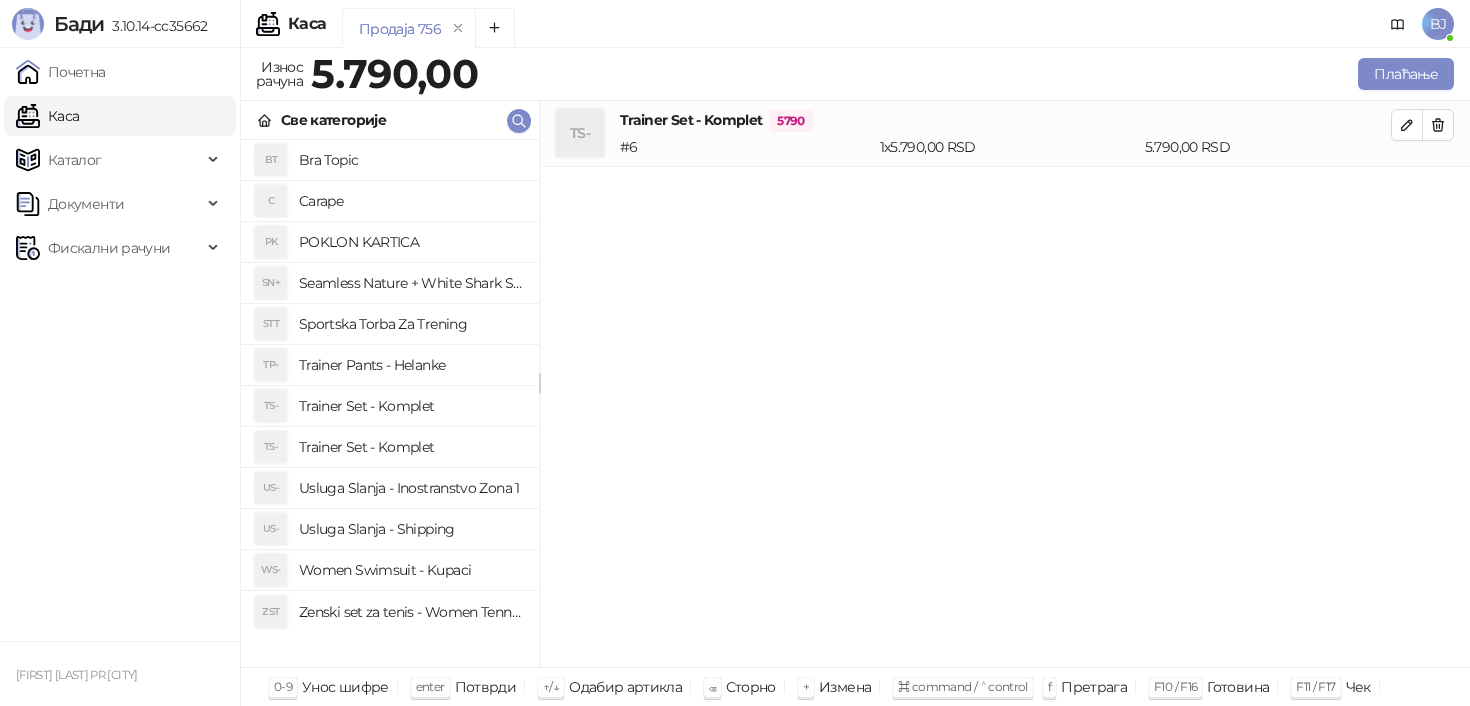 click on "Women Swimsuit - Kupaci" at bounding box center (411, 570) 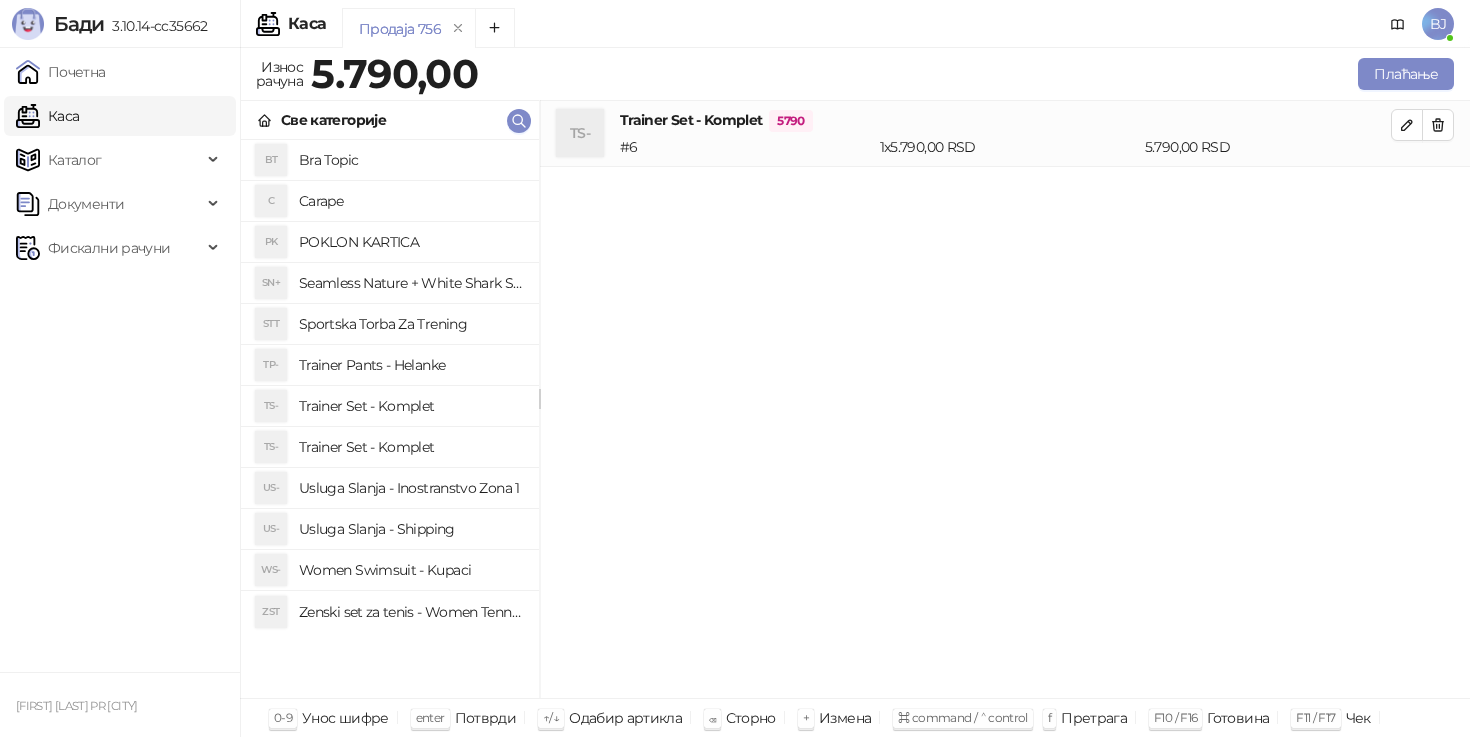 click on "US- Usluga Slanja - Shipping" at bounding box center (390, 529) 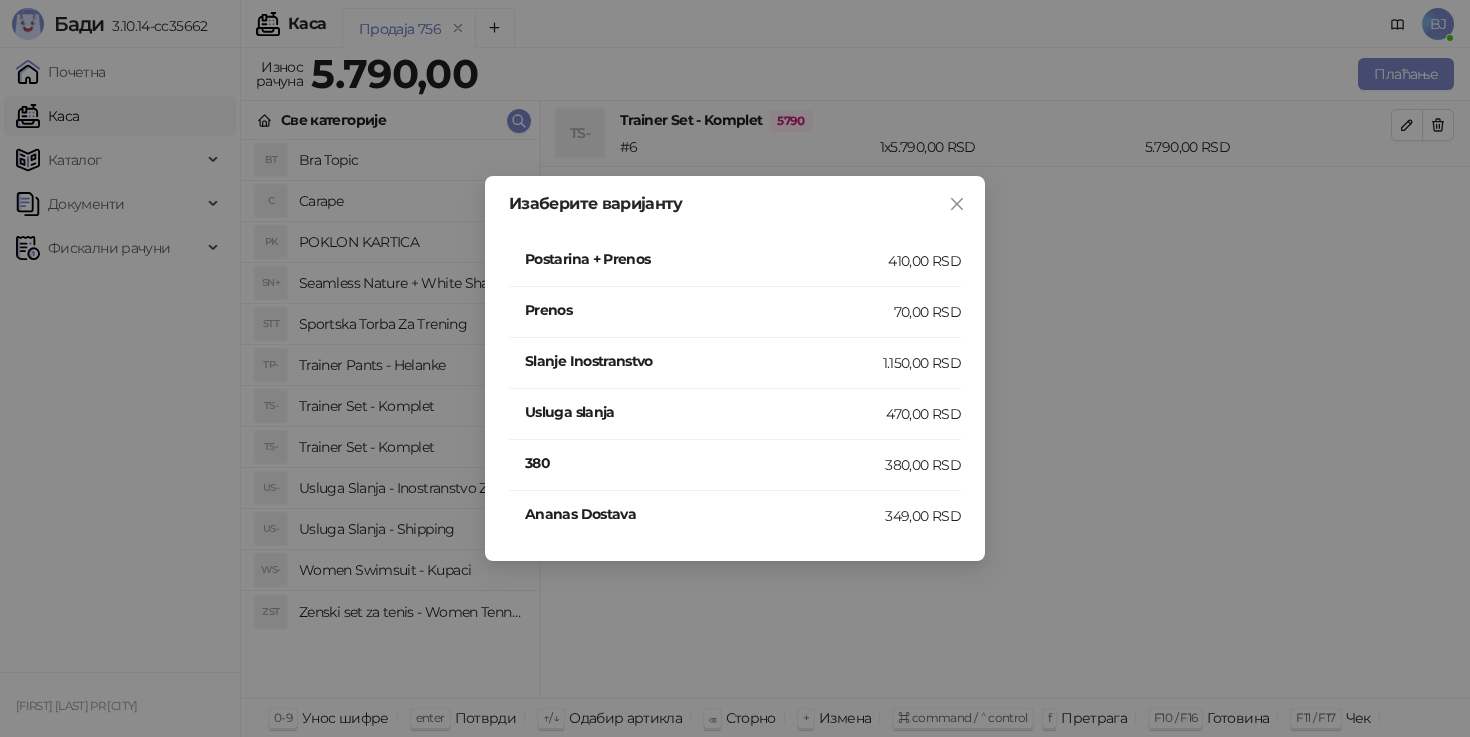 click on "Postarina + Prenos" at bounding box center [706, 261] 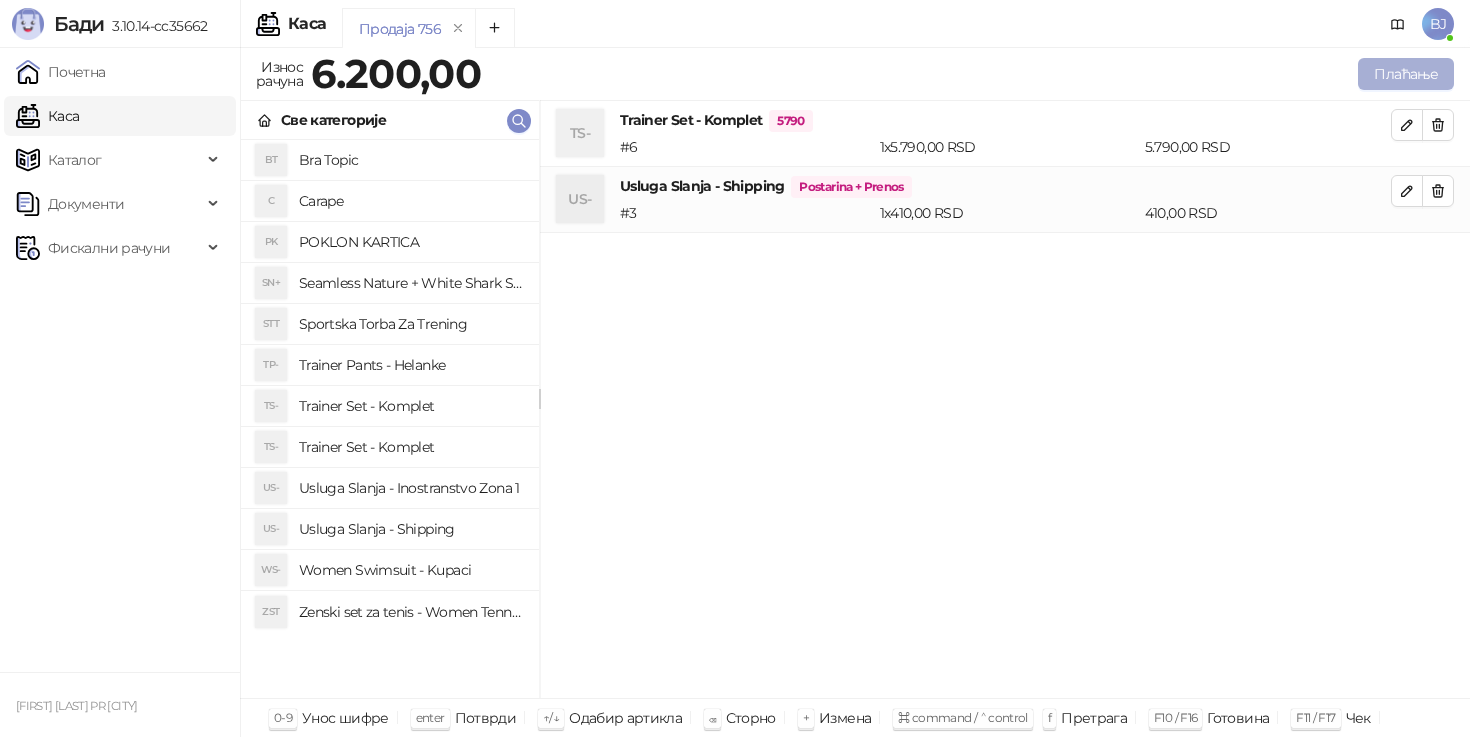 click on "Плаћање" at bounding box center (1406, 74) 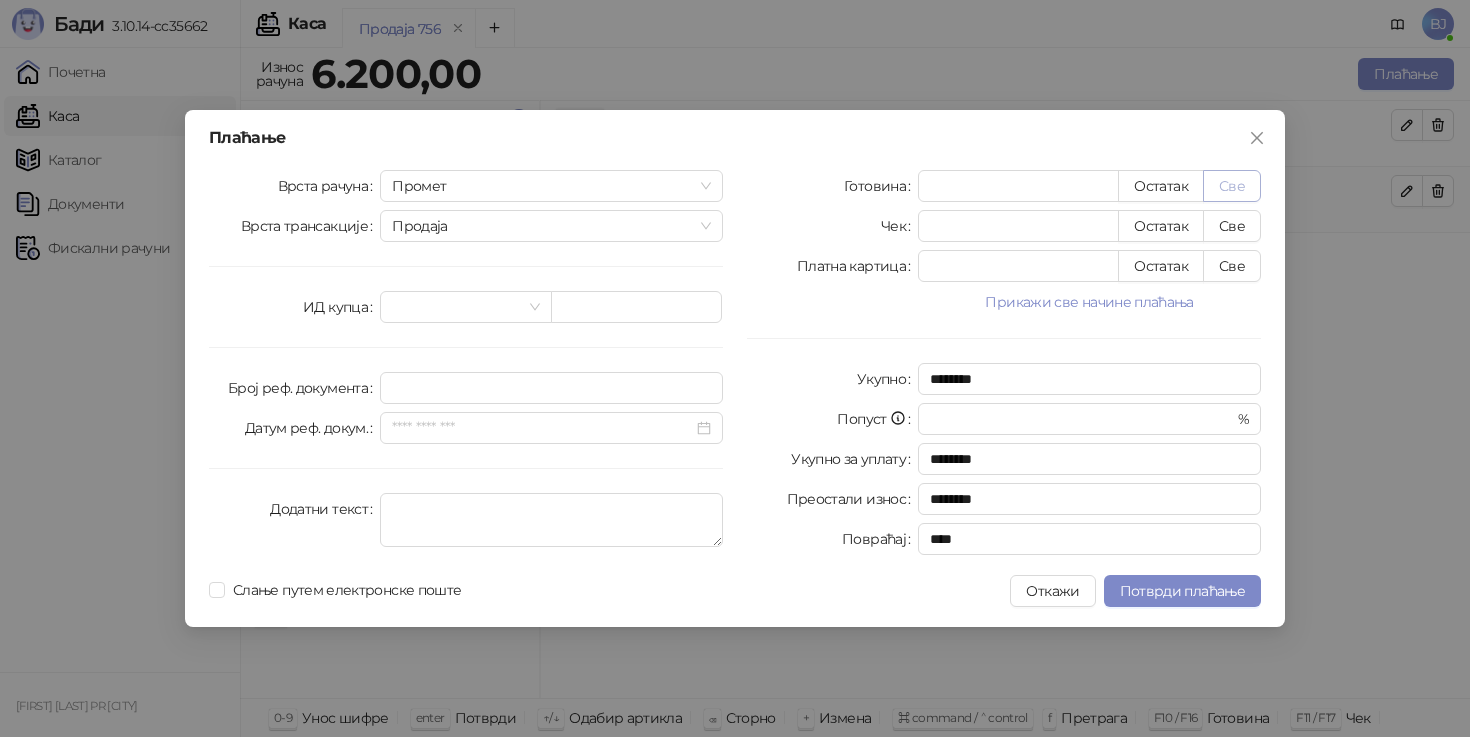 click on "Све" at bounding box center (1232, 186) 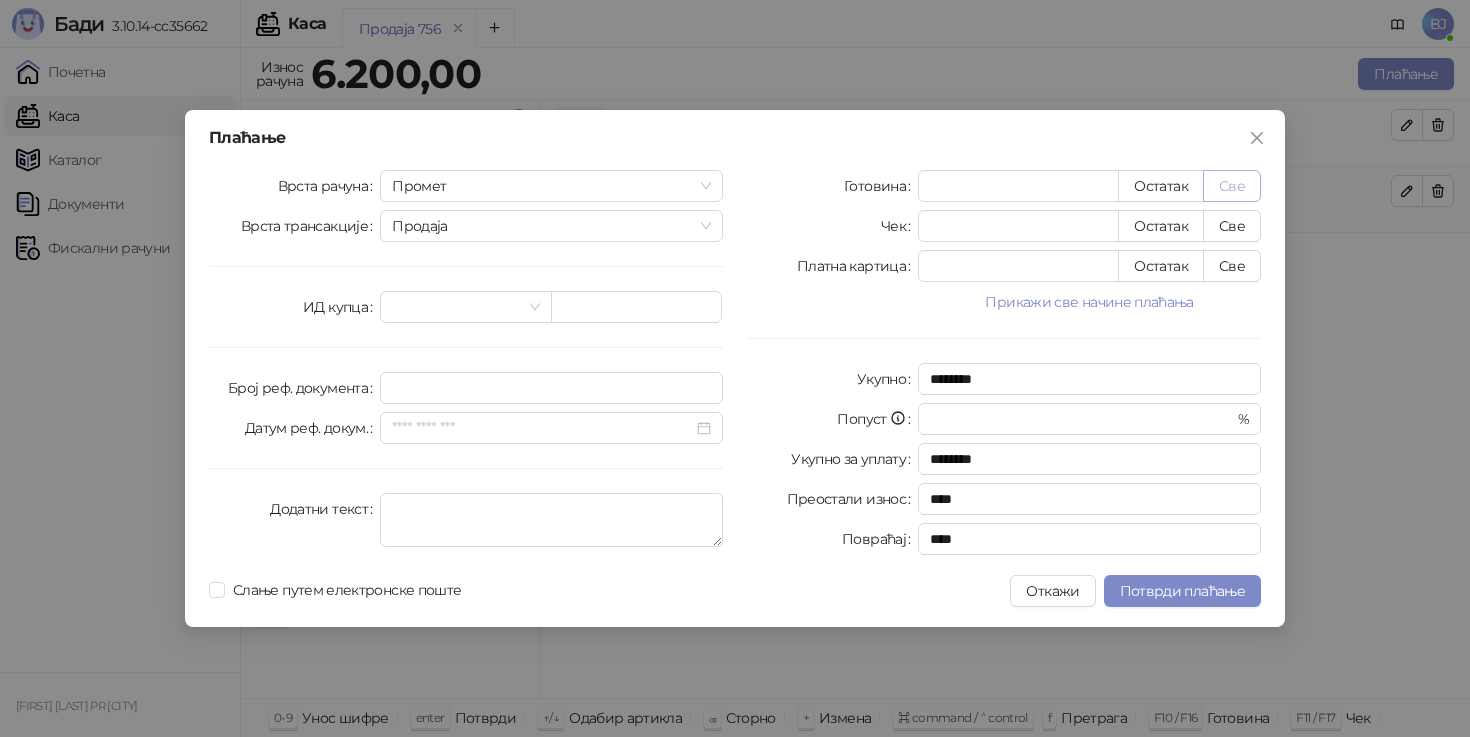 type 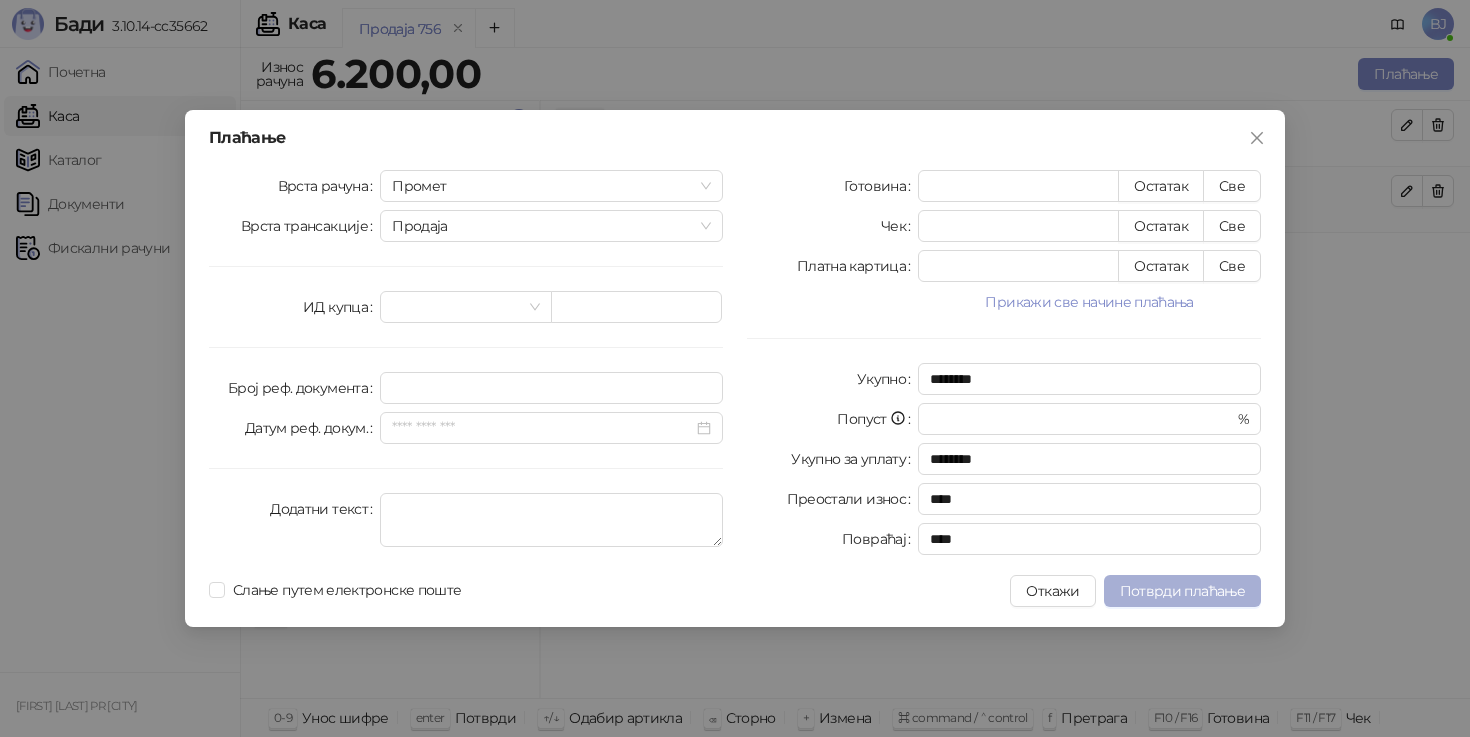 click on "Потврди плаћање" at bounding box center [1182, 591] 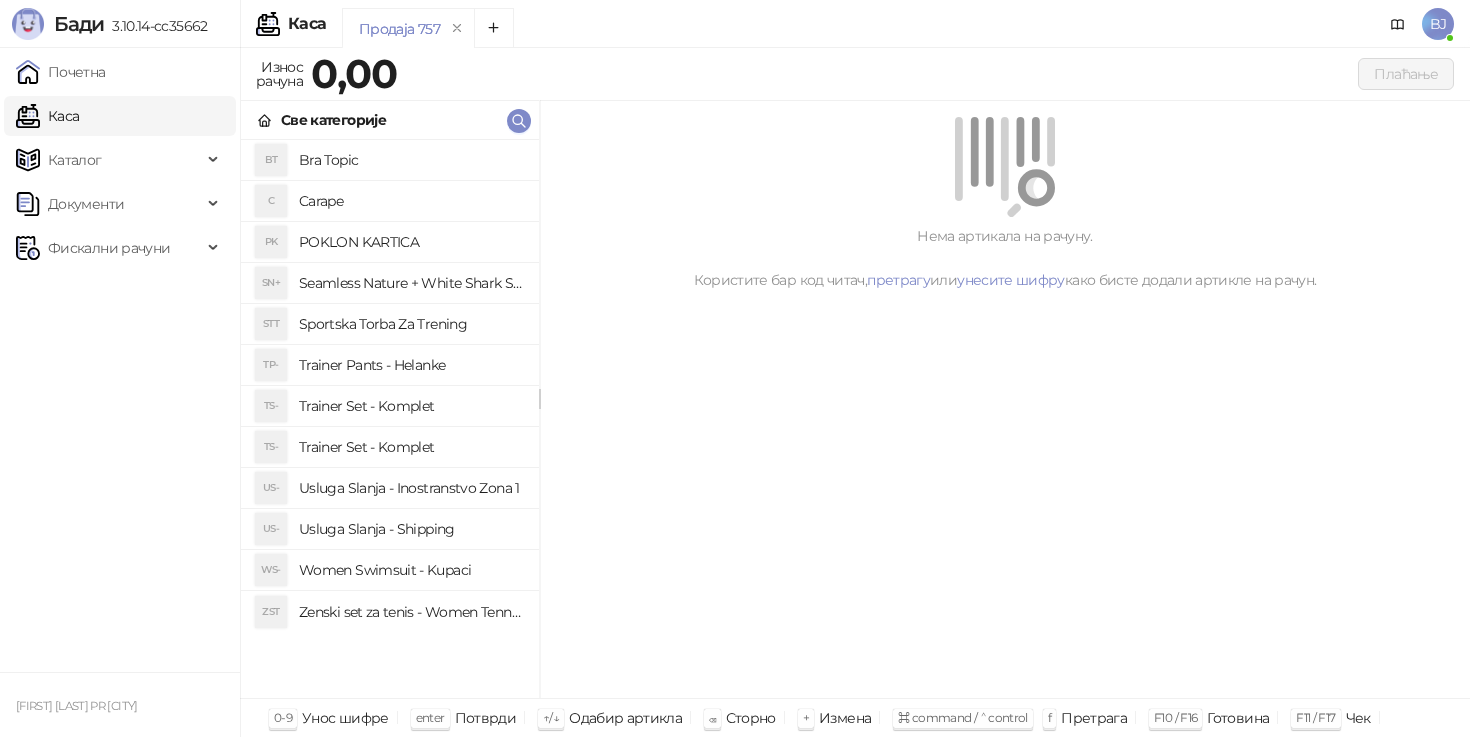 click on "Women Swimsuit - Kupaci" at bounding box center (411, 570) 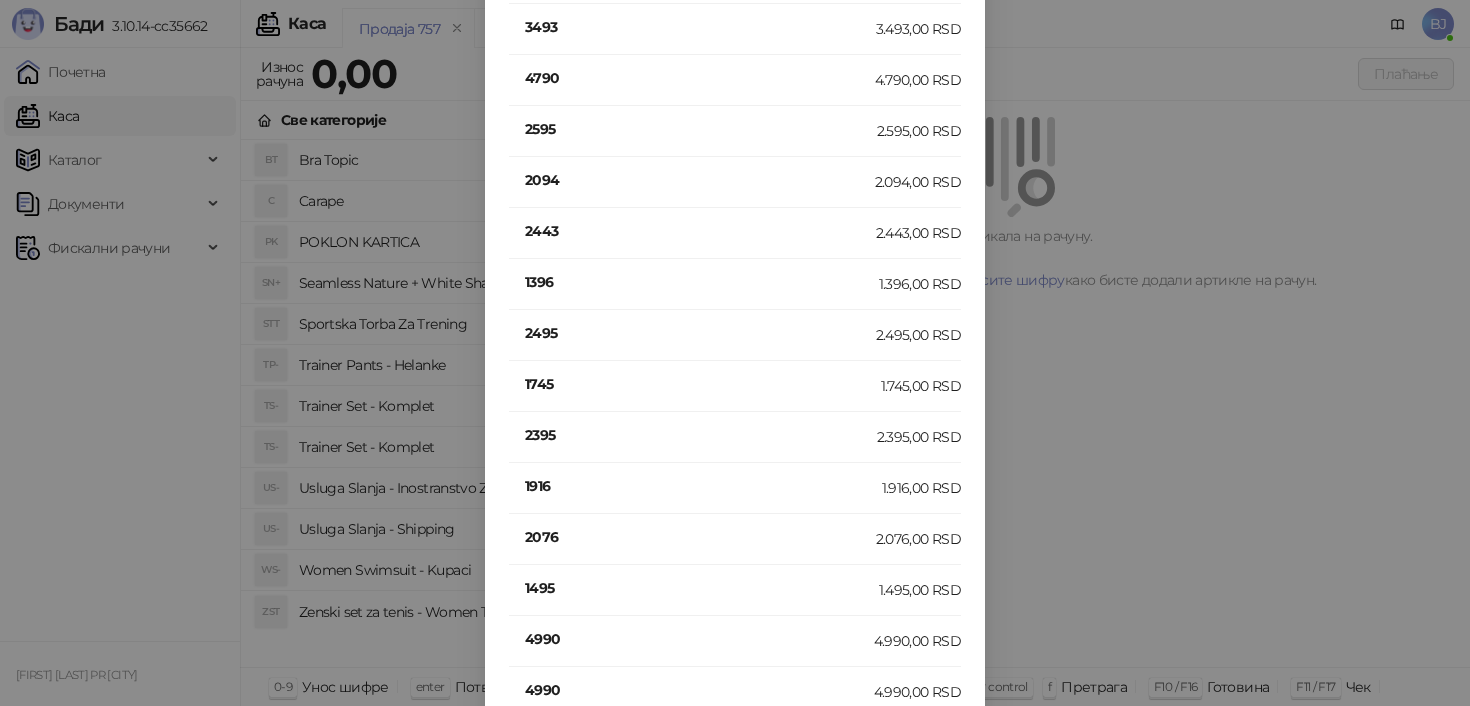 scroll, scrollTop: 85, scrollLeft: 0, axis: vertical 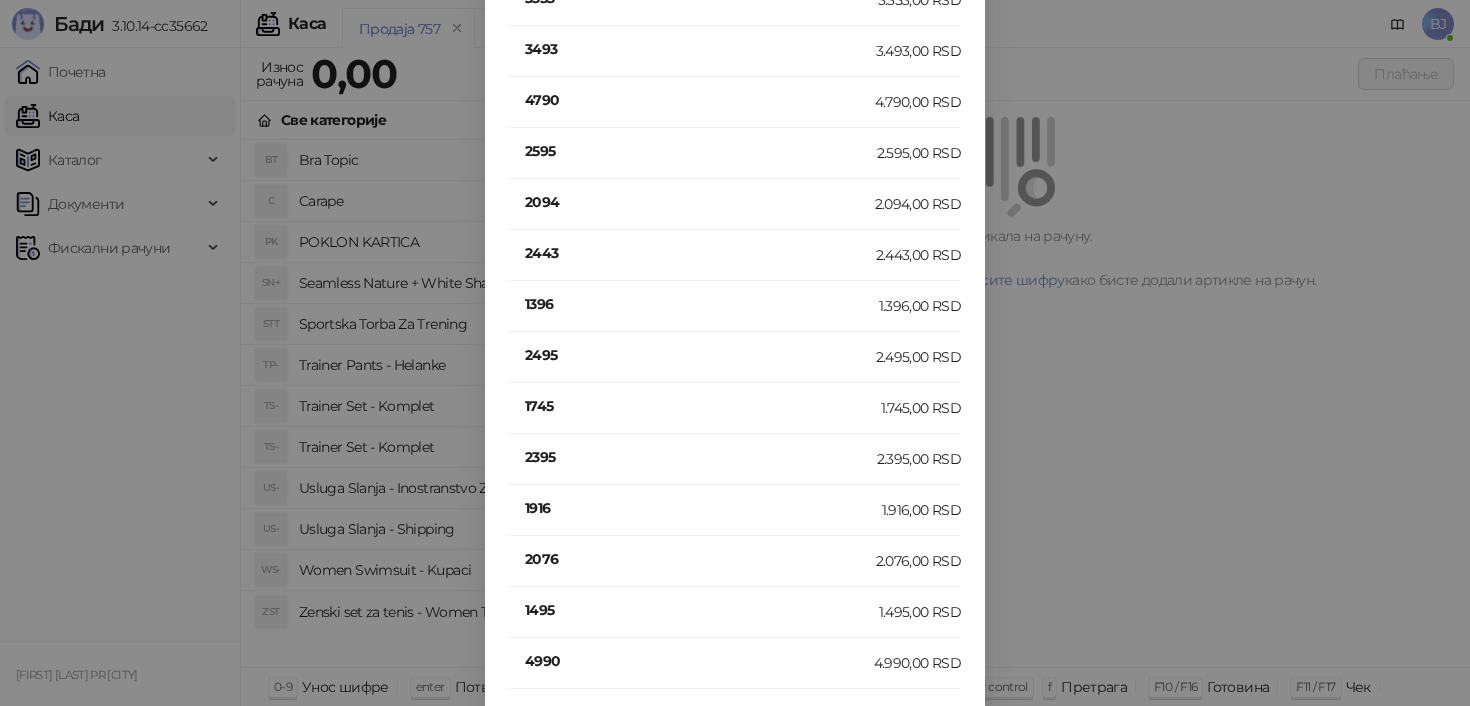 click on "4790" at bounding box center (700, 100) 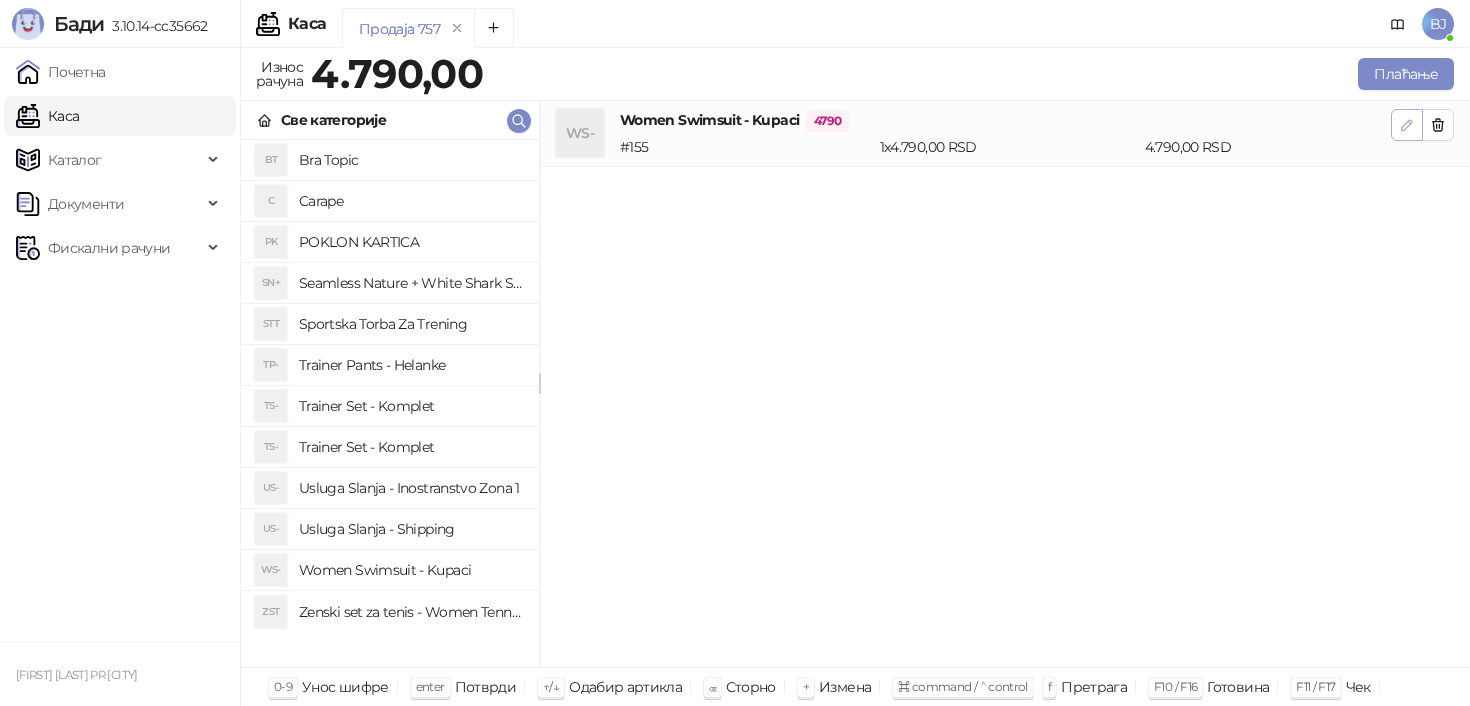 click 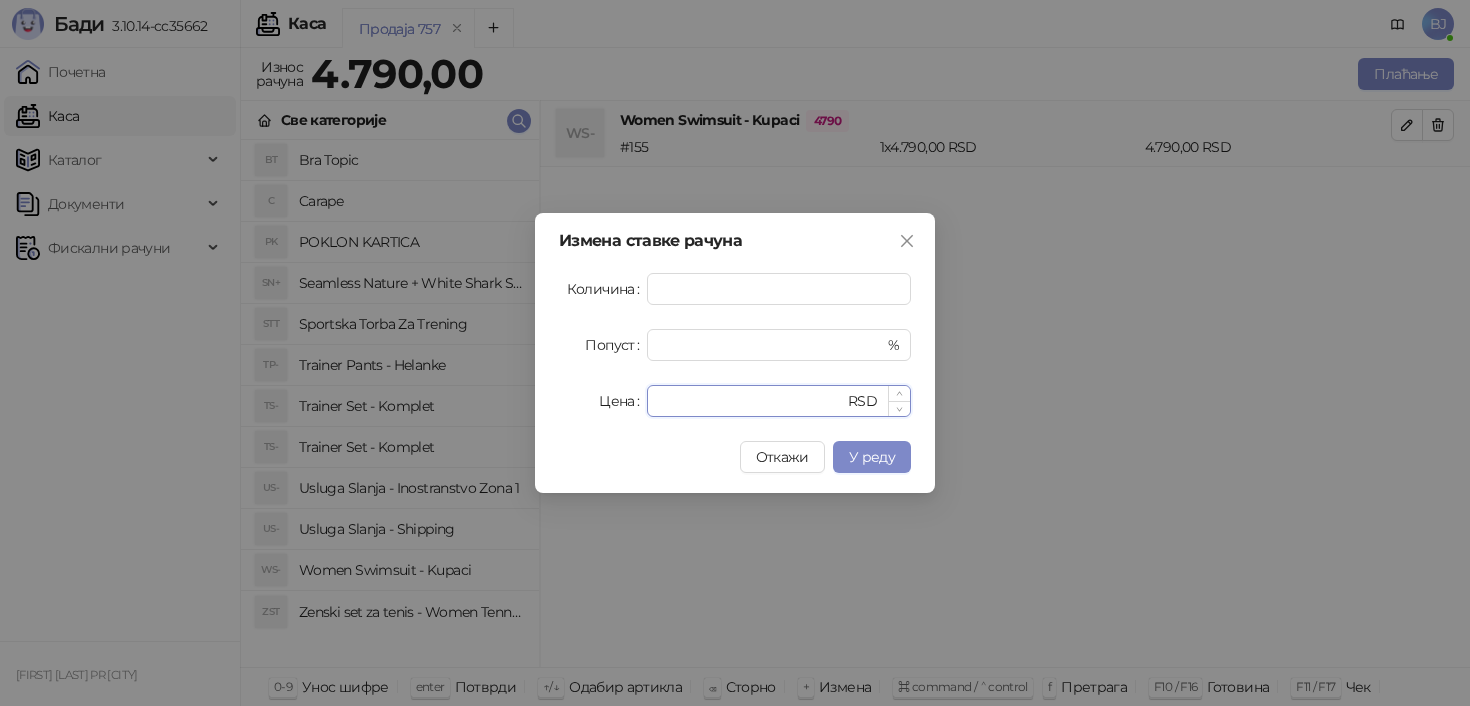 click on "****" at bounding box center [751, 401] 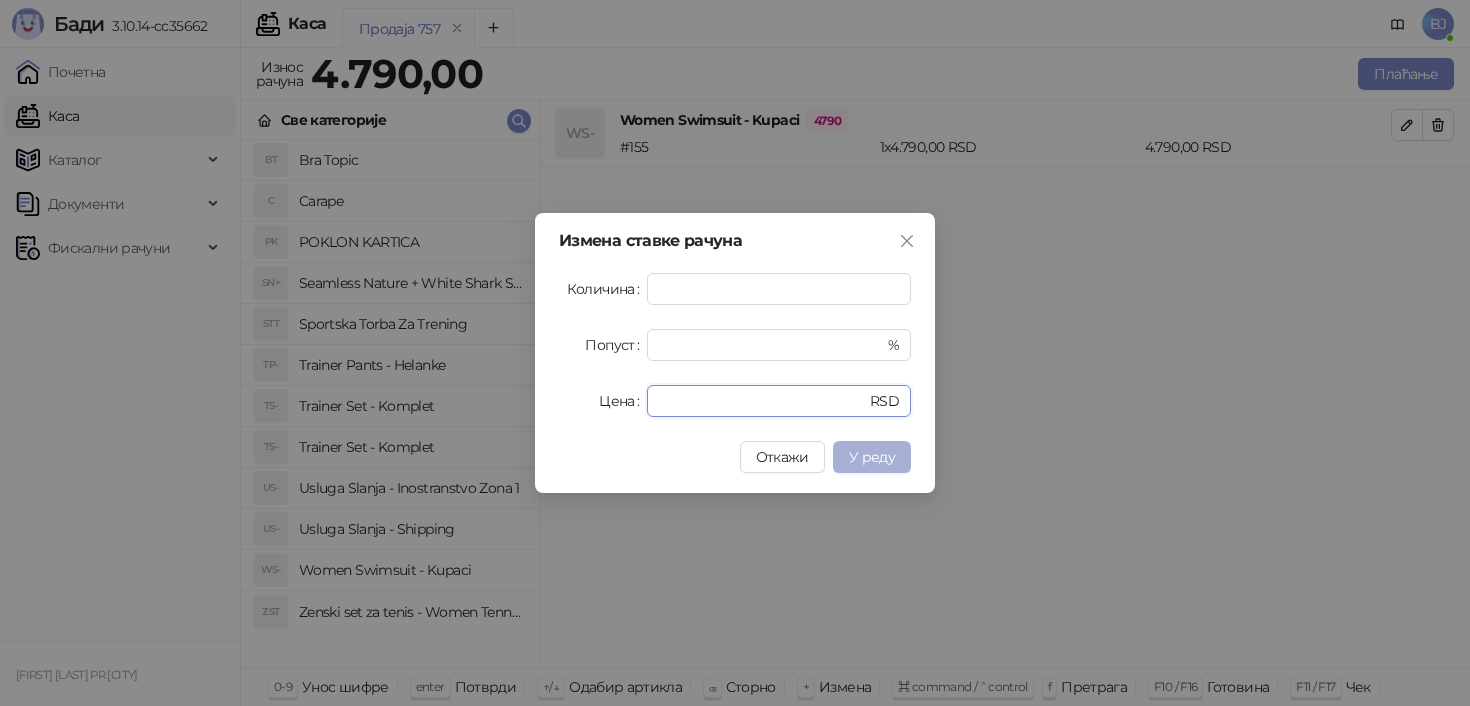 type on "****" 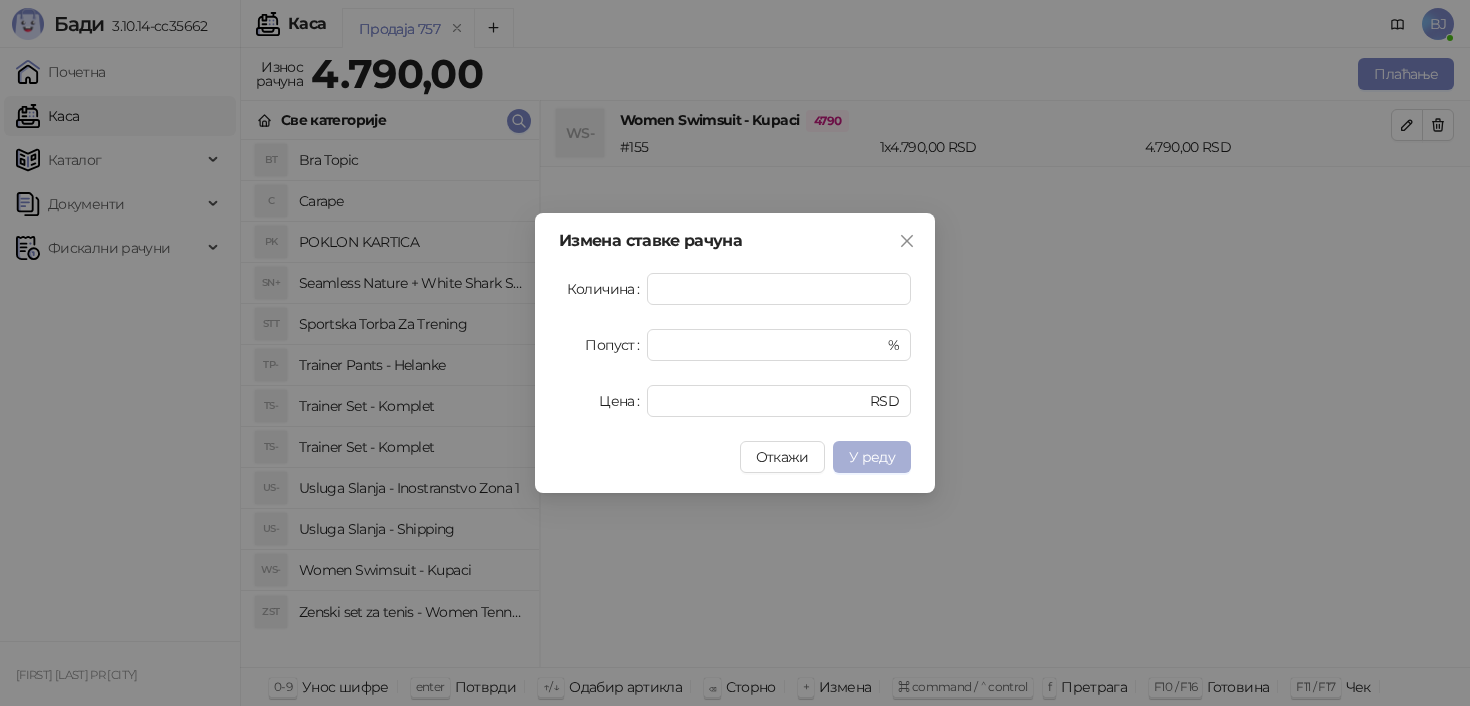 click on "У реду" at bounding box center (872, 457) 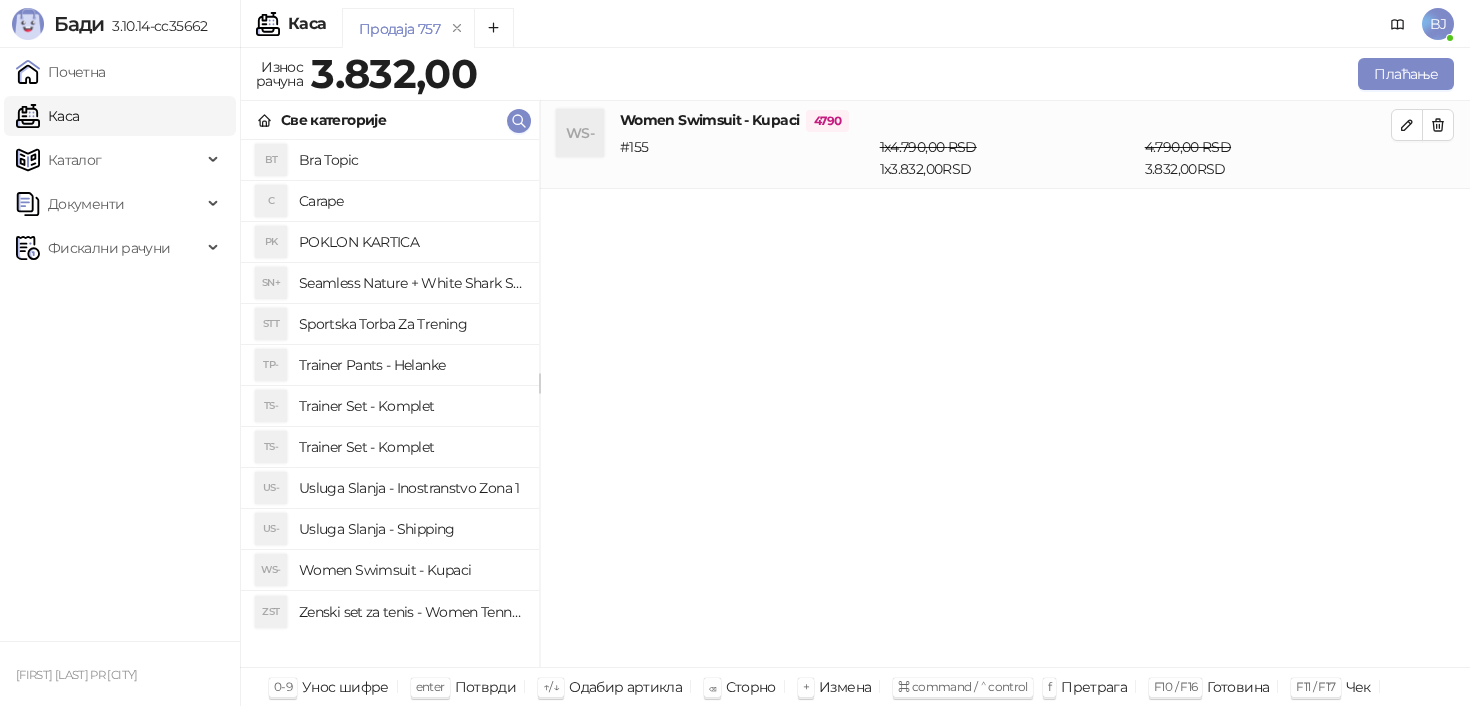 click on "Usluga Slanja - Shipping" at bounding box center [411, 529] 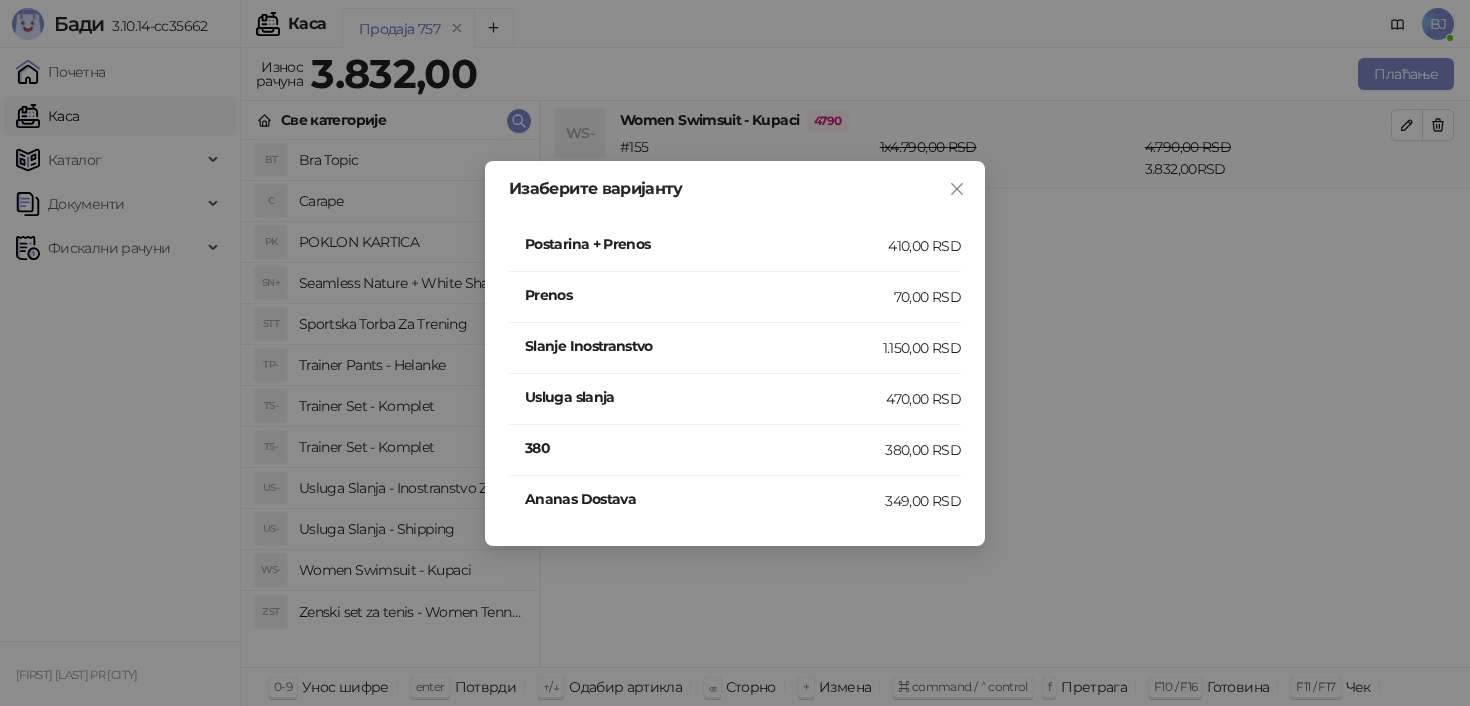 click on "410,00 RSD" at bounding box center [924, 246] 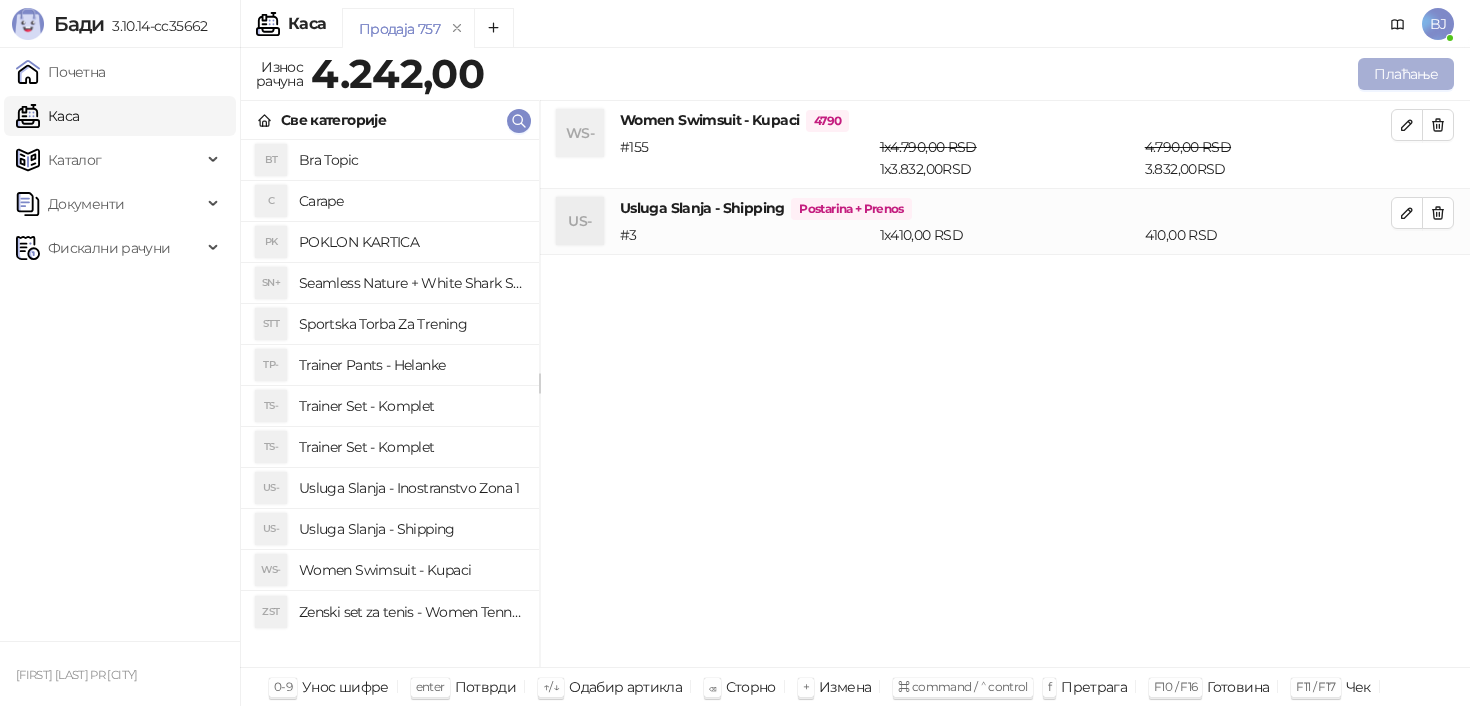click on "Плаћање" at bounding box center (1406, 74) 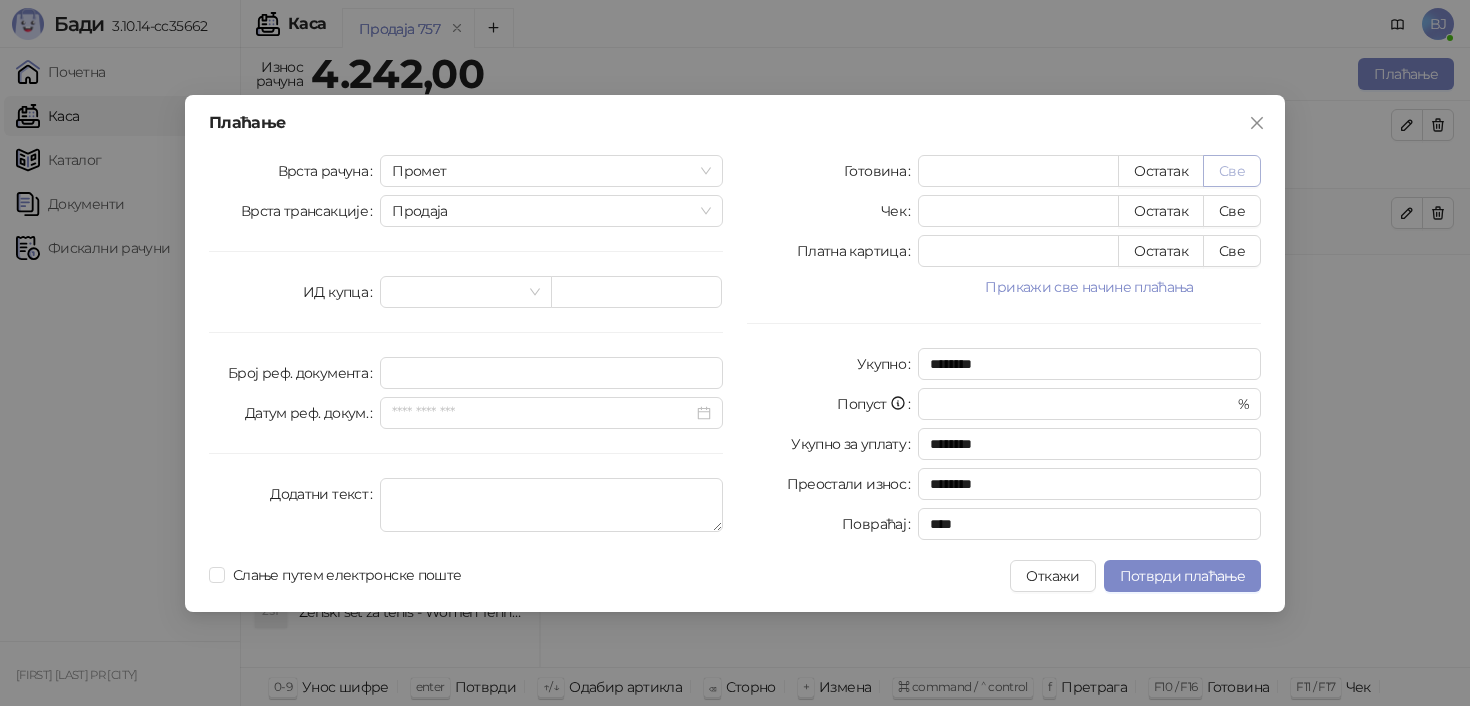 click on "Све" at bounding box center [1232, 171] 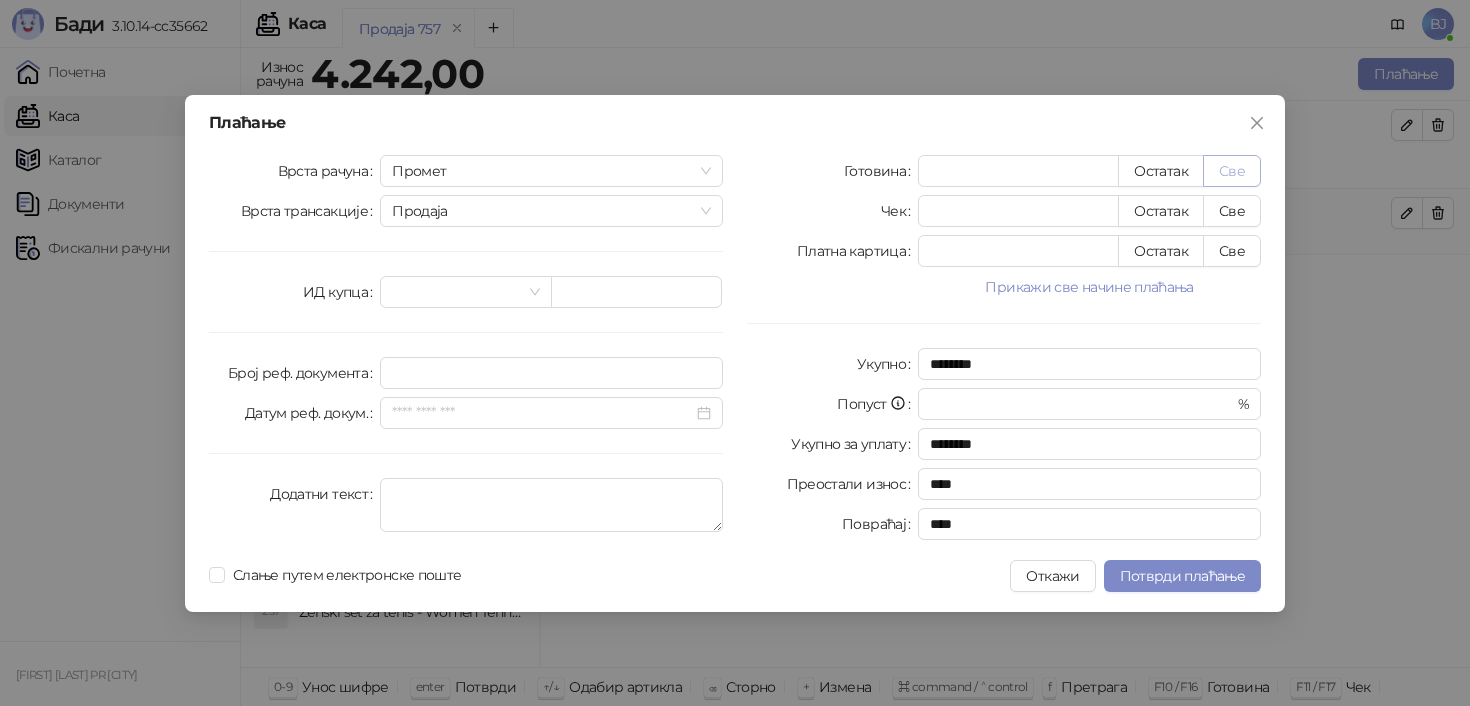 type 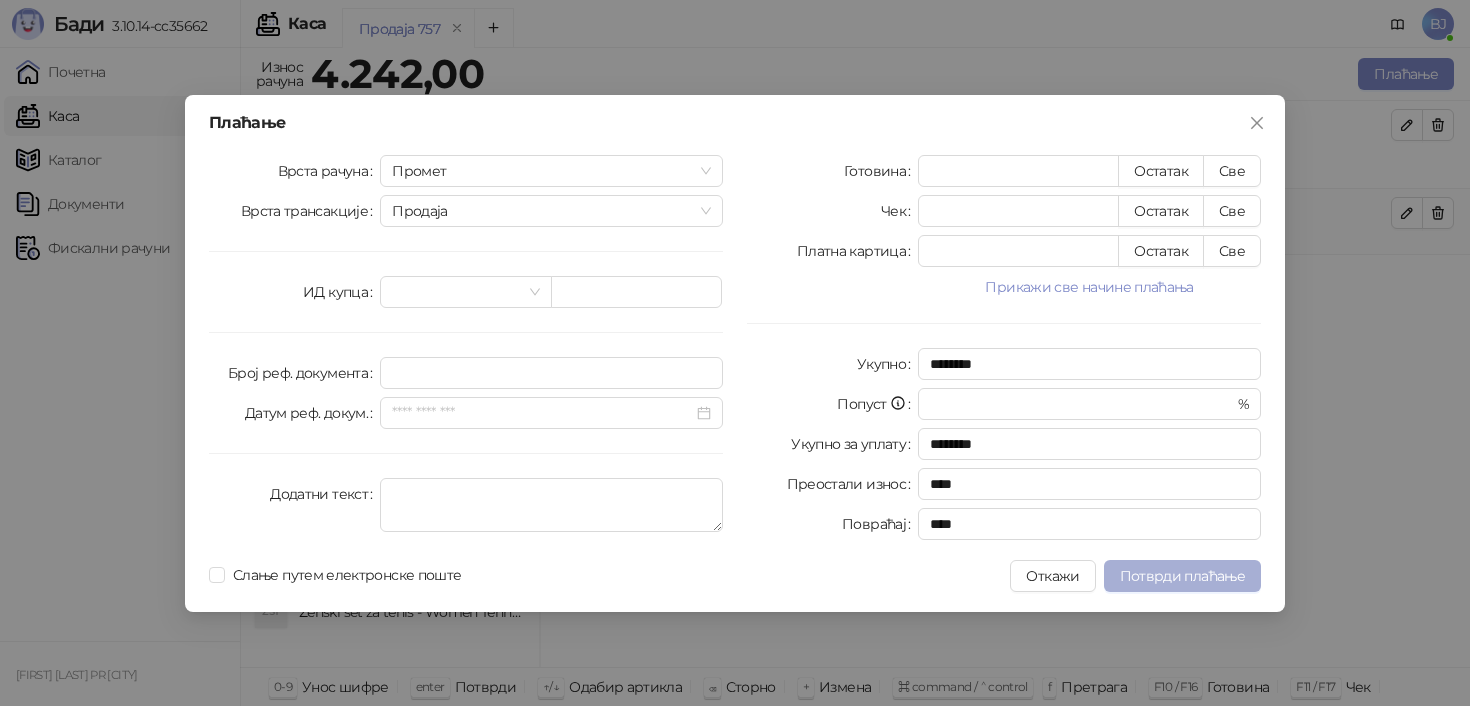 click on "Потврди плаћање" at bounding box center [1182, 576] 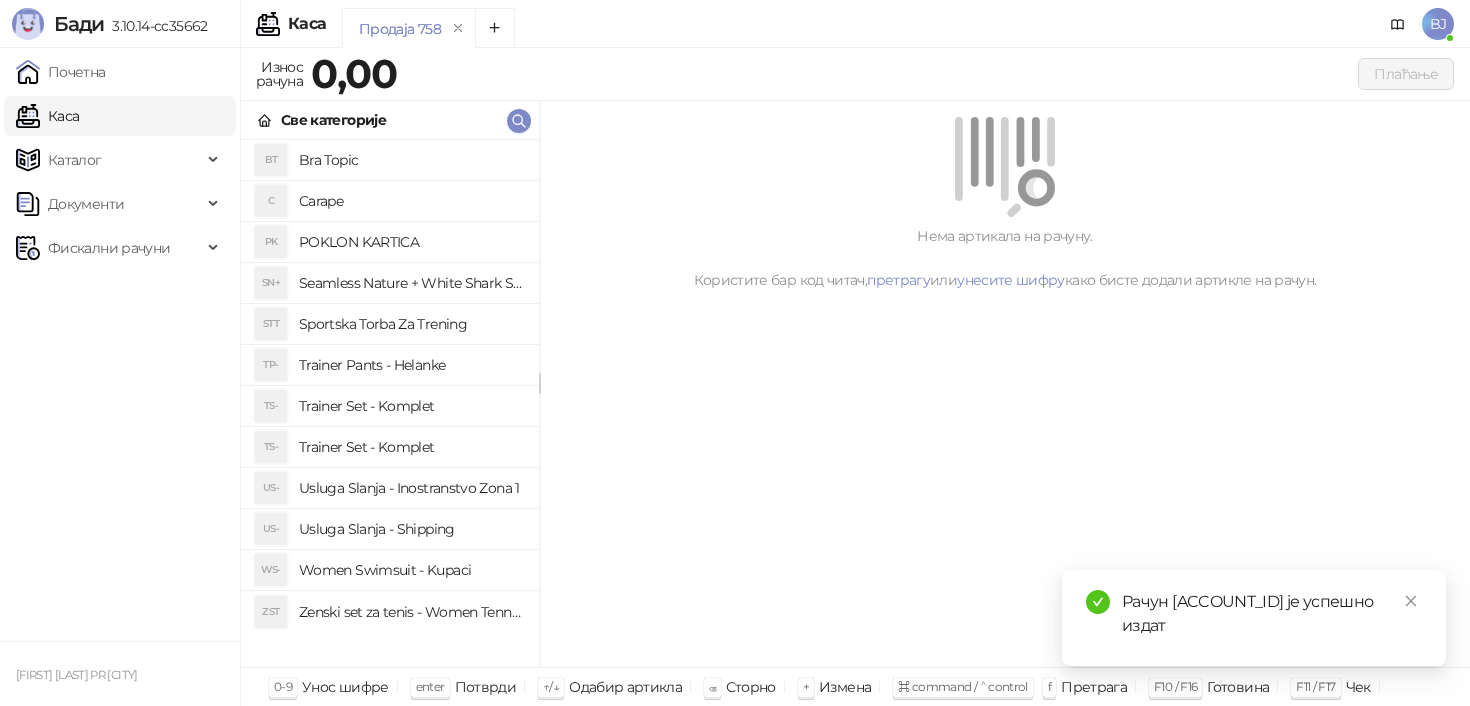 click on "Trainer Set - Komplet" at bounding box center (411, 406) 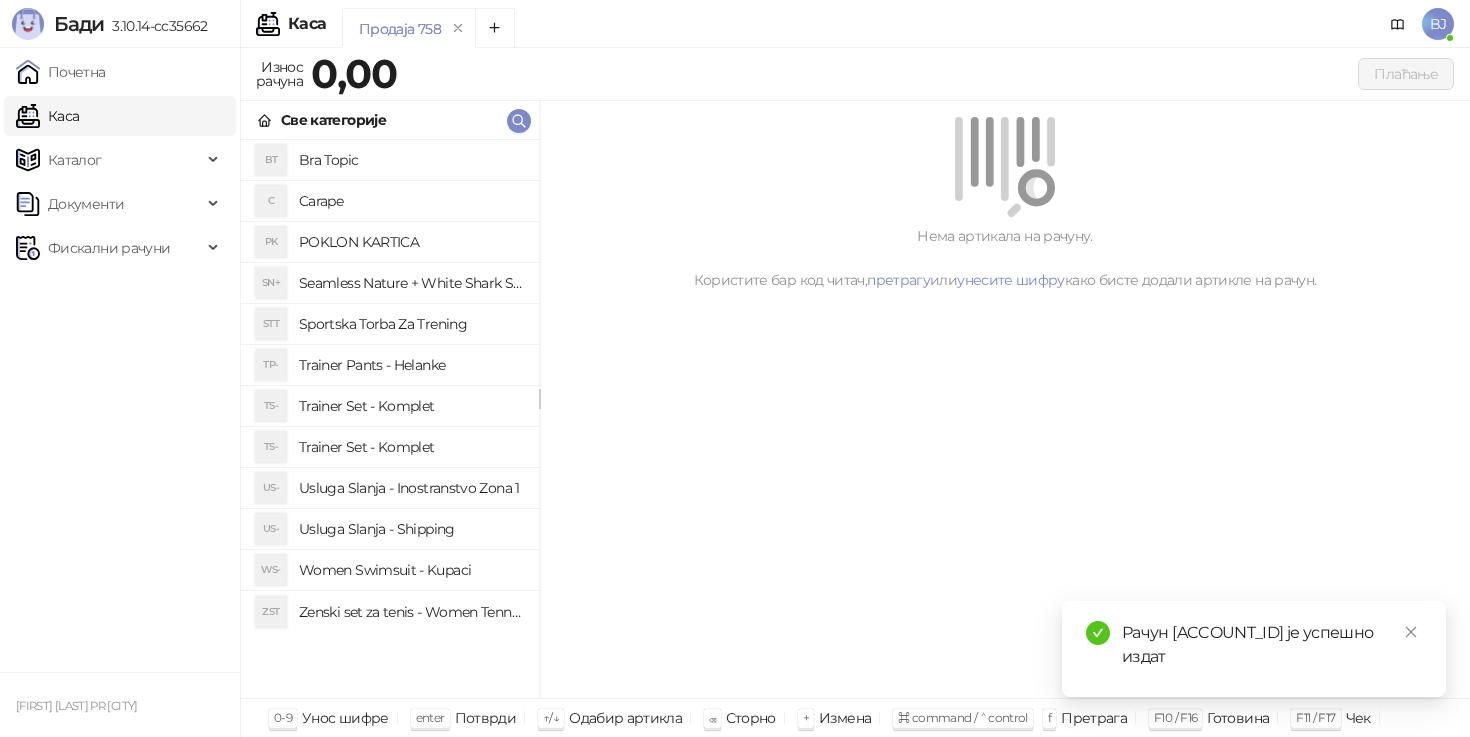 click on "Trainer Set - Komplet" at bounding box center [411, 447] 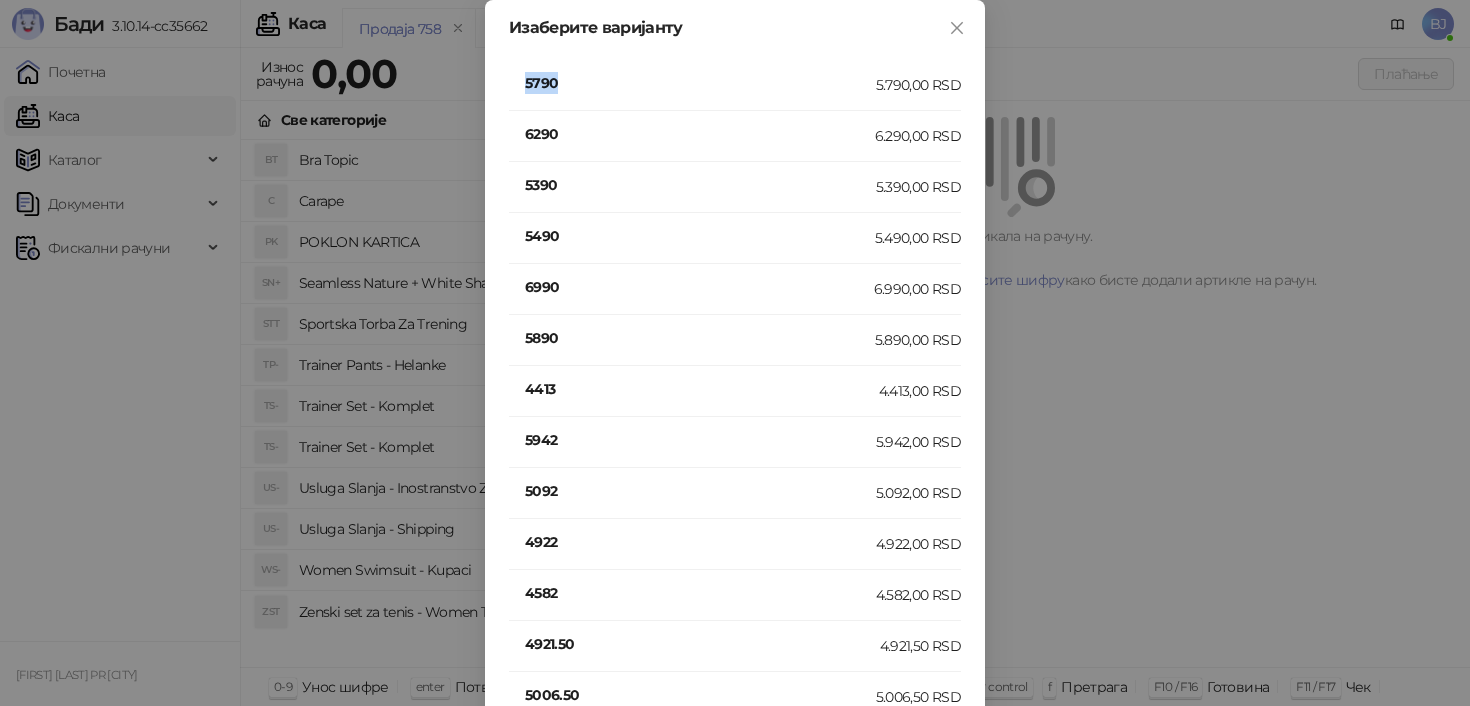 click on "5790" at bounding box center (700, 83) 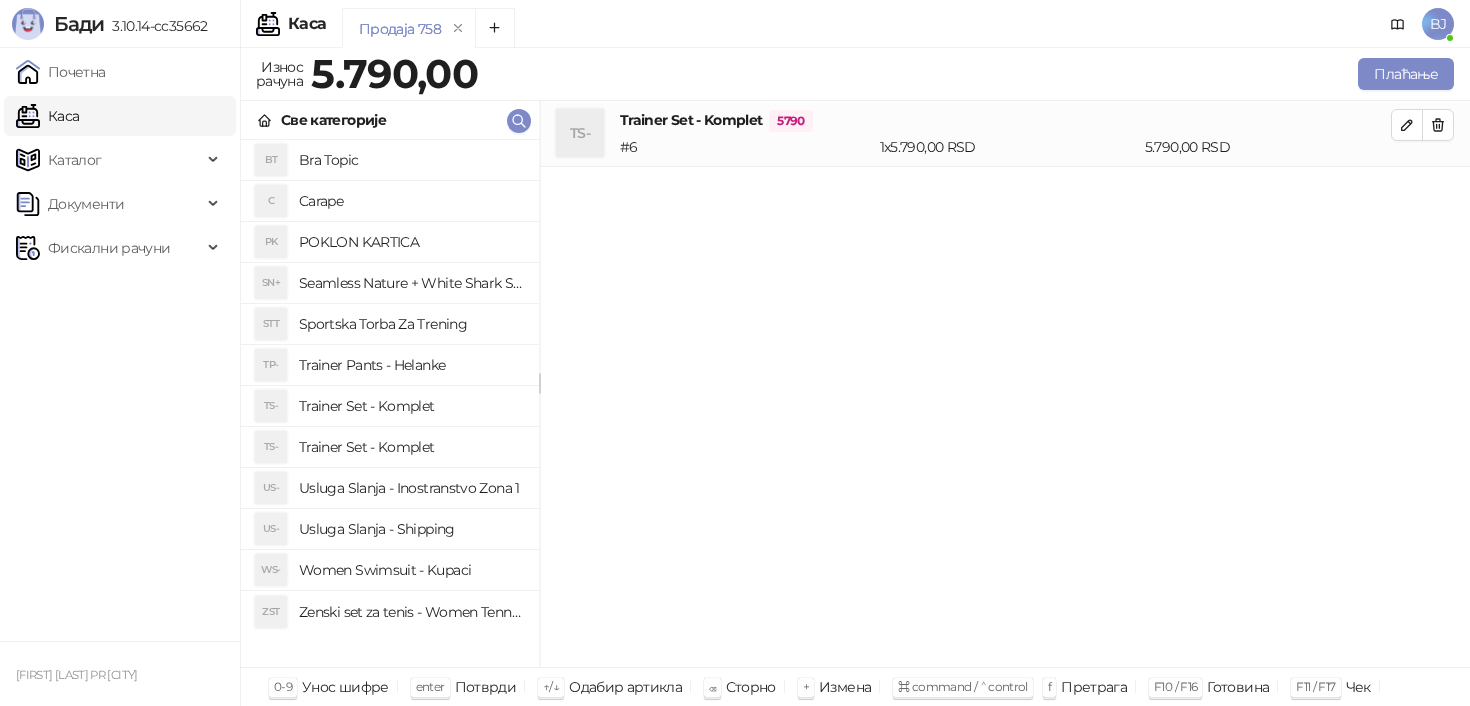 click on "Women Swimsuit - Kupaci" at bounding box center (411, 570) 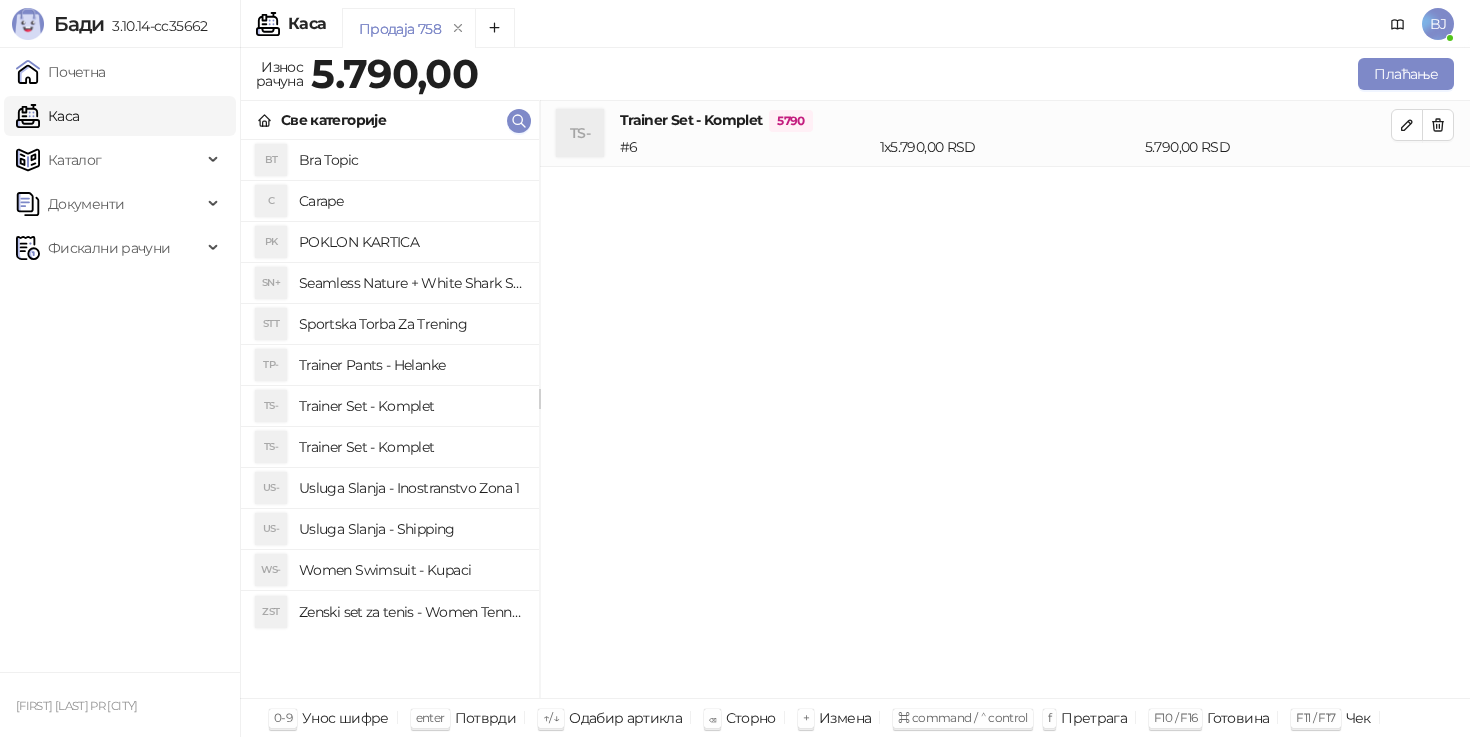 click on "Usluga Slanja - Shipping" at bounding box center [411, 529] 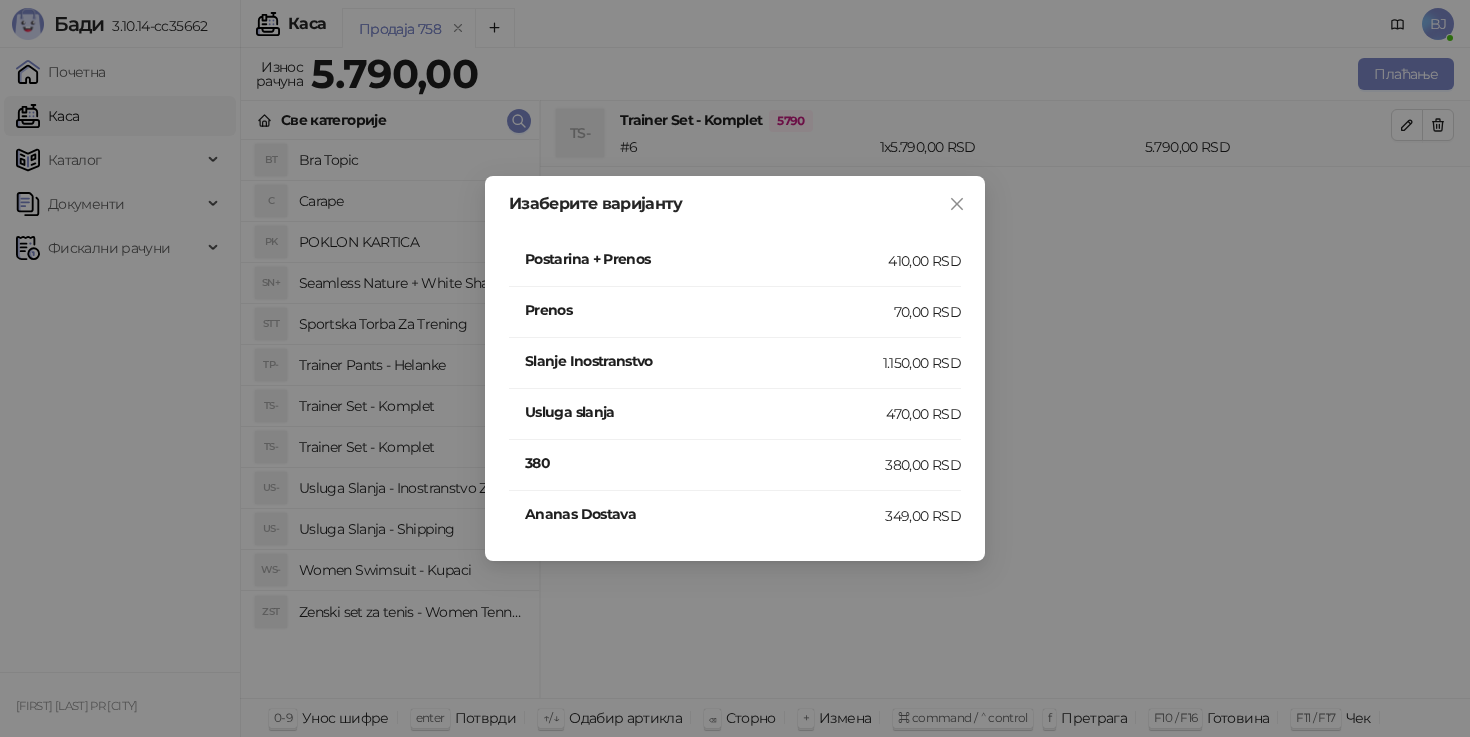 click on "Postarina + Prenos" at bounding box center (706, 259) 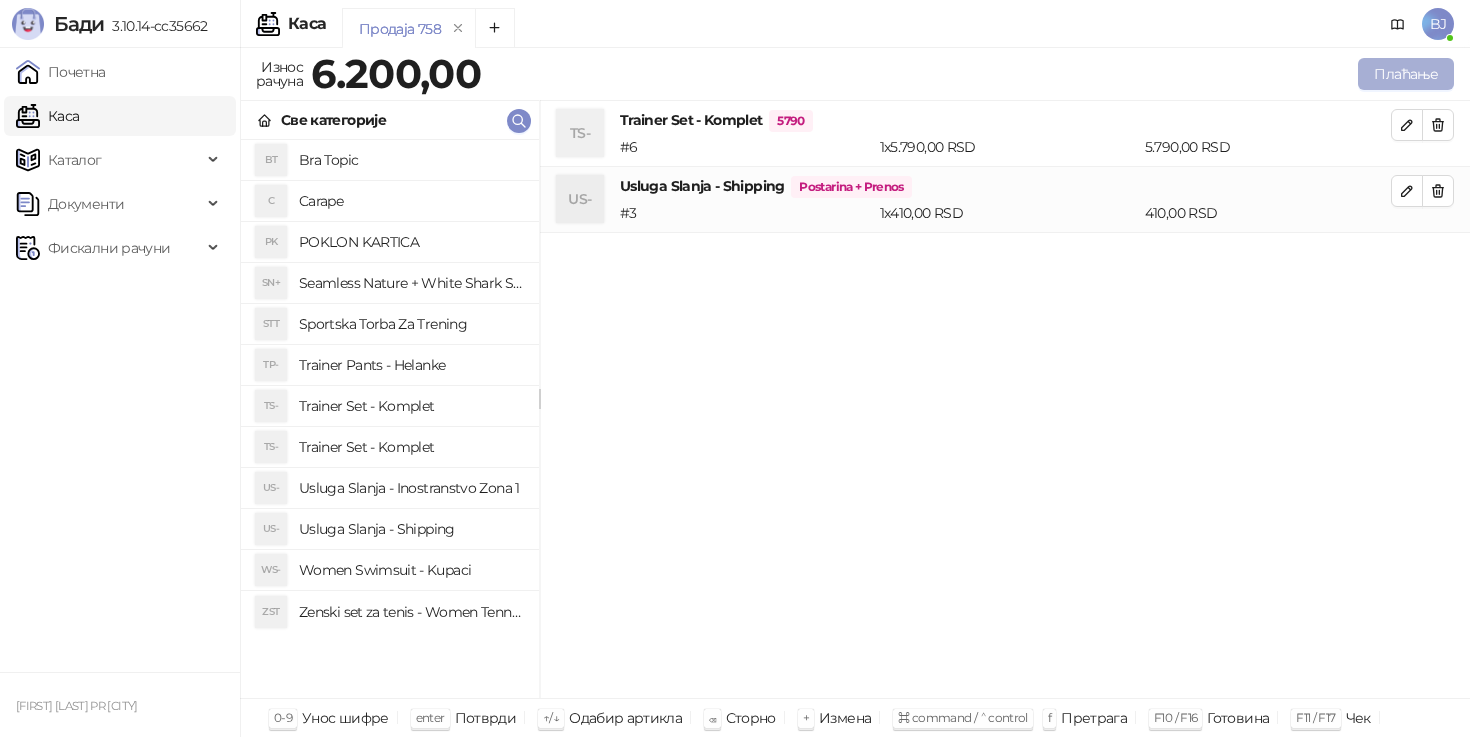 click on "Плаћање" at bounding box center (1406, 74) 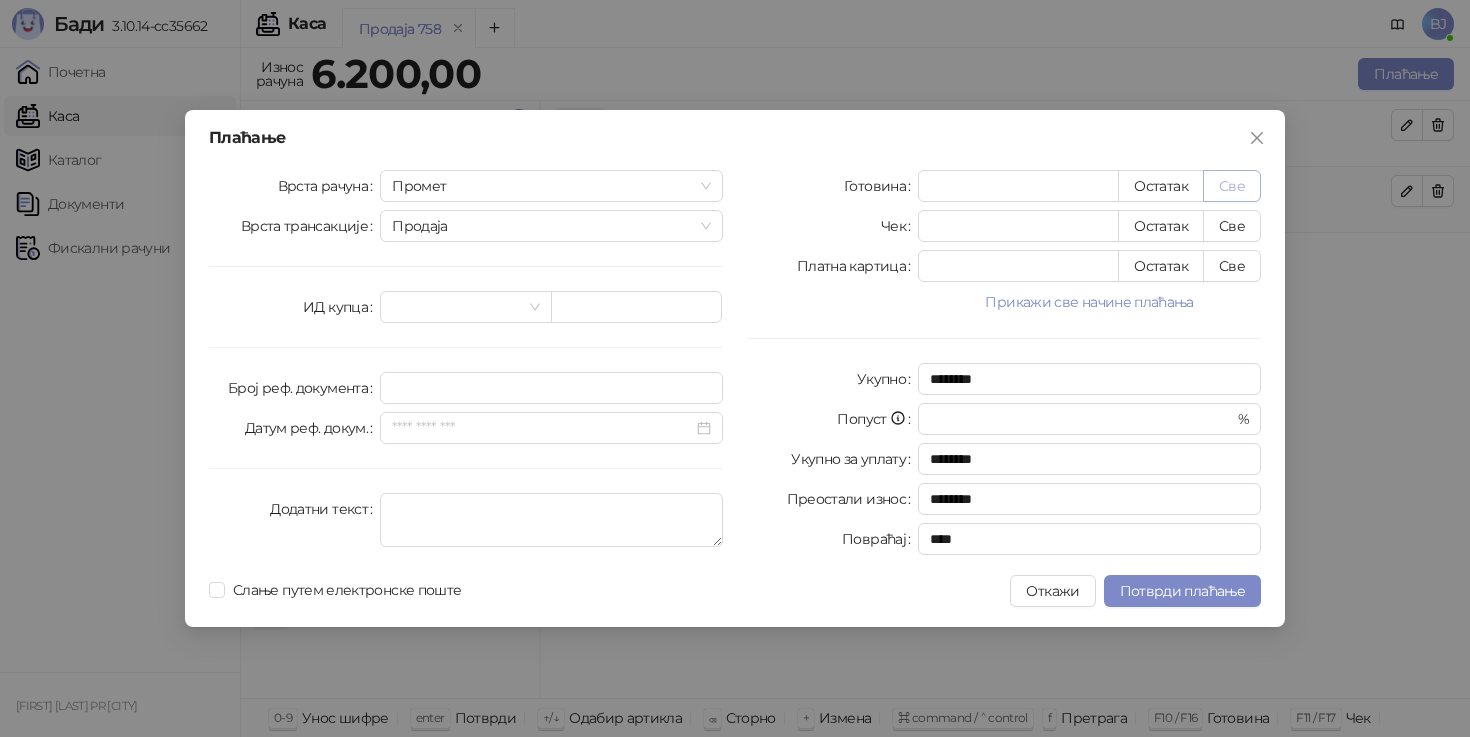 click on "Све" at bounding box center [1232, 186] 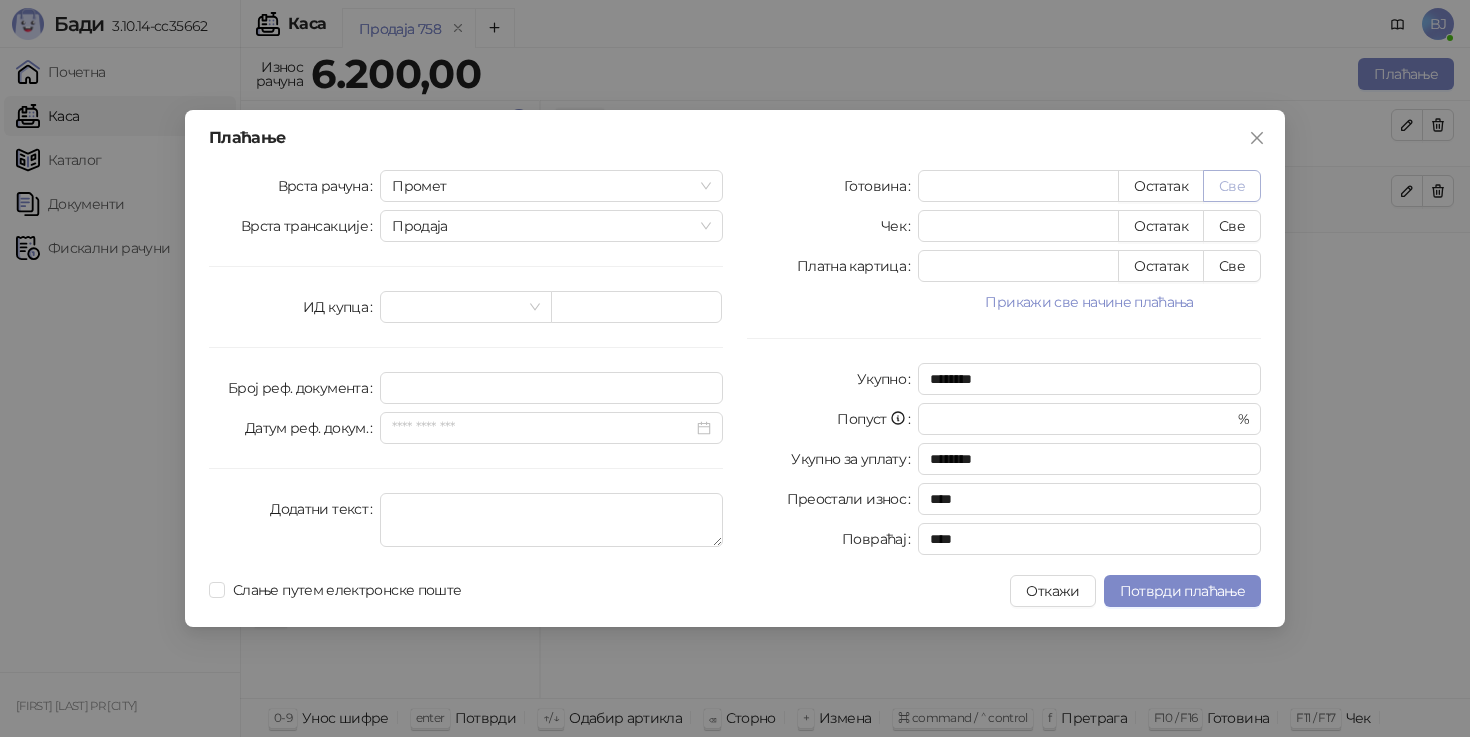 type 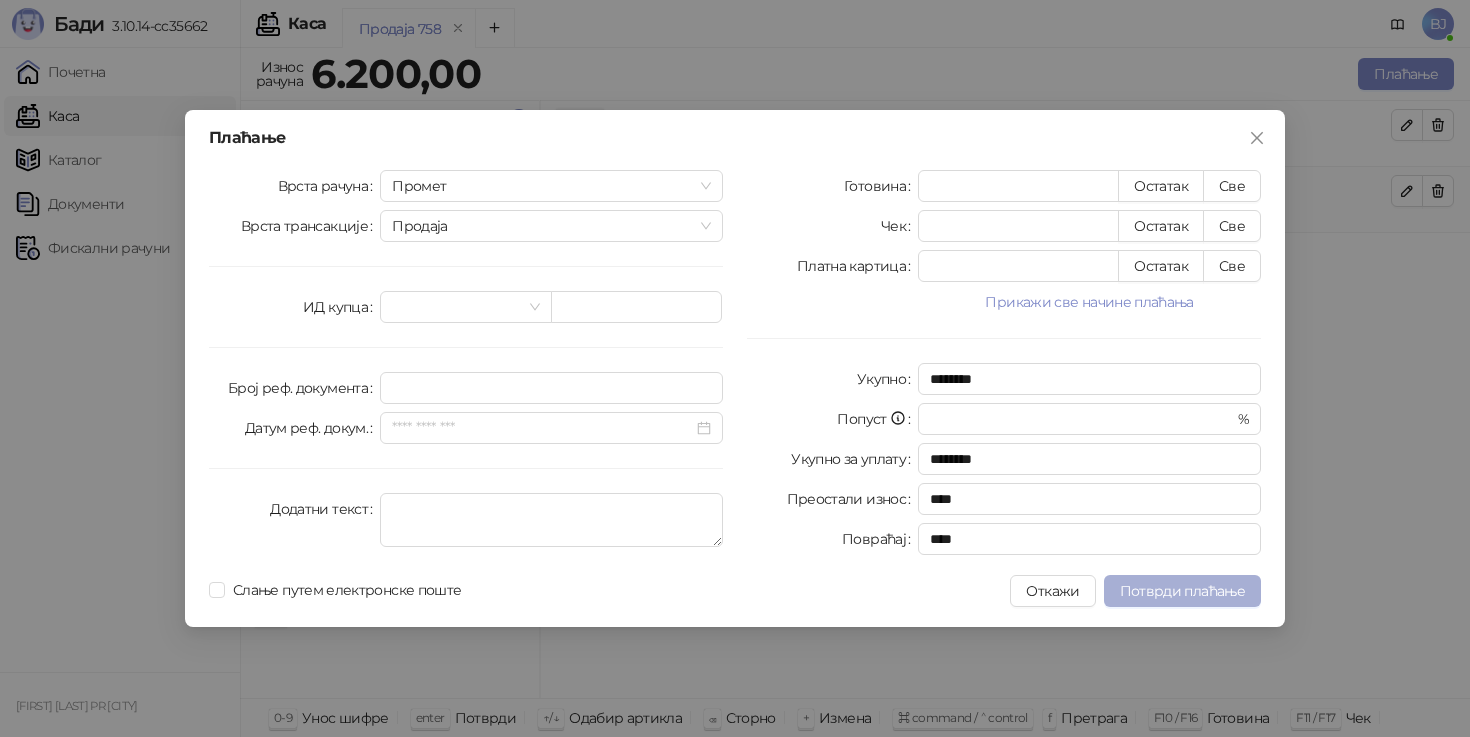 click on "Потврди плаћање" at bounding box center (1182, 591) 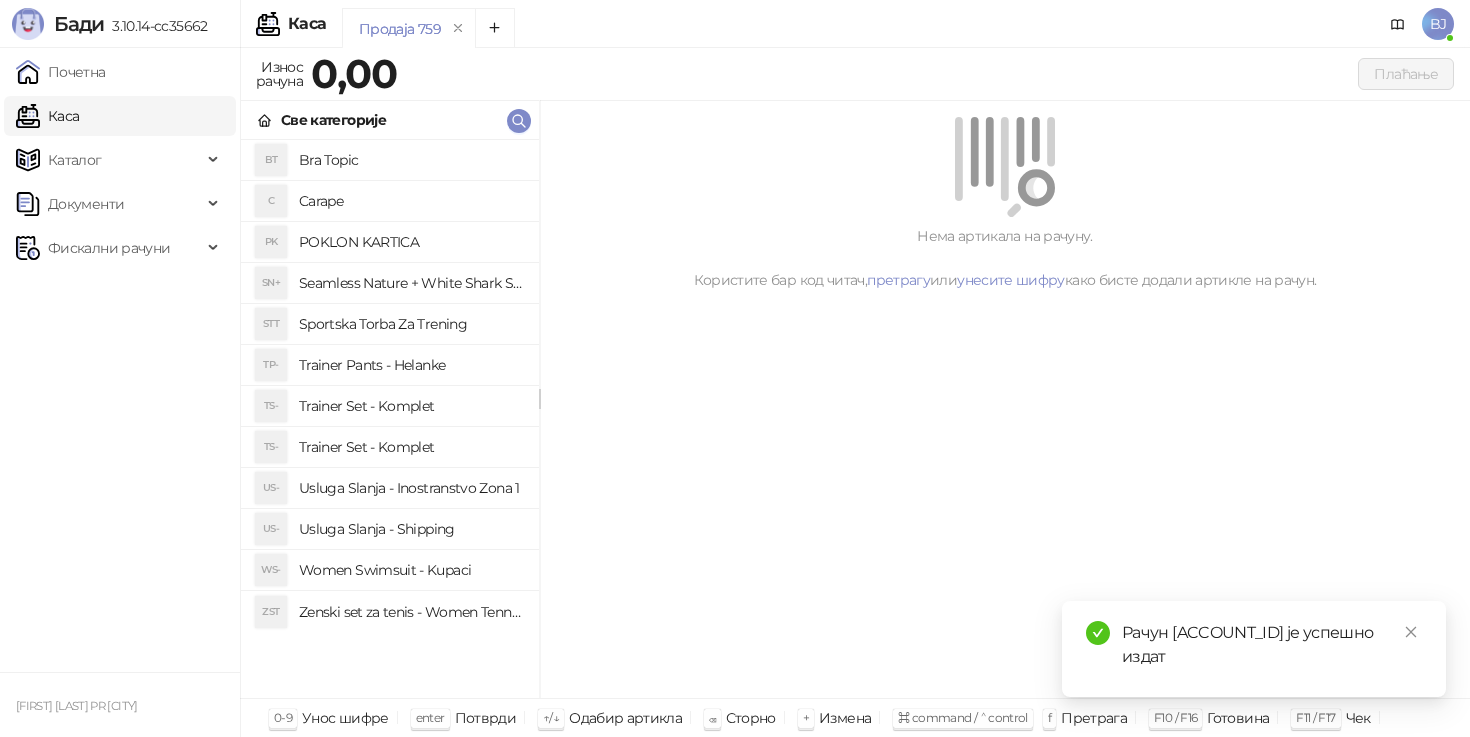 click on "Trainer Set - Komplet" at bounding box center (411, 447) 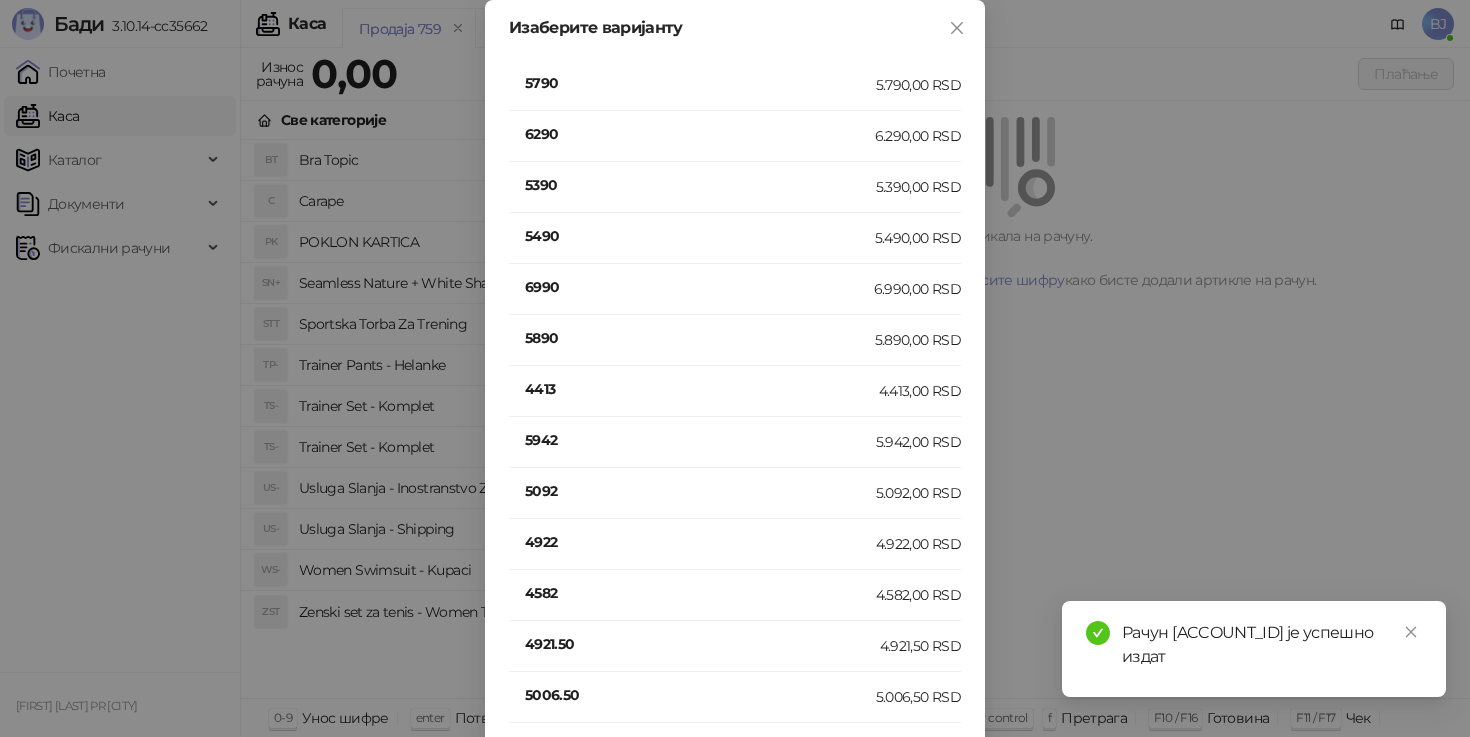 click on "5790" at bounding box center [700, 83] 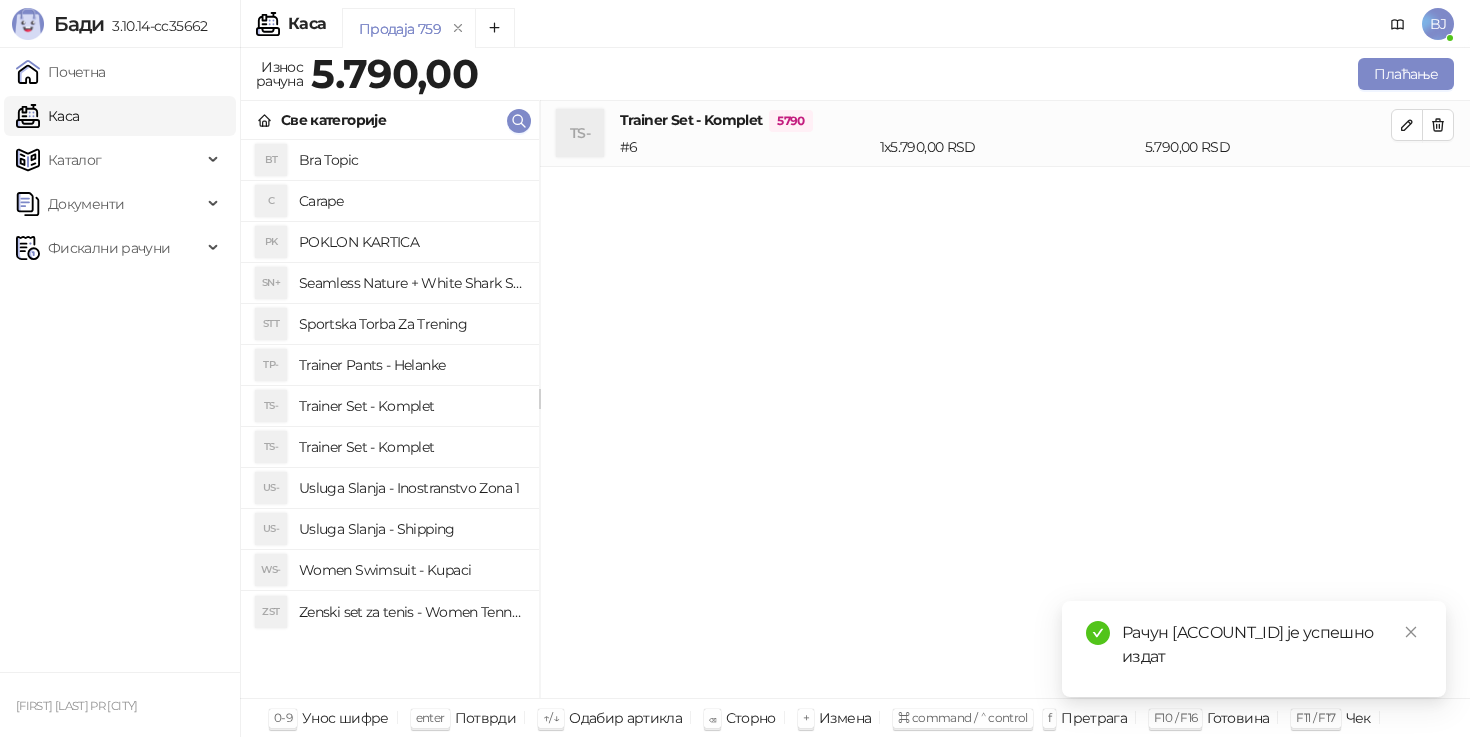 click on "Usluga Slanja - Shipping" at bounding box center [411, 529] 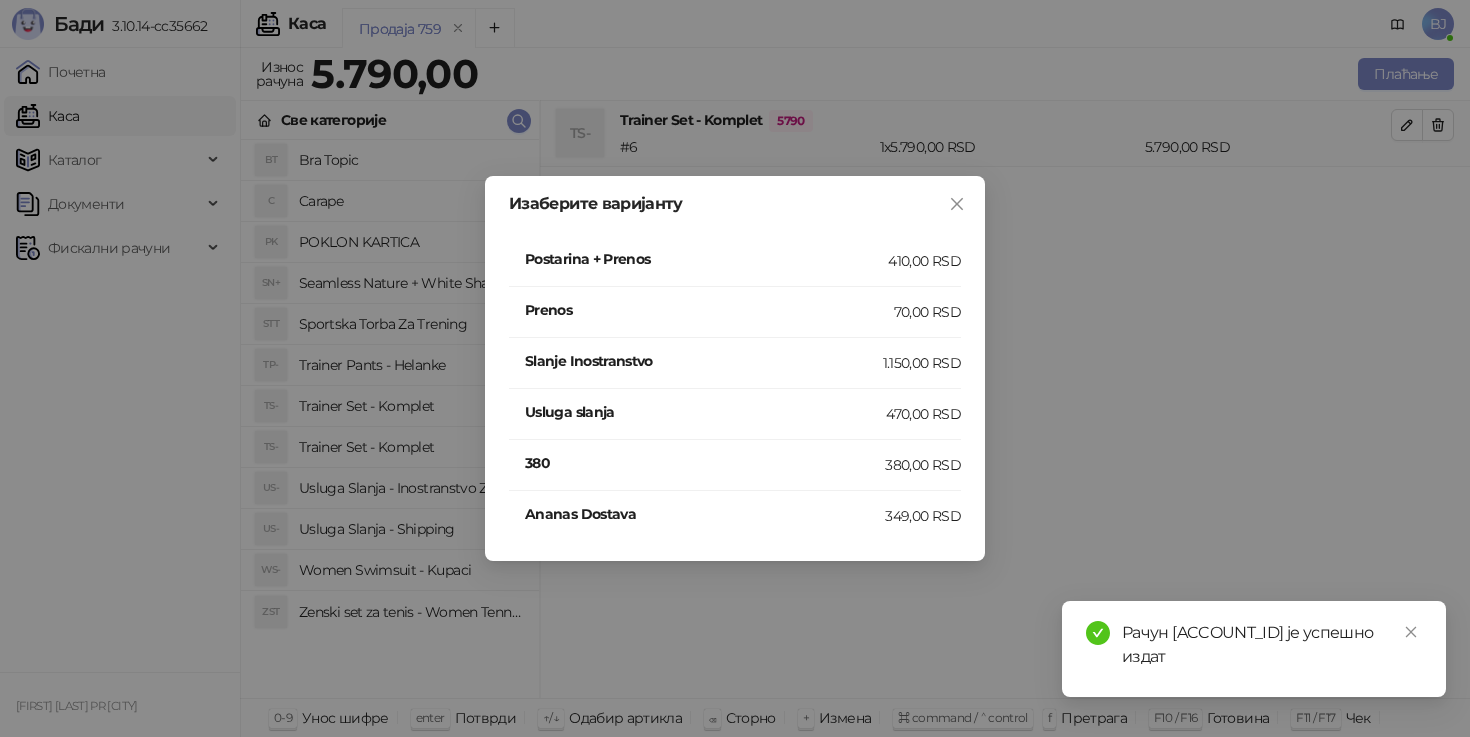 click on "410,00 RSD" at bounding box center [924, 261] 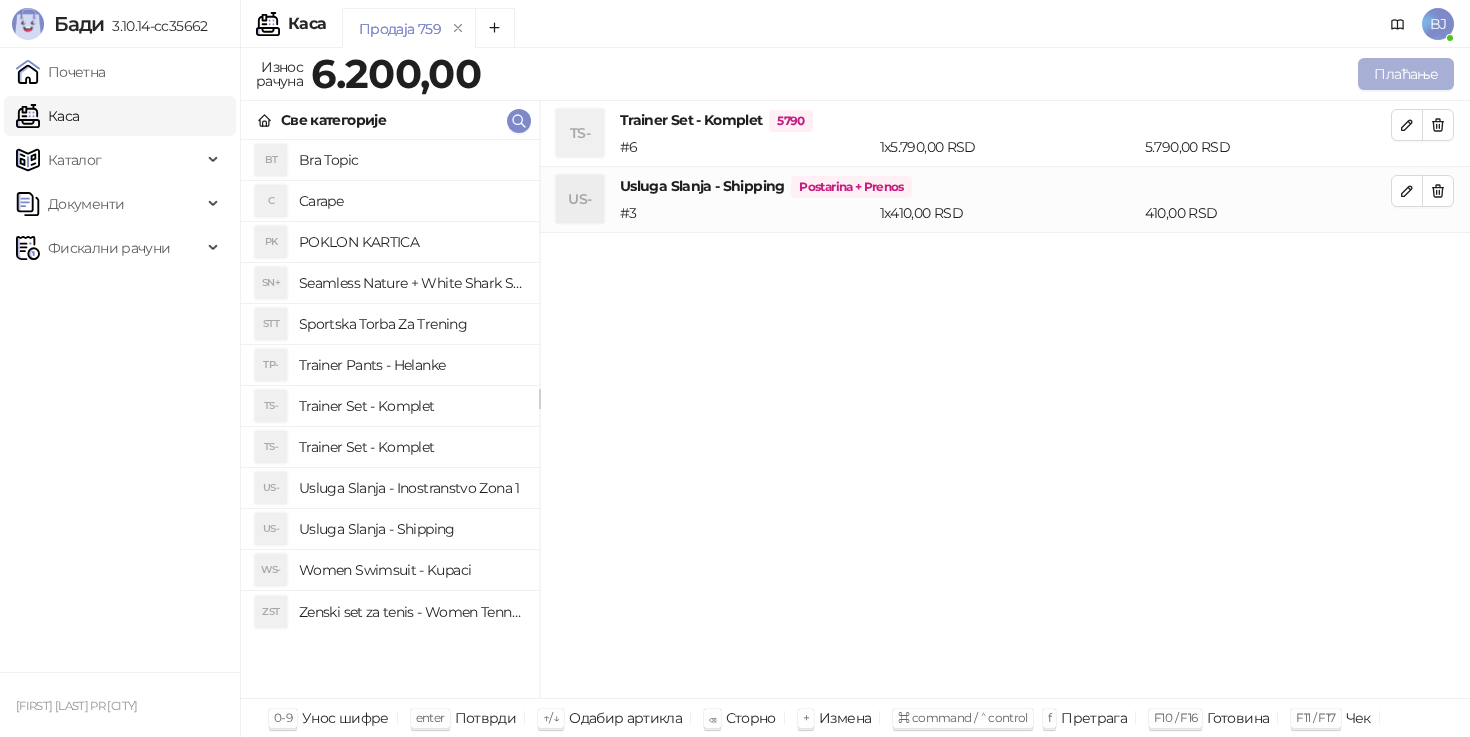 click on "Плаћање" at bounding box center [1406, 74] 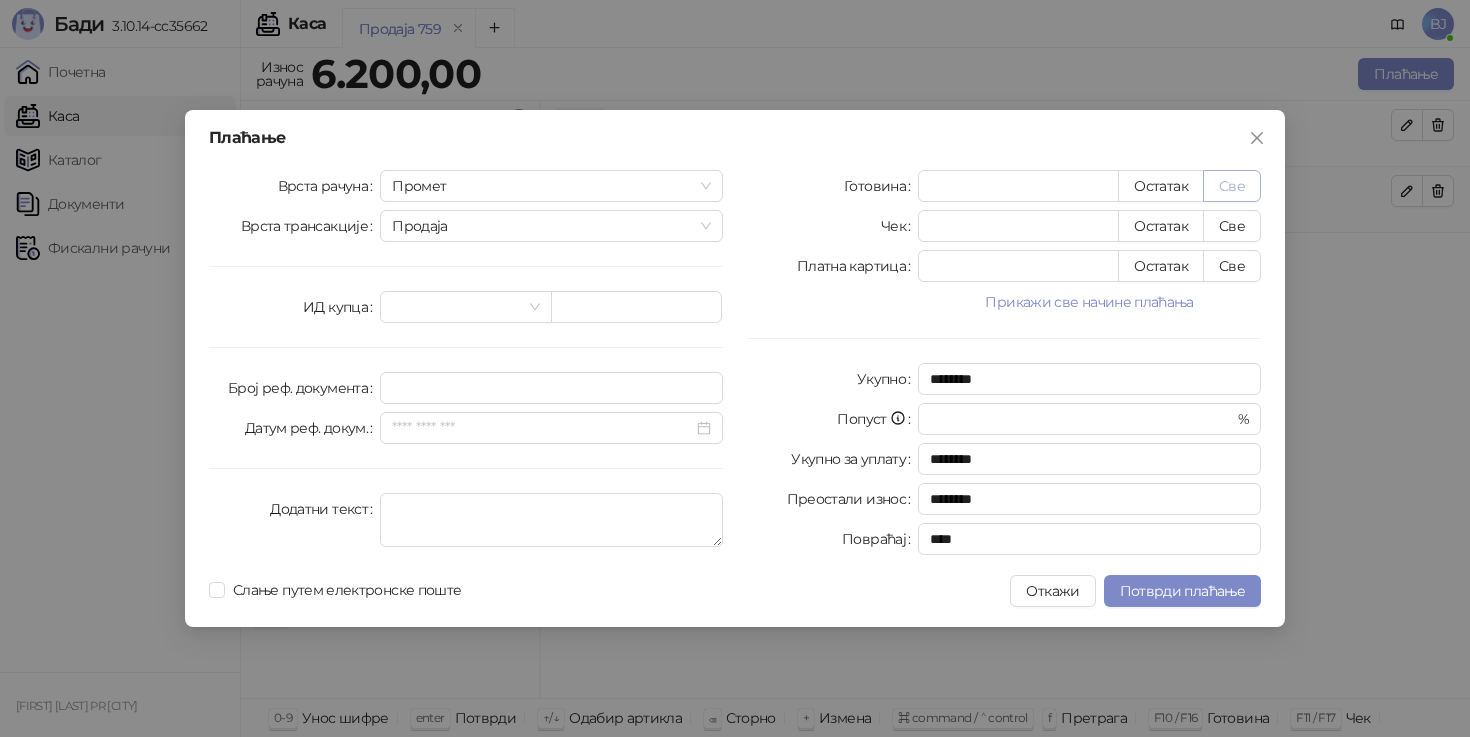 click on "Све" at bounding box center [1232, 186] 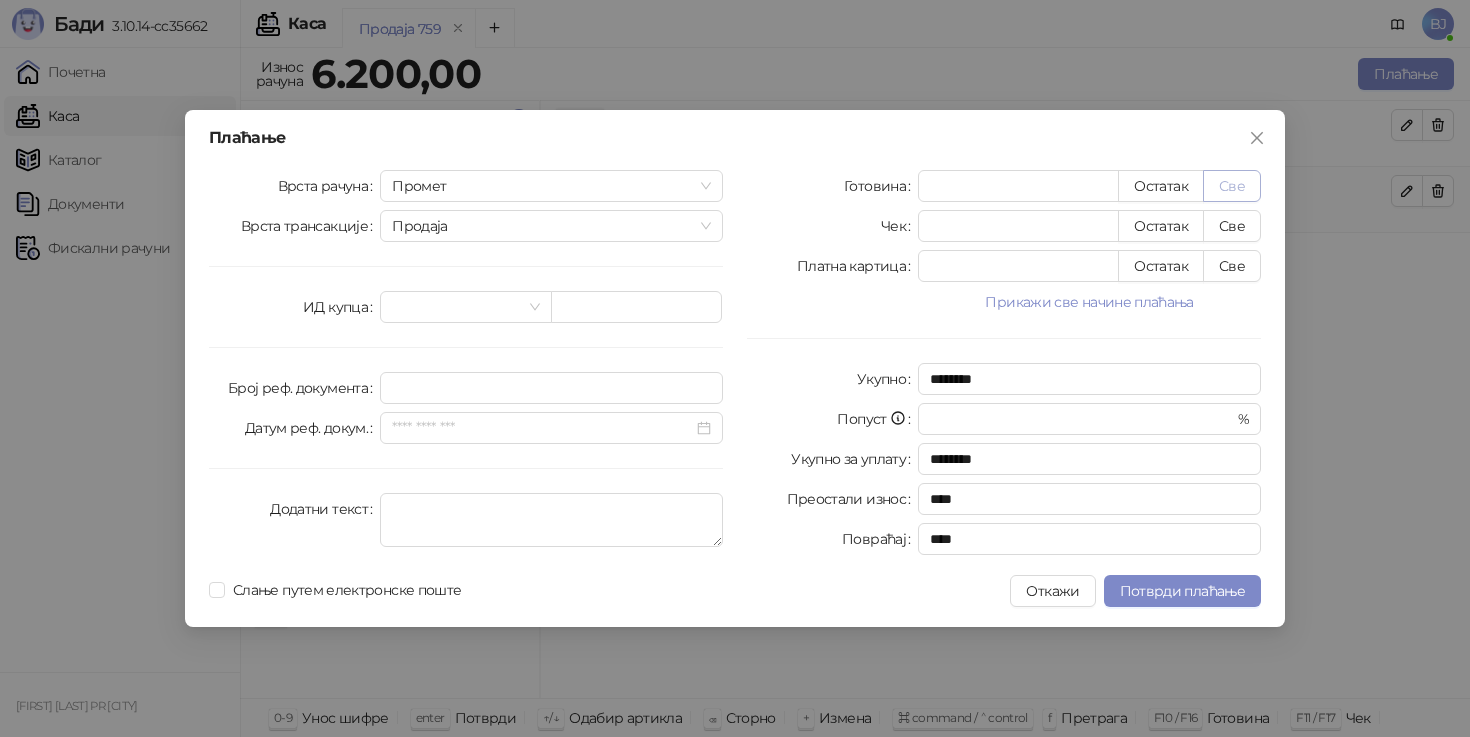 type 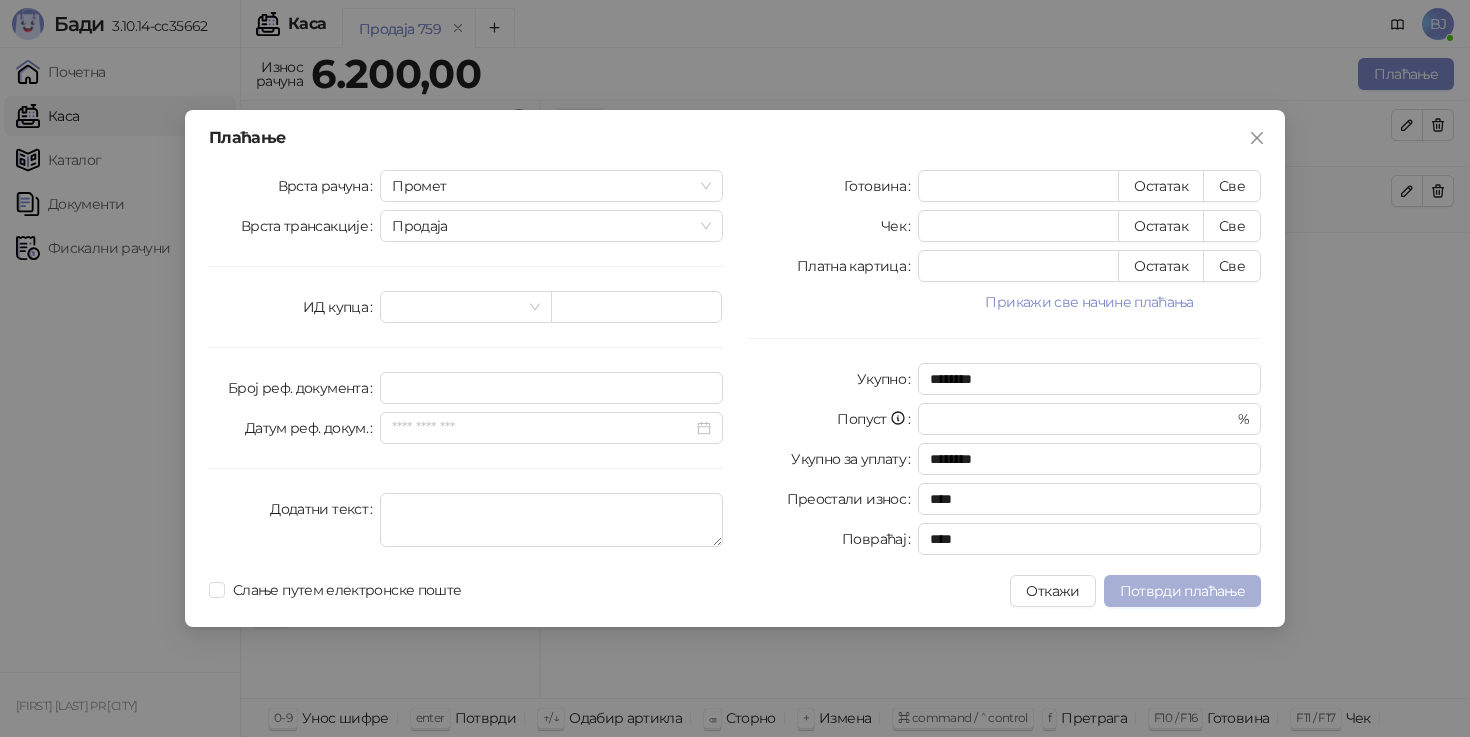 click on "Потврди плаћање" at bounding box center [1182, 591] 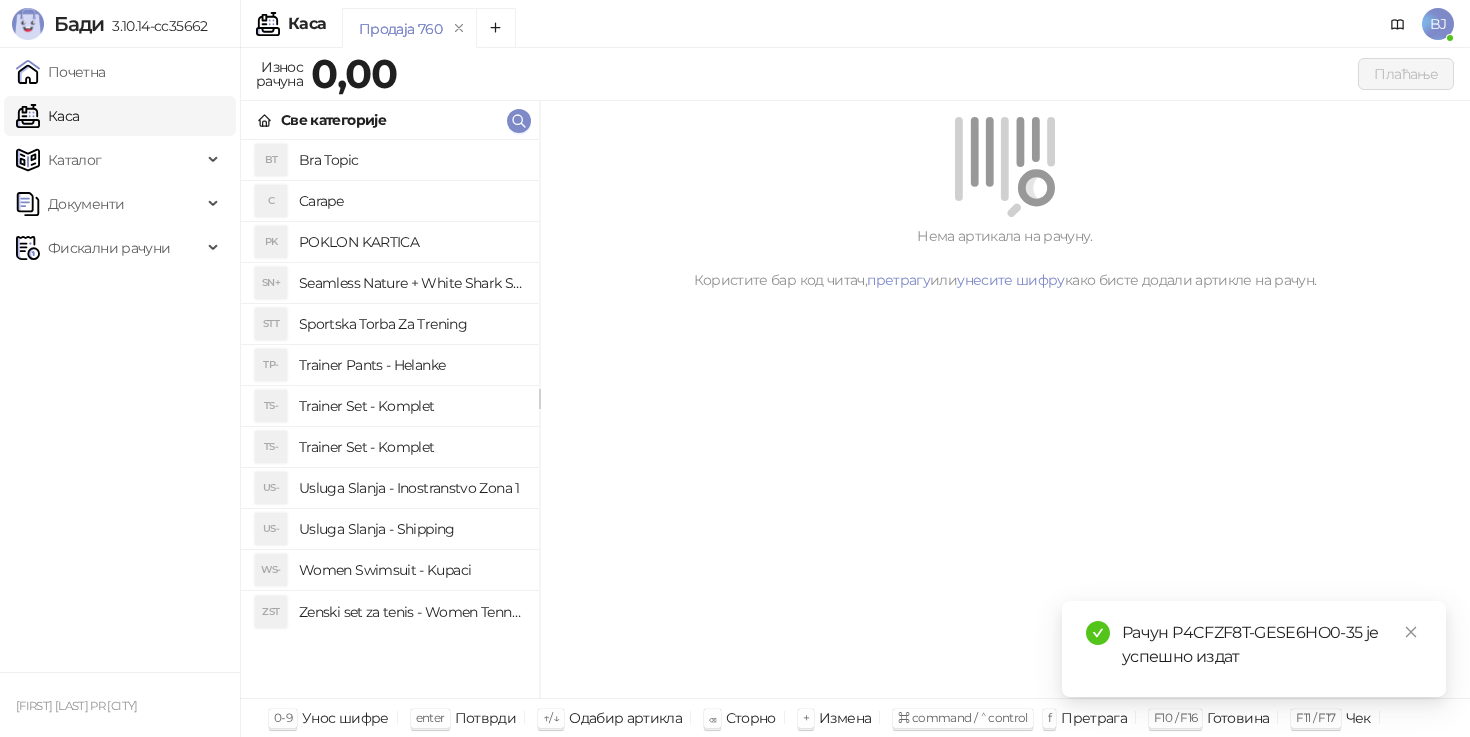 click on "Trainer Set - Komplet" at bounding box center [411, 406] 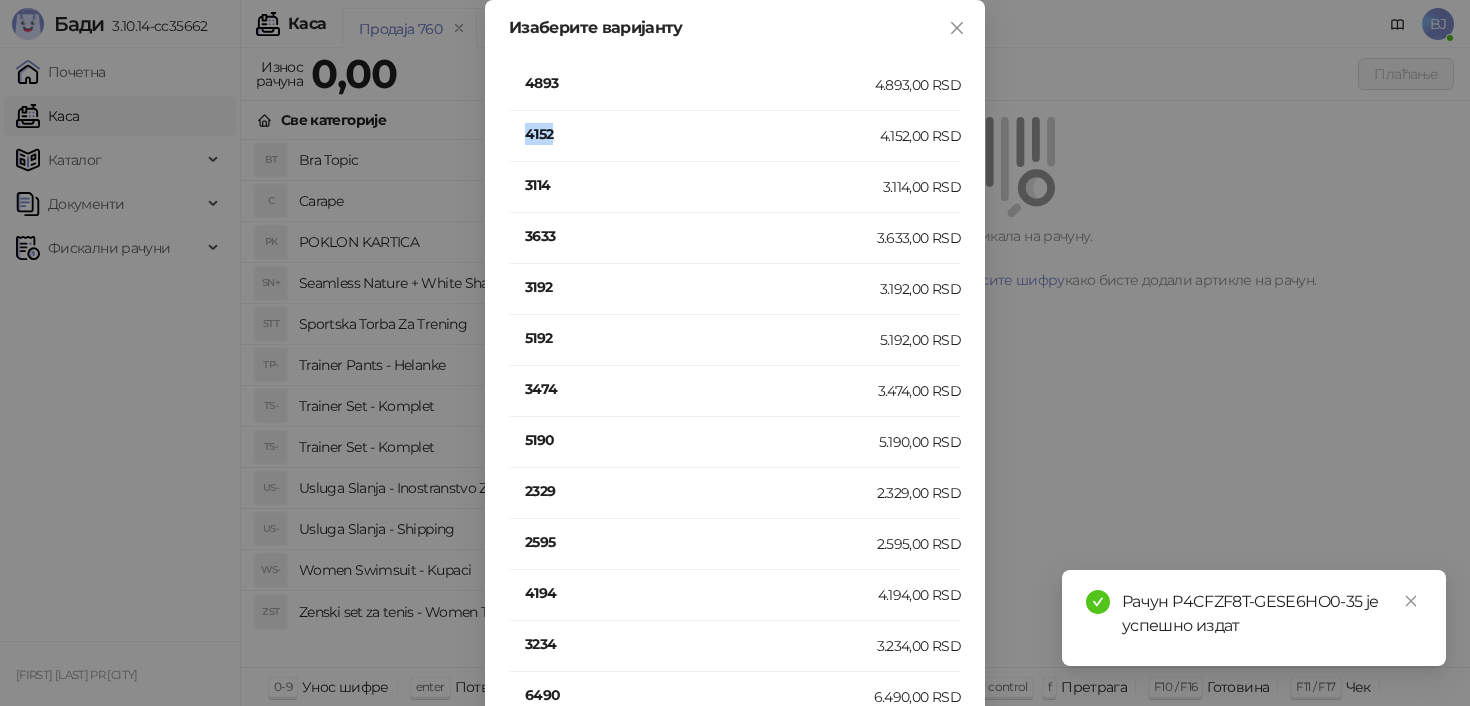 click on "4152" at bounding box center [702, 134] 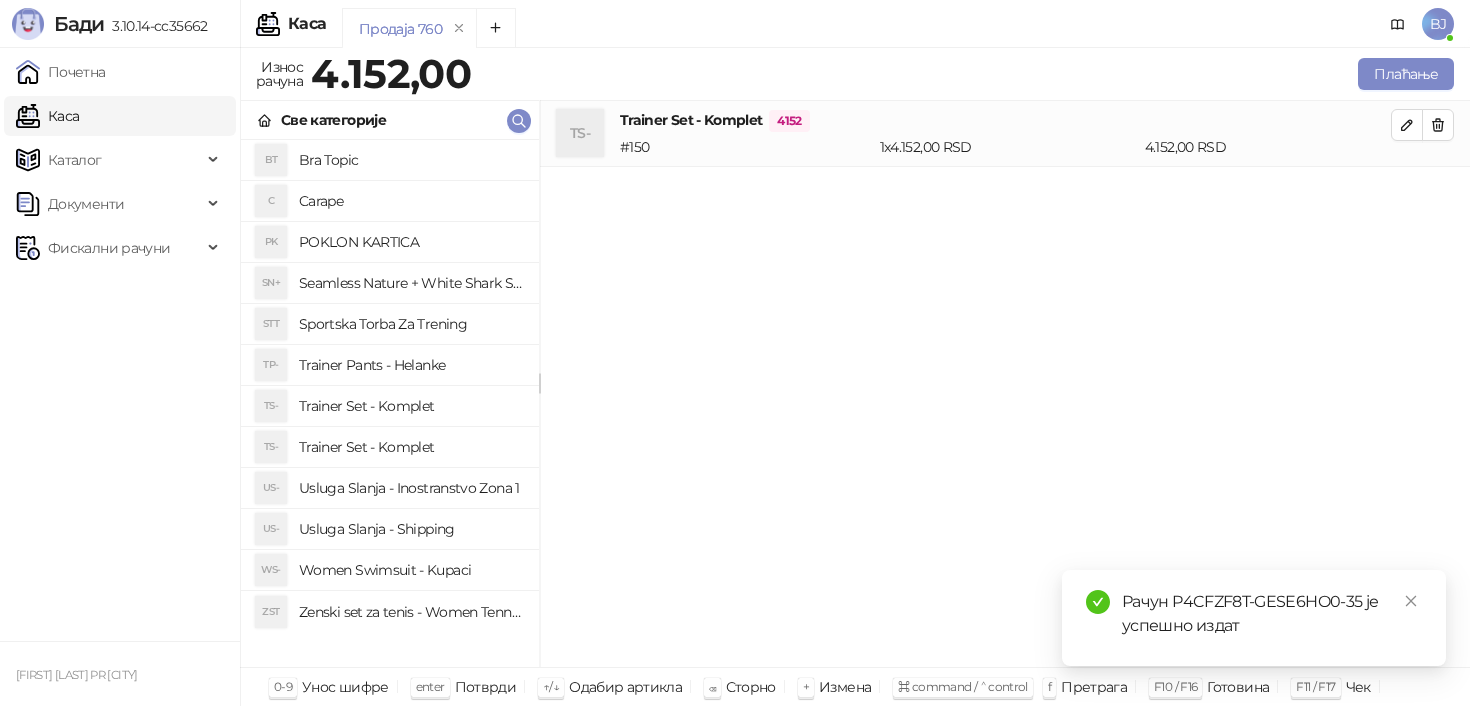 click on "Usluga Slanja - Shipping" at bounding box center (411, 529) 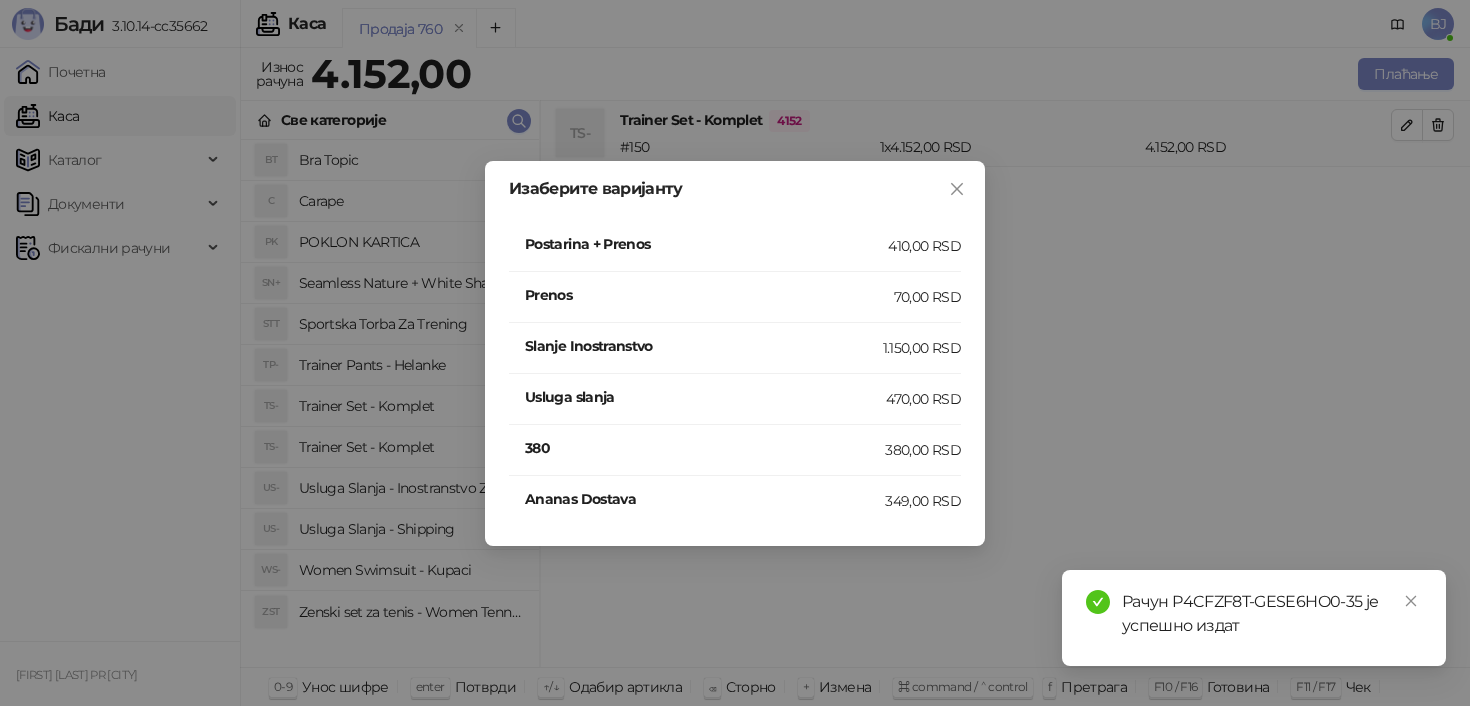 click on "Postarina + Prenos 410,00 RSD" at bounding box center (735, 246) 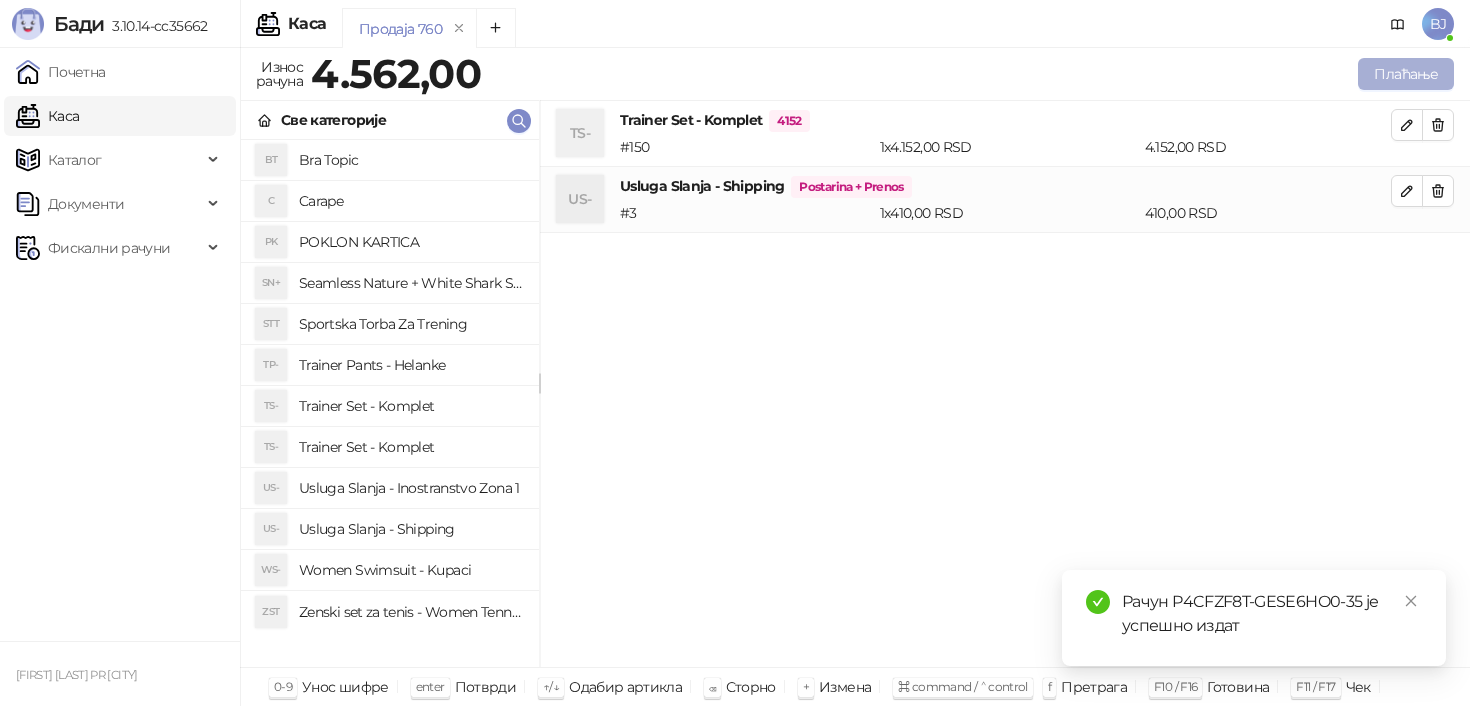 click on "Плаћање" at bounding box center [1406, 74] 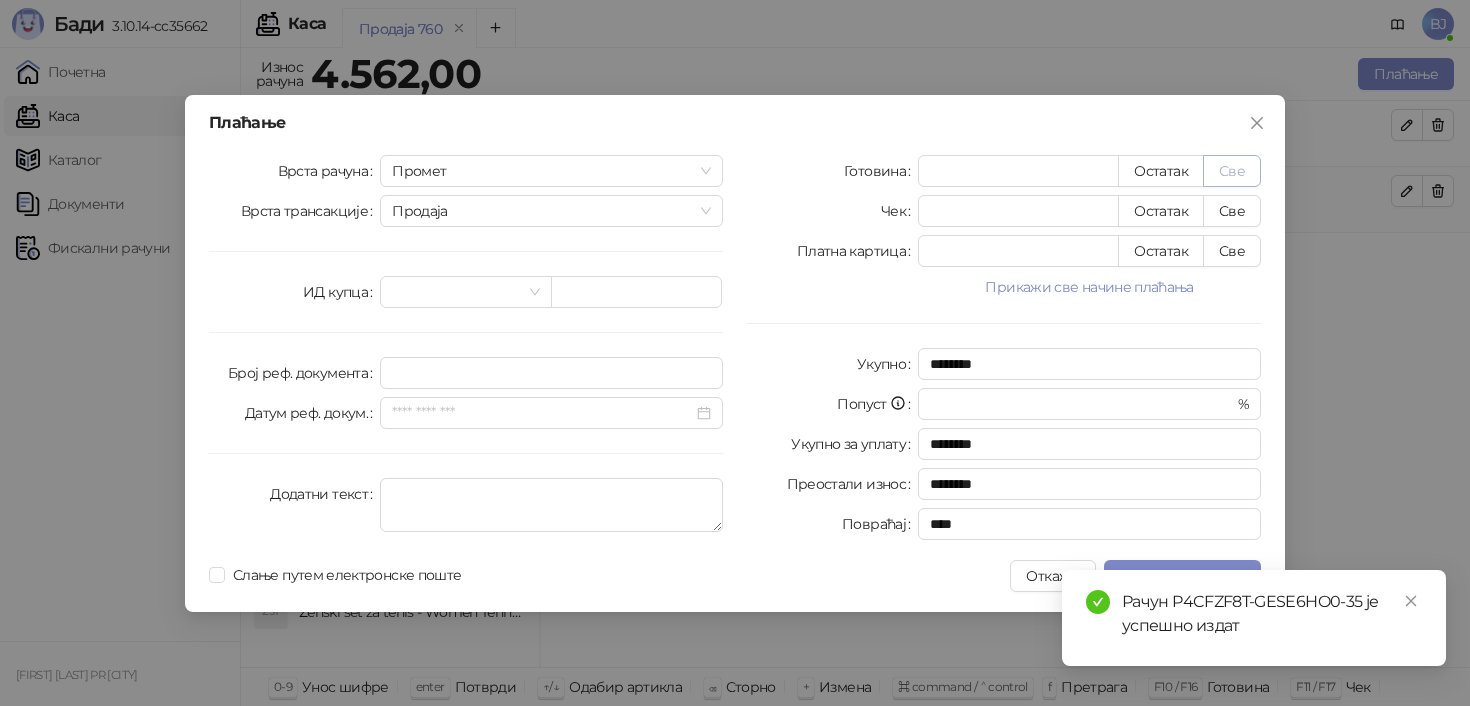 click on "Све" at bounding box center [1232, 171] 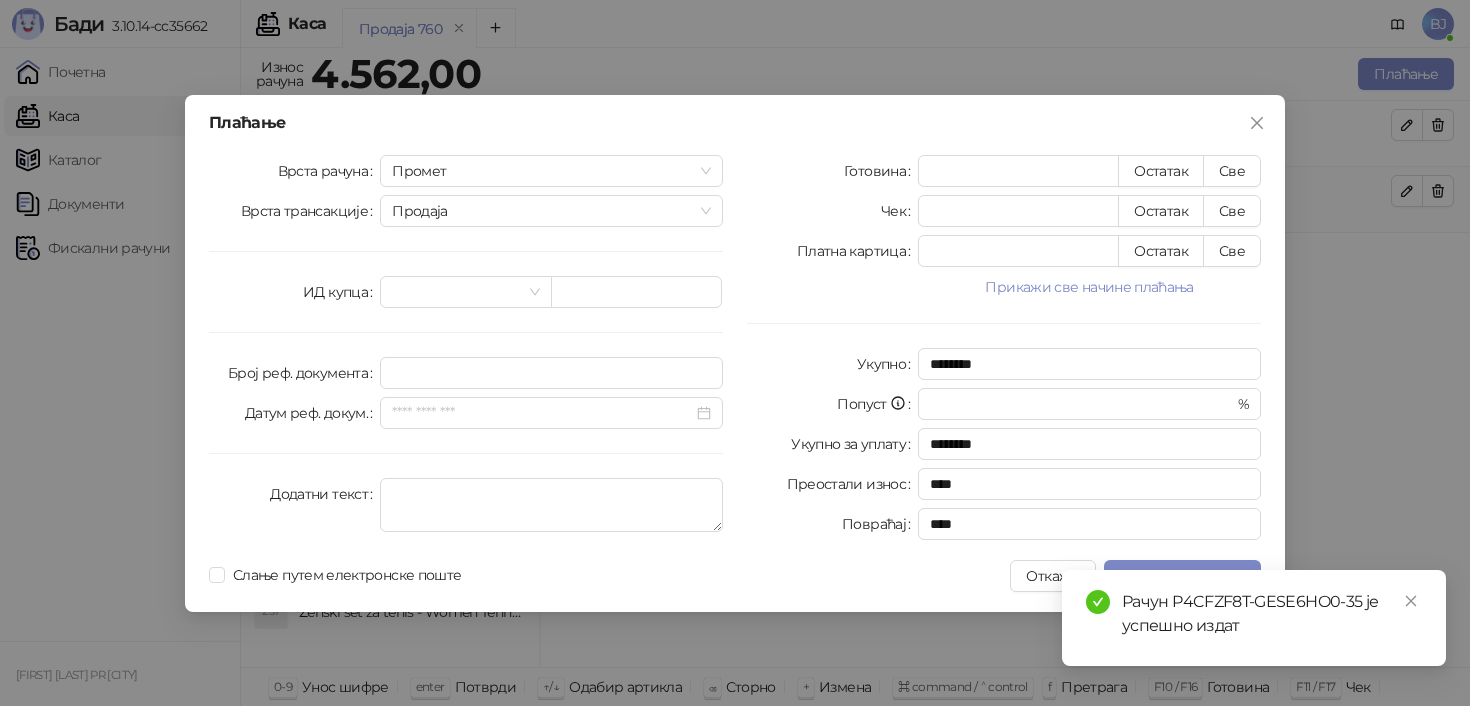 type 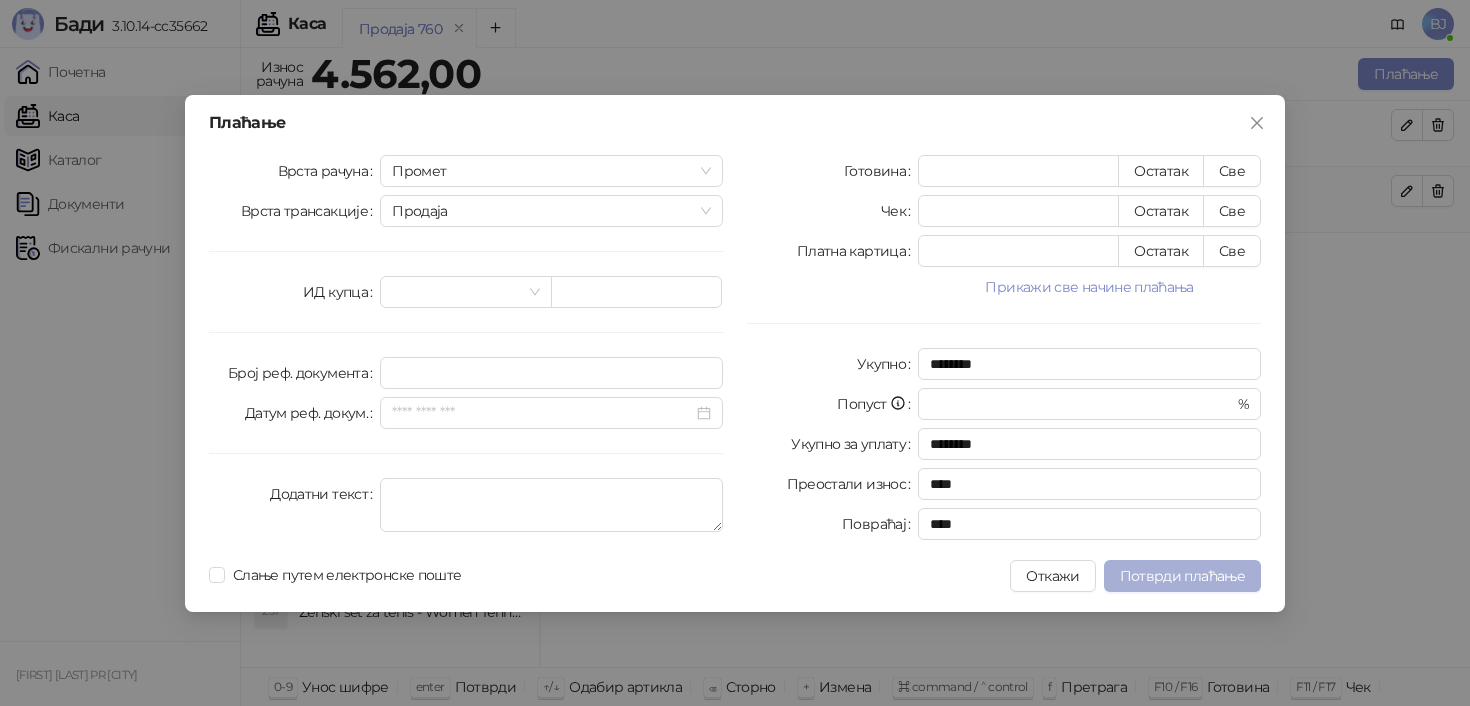 click on "Потврди плаћање" at bounding box center (1182, 576) 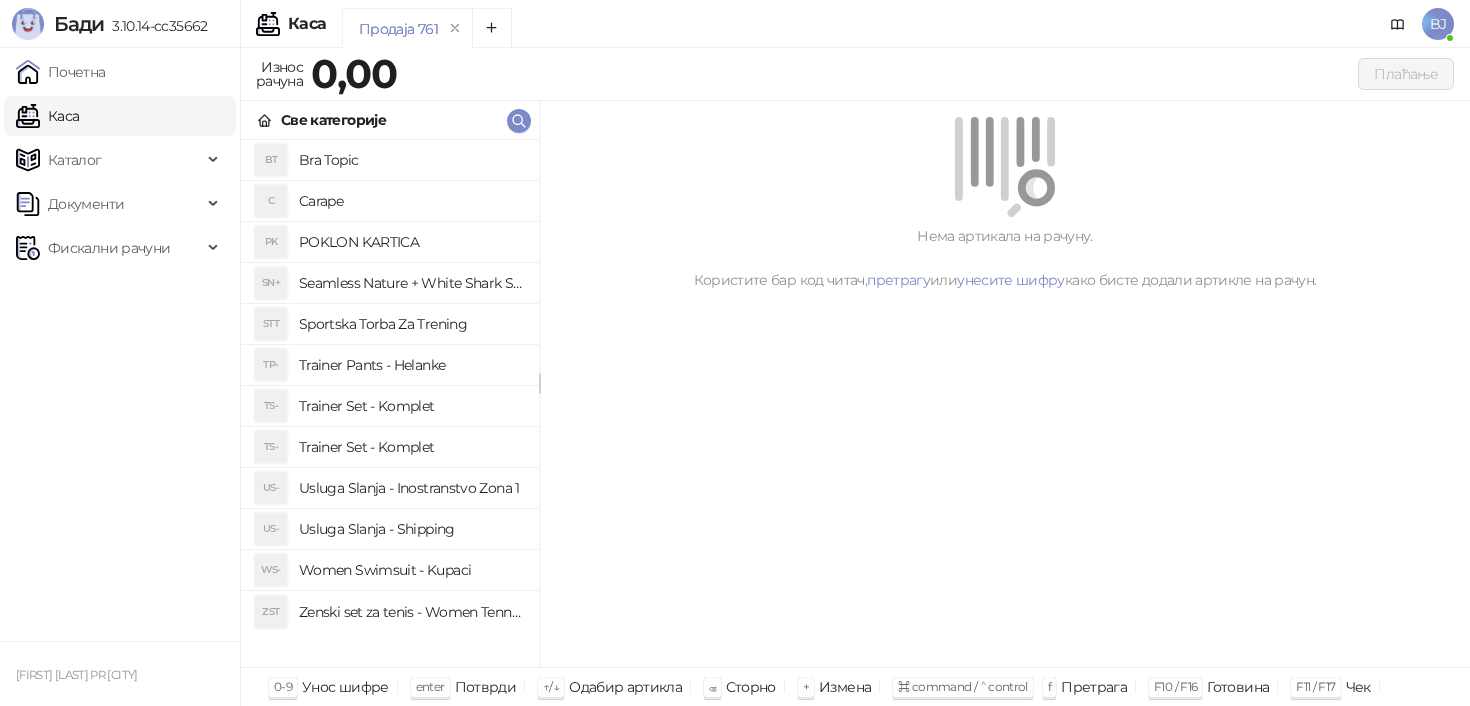 click on "Trainer Pants - Helanke" at bounding box center (411, 365) 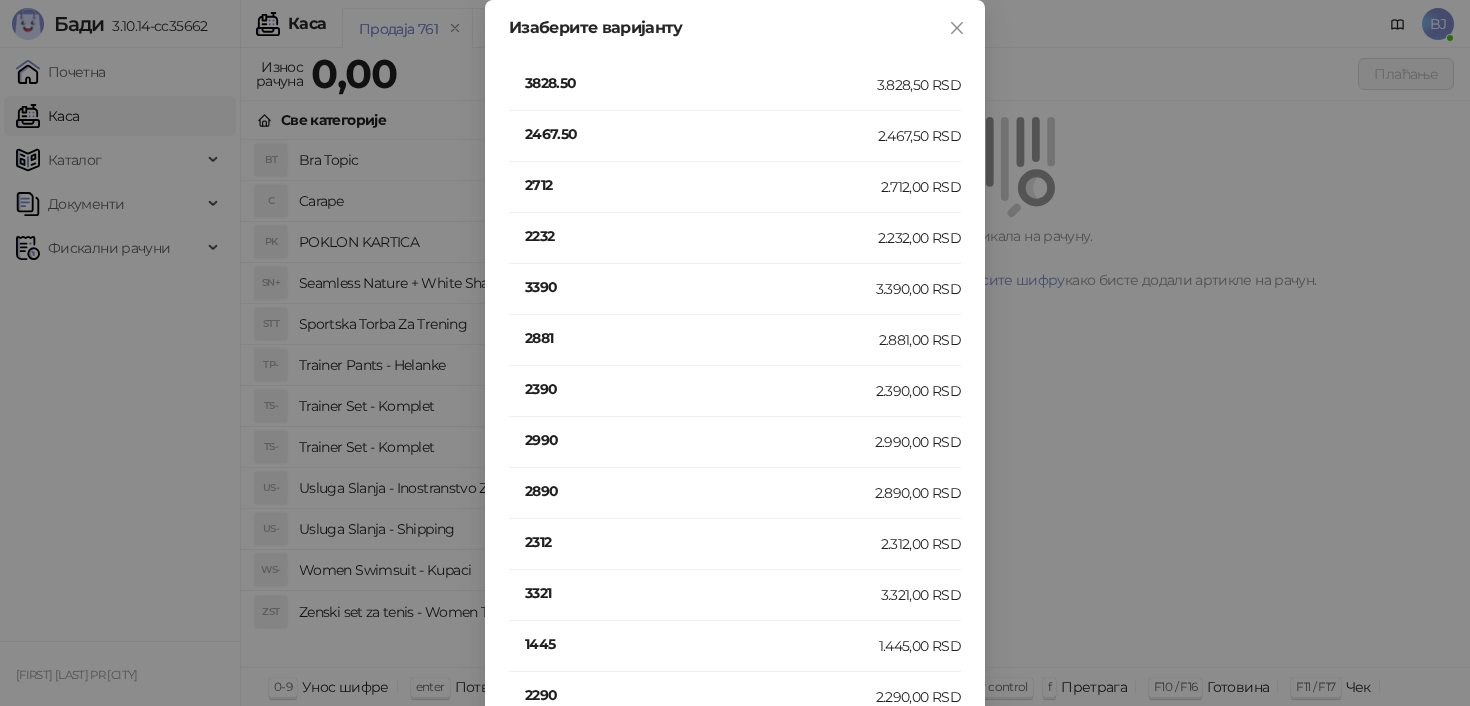 scroll, scrollTop: 393, scrollLeft: 0, axis: vertical 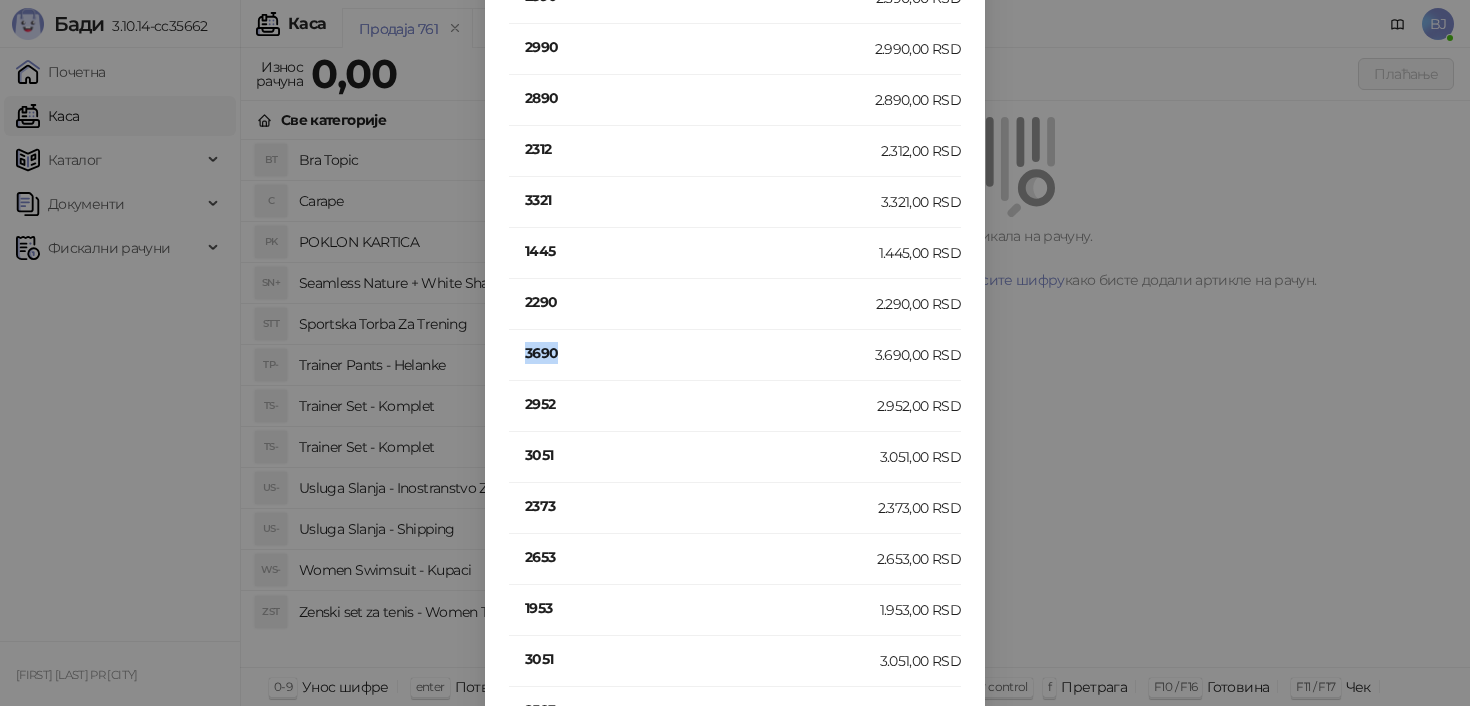 click on "3690" at bounding box center (700, 353) 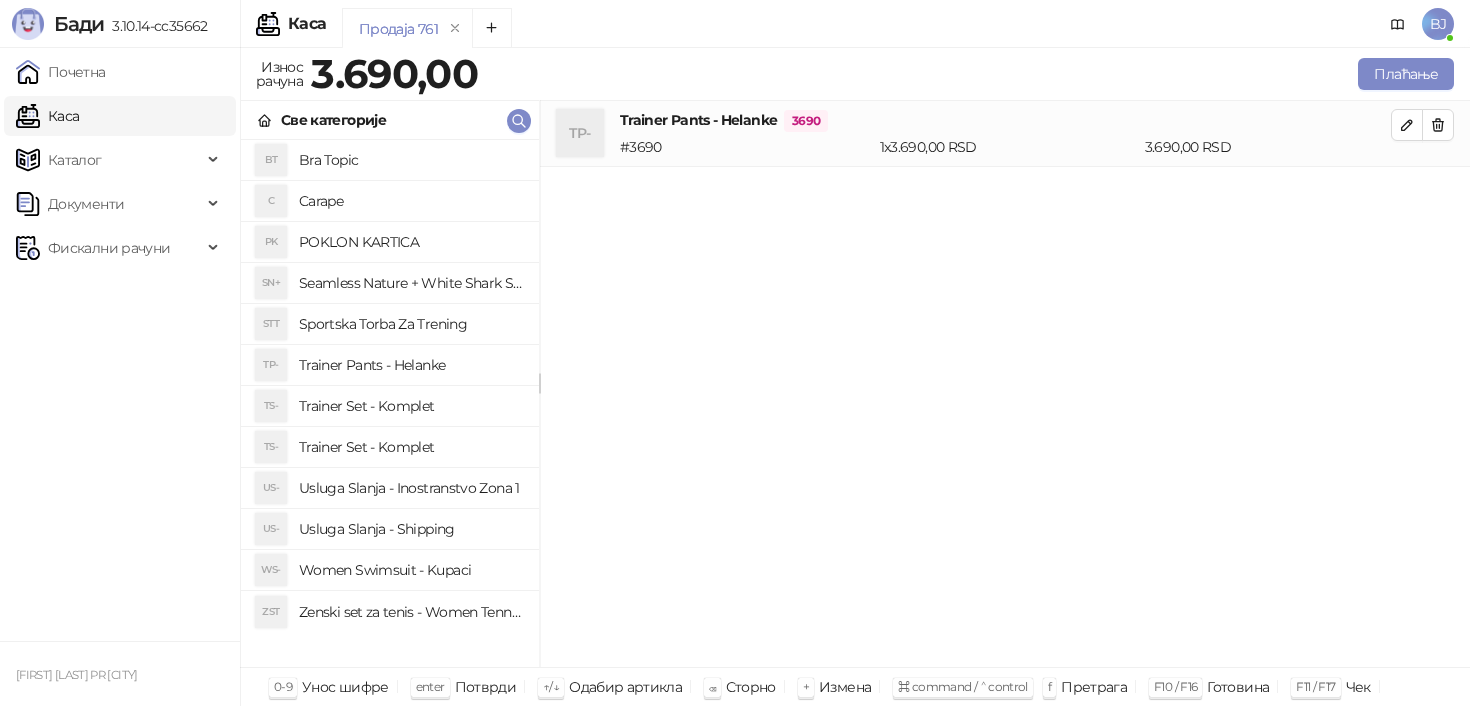 click on "Bra Topic" at bounding box center (411, 160) 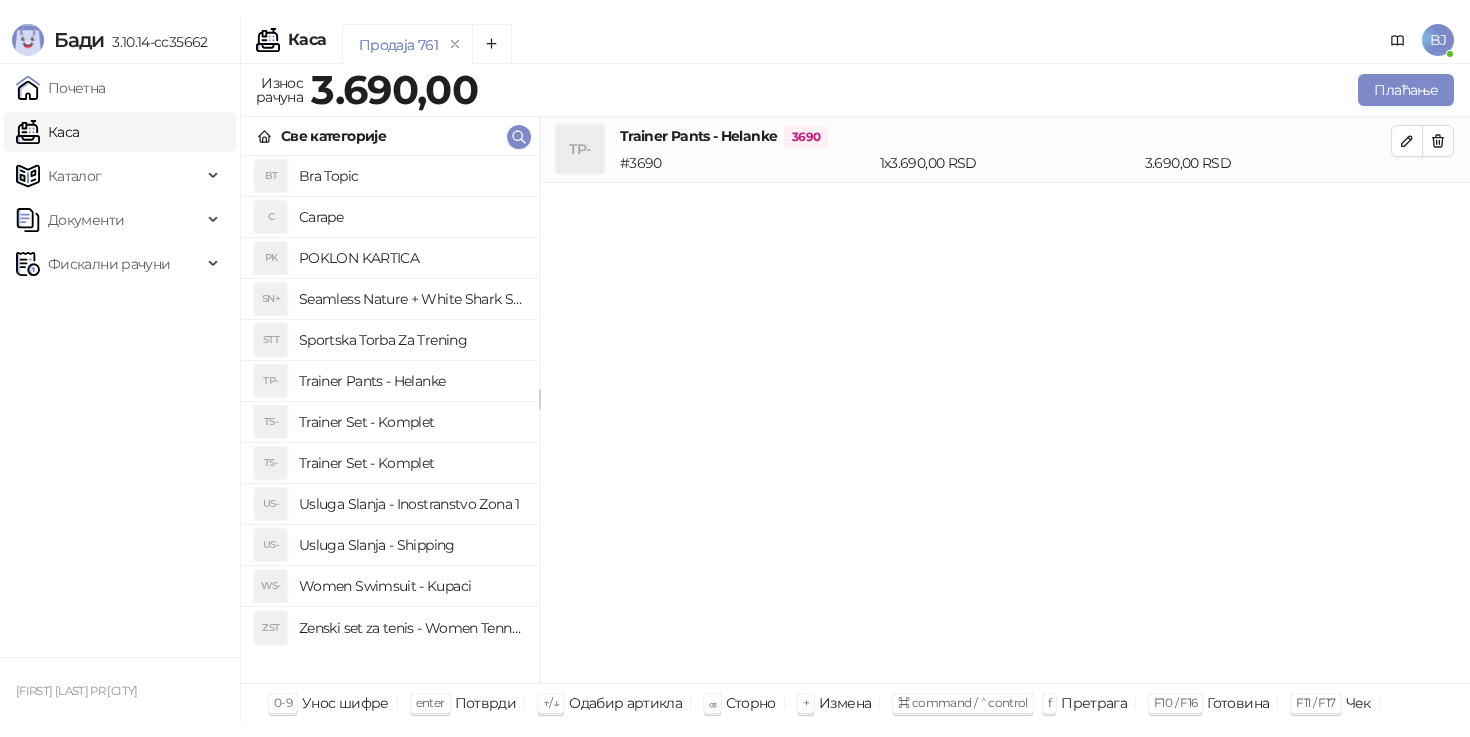 scroll, scrollTop: 0, scrollLeft: 0, axis: both 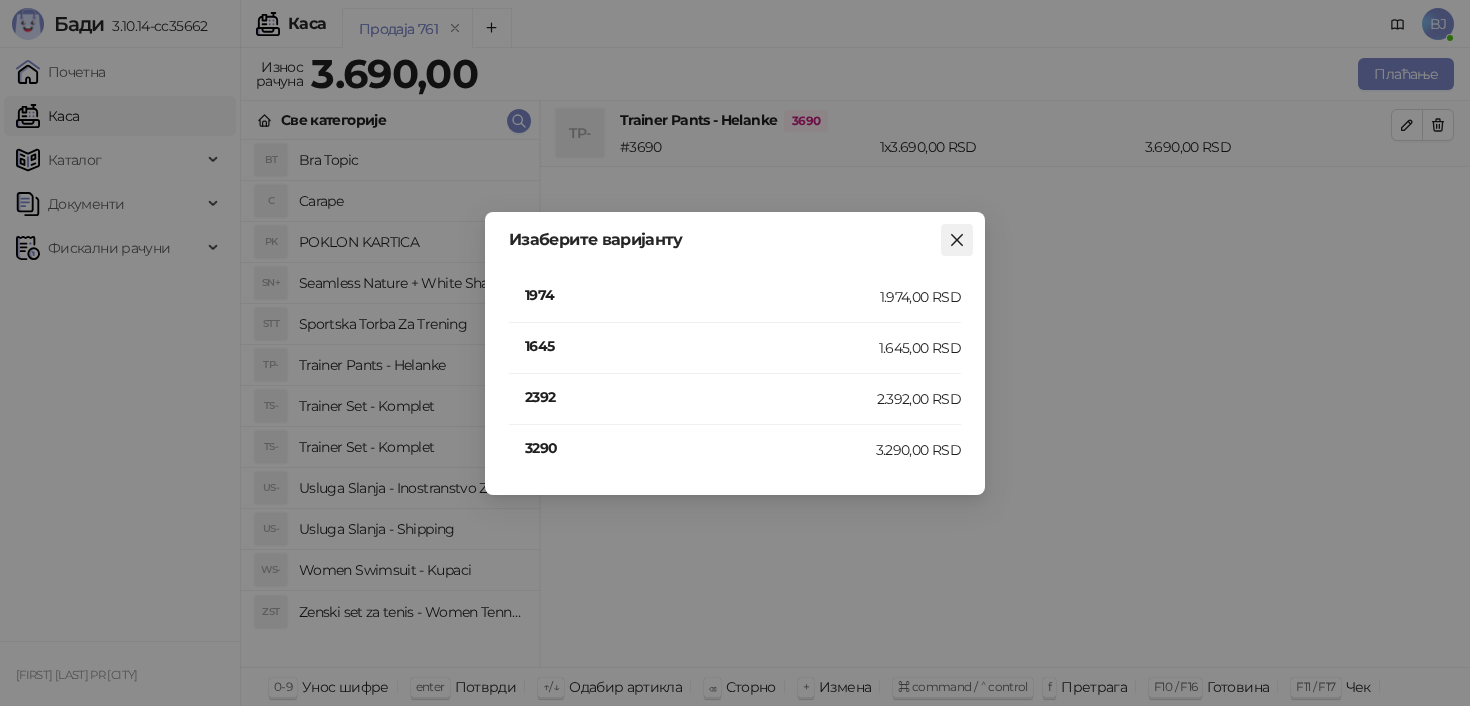 click at bounding box center (957, 240) 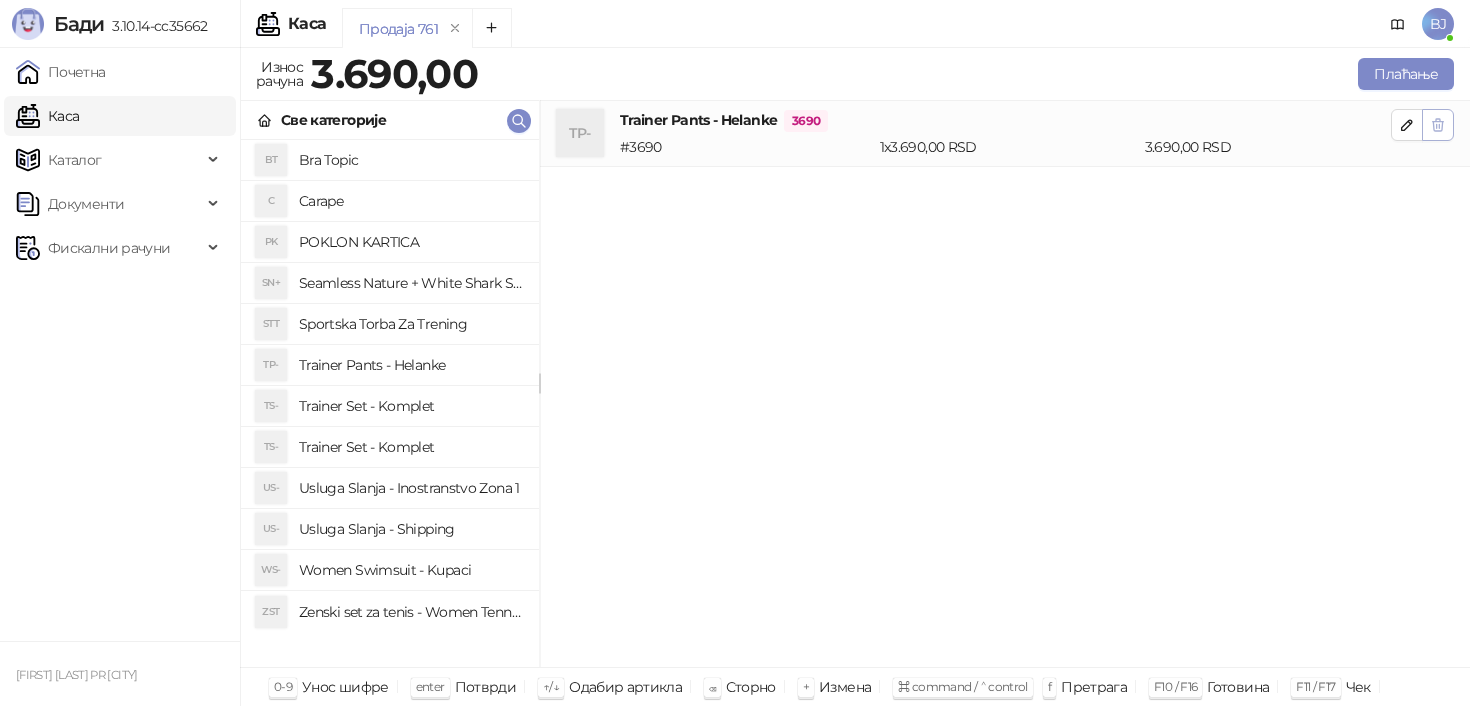 click 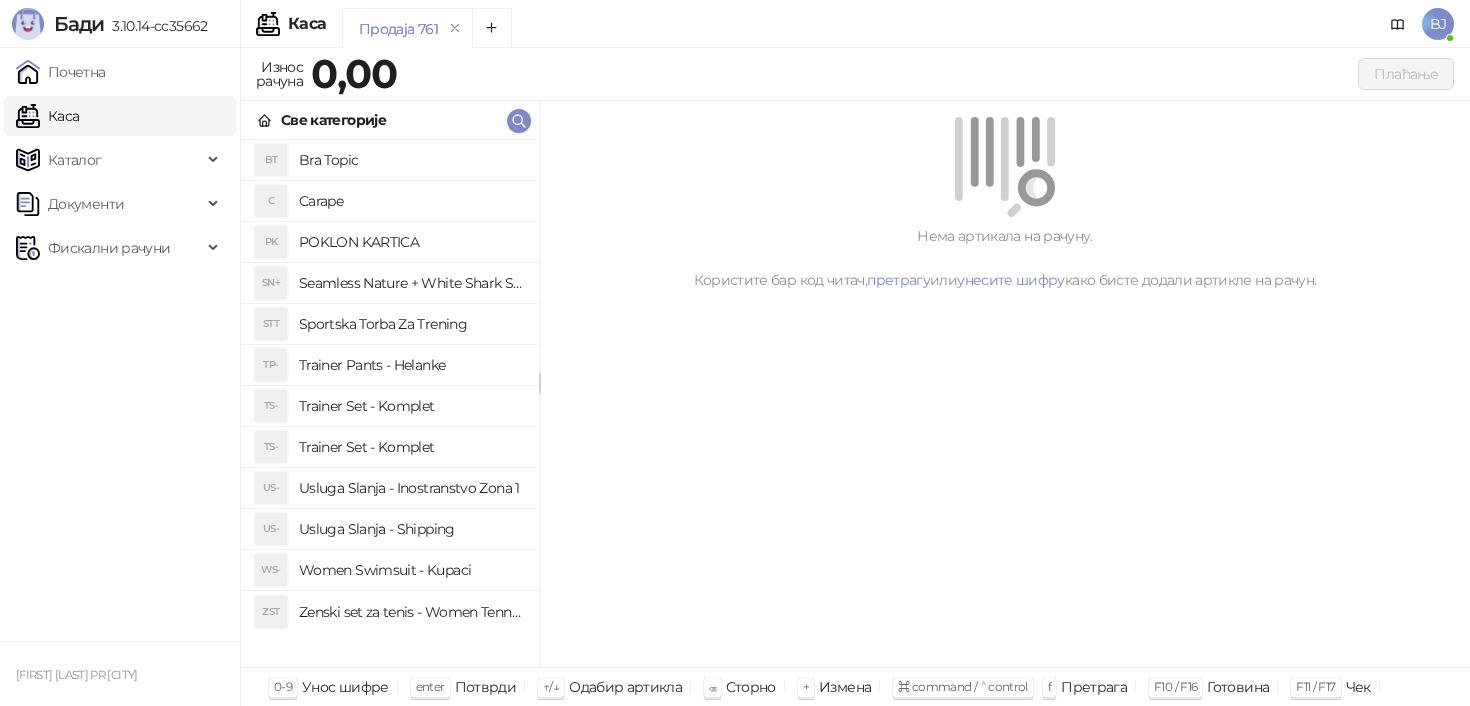 click on "Bra Topic" at bounding box center [411, 160] 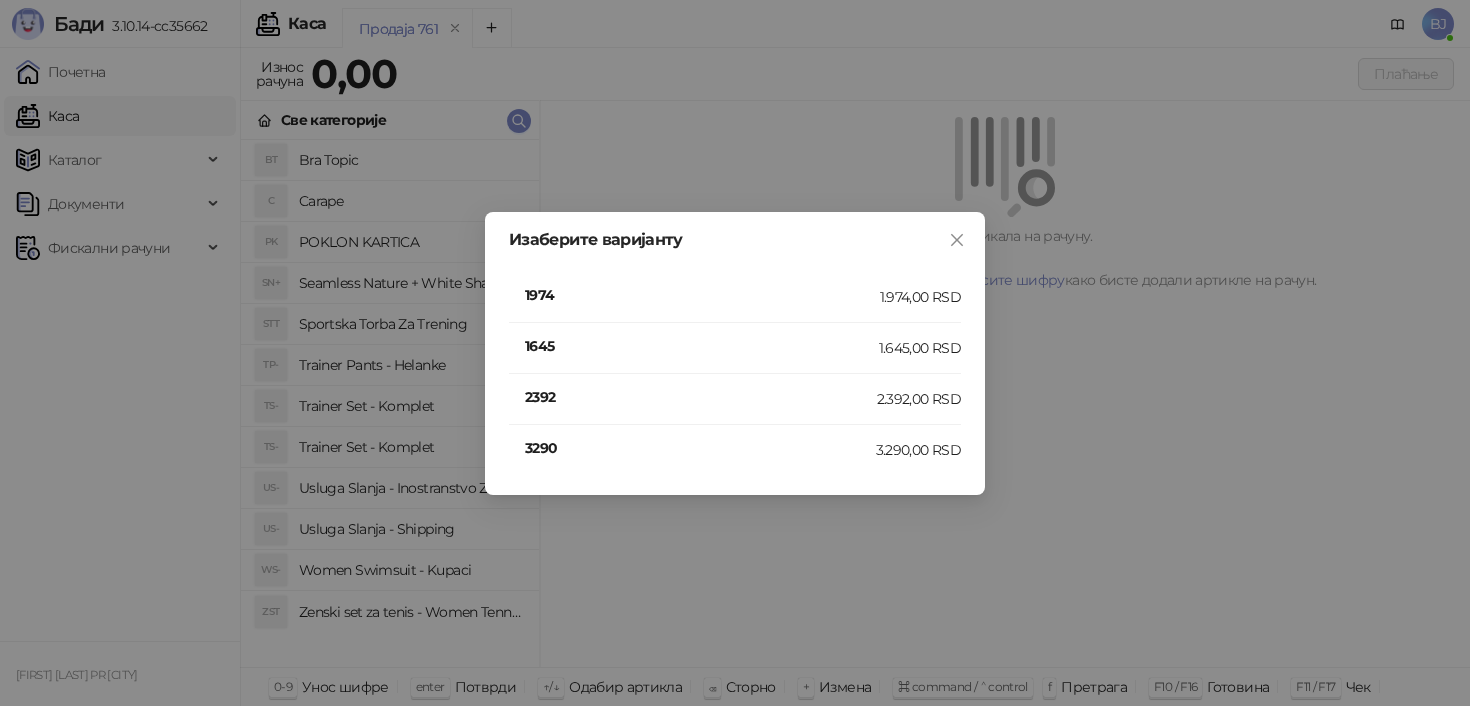 click on "3290" at bounding box center (700, 448) 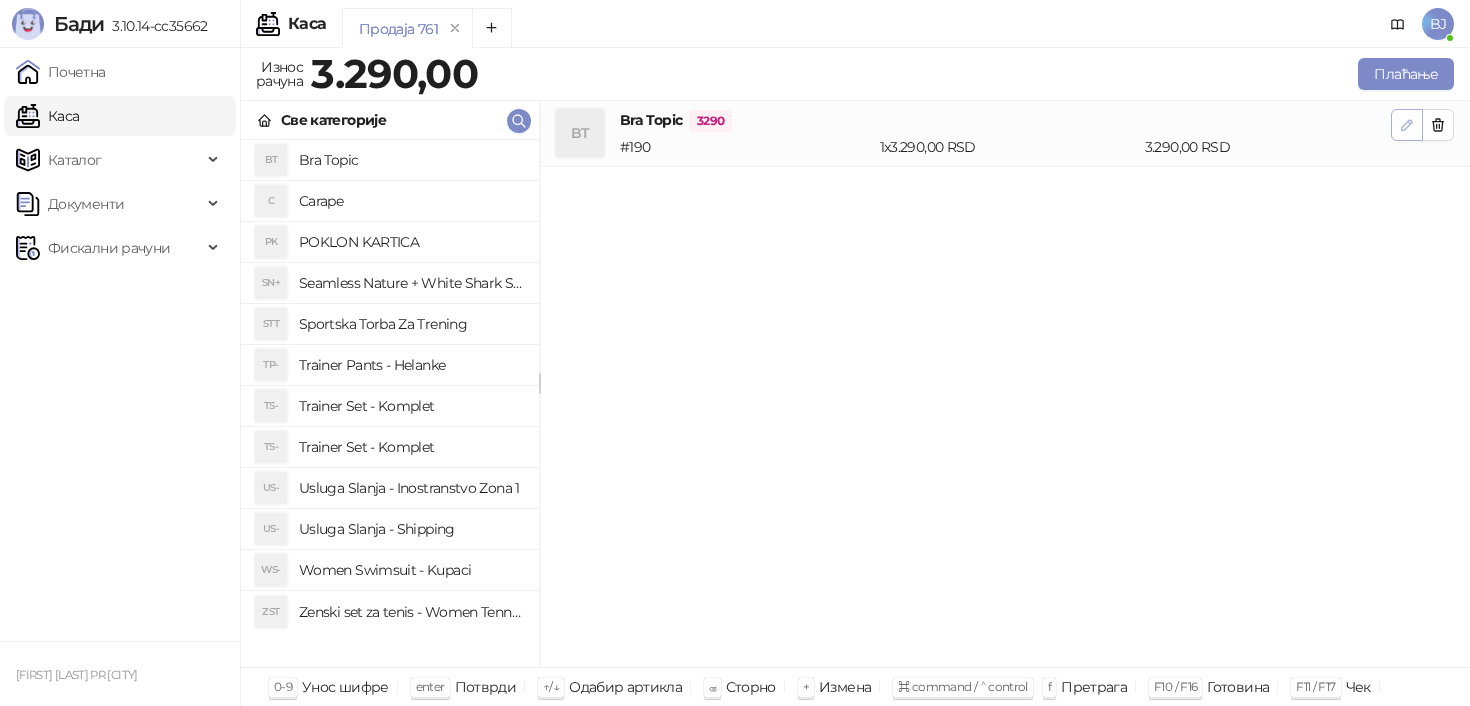 click 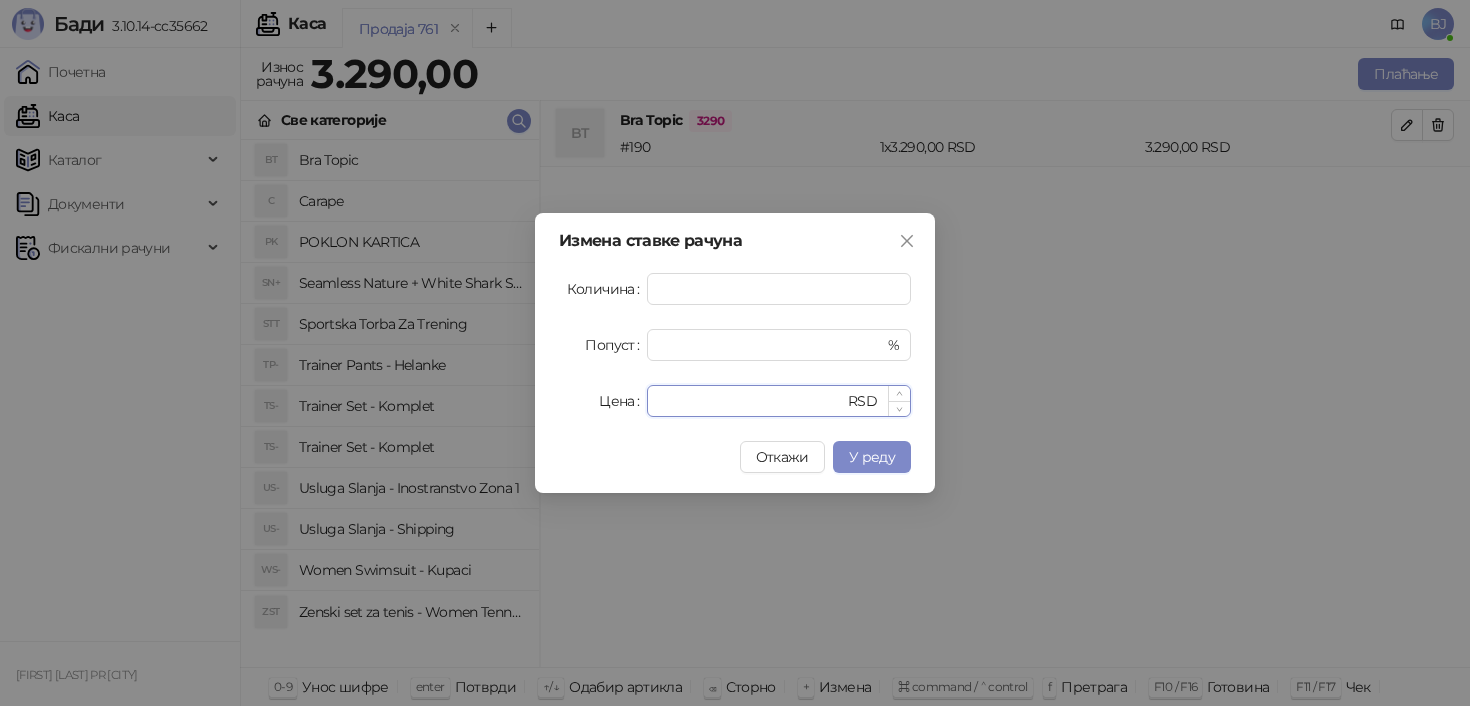 click on "****" at bounding box center (751, 401) 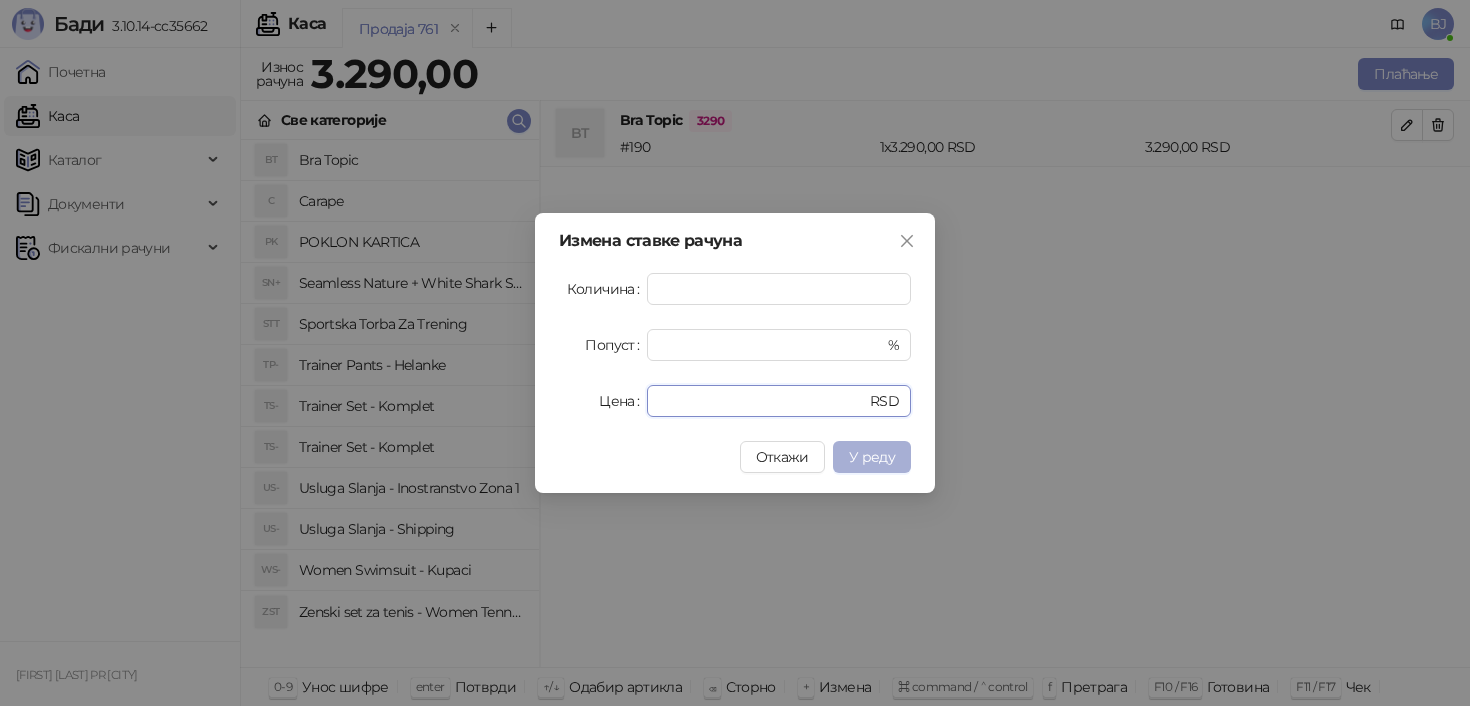 type on "****" 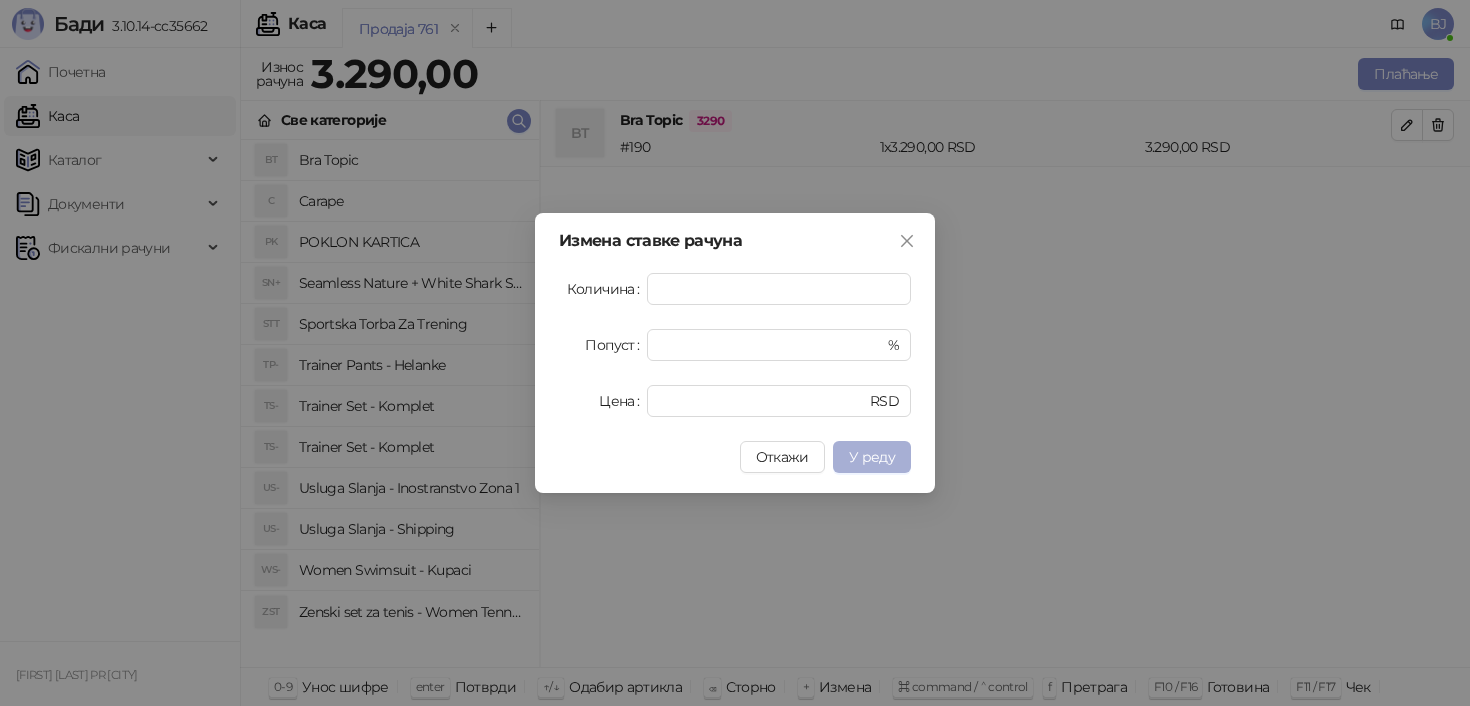 click on "У реду" at bounding box center [872, 457] 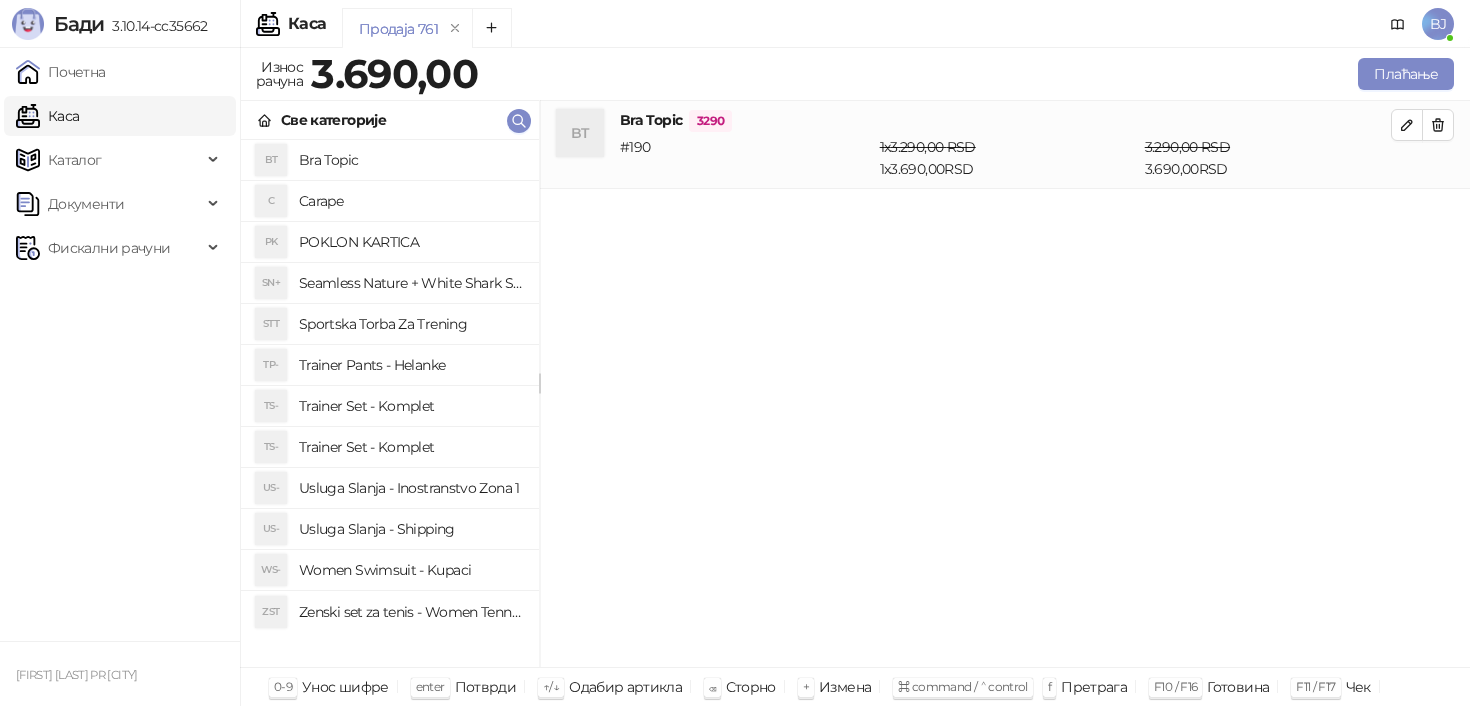 click on "Trainer Pants - Helanke" at bounding box center (411, 365) 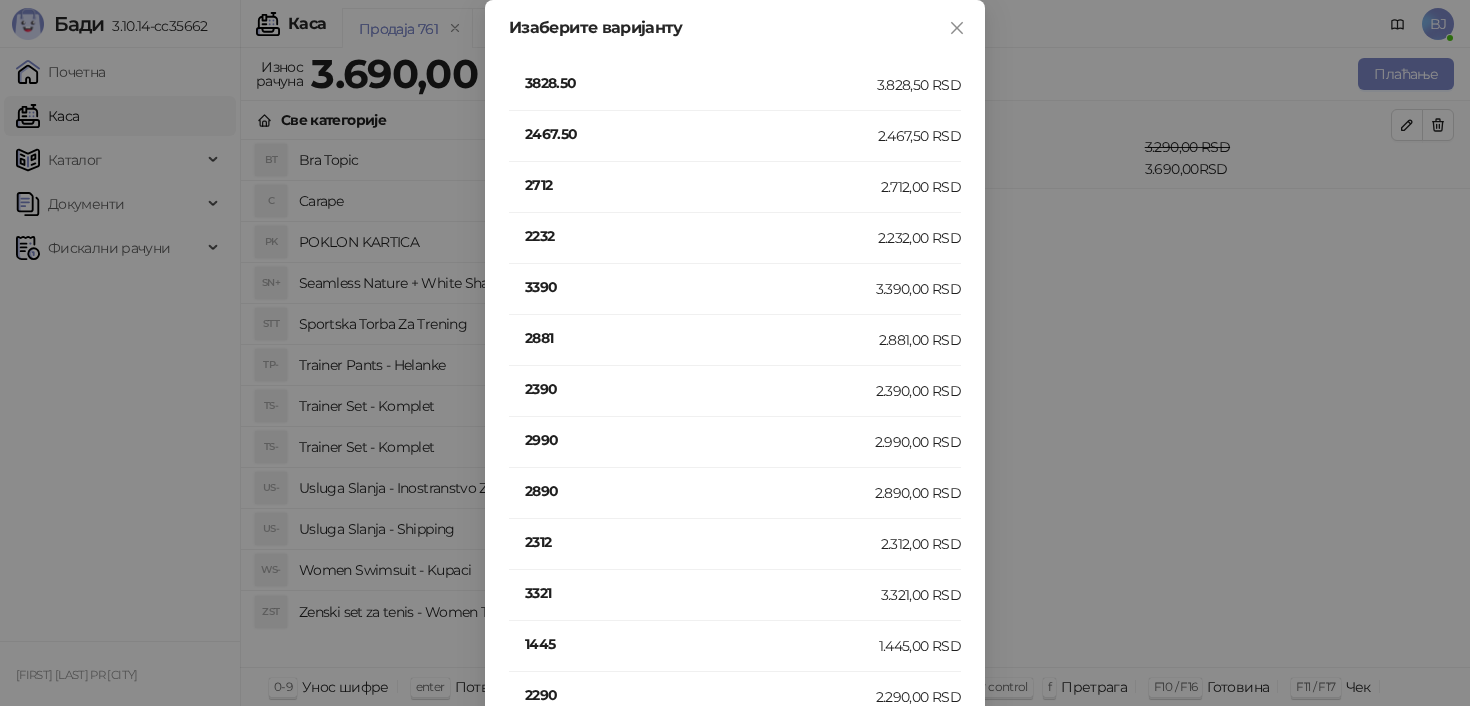 click on "3390" at bounding box center (700, 287) 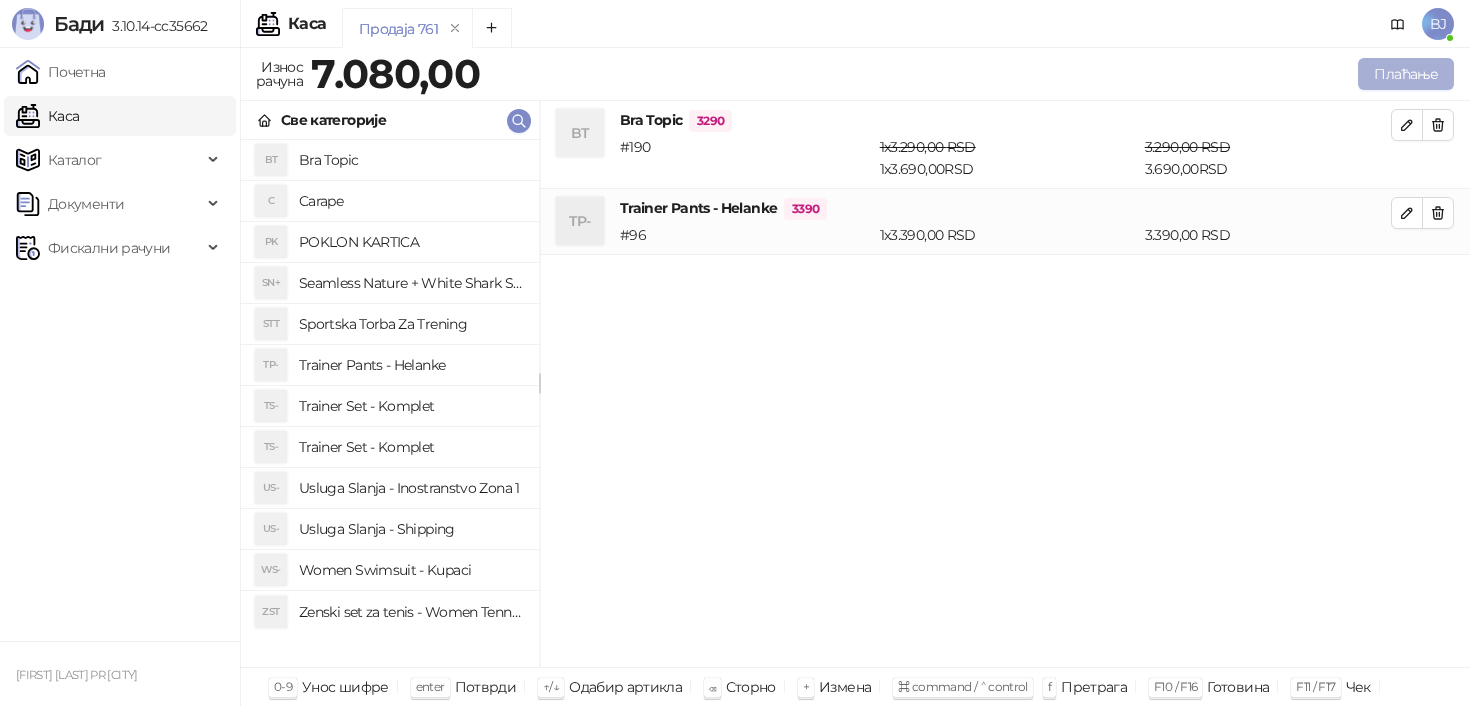 click on "Плаћање" at bounding box center [1406, 74] 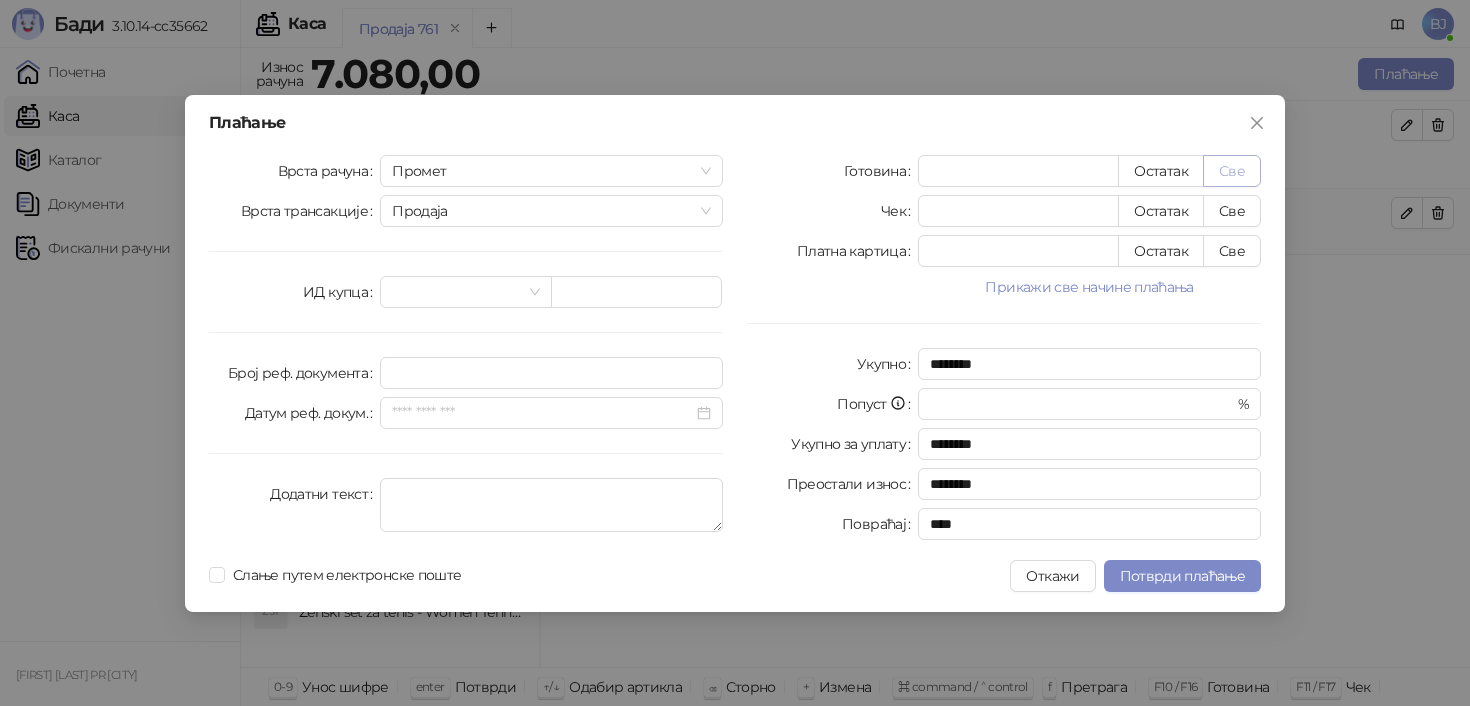 click on "Све" at bounding box center [1232, 171] 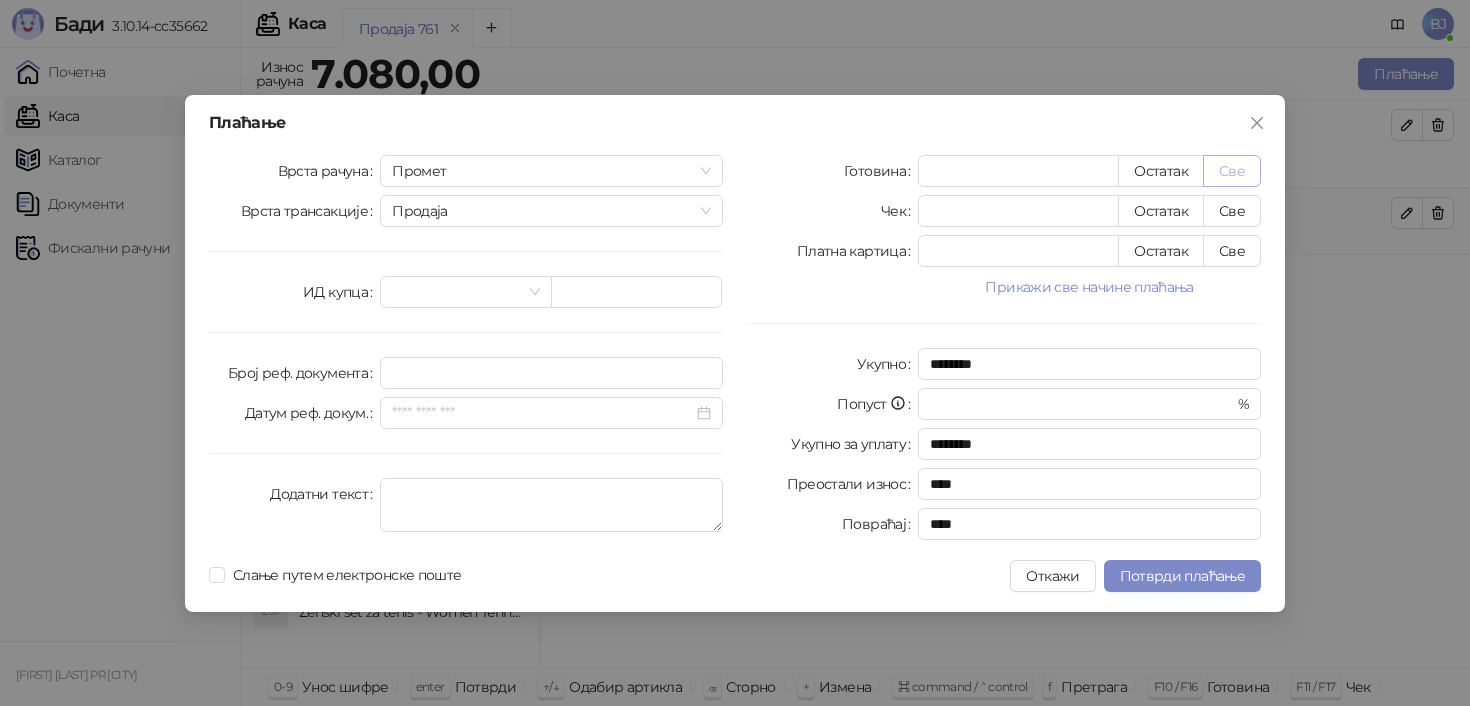 type 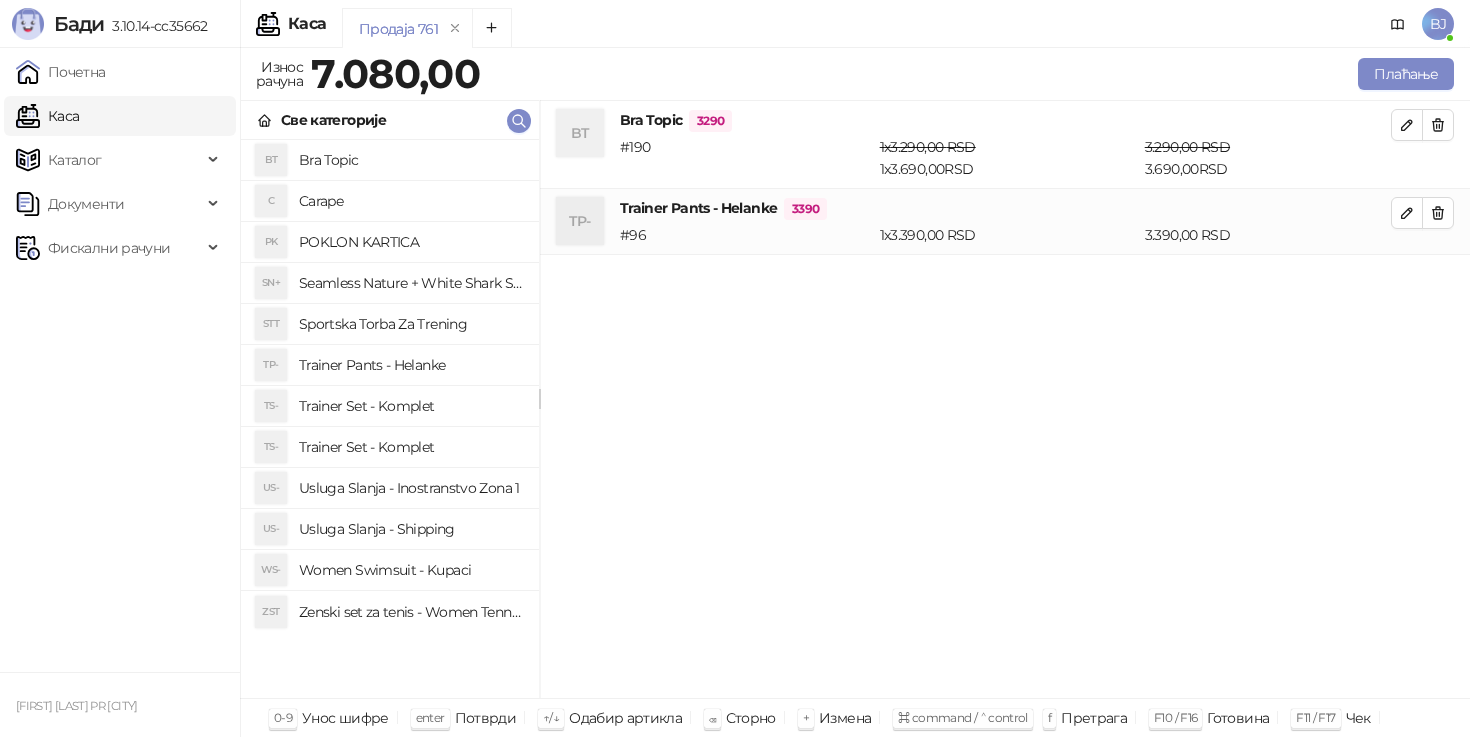 click on "BT Bra Topic    3290 # 190 1  x  3.290,00   RSD 1  x  3.690,00  RSD  3.290,00   RSD 3.690,00  RSD  TP- Trainer Pants - Helanke    3390 # 96 1  x  3.390,00 RSD 3.390,00 RSD" at bounding box center [1005, 400] 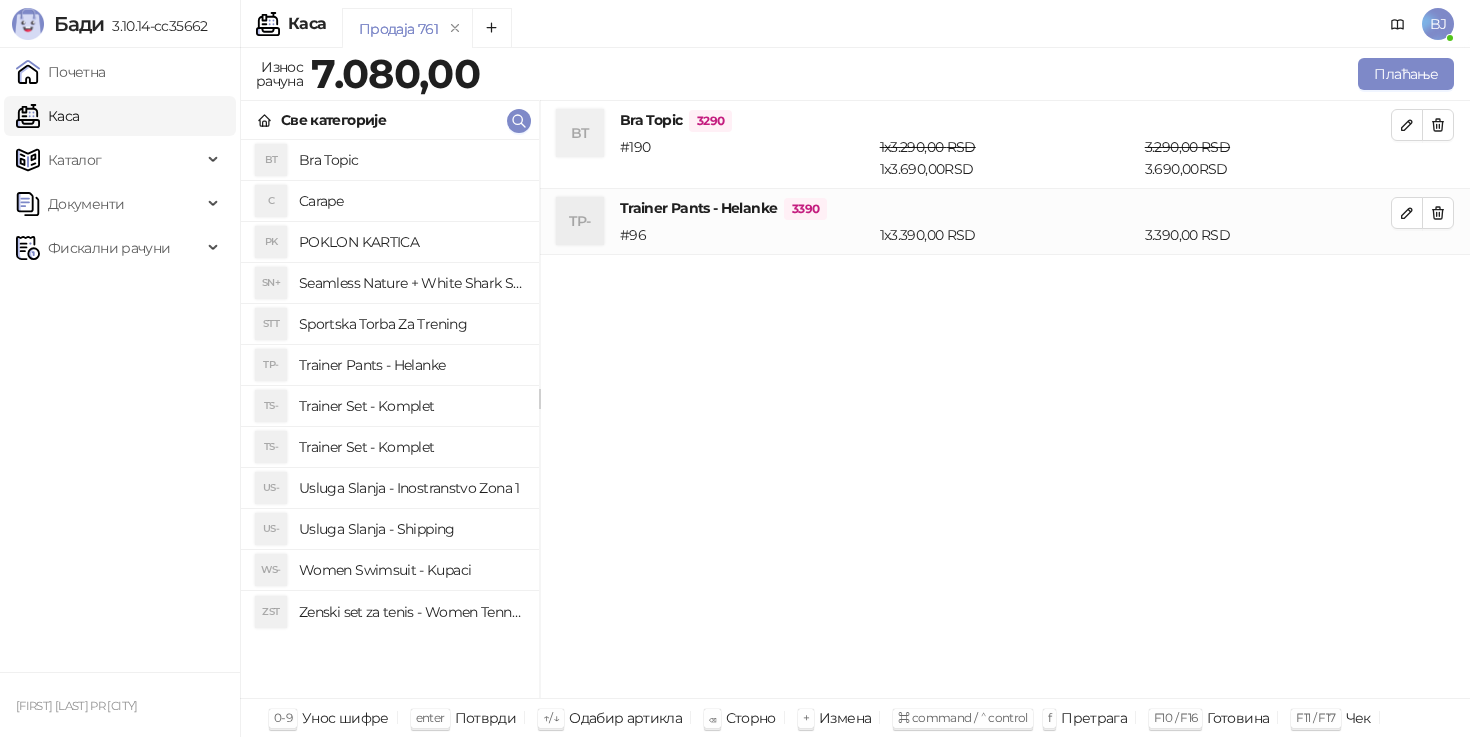 click on "Usluga Slanja - Shipping" at bounding box center [411, 529] 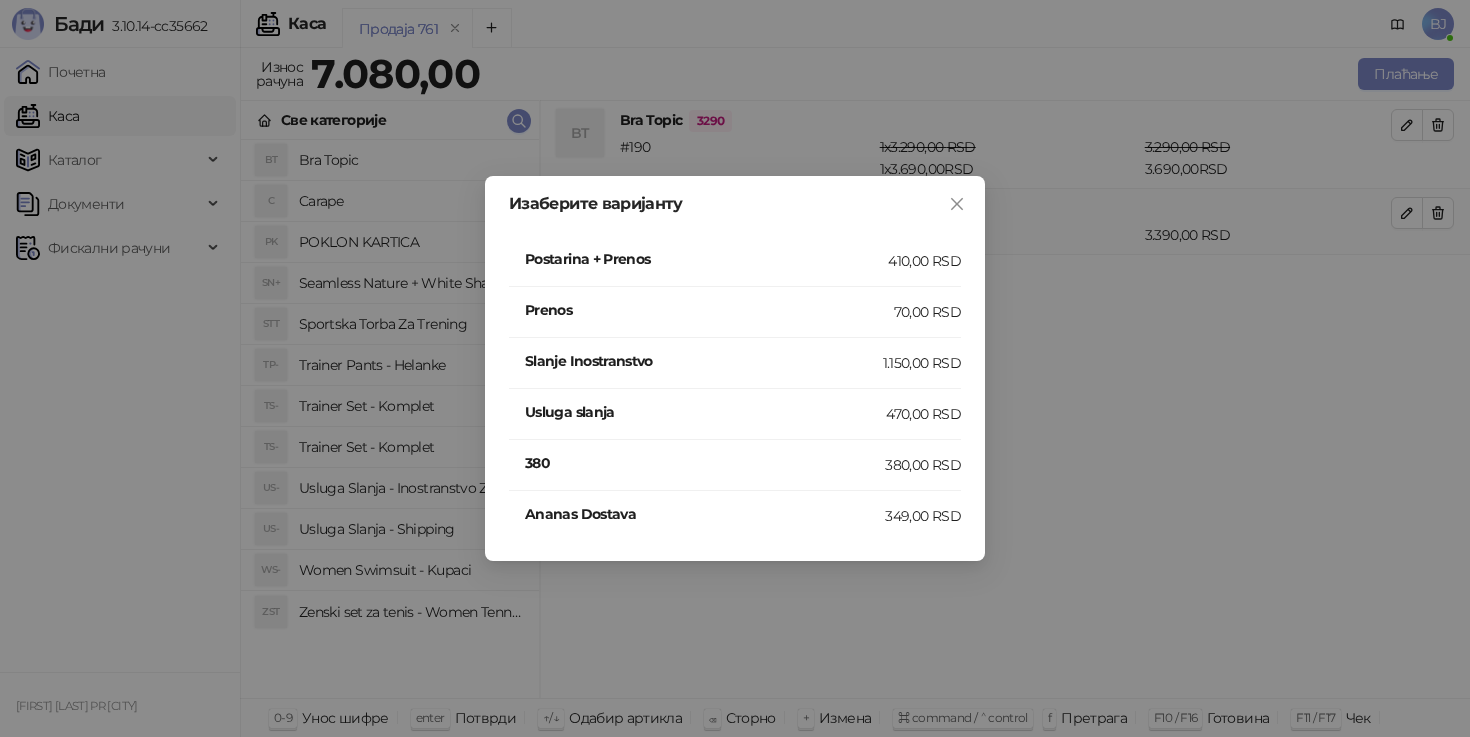 click on "Postarina + Prenos" at bounding box center [706, 259] 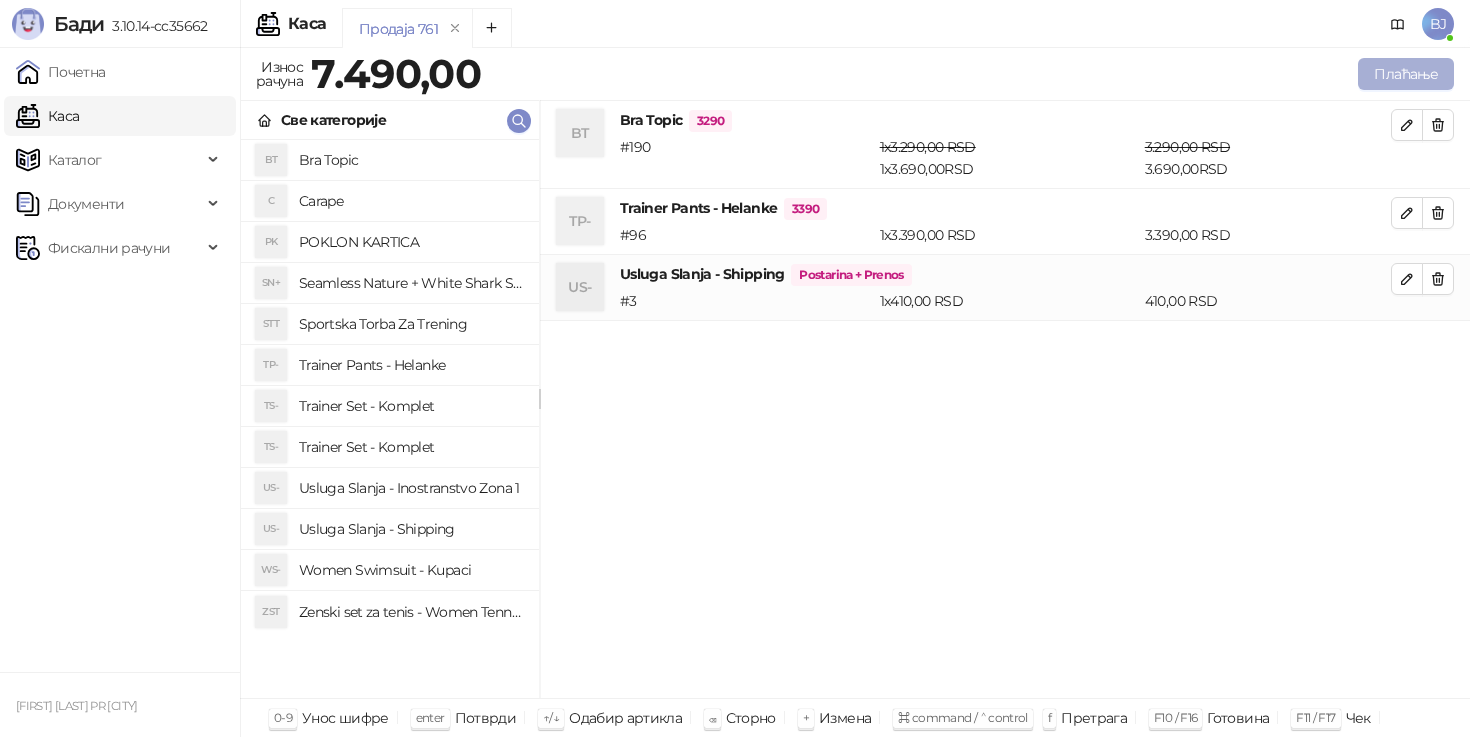click on "Плаћање" at bounding box center (1406, 74) 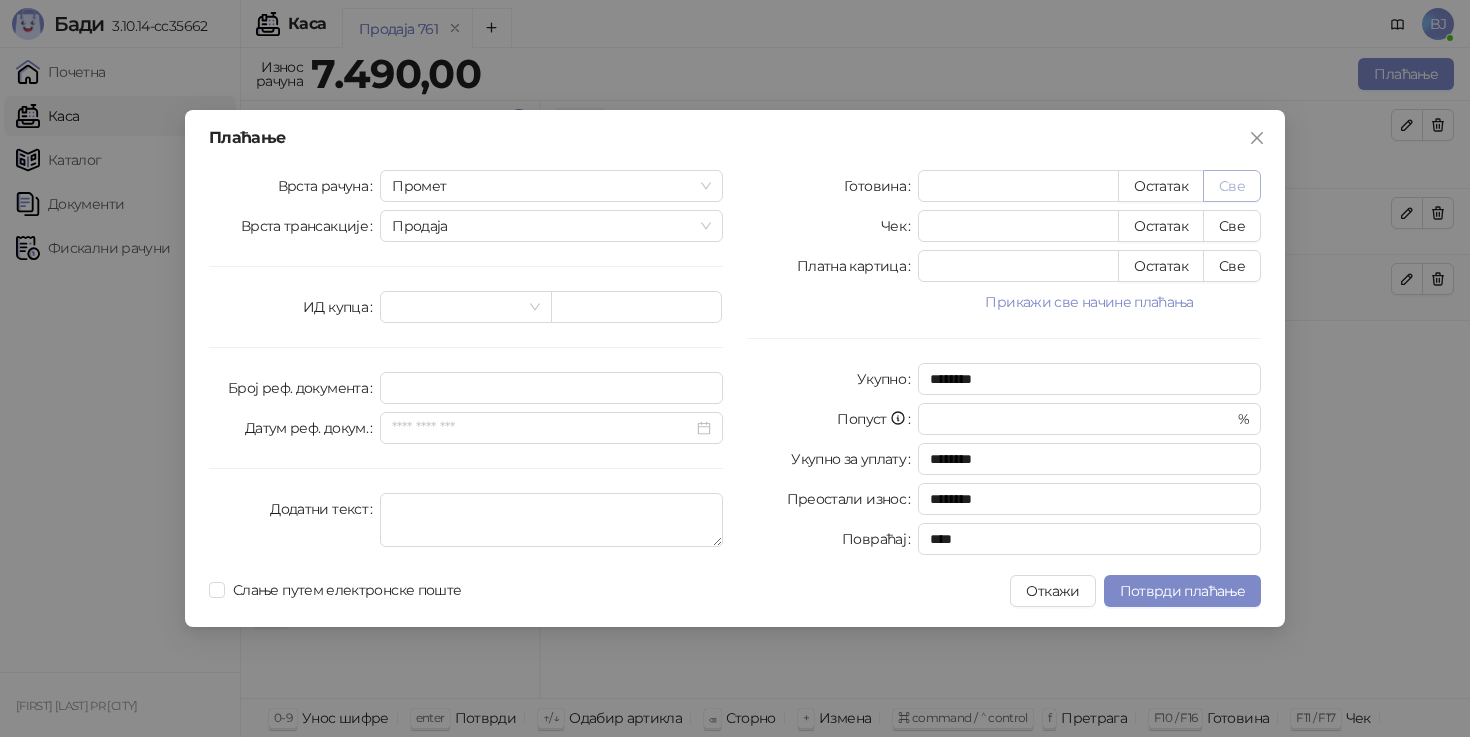 click on "Све" at bounding box center [1232, 186] 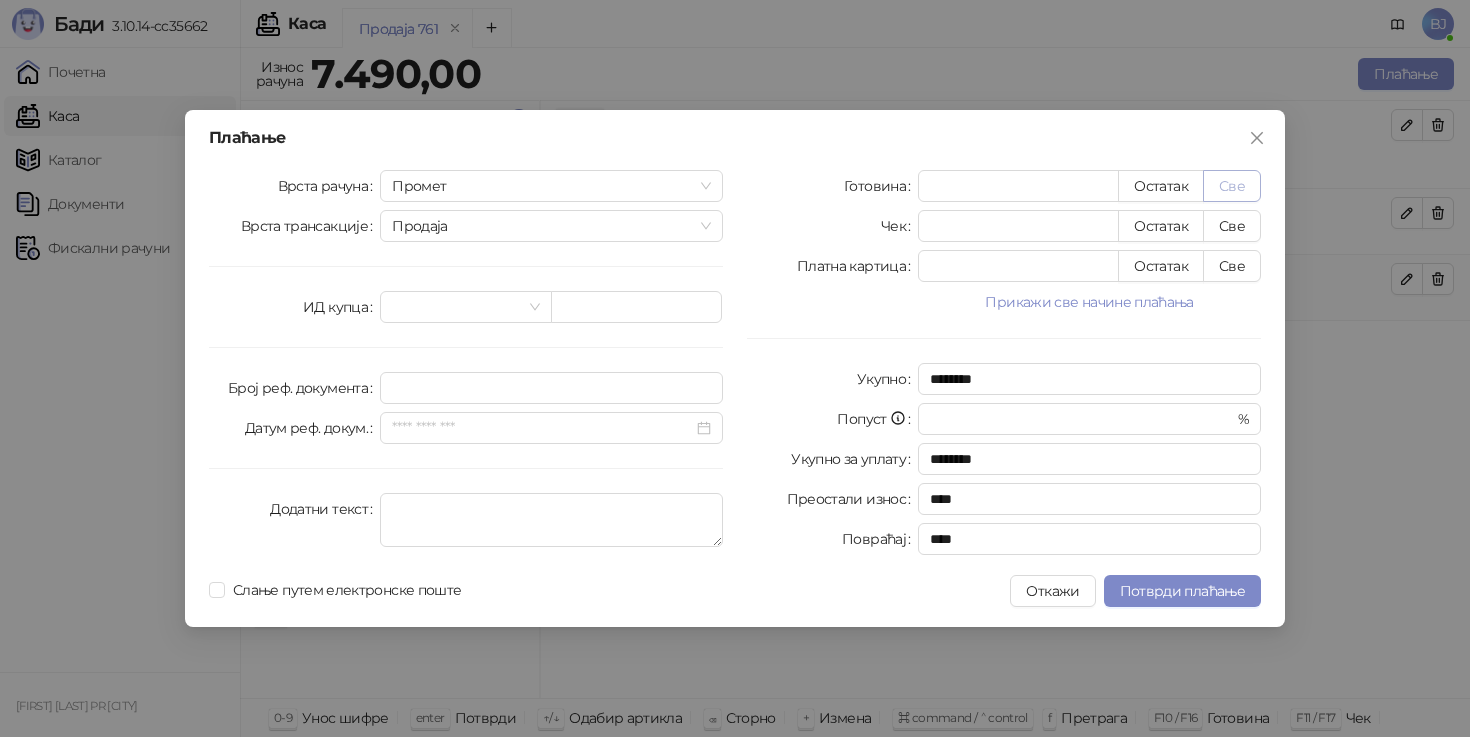type 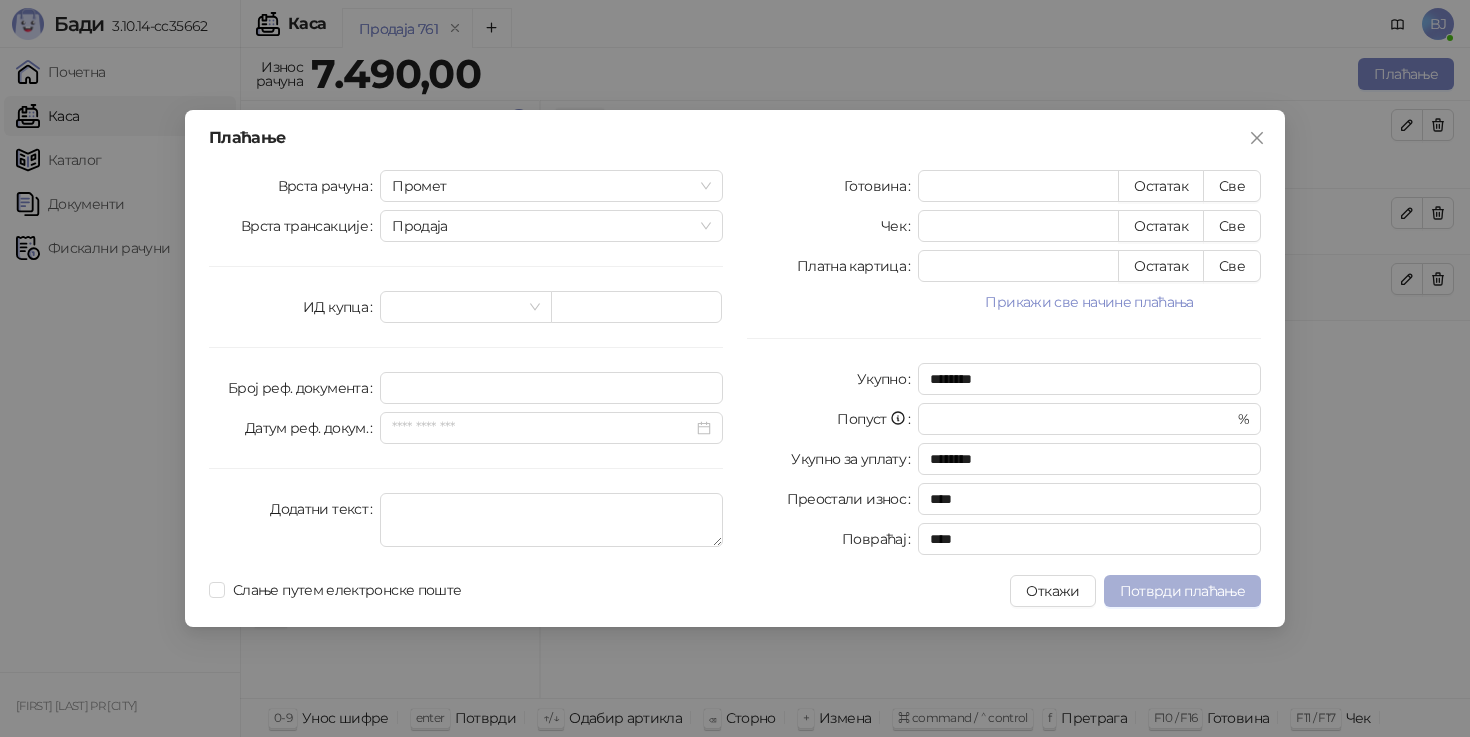 click on "Потврди плаћање" at bounding box center (1182, 591) 